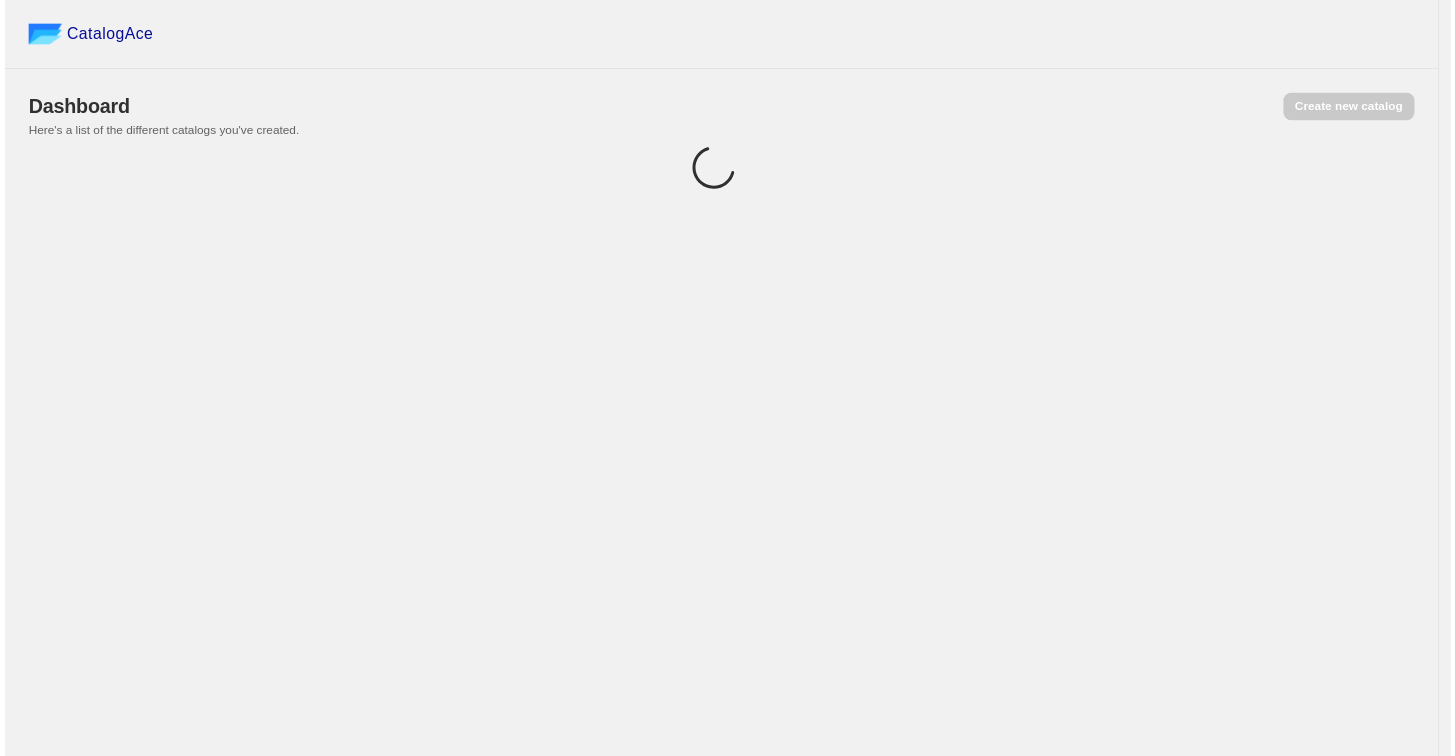 scroll, scrollTop: 0, scrollLeft: 0, axis: both 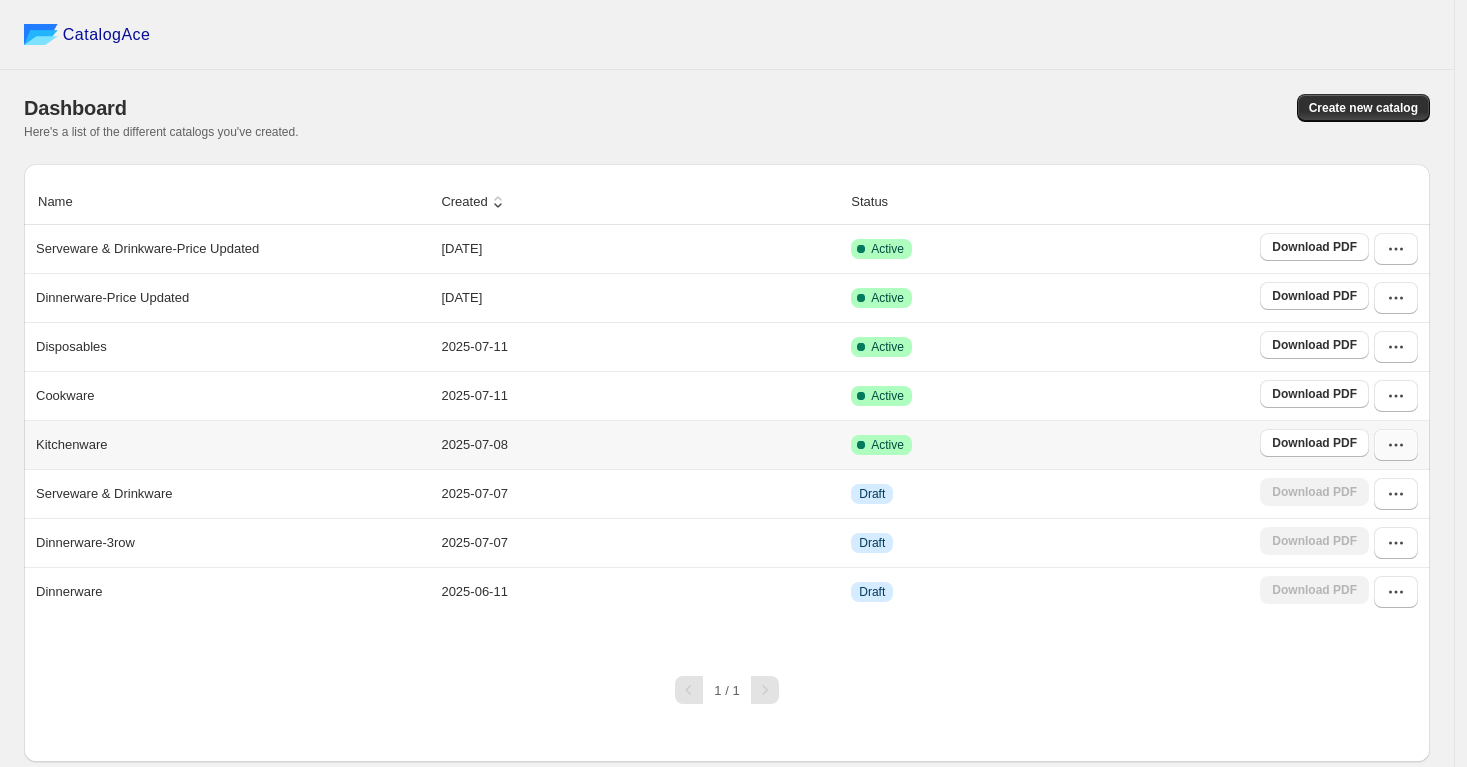 click 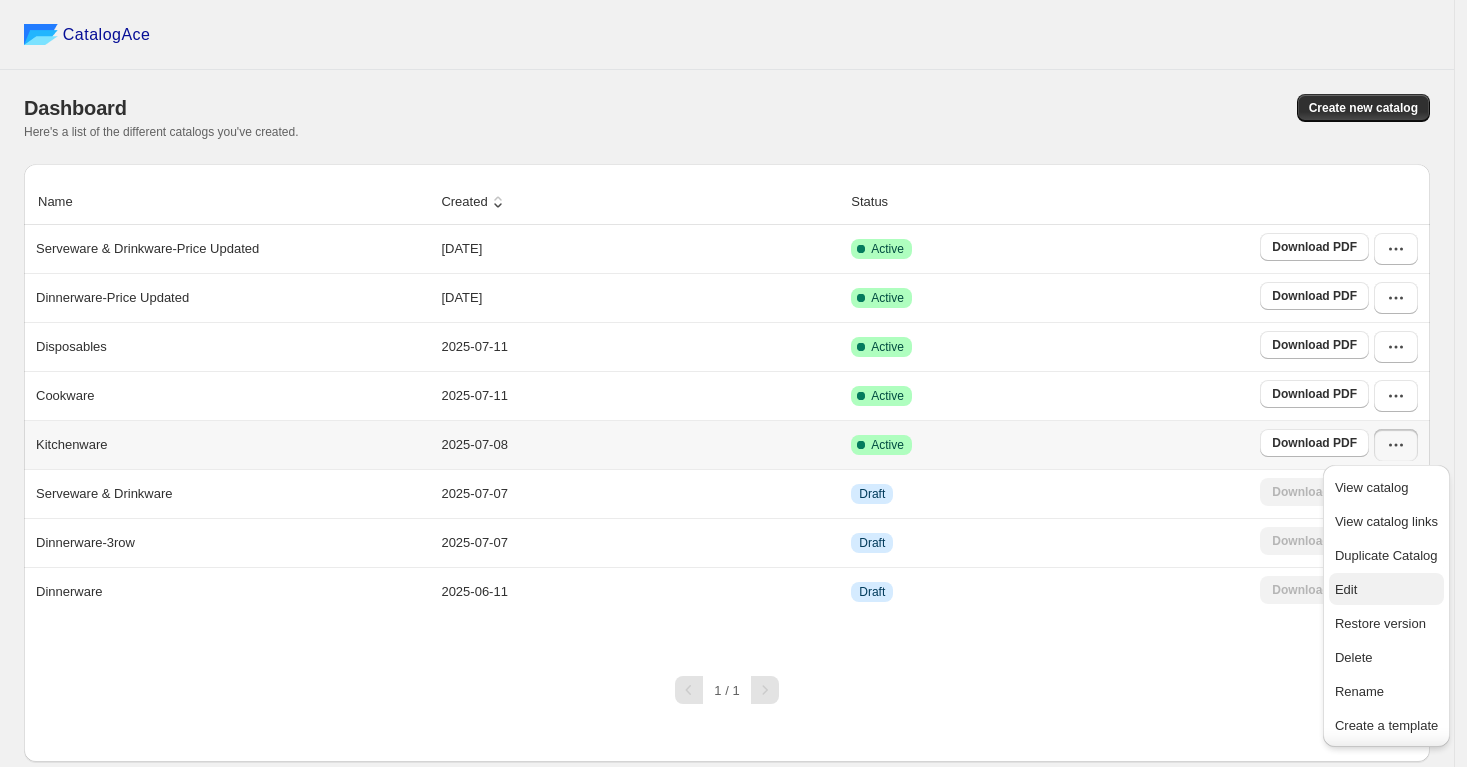 click on "Edit" at bounding box center [1386, 590] 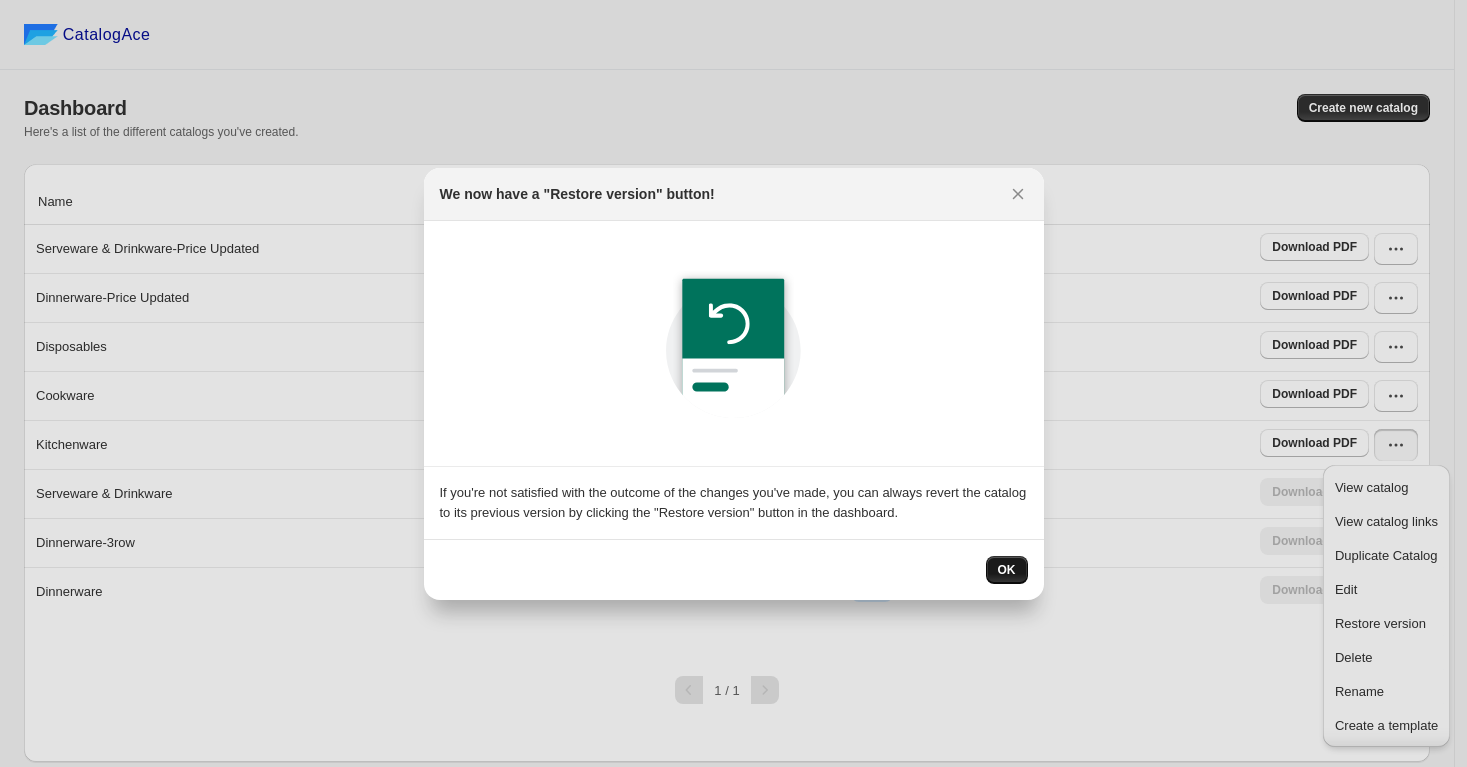 click on "OK" at bounding box center (1007, 570) 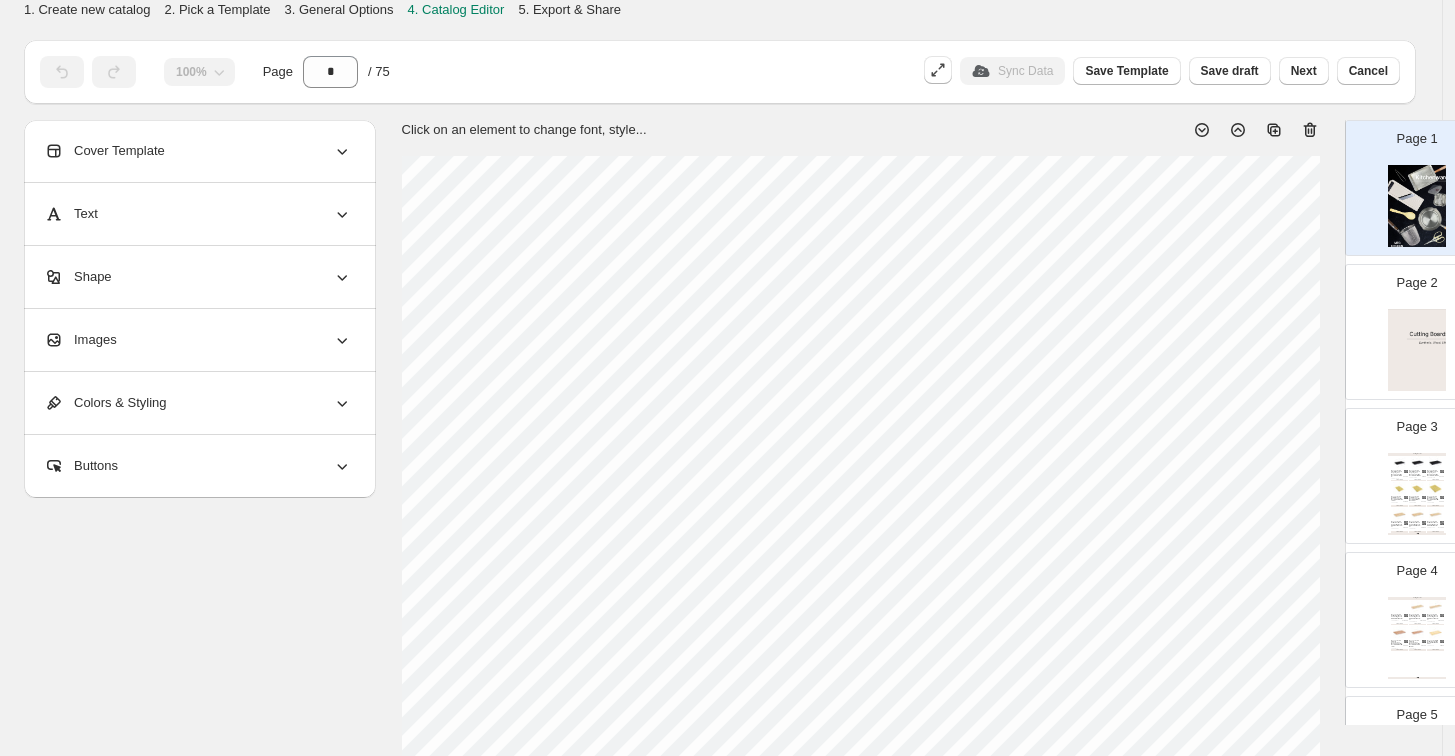 scroll, scrollTop: 222, scrollLeft: 0, axis: vertical 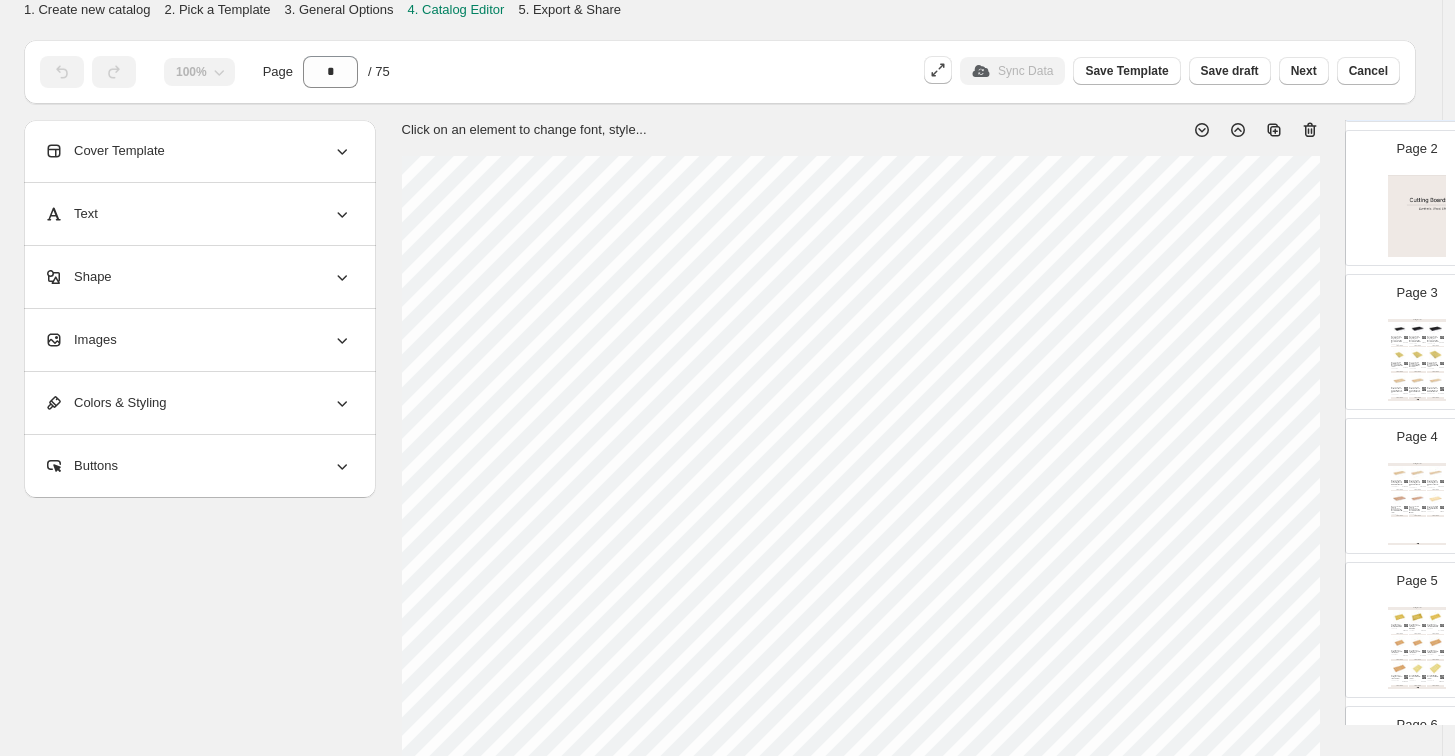 click at bounding box center [1417, 354] 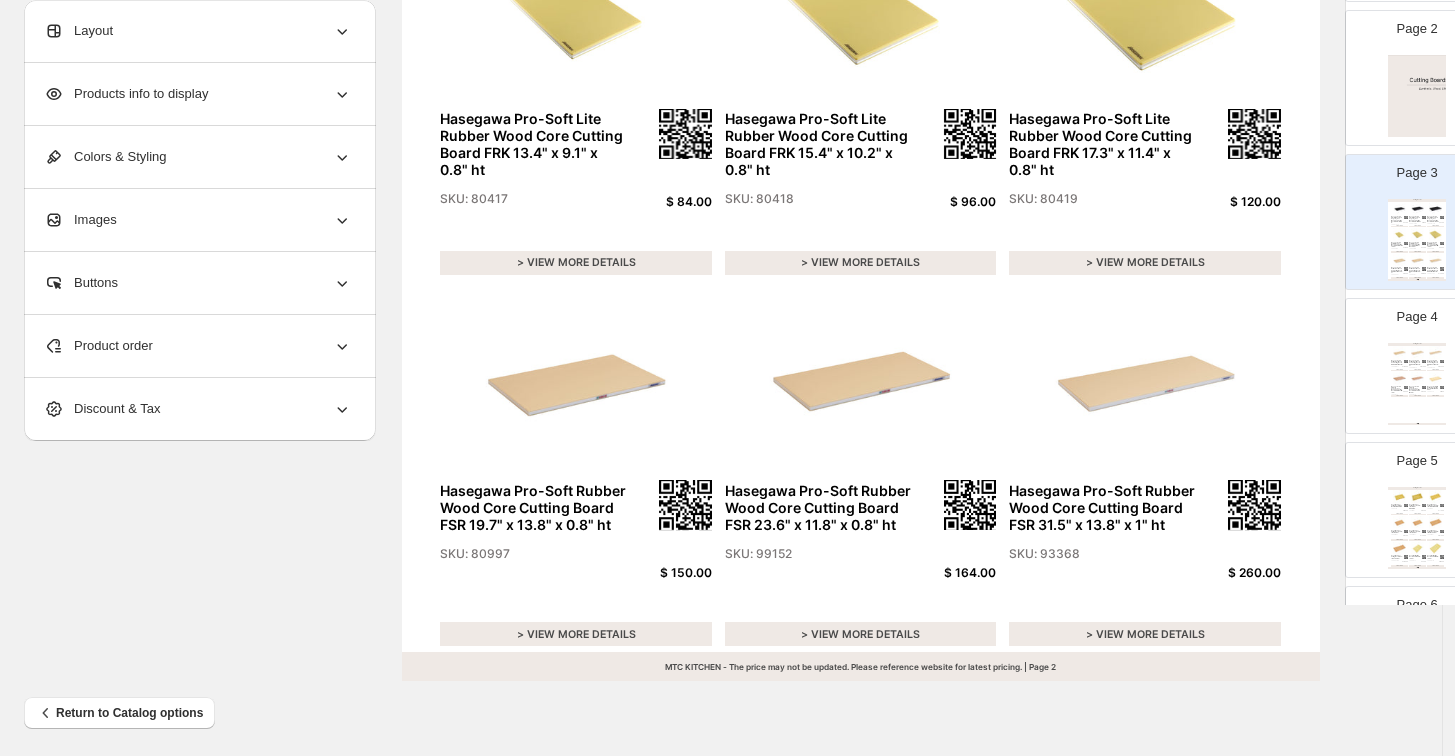 scroll, scrollTop: 666, scrollLeft: 0, axis: vertical 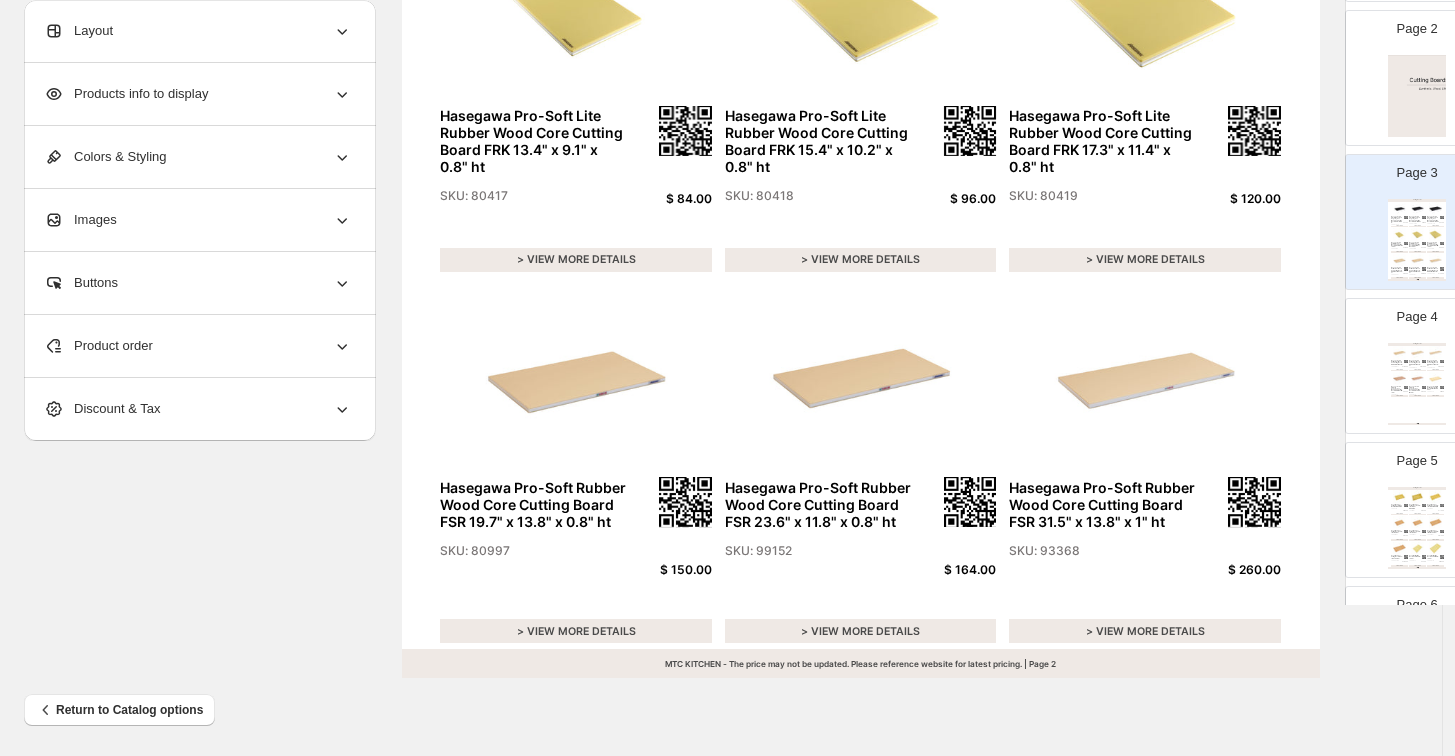 click at bounding box center [1399, 352] 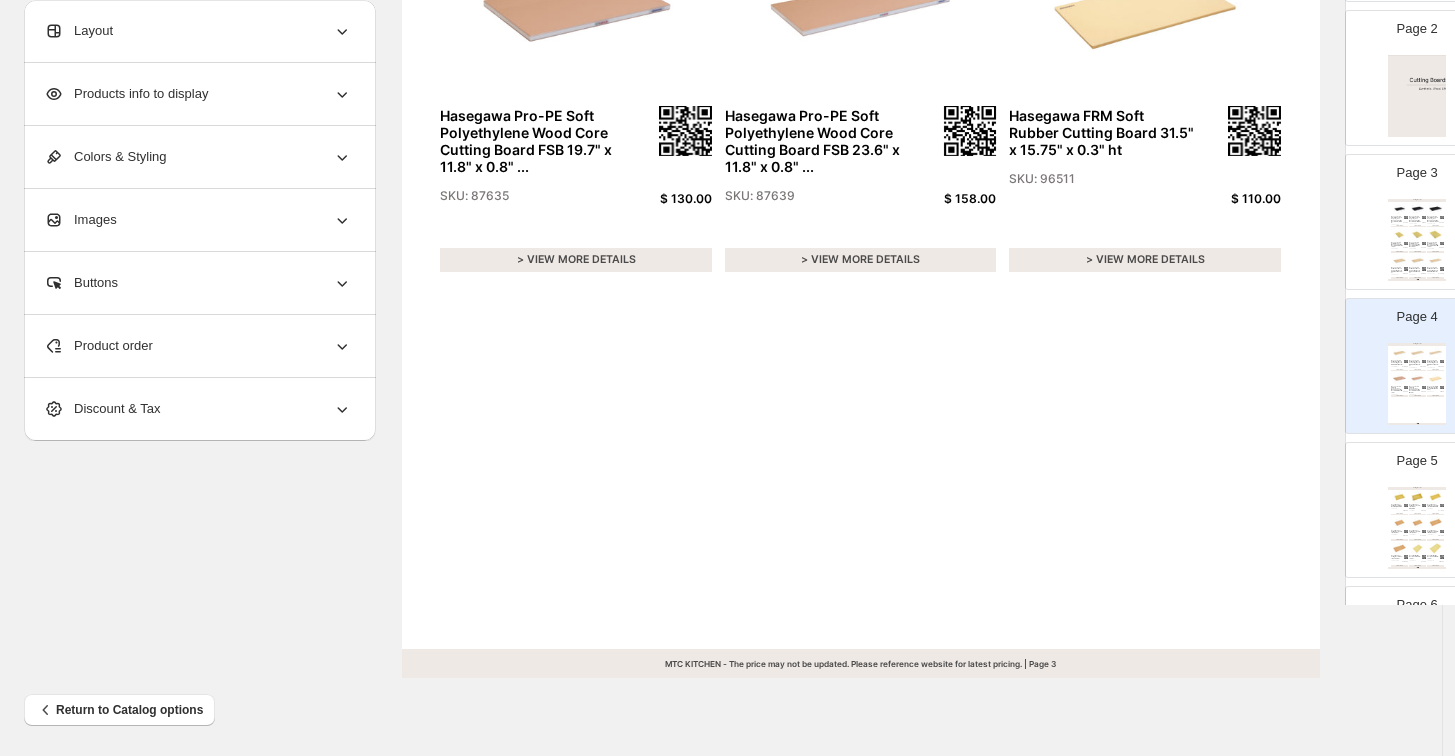 click at bounding box center [1417, 496] 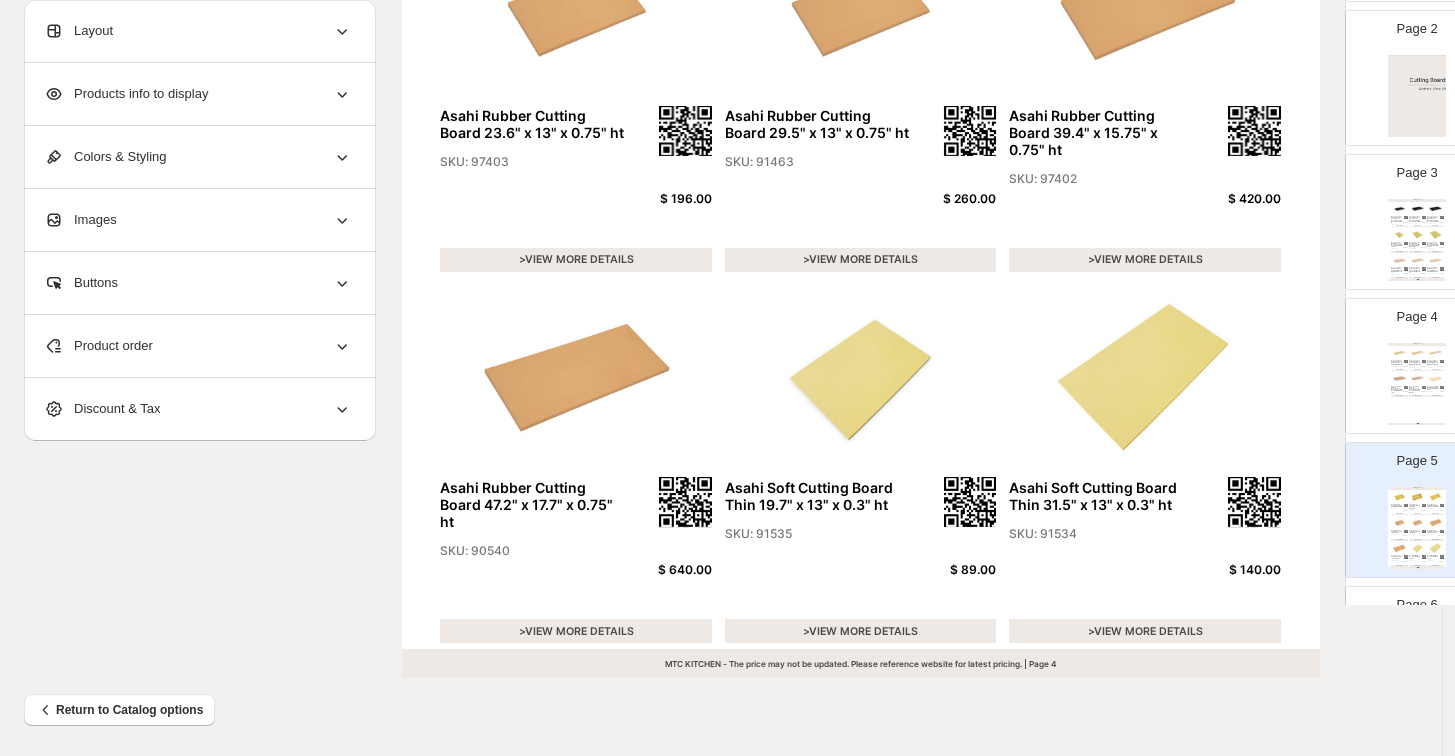 scroll, scrollTop: 670, scrollLeft: 0, axis: vertical 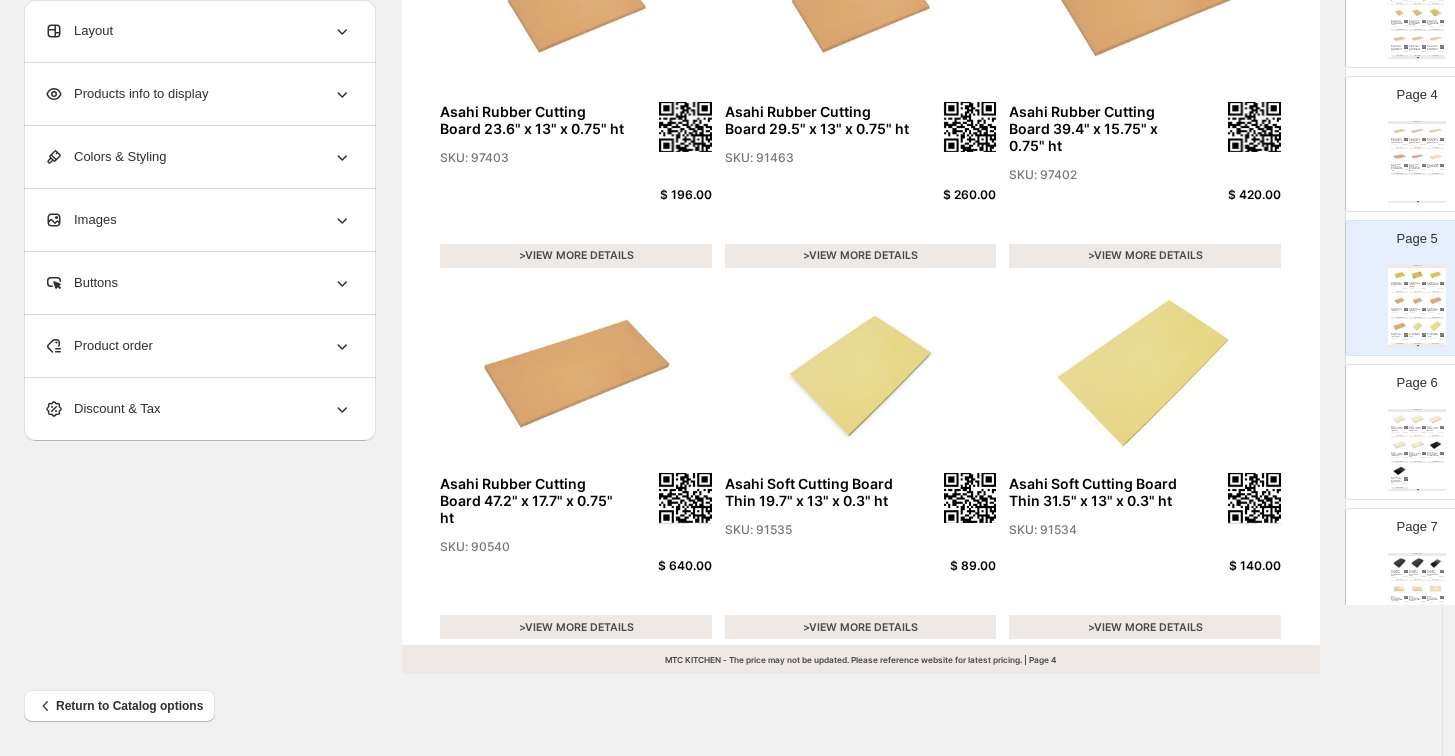 click at bounding box center [1417, 444] 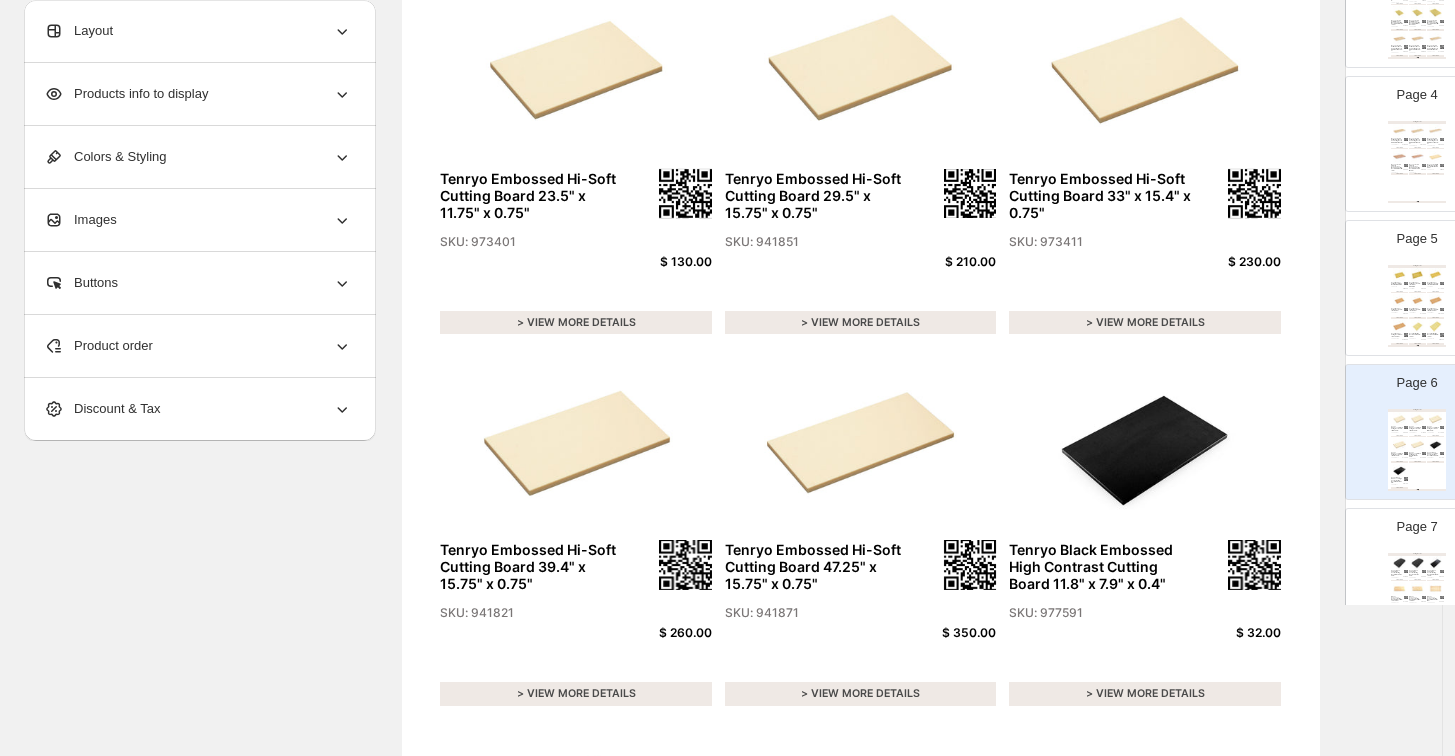 scroll, scrollTop: 225, scrollLeft: 0, axis: vertical 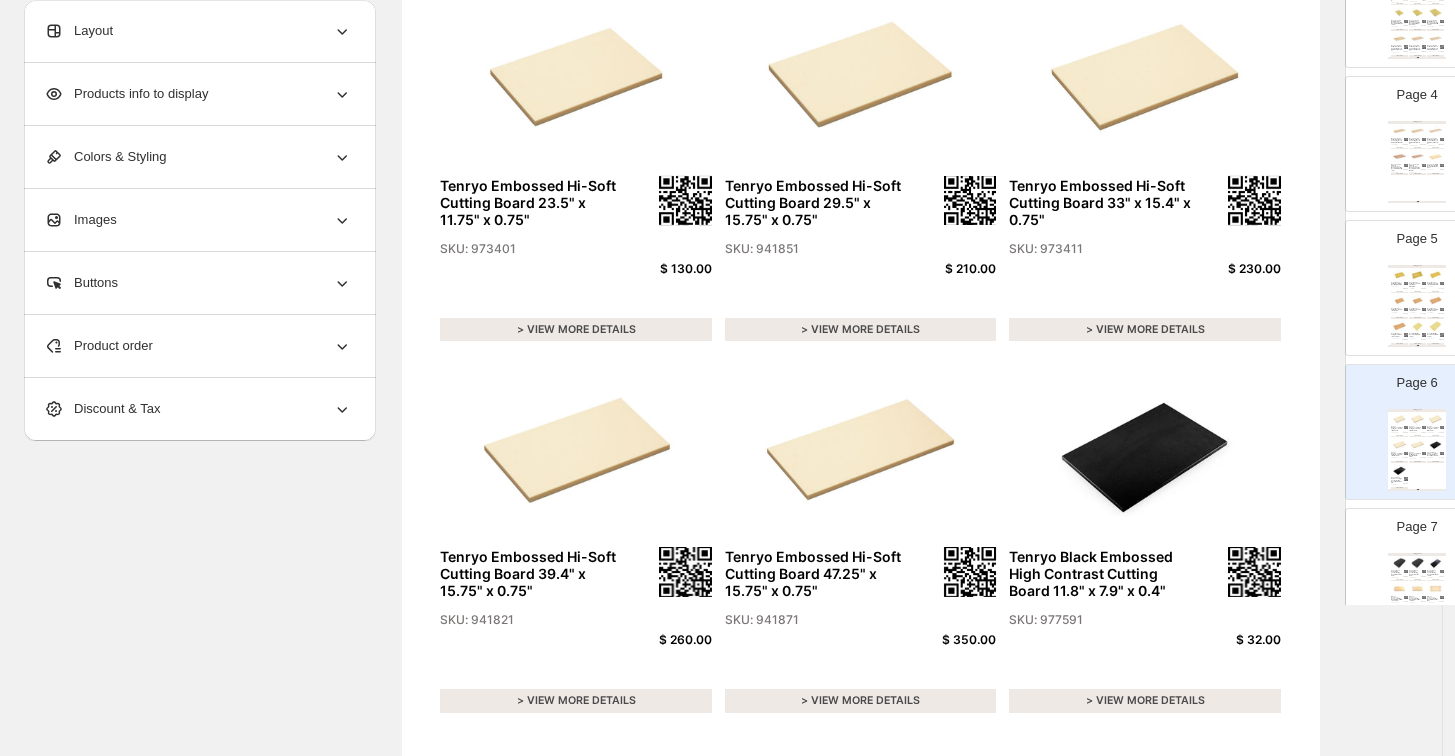click at bounding box center (1417, 562) 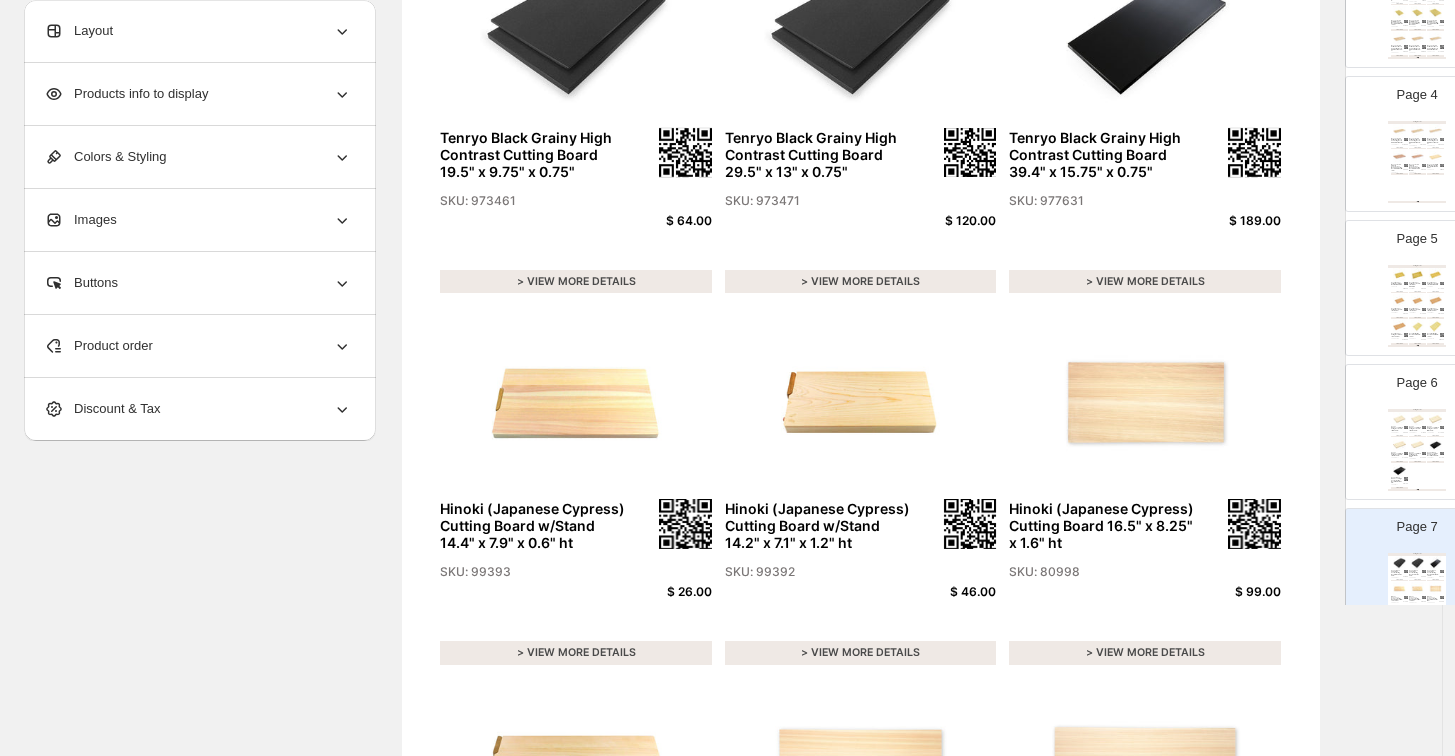 scroll, scrollTop: 114, scrollLeft: 0, axis: vertical 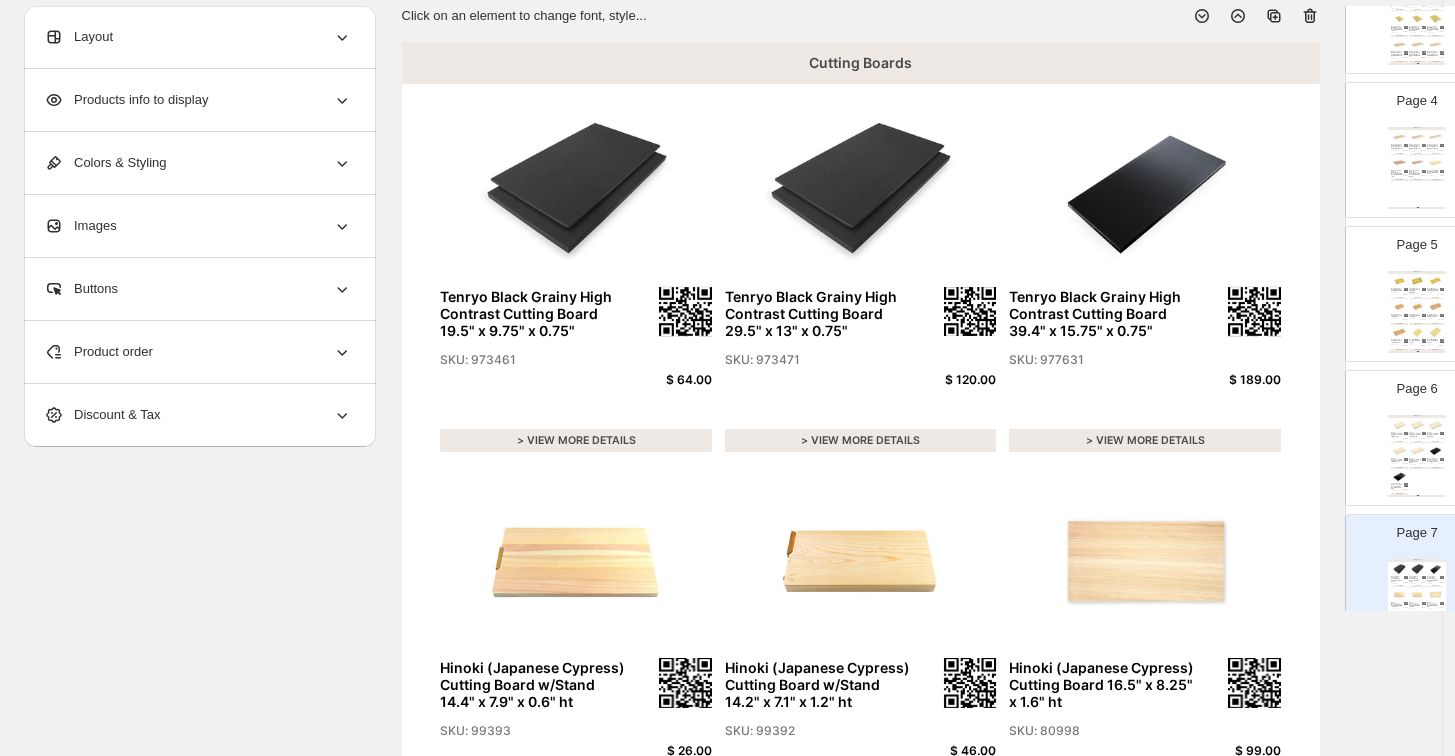 click on ">VIEW MORE DETAILS" at bounding box center [1417, 324] 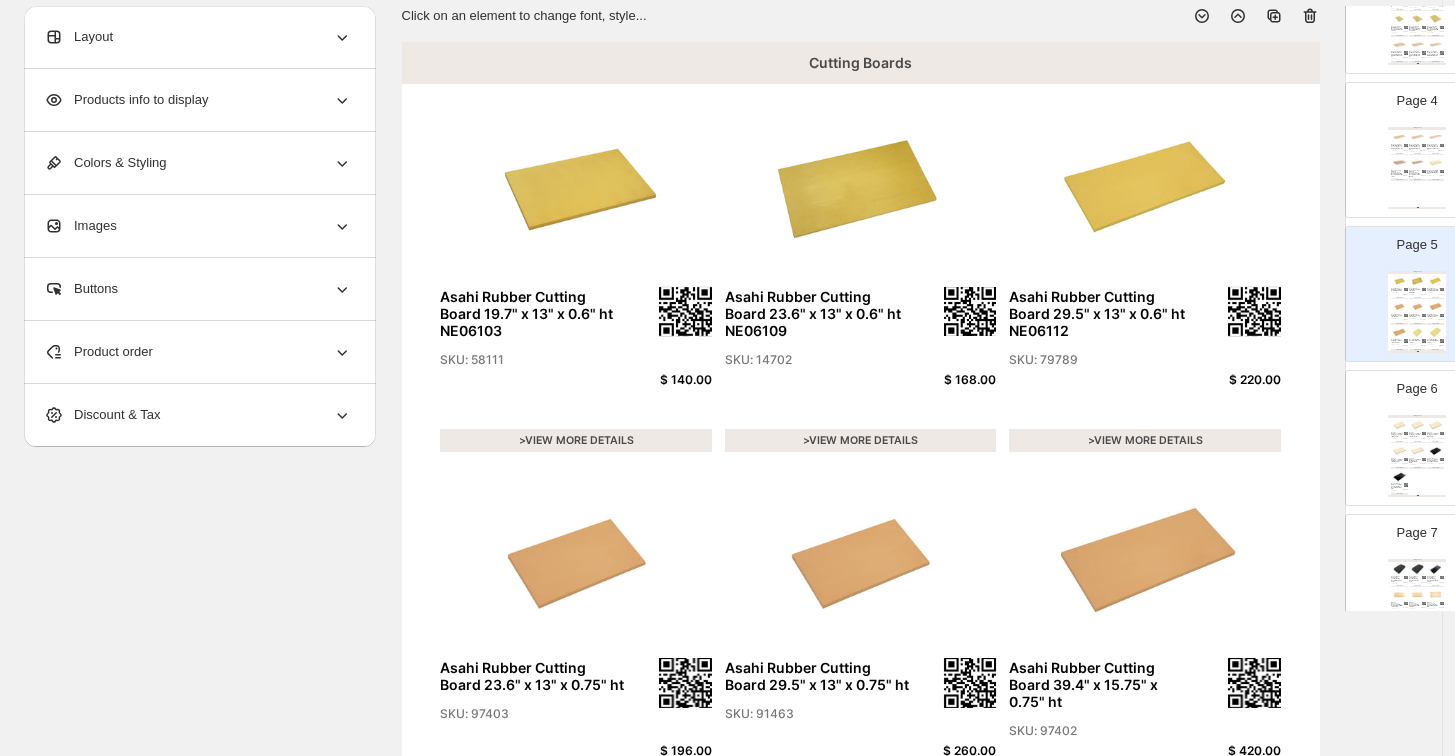 scroll, scrollTop: 3, scrollLeft: 0, axis: vertical 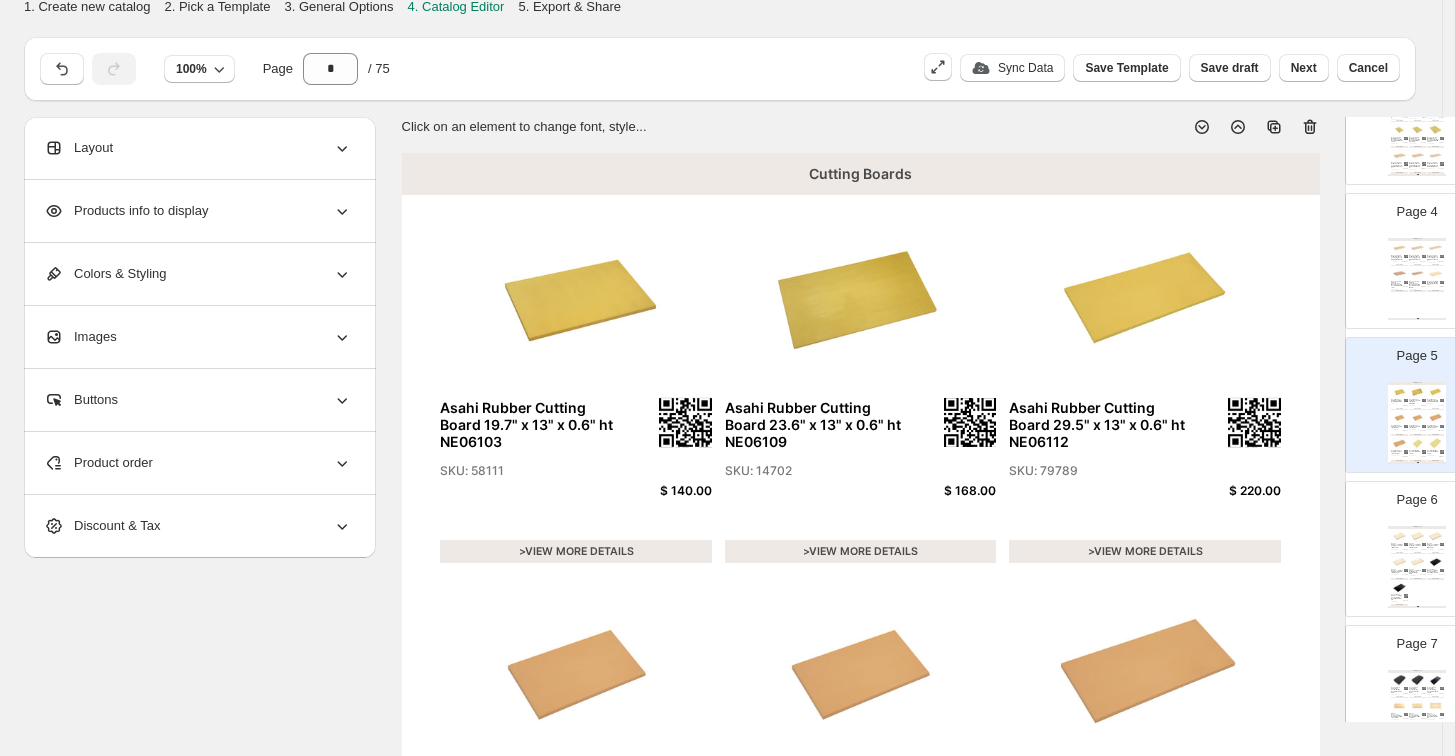 click 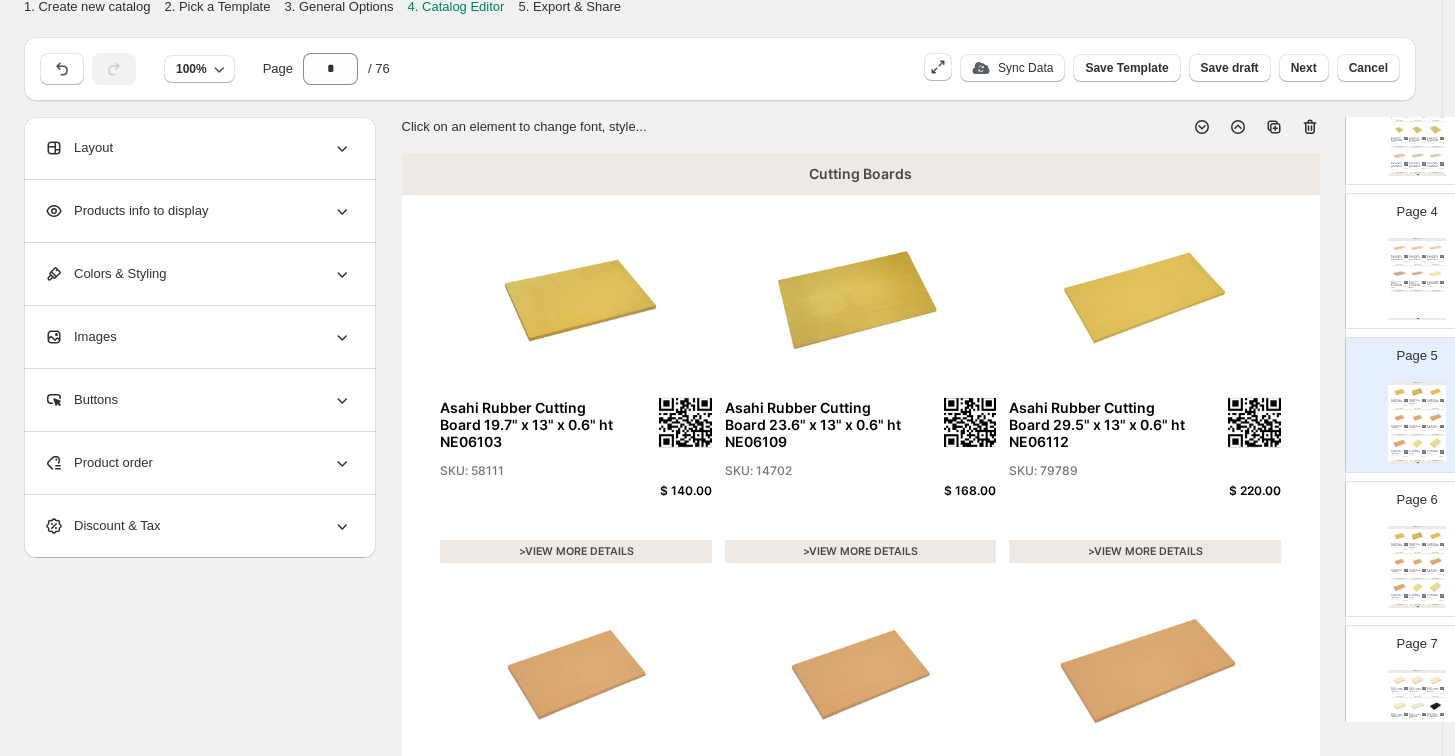 click on "Asahi Rubber Cutting Board 29.5" x 13" x 0.75" ht" at bounding box center (1415, 571) 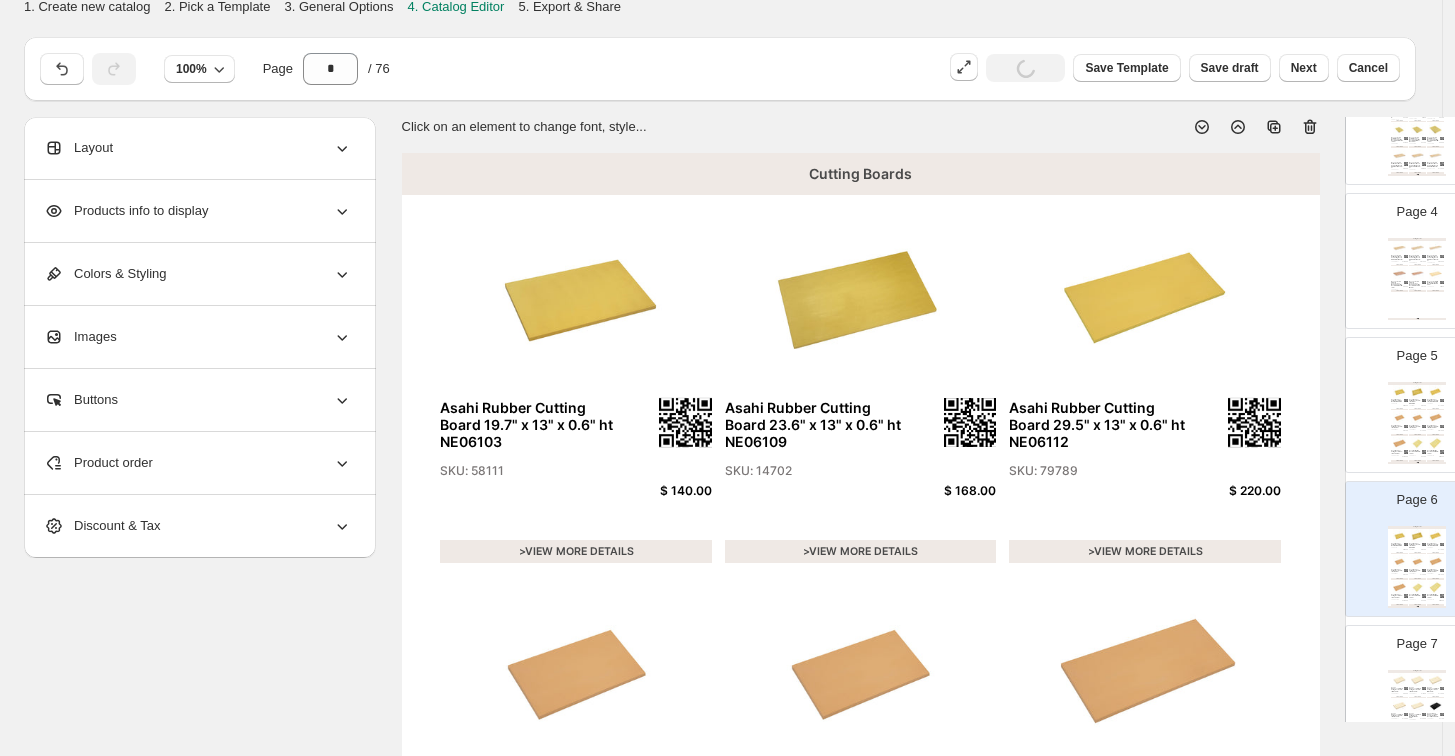 click 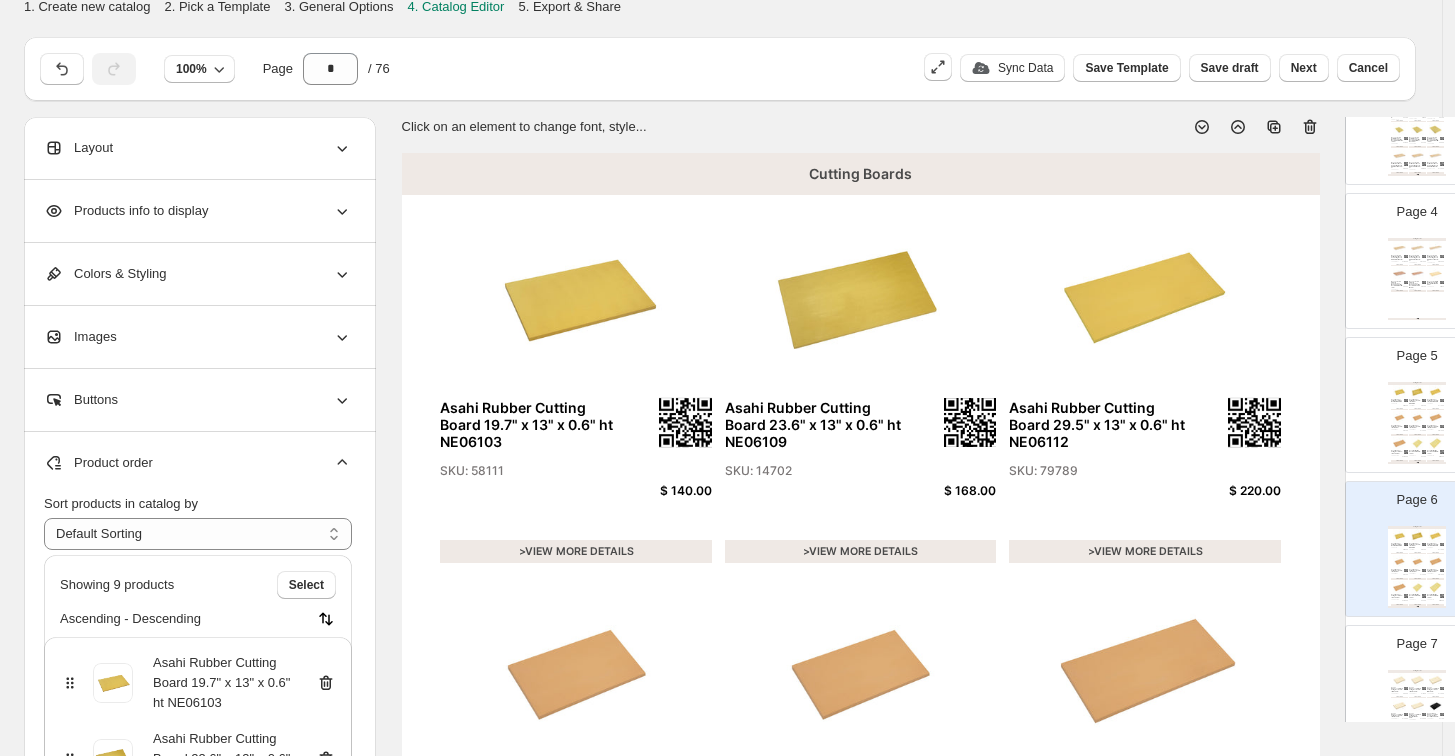 click 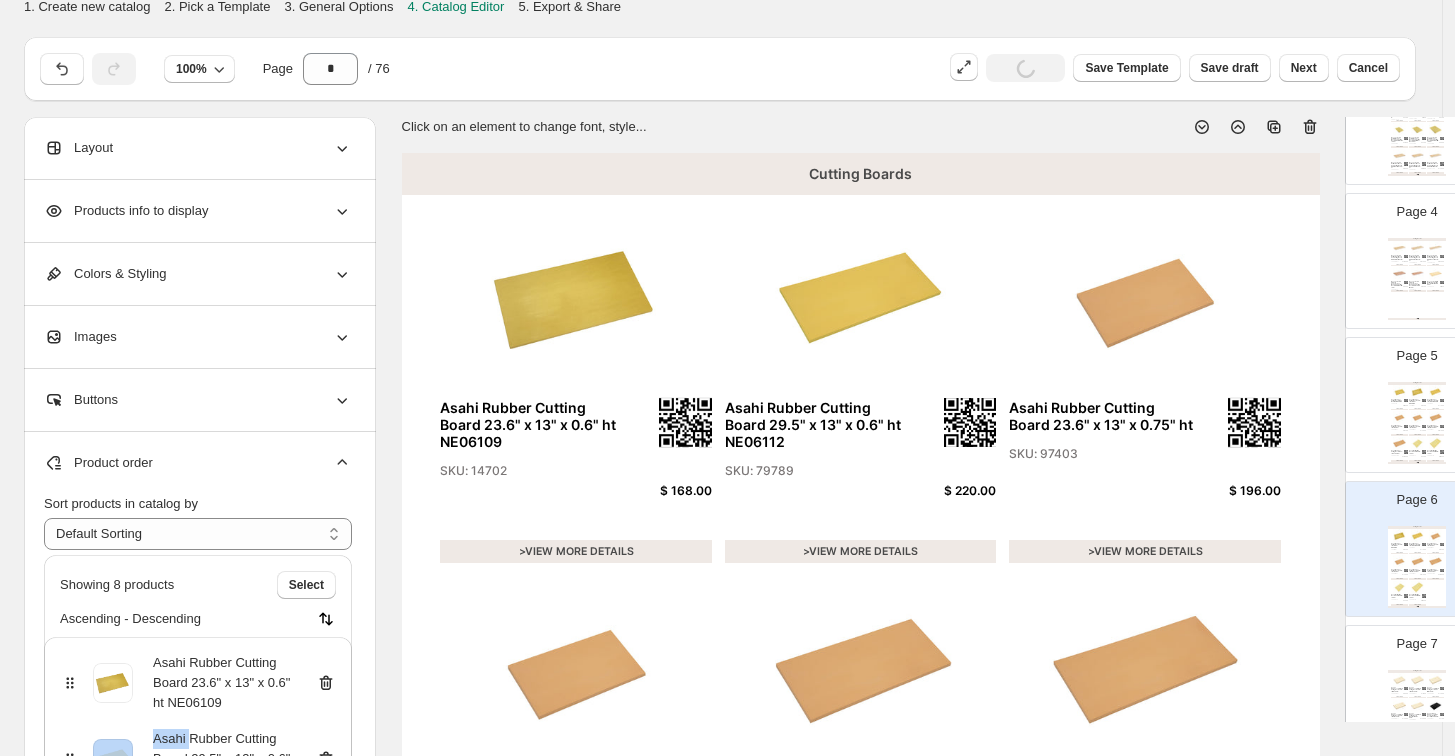 click 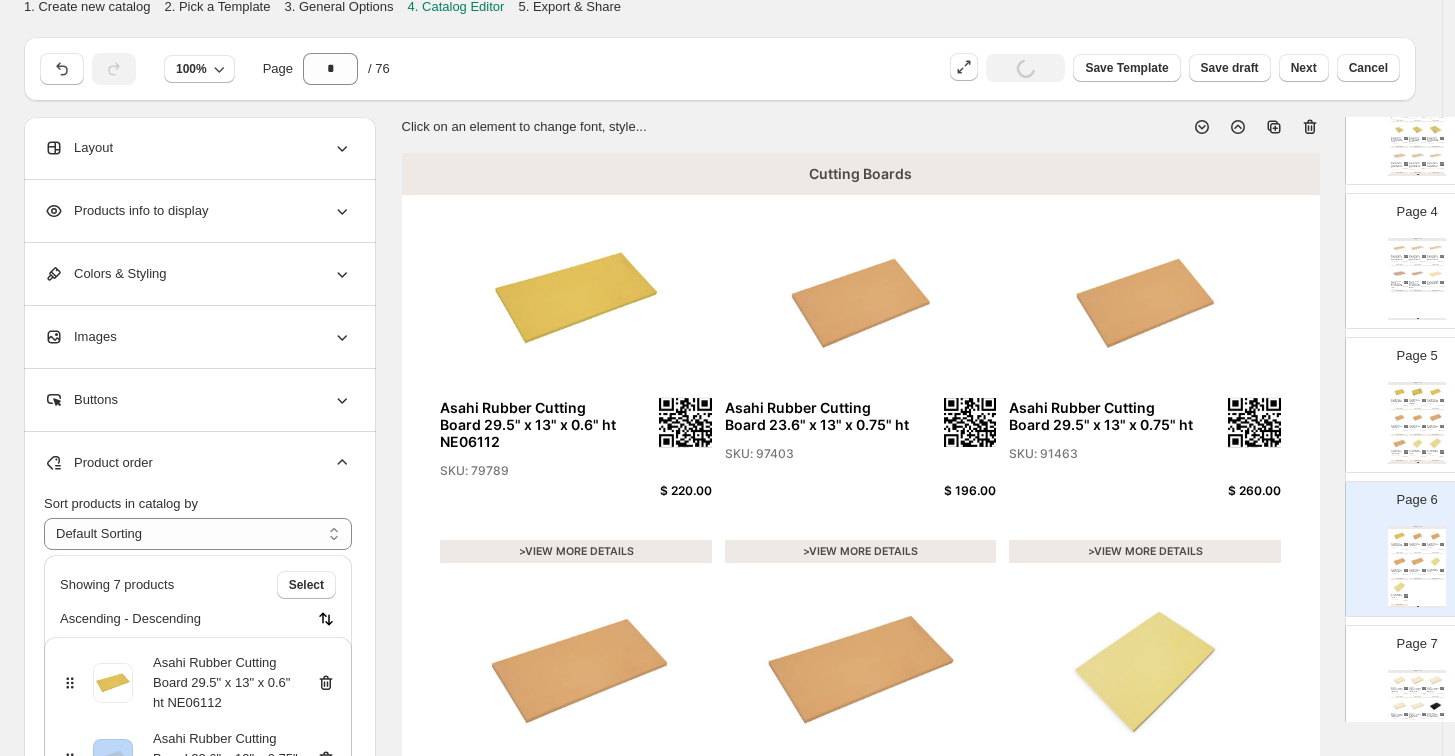 click 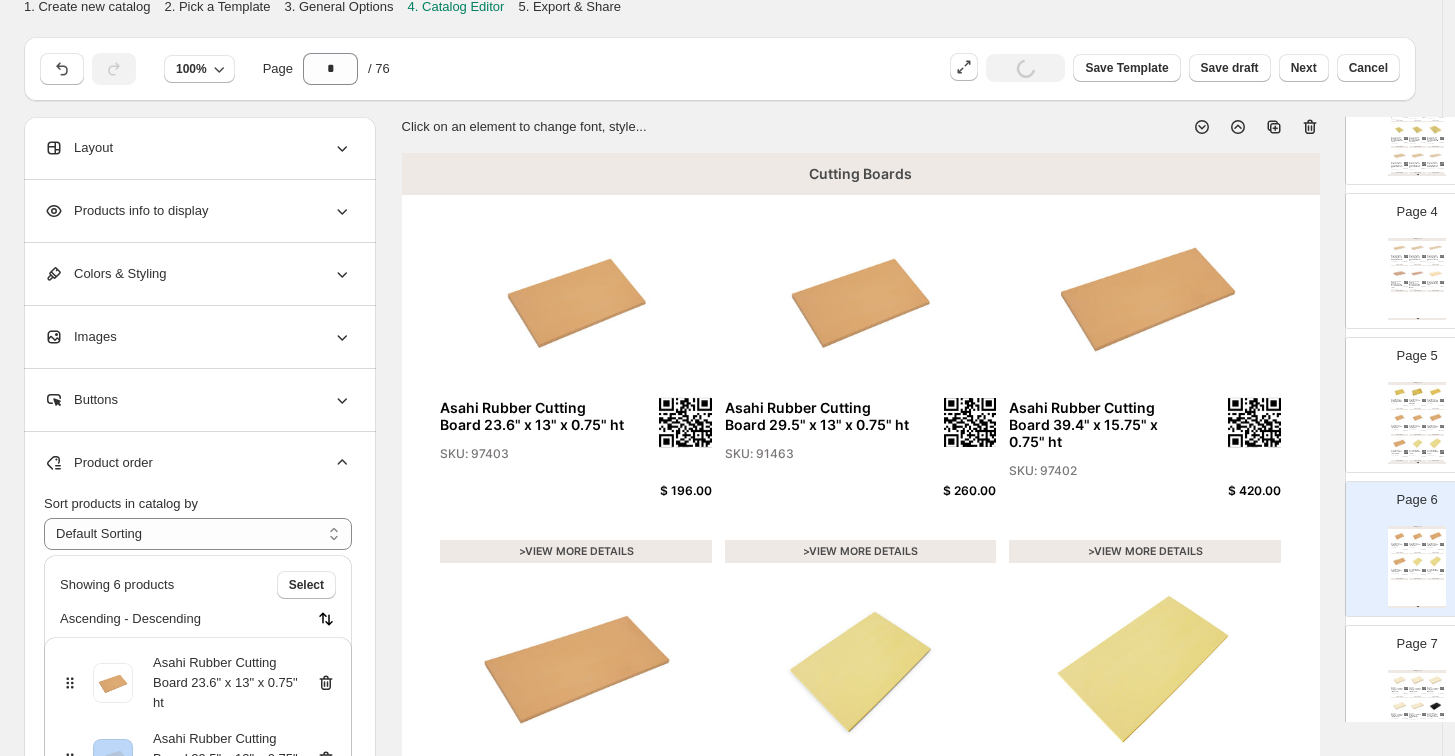 click 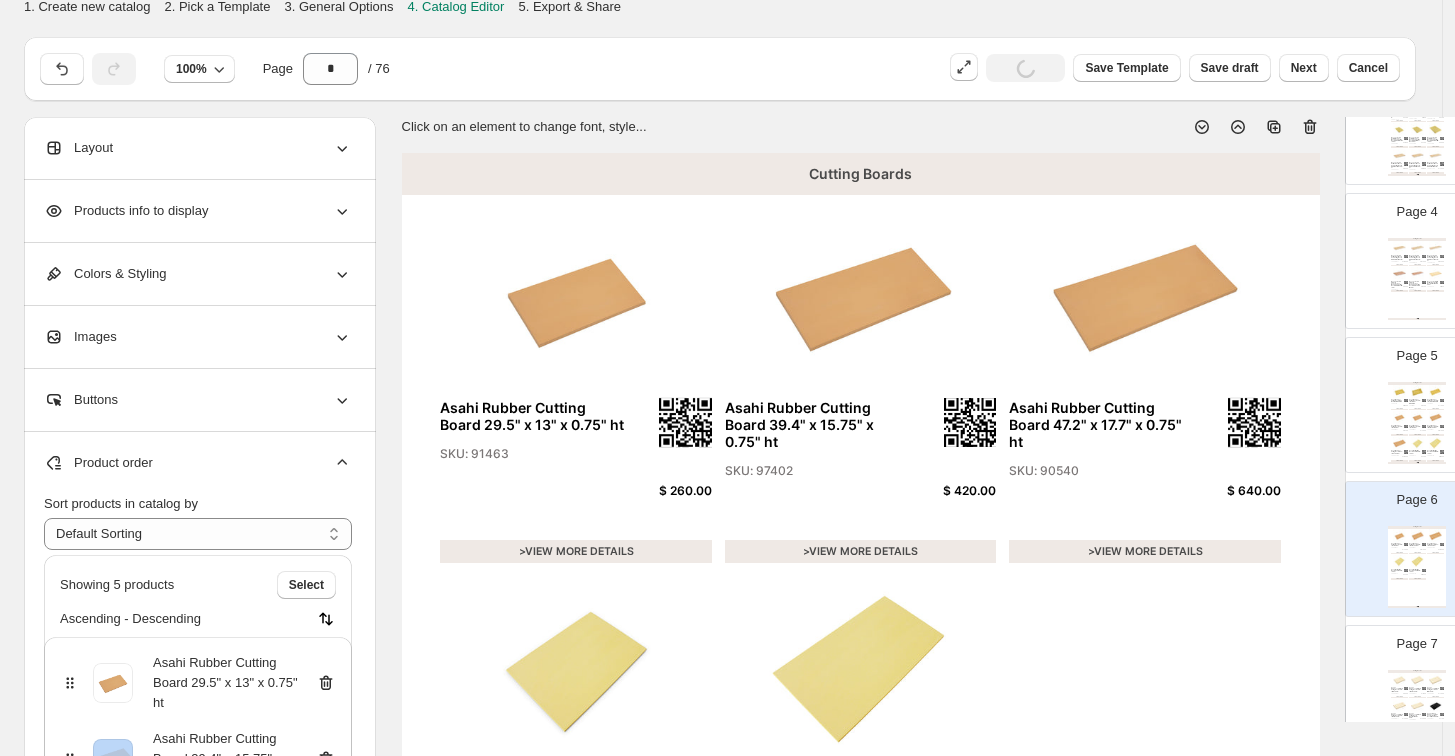 click 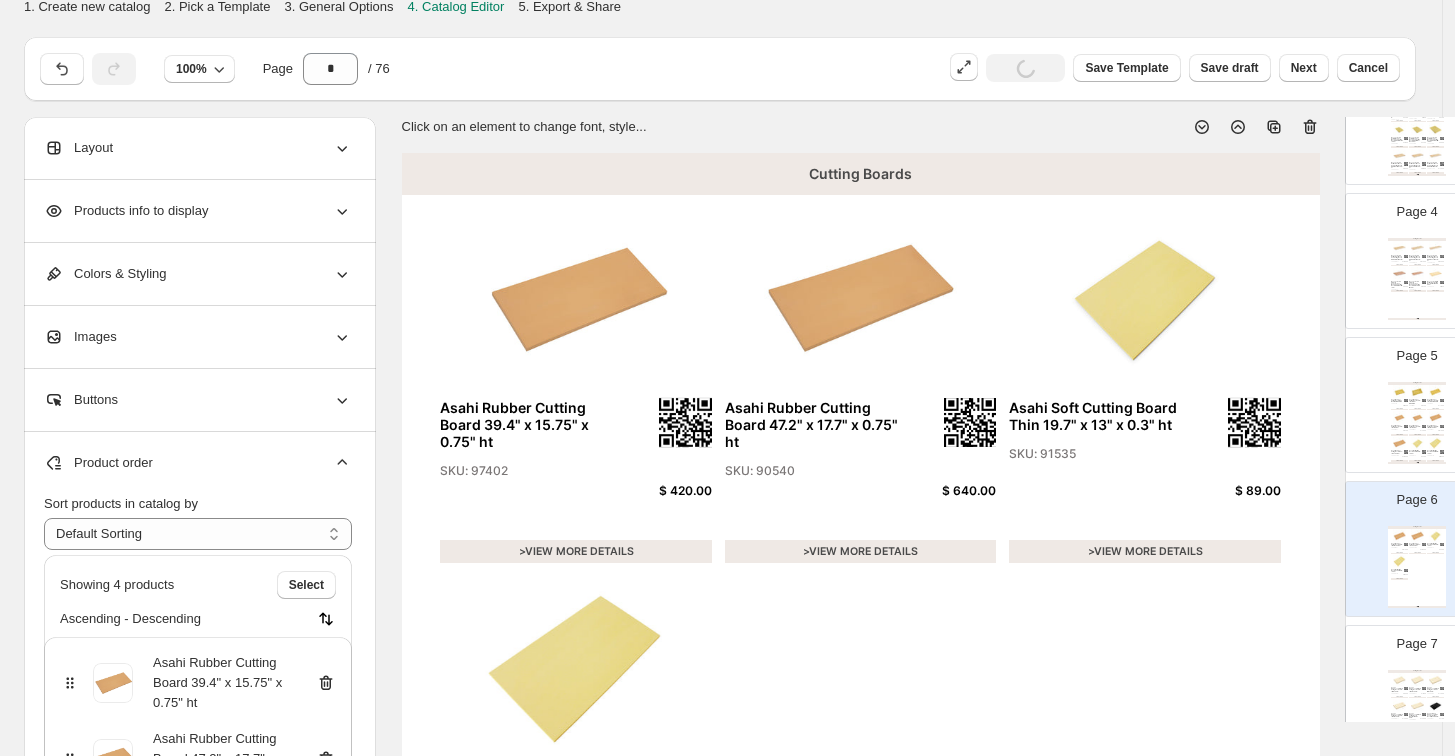 click 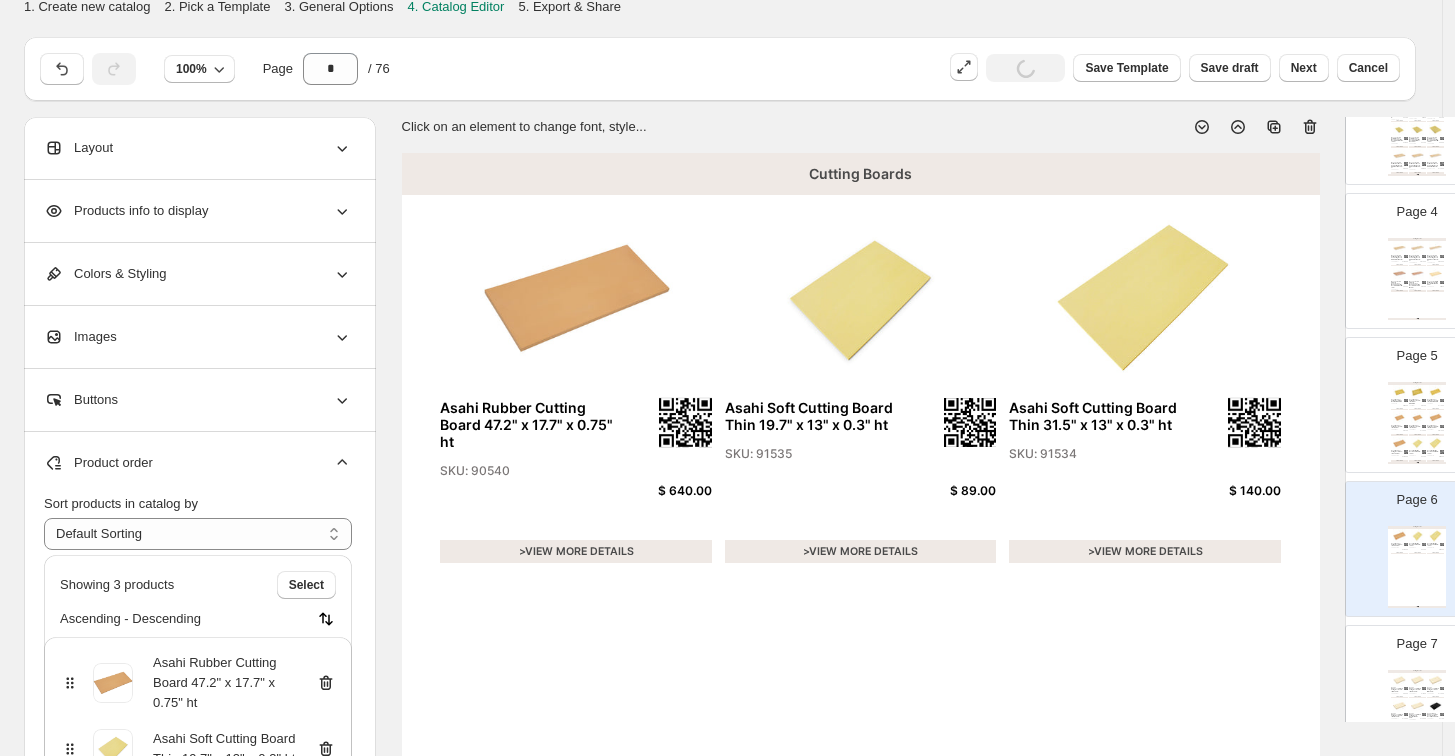 click 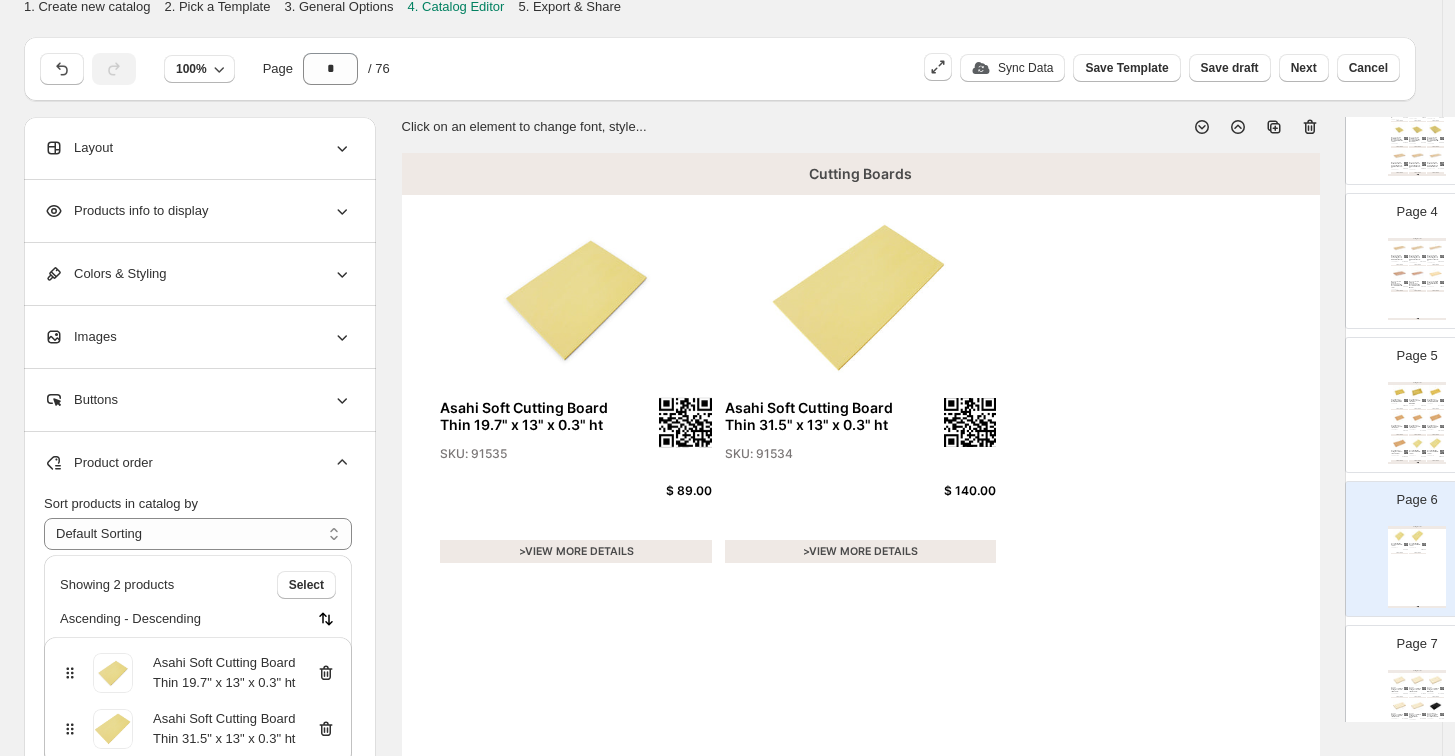 click 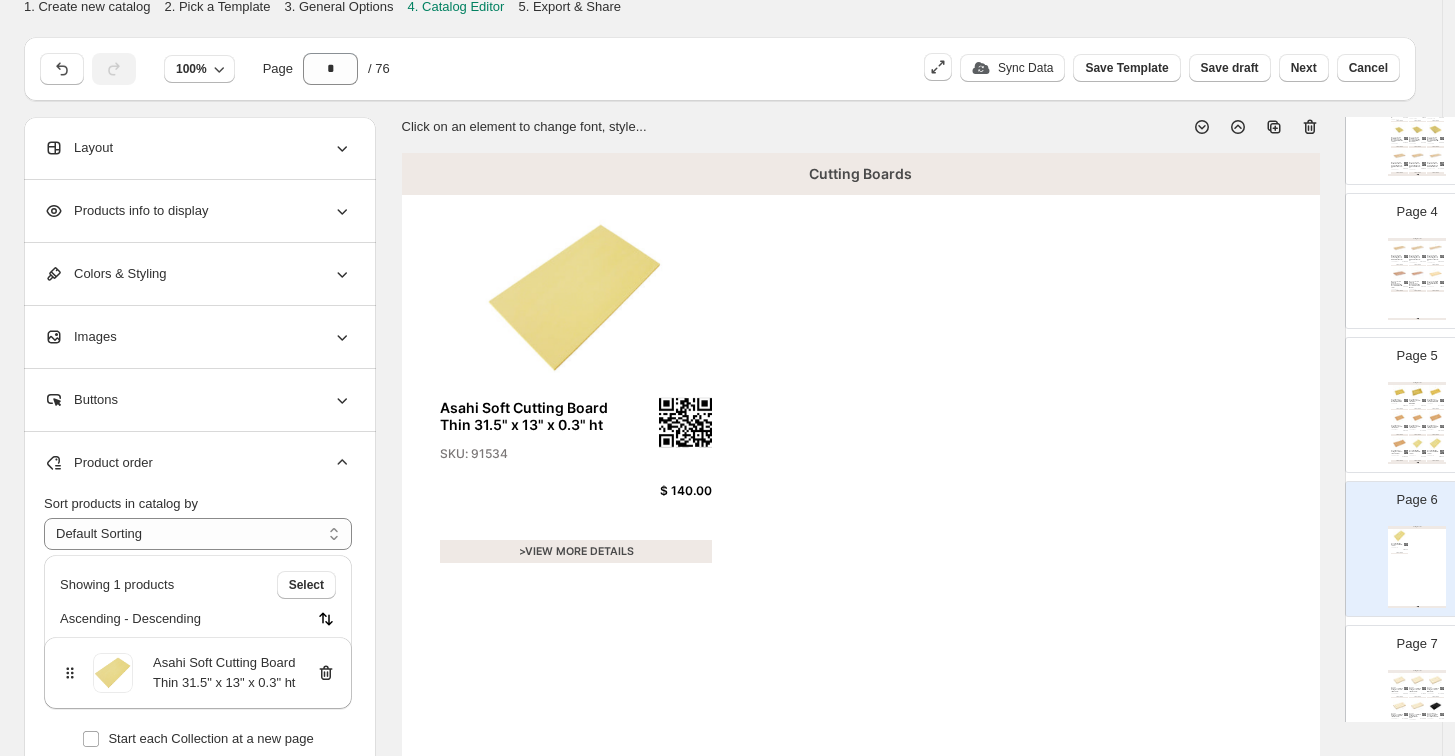 click 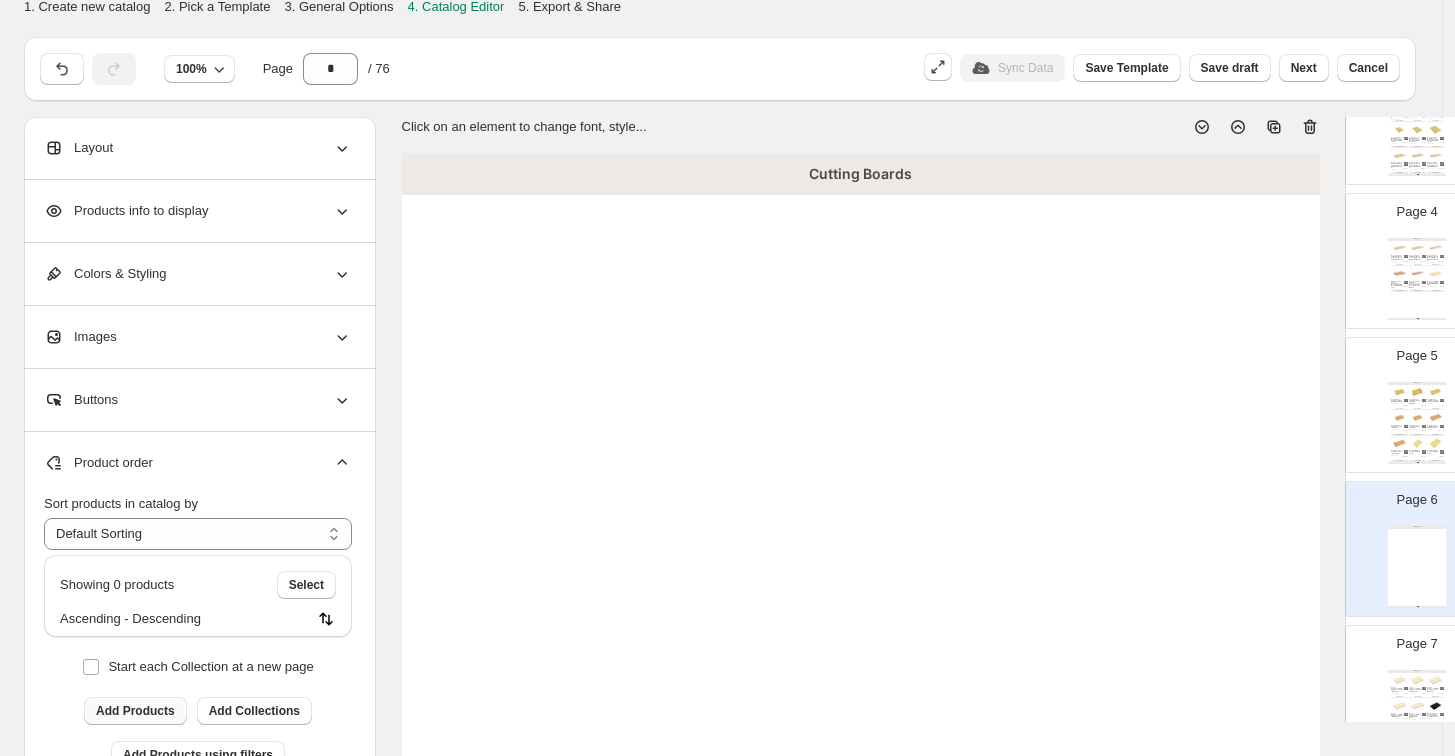 click on "Add Products" at bounding box center [135, 711] 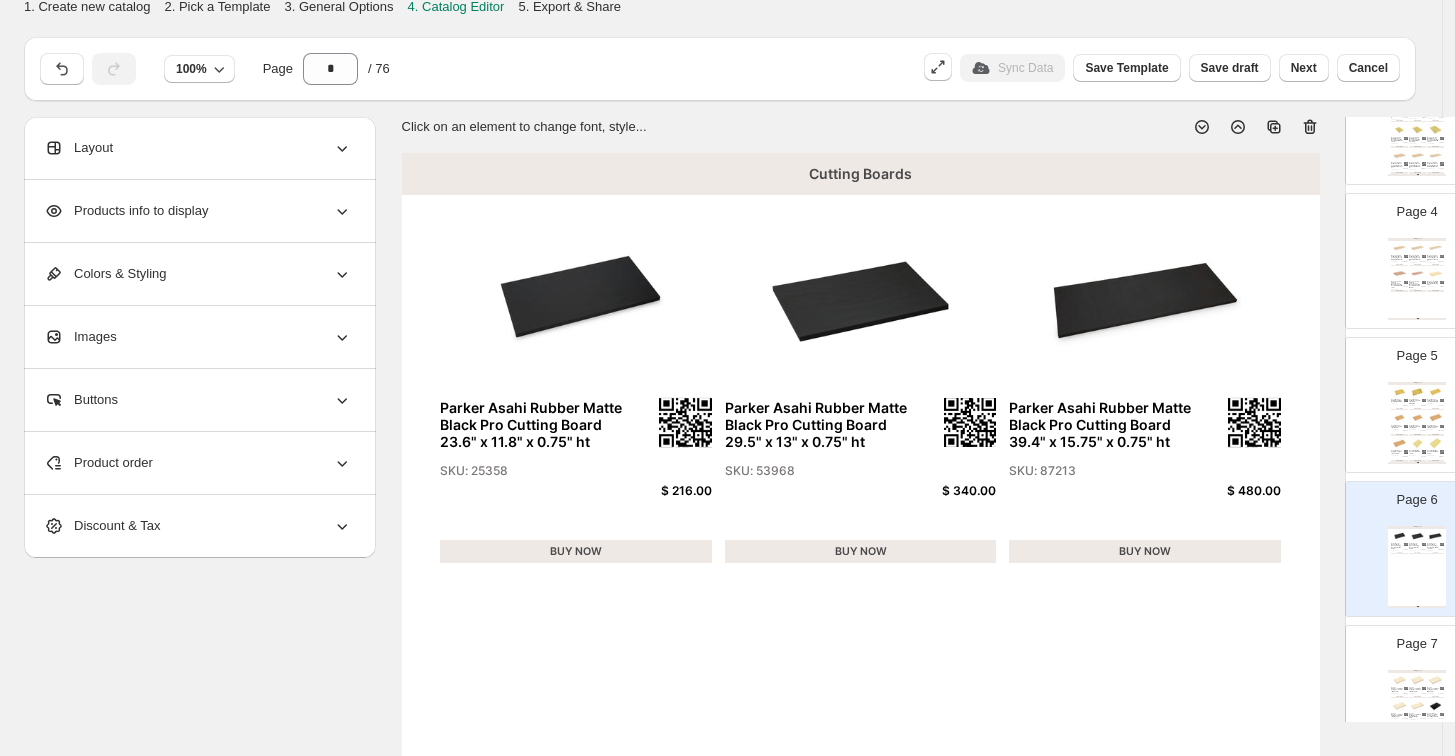 click on "BUY NOW" at bounding box center (576, 552) 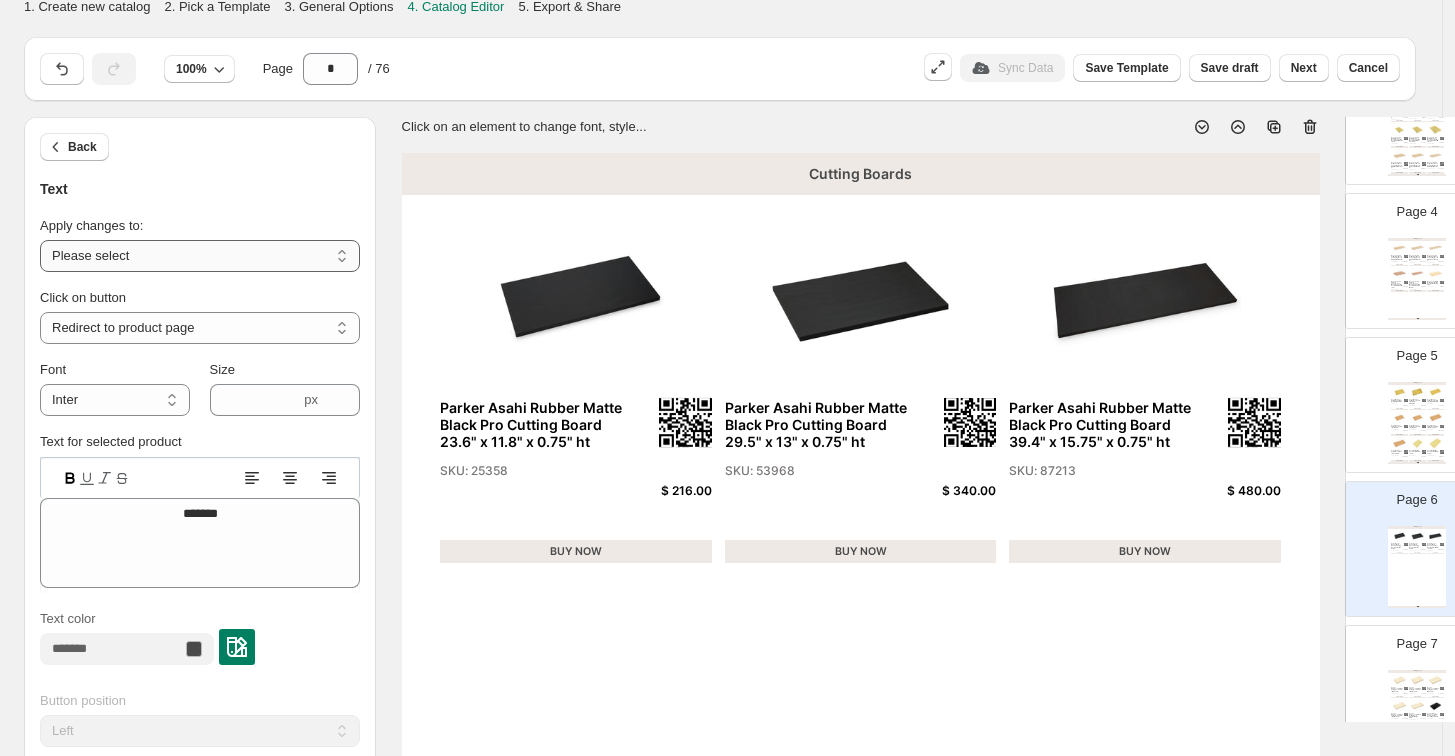 click on "**********" at bounding box center (200, 256) 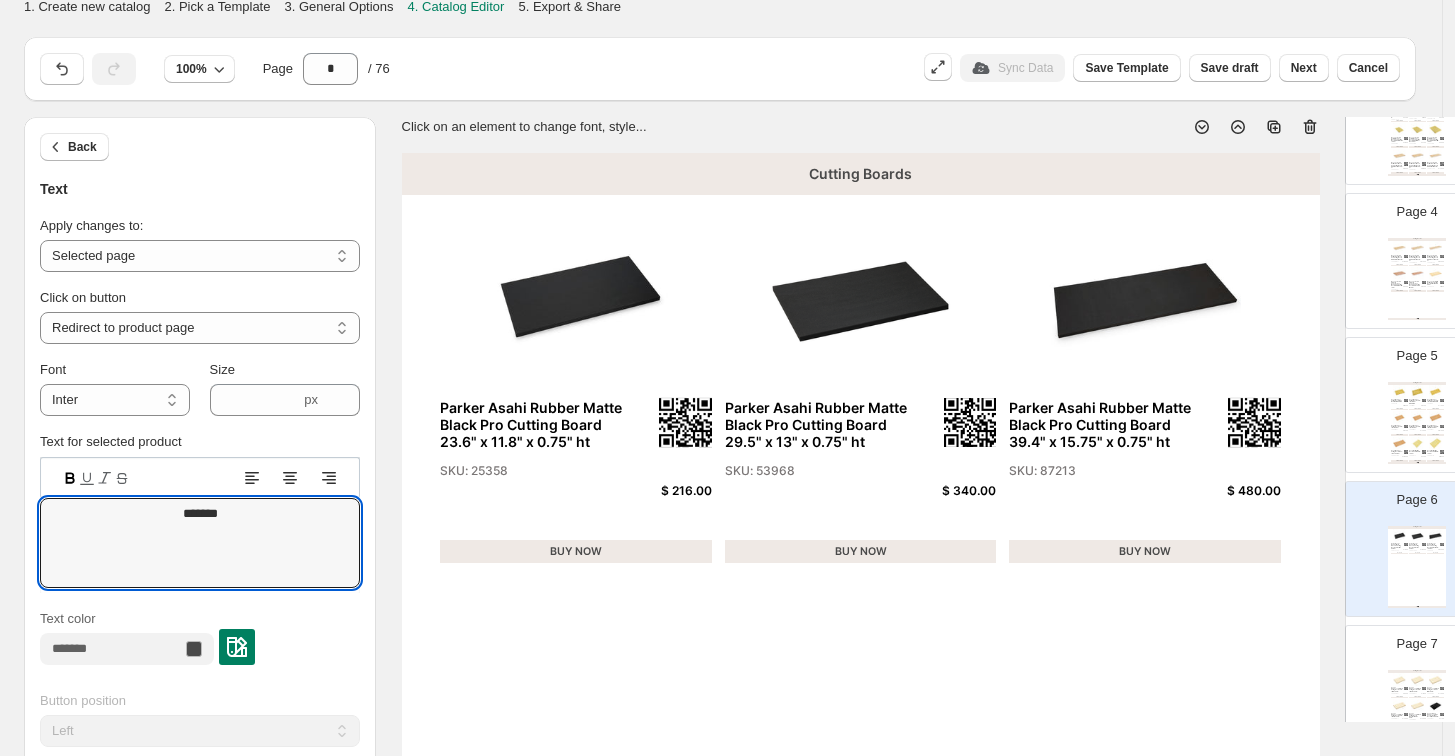 drag, startPoint x: 239, startPoint y: 506, endPoint x: 66, endPoint y: 475, distance: 175.75551 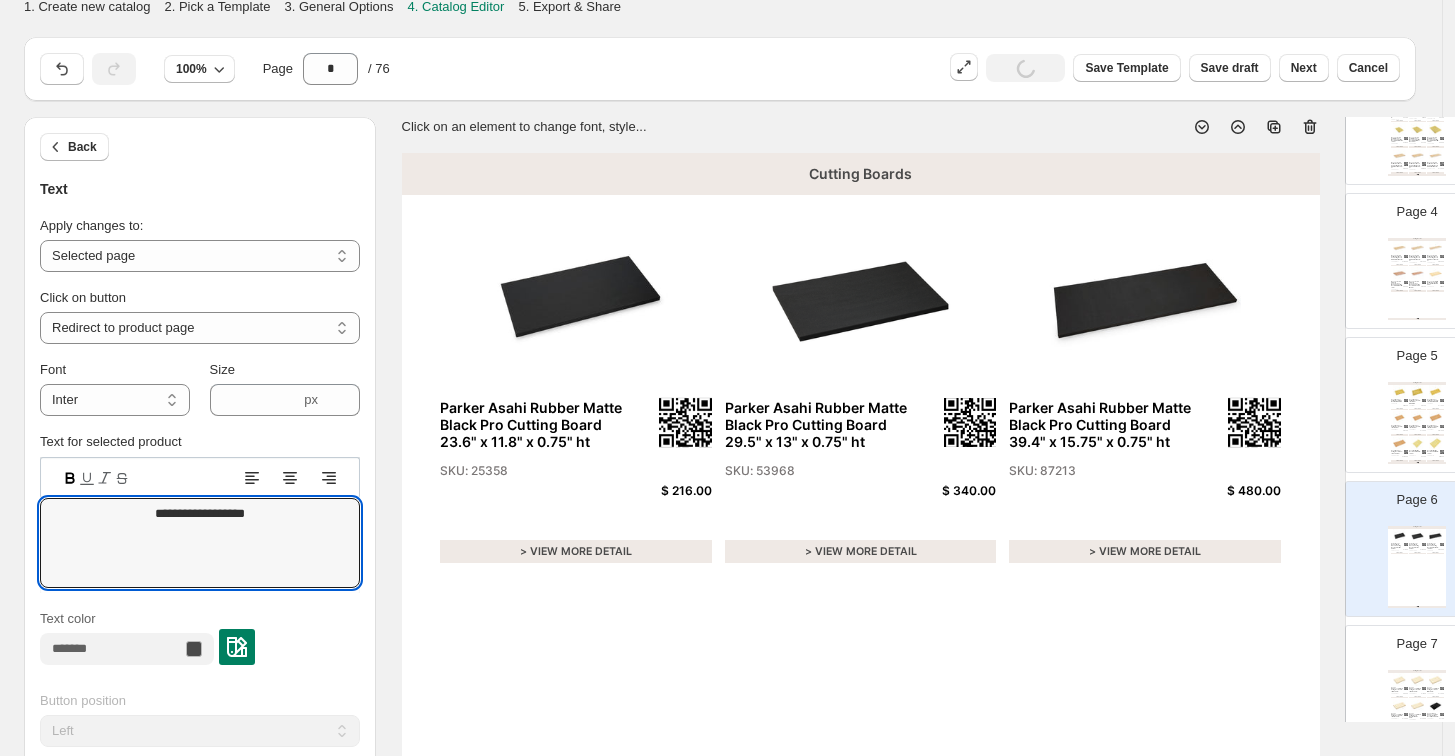 type on "**********" 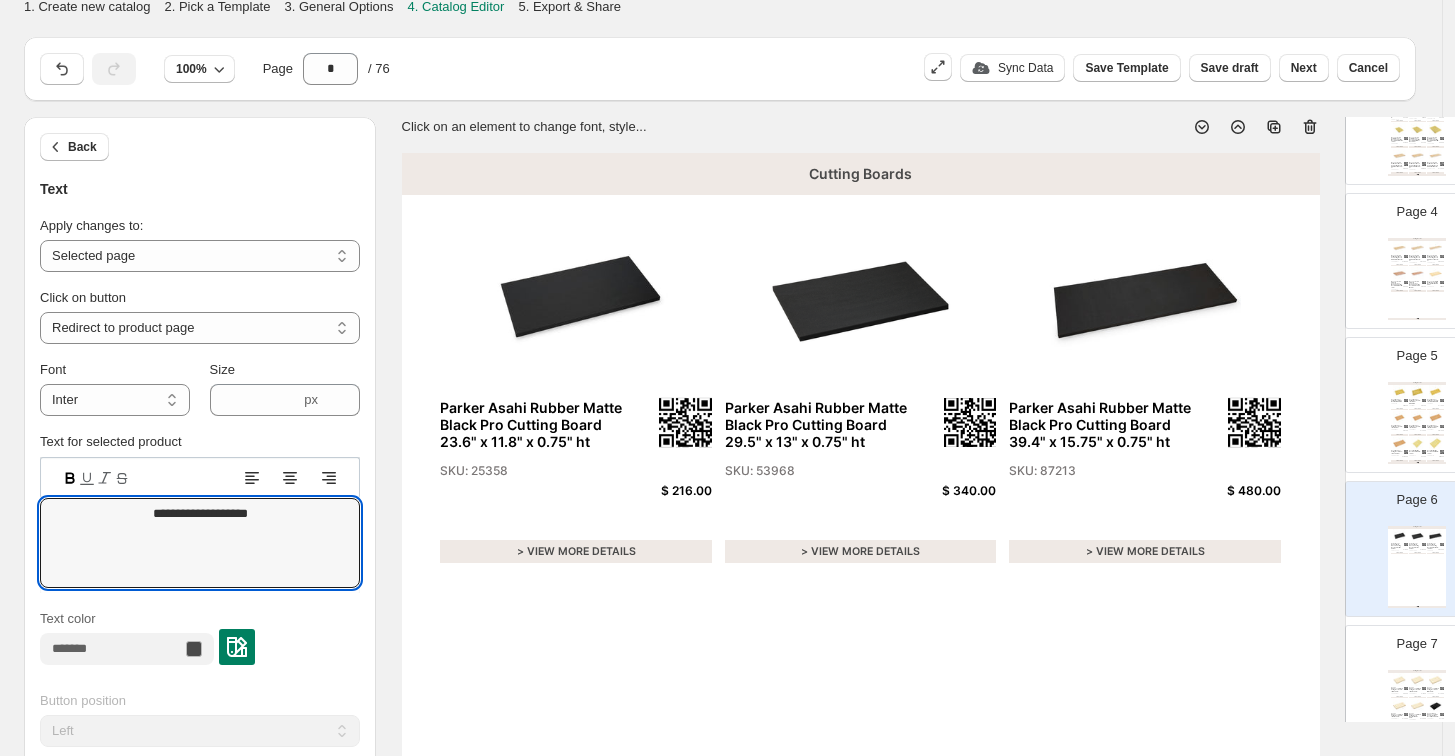 click on "Parker Asahi Rubber Matte Black Pro Cutting Board 29.5" x 13" x 0.75" ht" at bounding box center [1415, 546] 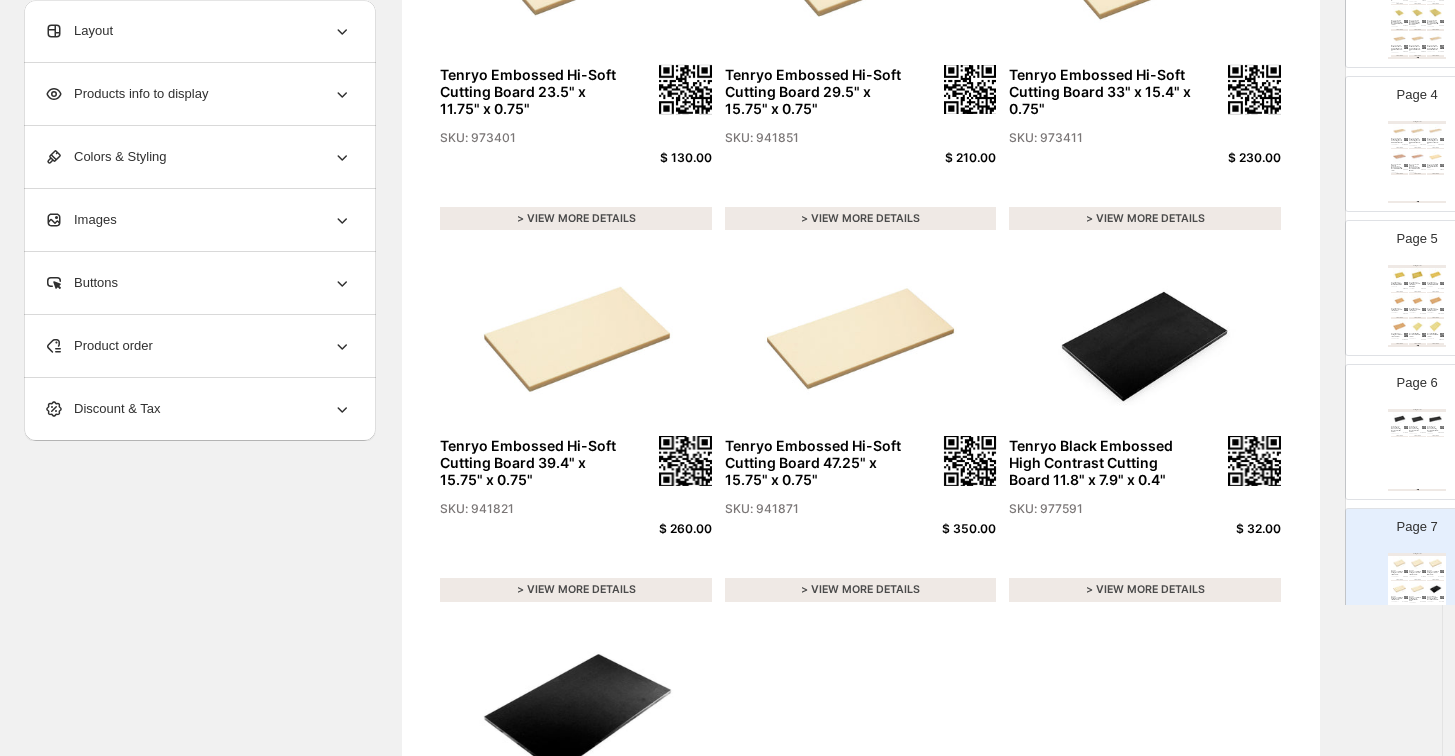 scroll, scrollTop: 559, scrollLeft: 0, axis: vertical 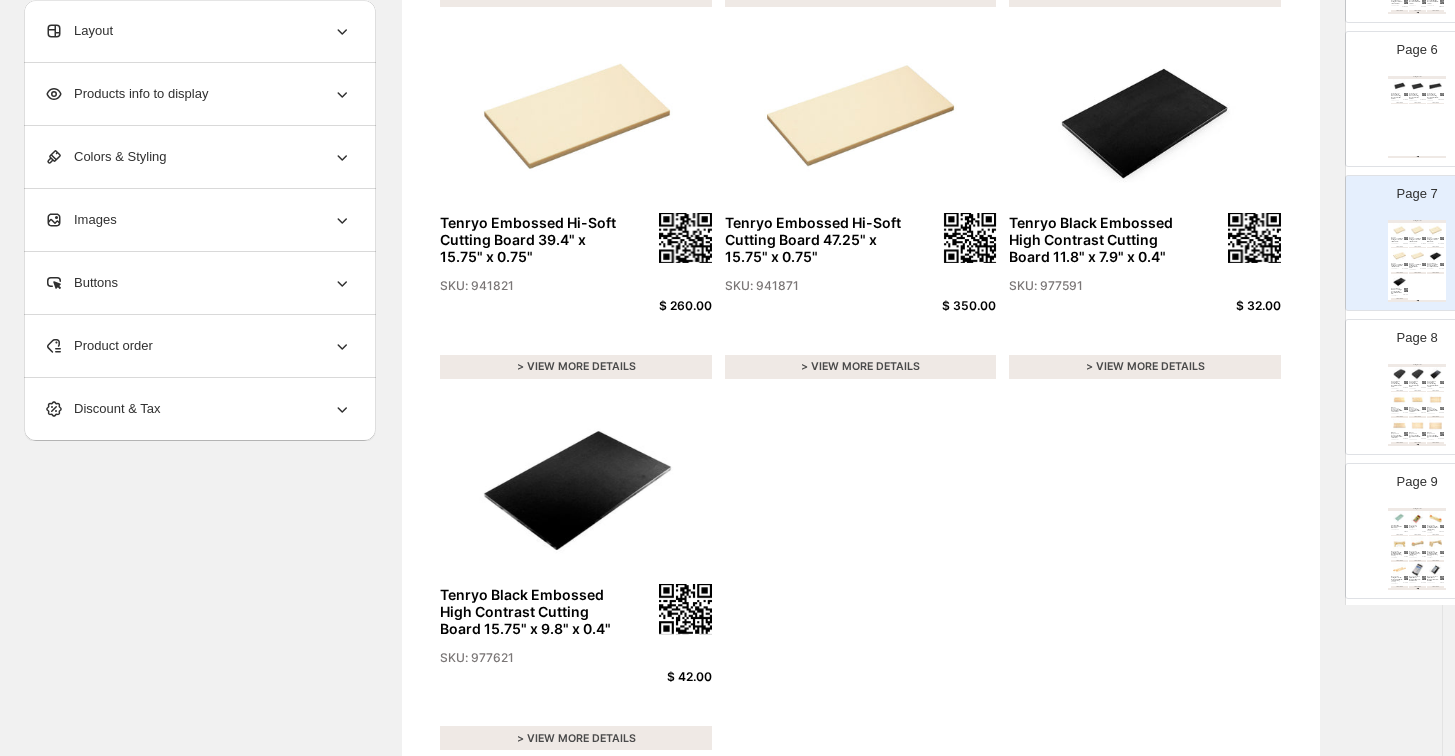 click at bounding box center (1417, 399) 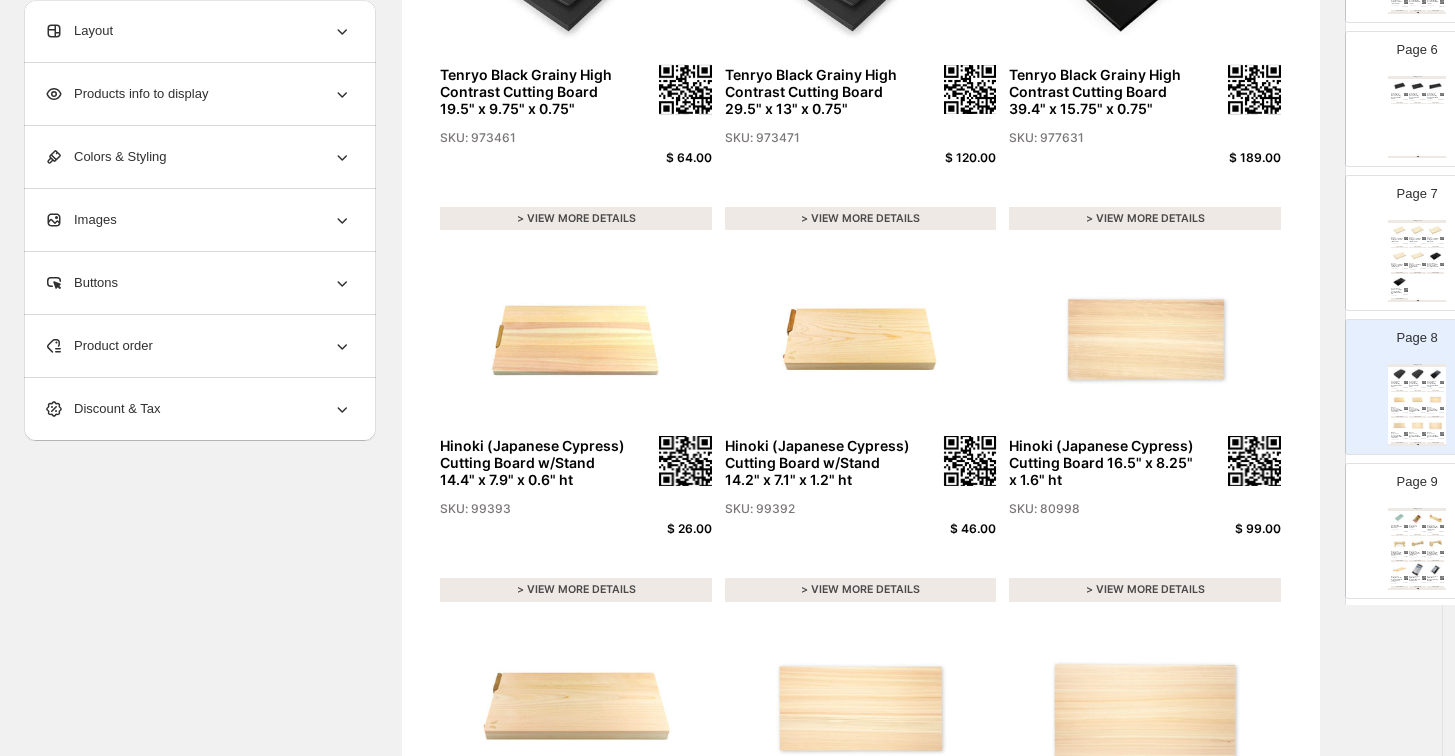 scroll, scrollTop: 225, scrollLeft: 0, axis: vertical 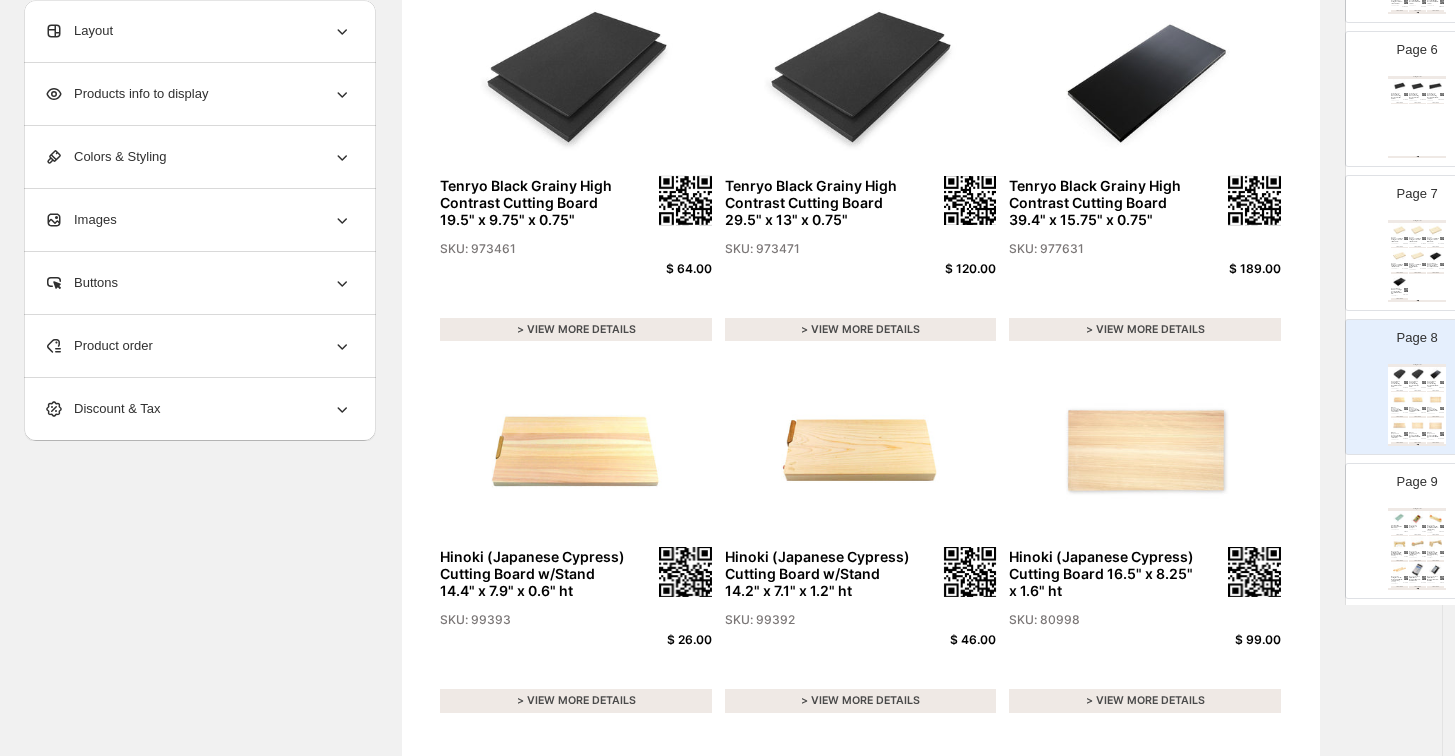 click on "SKU:  973461" at bounding box center [533, 249] 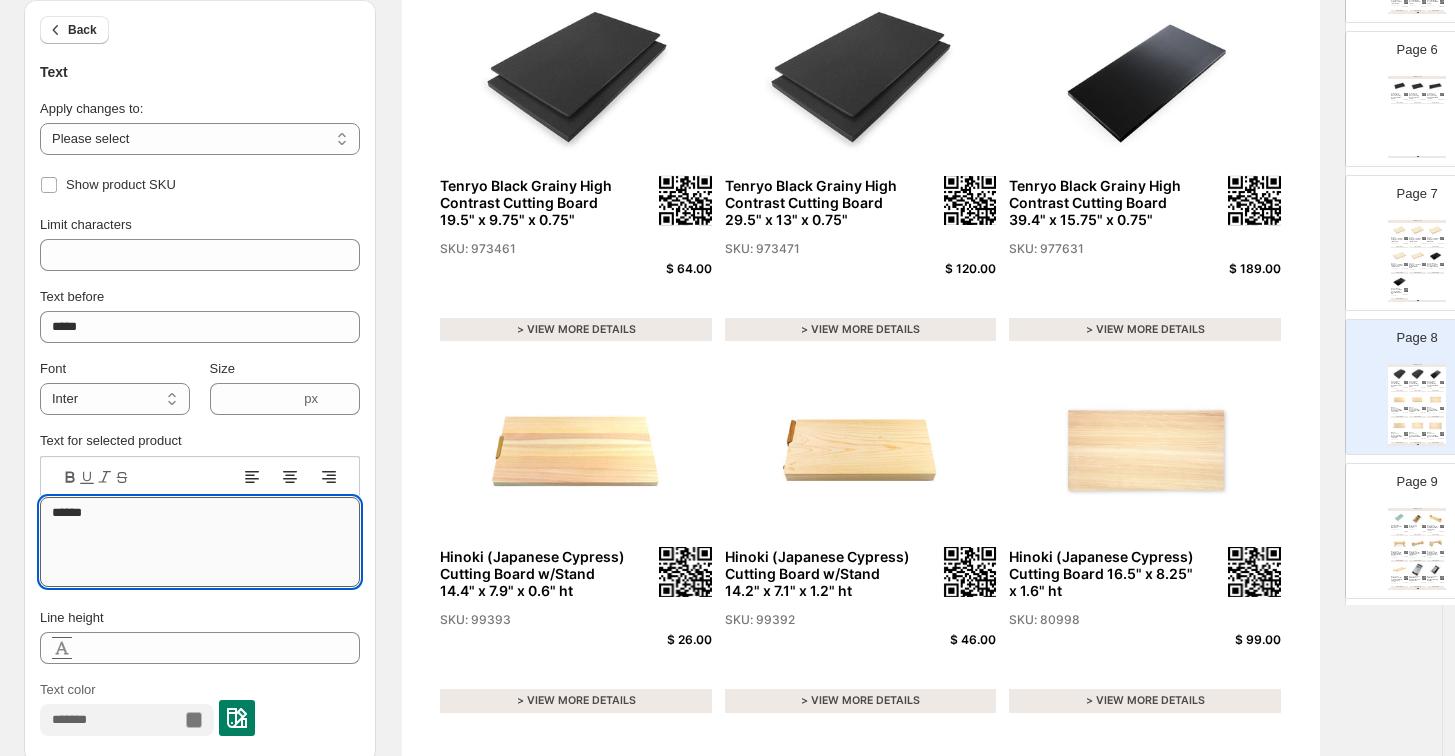 click on "******" at bounding box center [200, 542] 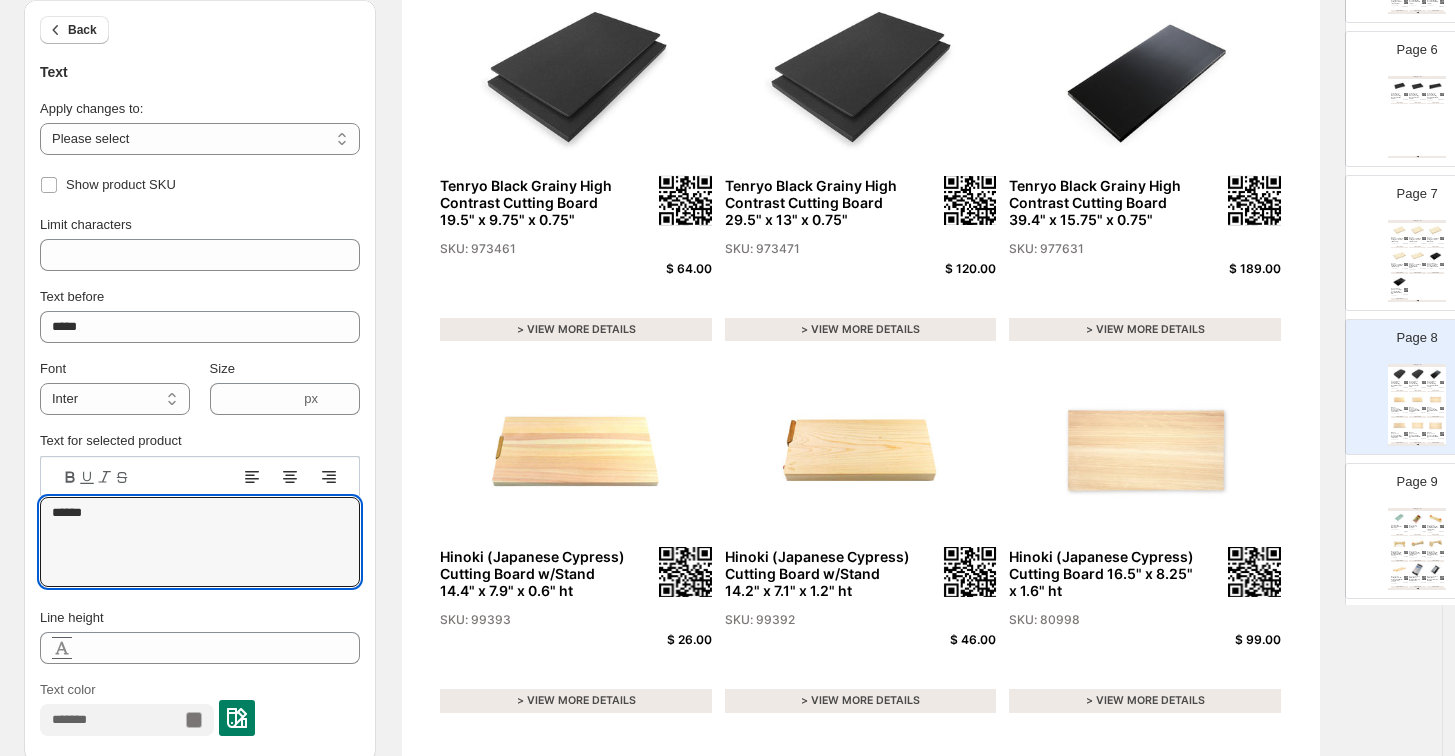 click on "Cutting Boards Tenryo Embossed Hi-Soft Cutting Board 23.5" x 11.75" x 0.75" SKU:  973401 $ 130.00 > VIEW MORE DETAILS Tenryo Embossed Hi-Soft Cutting Board 29.5" x 15.75" x 0.75" SKU:  941851 $ 210.00 > VIEW MORE DETAILS Tenryo Embossed Hi-Soft Cutting Board 33" x 15.4" x 0.75" SKU:  973411 $ 230.00 > VIEW MORE DETAILS Tenryo Embossed Hi-Soft Cutting Board 39.4" x 15.75" x 0.75" SKU:  941821 $ 260.00 > VIEW MORE DETAILS Tenryo Embossed Hi-Soft Cutting Board 47.25" x 15.75" x 0.75" SKU:  941871 $ 350.00 > VIEW MORE DETAILS Tenryo Black Embossed High Contrast Cutting Board 11.8" x 7.9" x 0.4" SKU:  977591 $ 32.00 > VIEW MORE DETAILS Tenryo Black Embossed High Contrast Cutting Board 15.75" x 9.8" x 0.4" SKU:  977621 $ 42.00 > VIEW MORE DETAILS MTC KITCHEN - The price may not be updated. Please reference website for latest pricing. | Page undefined" at bounding box center [1417, 261] 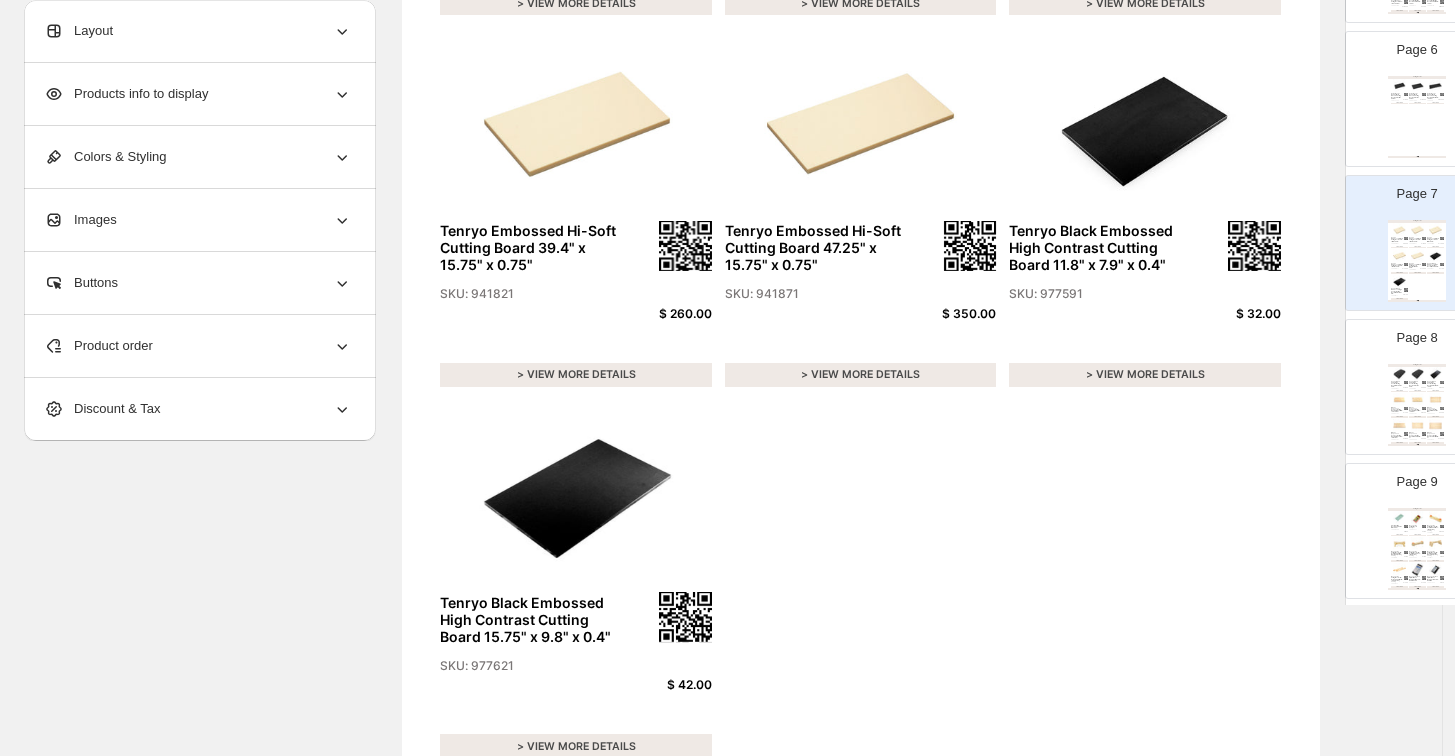 scroll, scrollTop: 559, scrollLeft: 0, axis: vertical 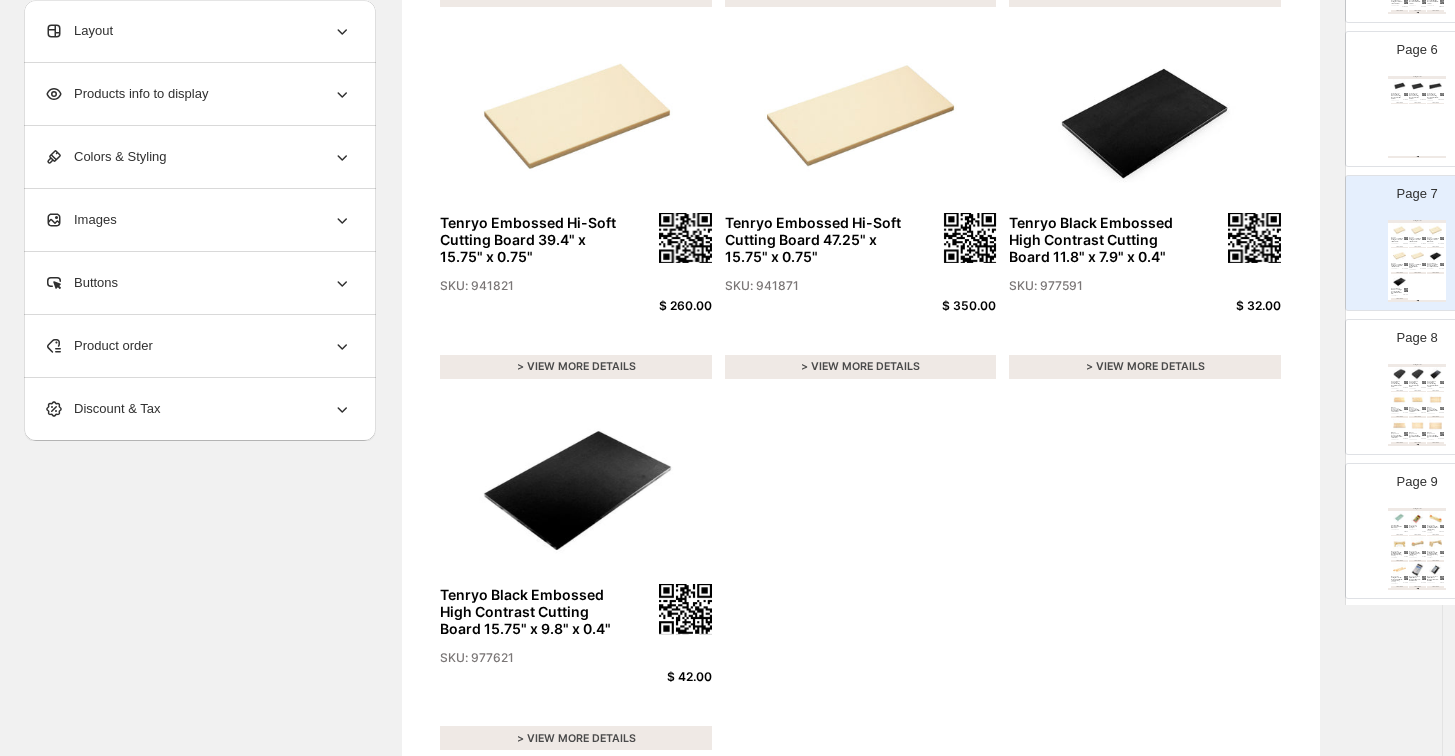 click 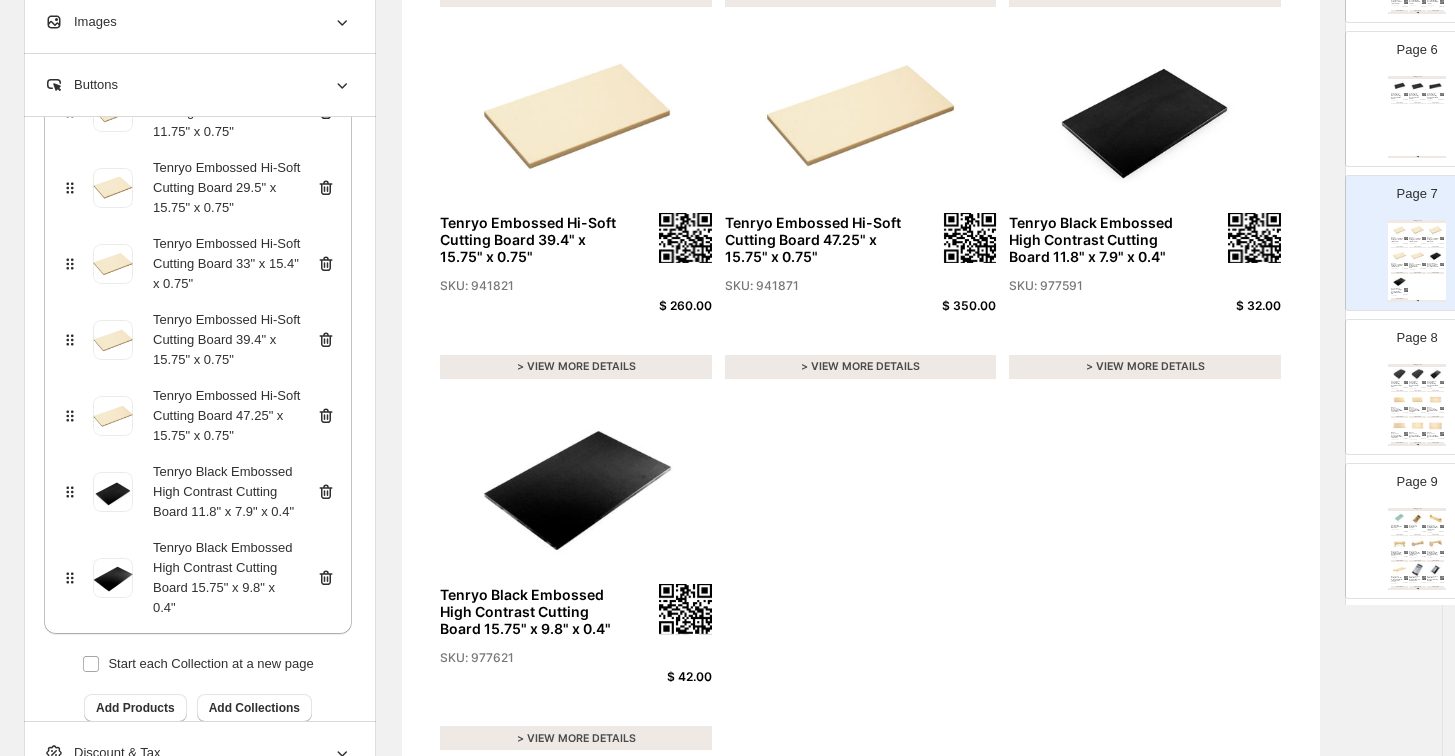 scroll, scrollTop: 333, scrollLeft: 0, axis: vertical 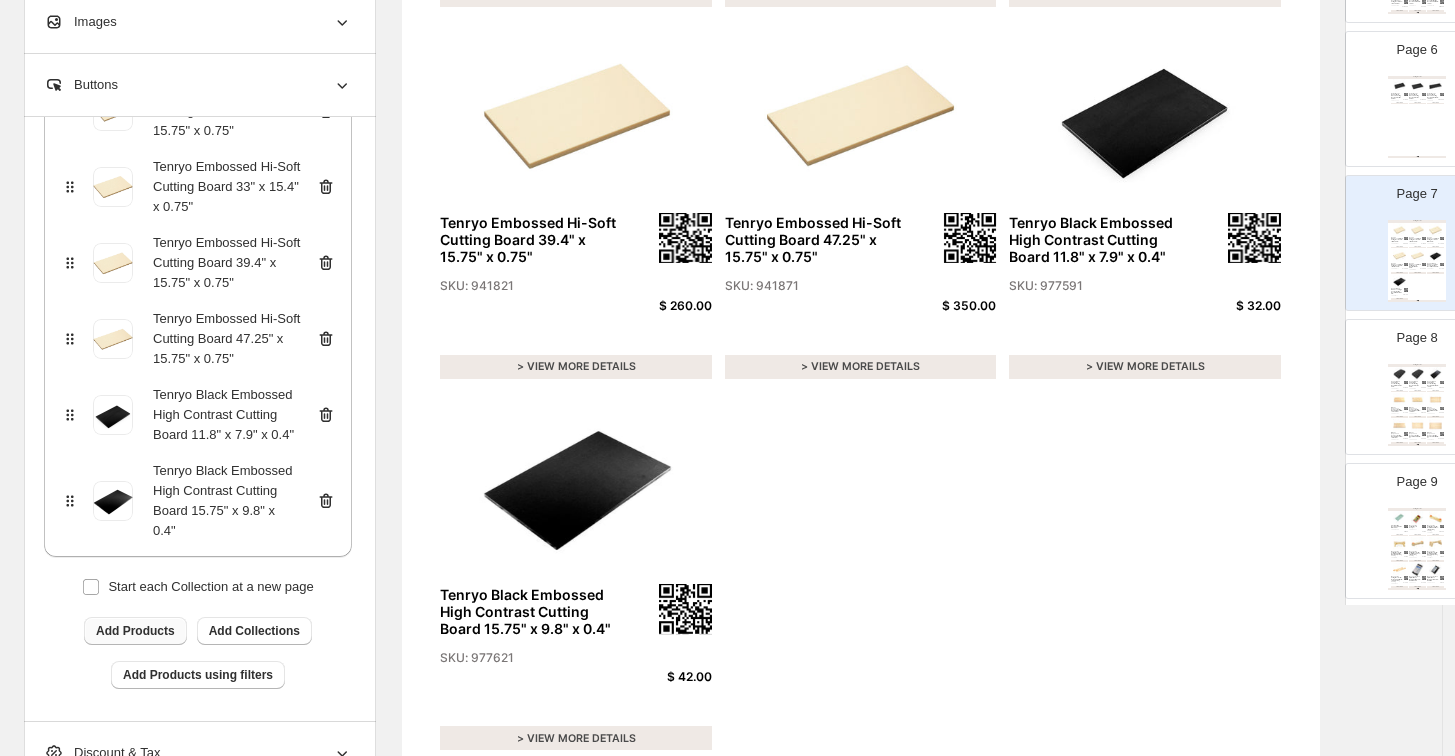 click on "Add Products" at bounding box center (135, 631) 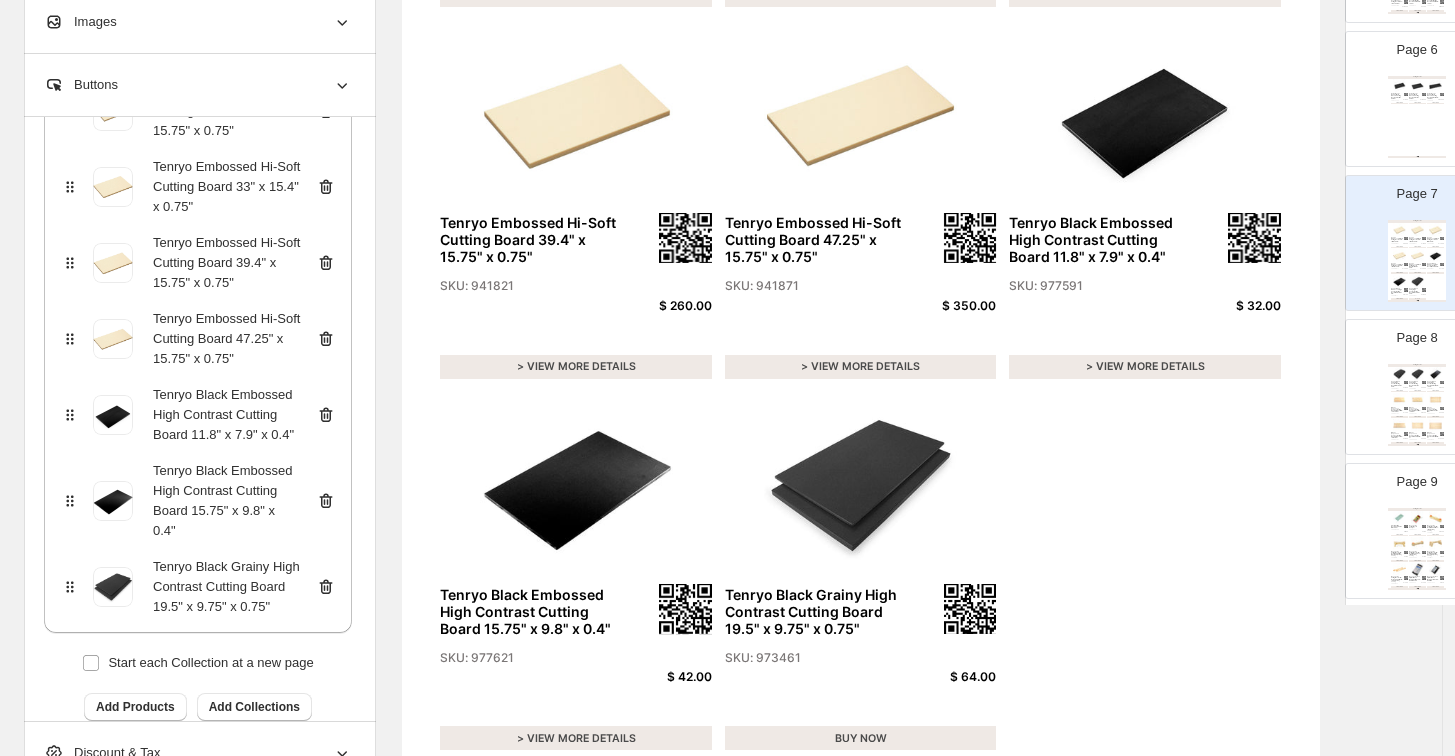 click at bounding box center [1423, 382] 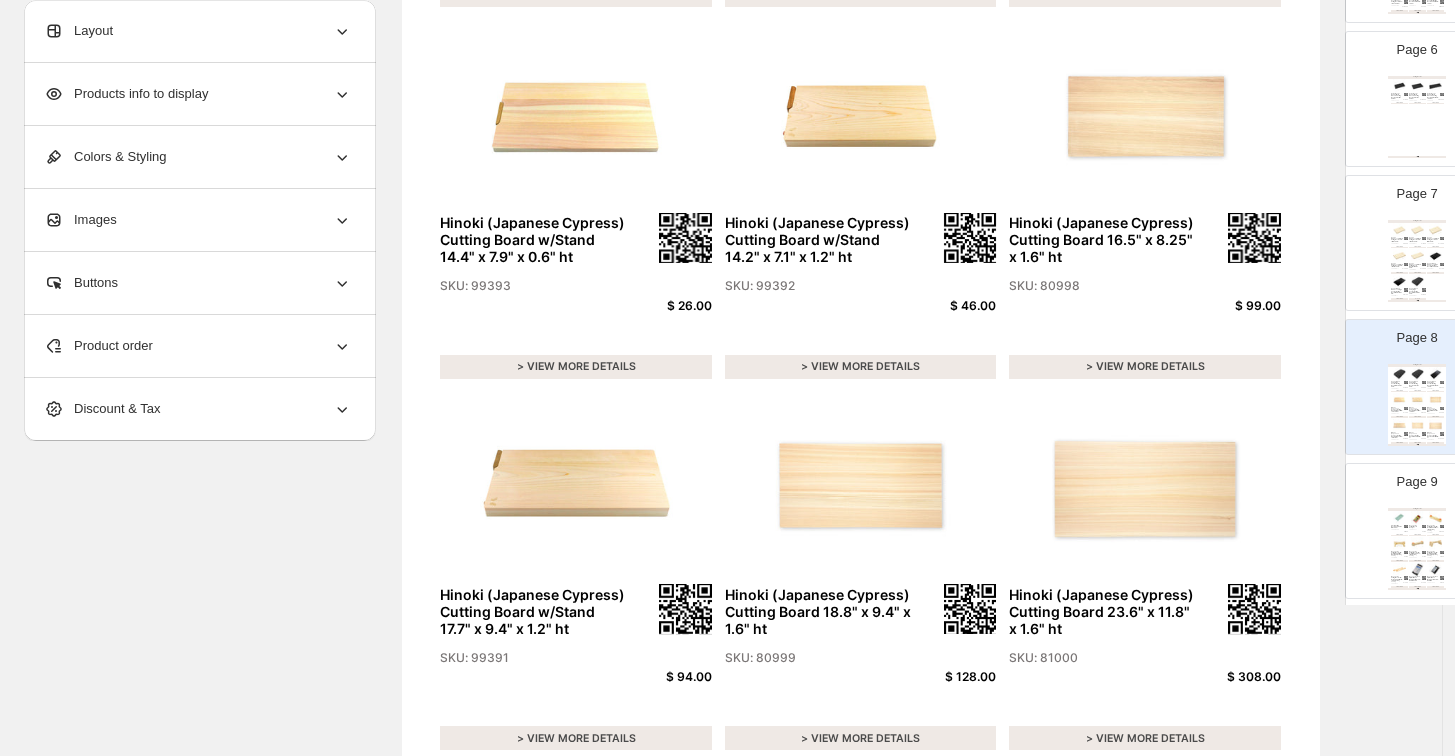 scroll, scrollTop: 0, scrollLeft: 0, axis: both 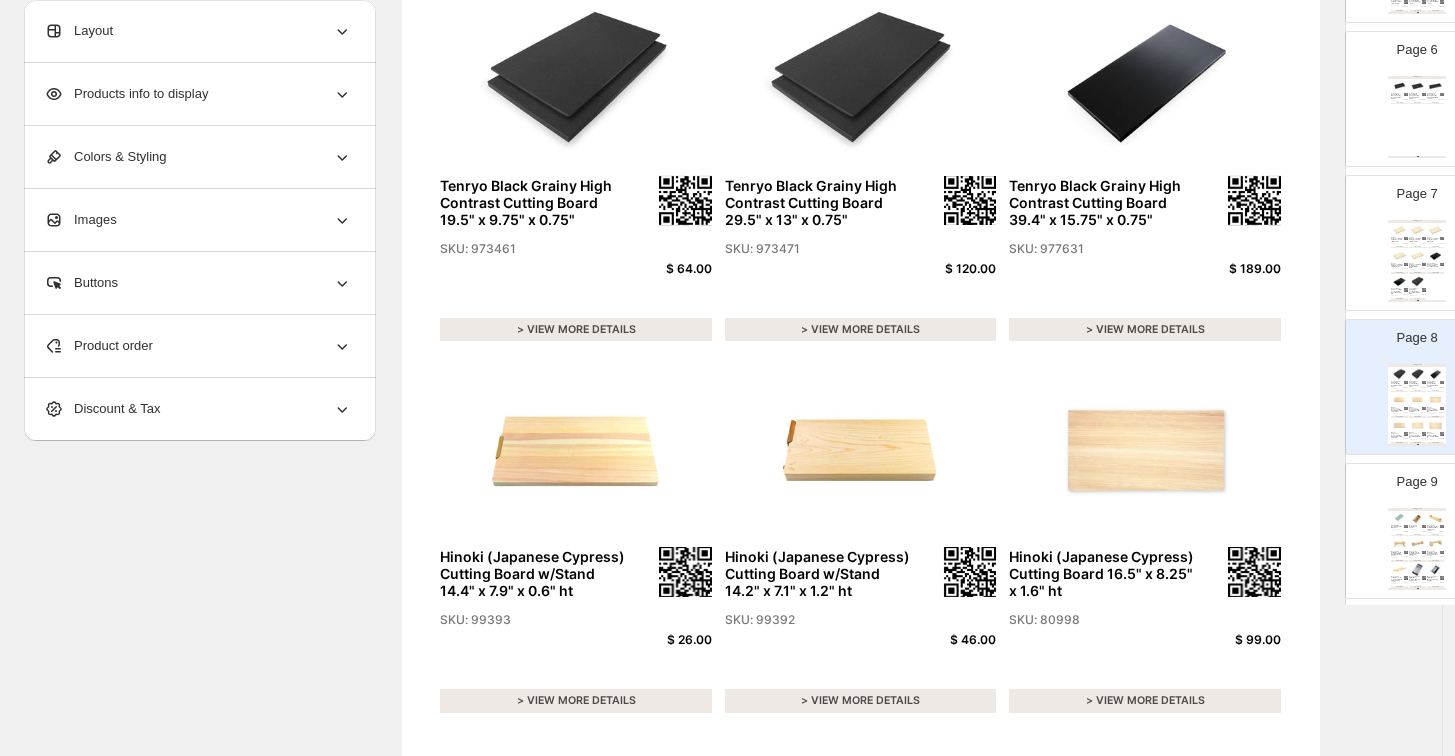 click on "SKU:  973471" at bounding box center [818, 249] 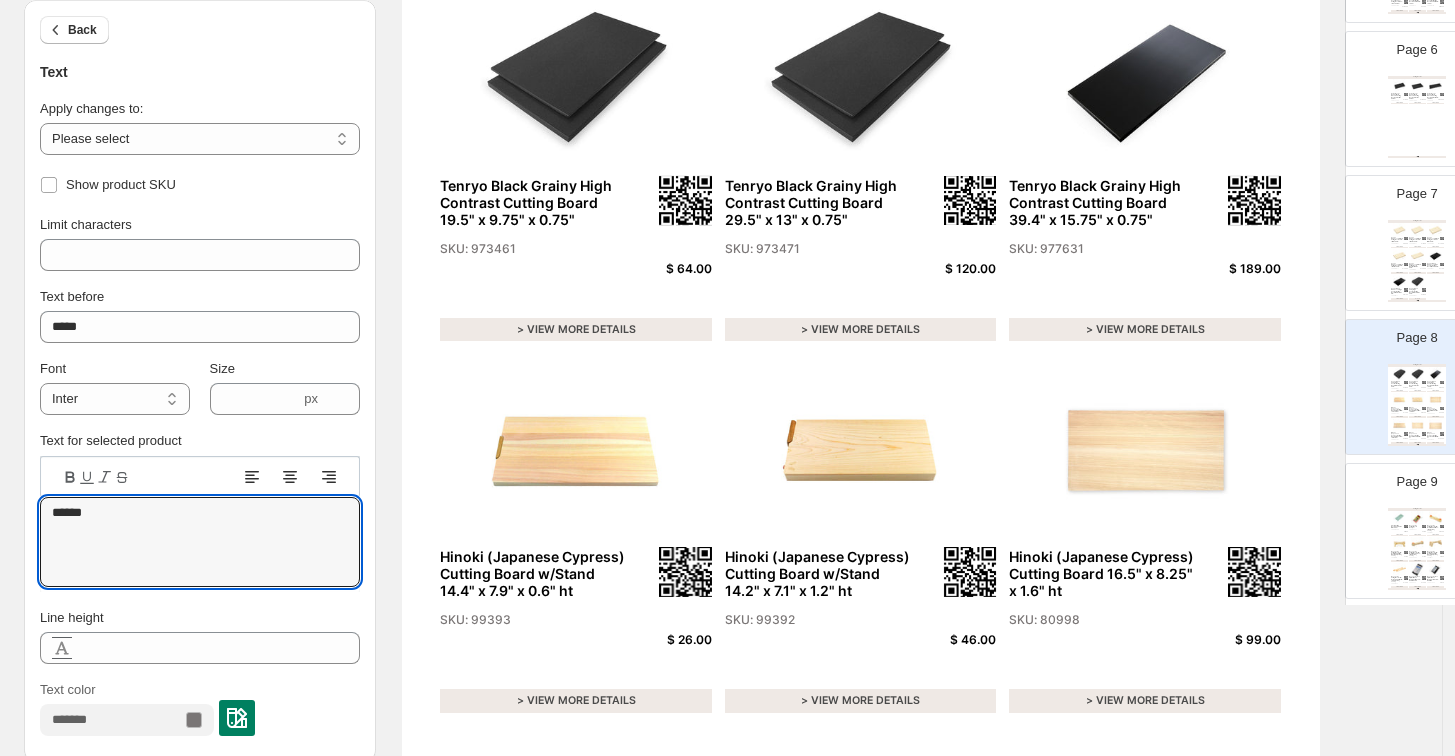 drag, startPoint x: 129, startPoint y: 507, endPoint x: 5, endPoint y: 508, distance: 124.004036 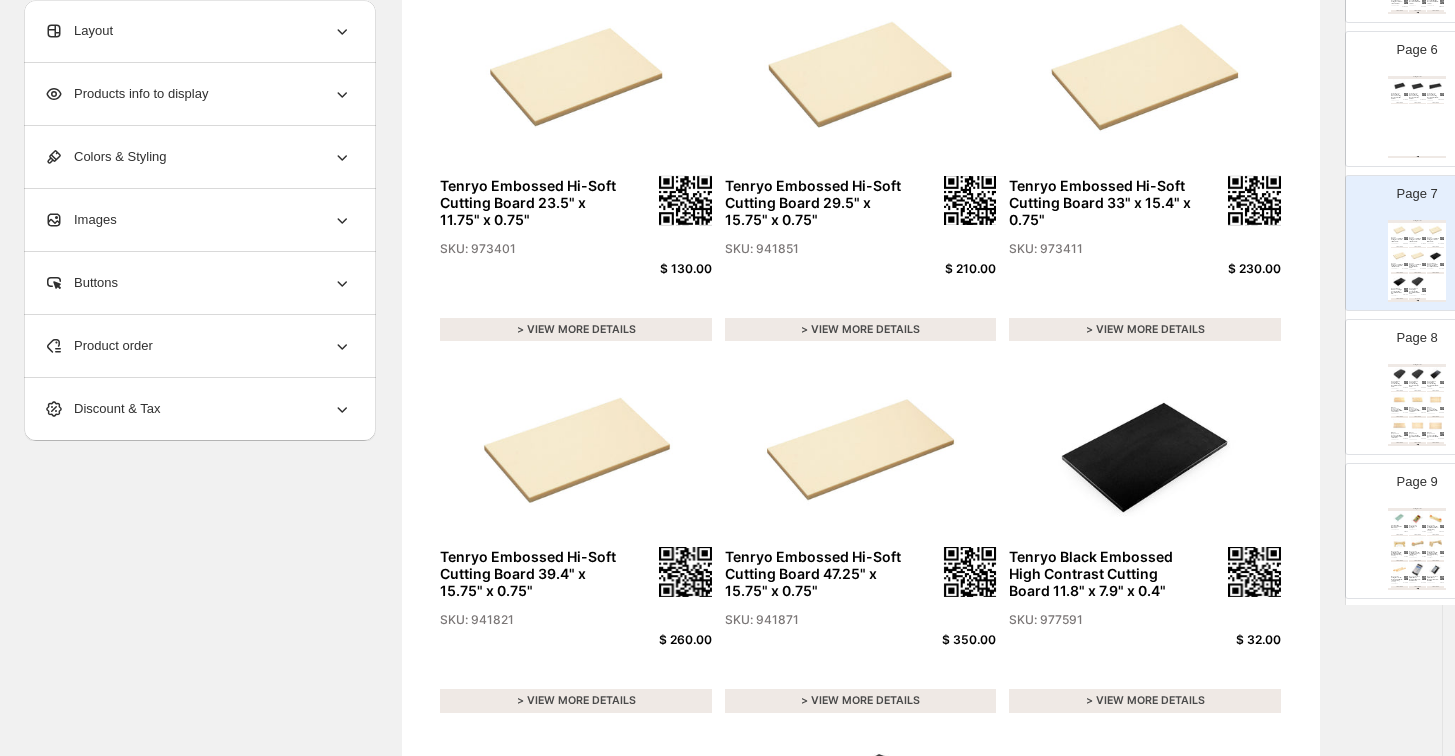 click 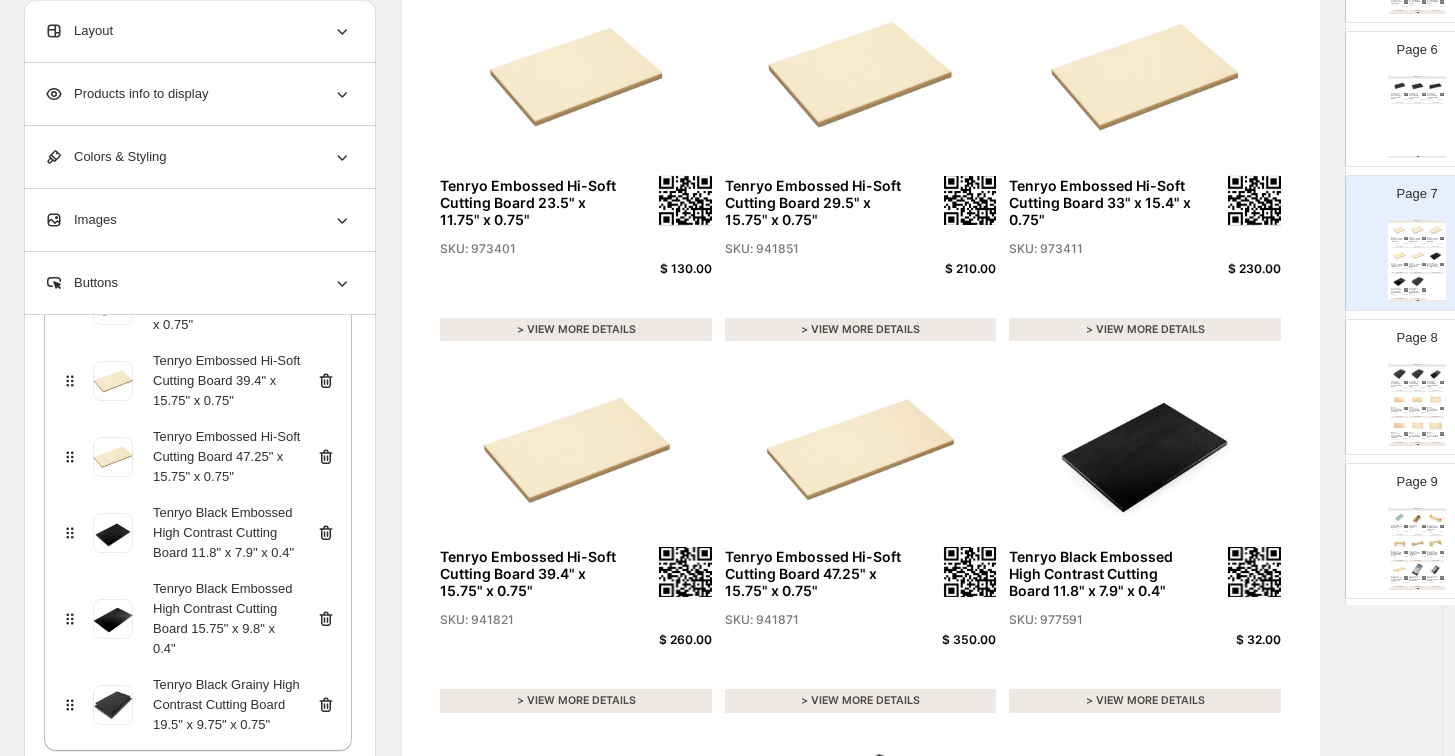 scroll, scrollTop: 444, scrollLeft: 0, axis: vertical 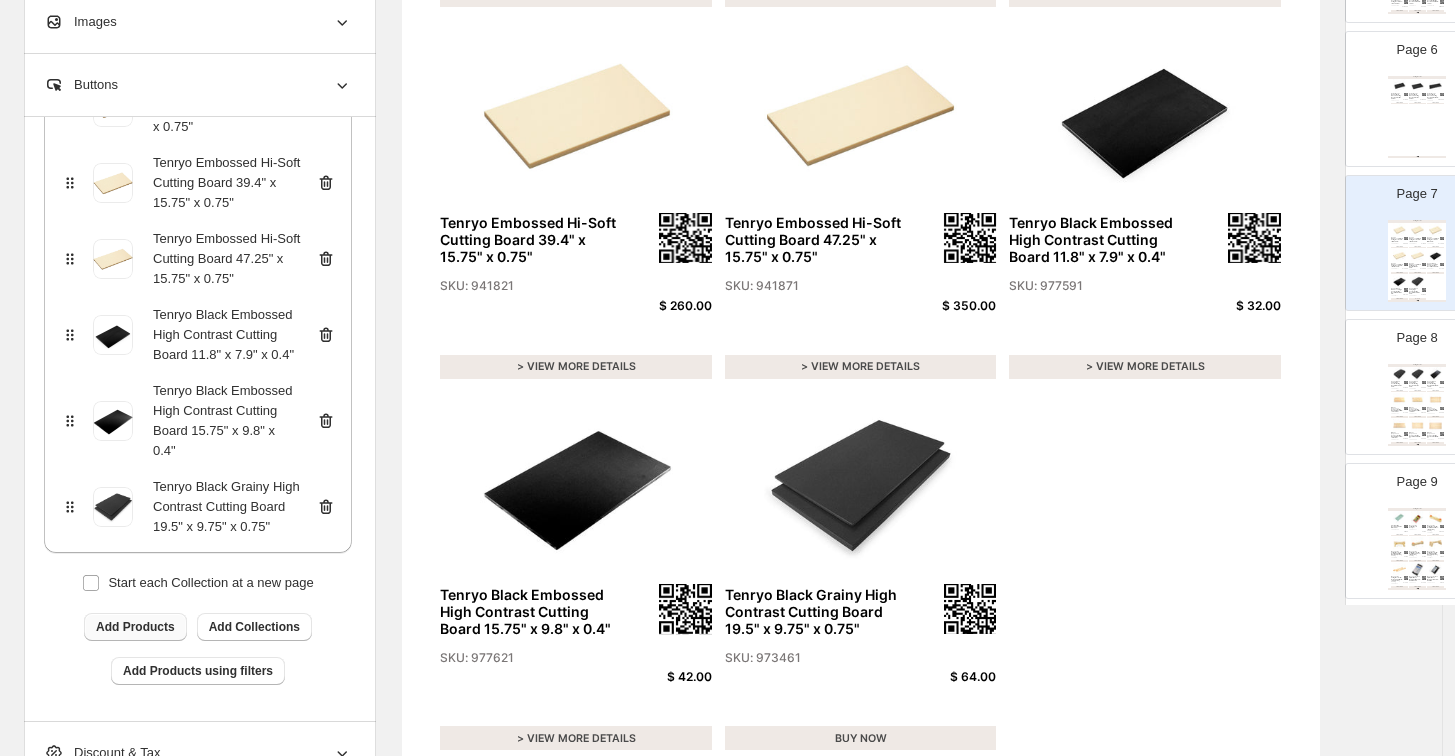 click on "Add Products" at bounding box center [135, 627] 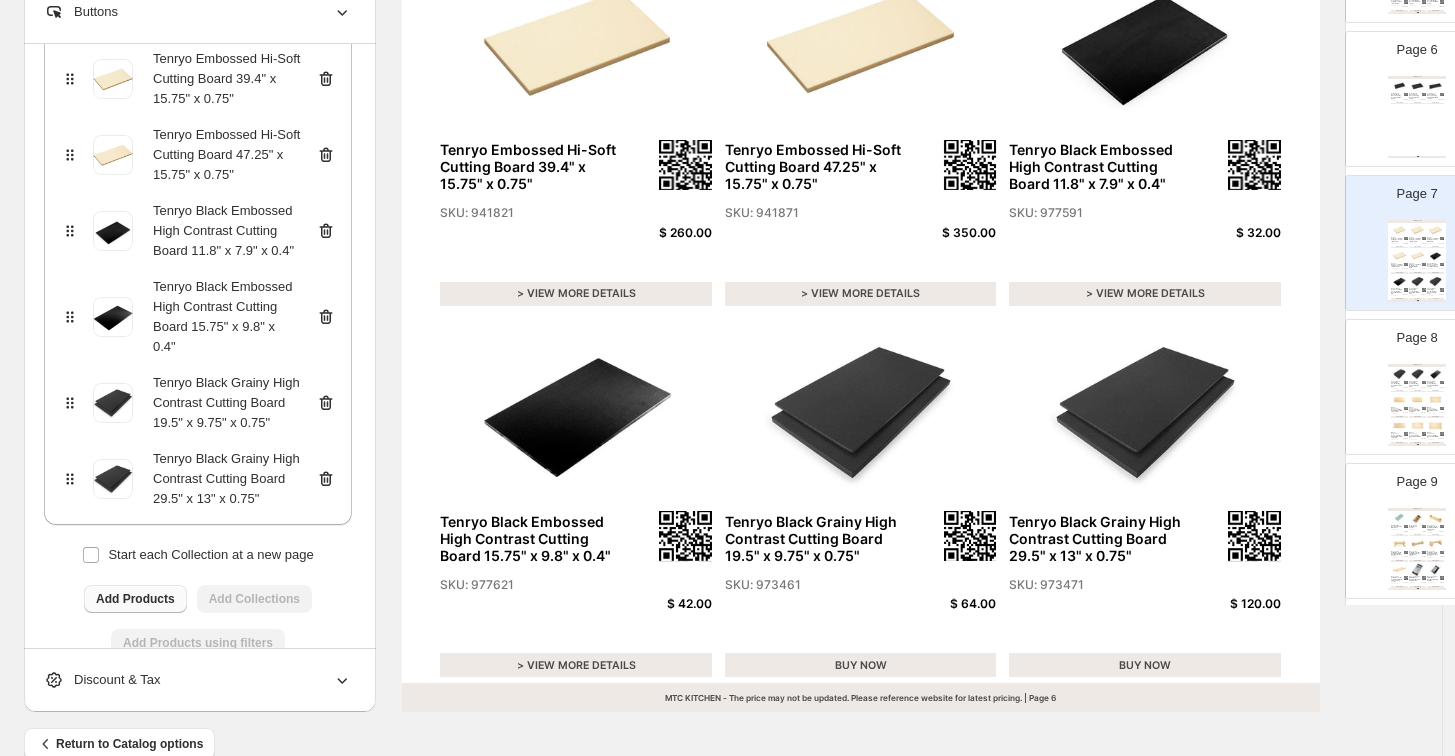 scroll, scrollTop: 670, scrollLeft: 0, axis: vertical 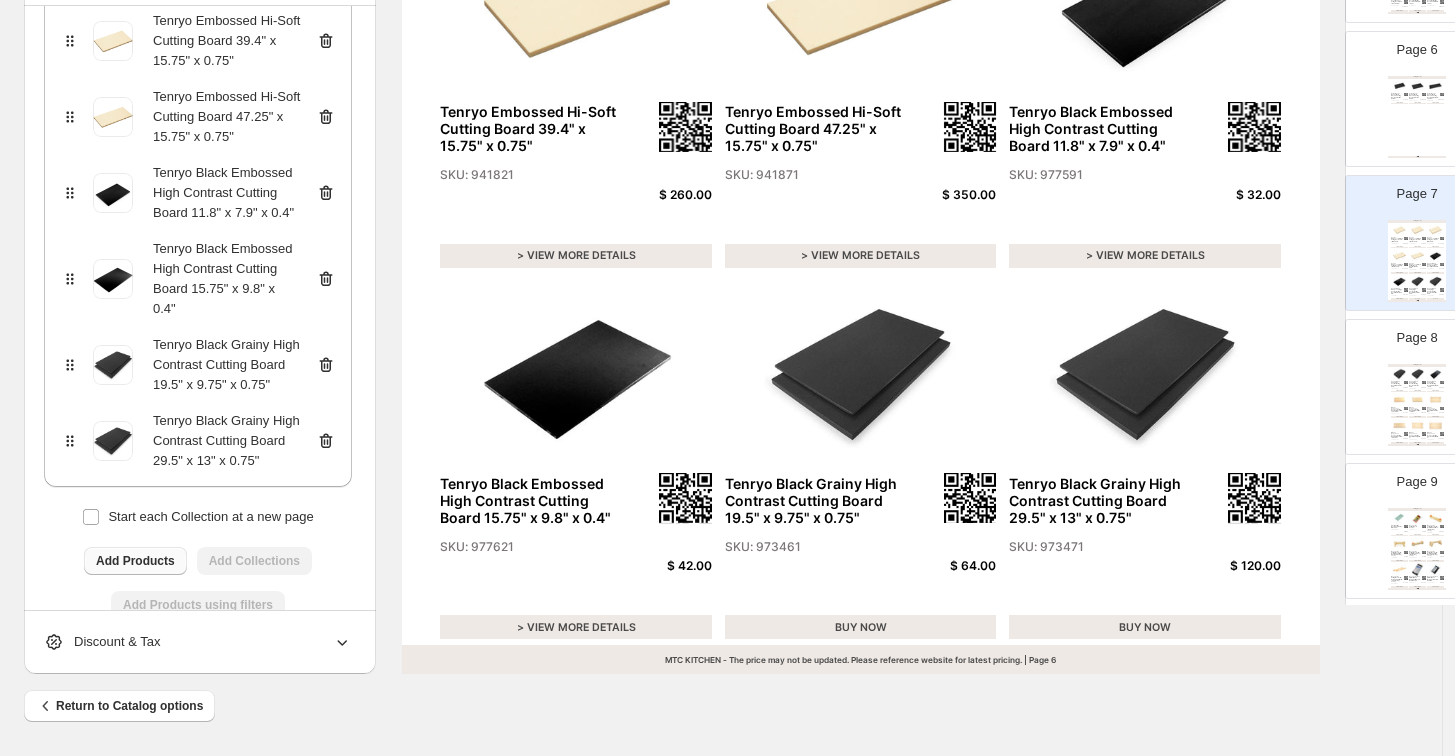 click on "BUY NOW" at bounding box center [861, 627] 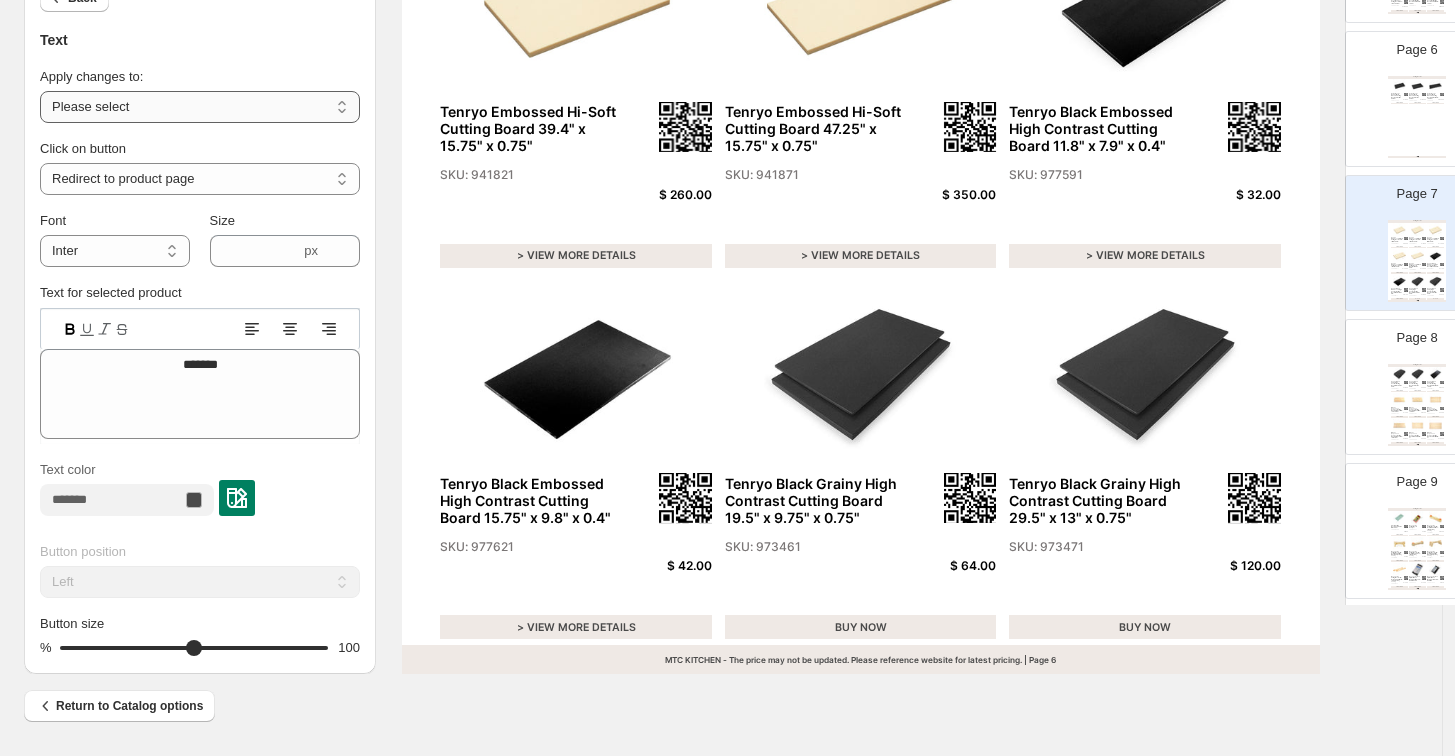 click on "**********" at bounding box center (200, 107) 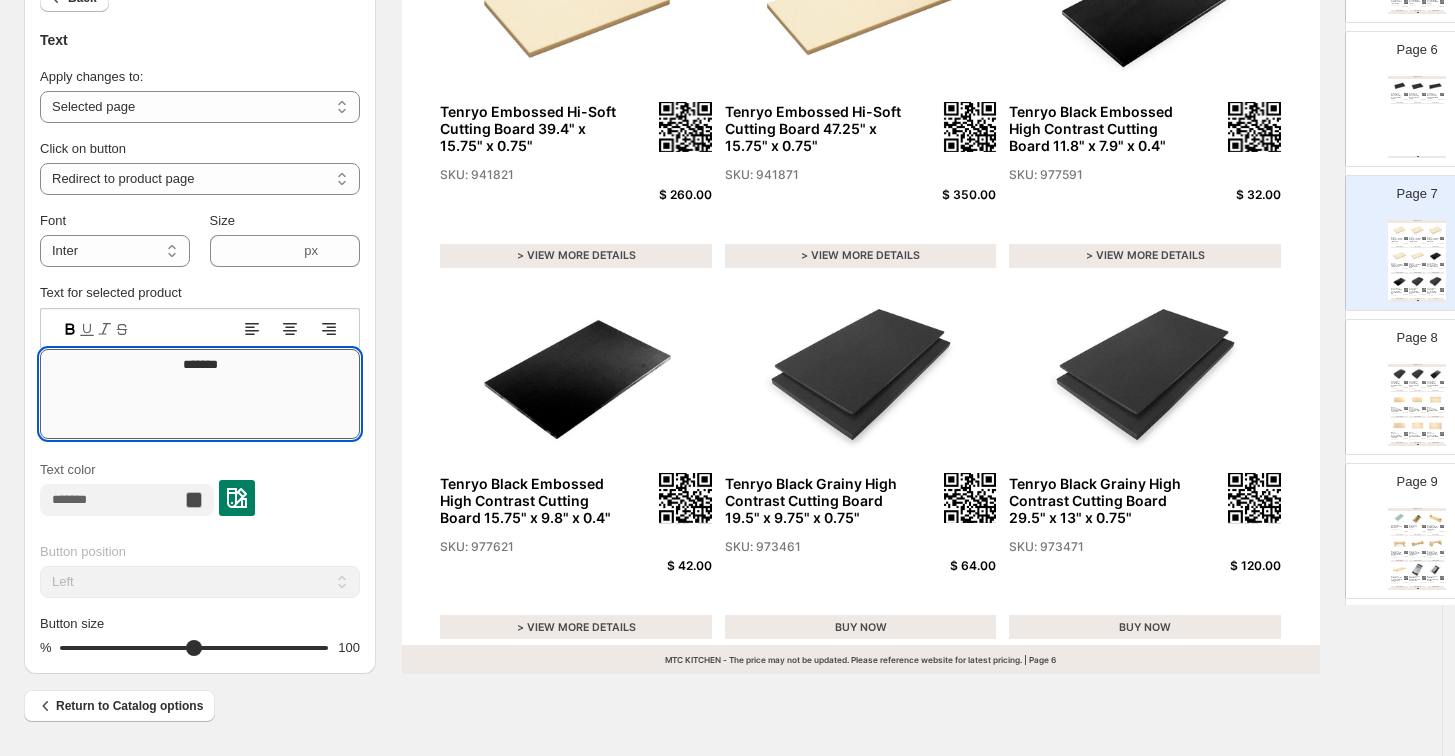 drag, startPoint x: 254, startPoint y: 367, endPoint x: 64, endPoint y: 358, distance: 190.21304 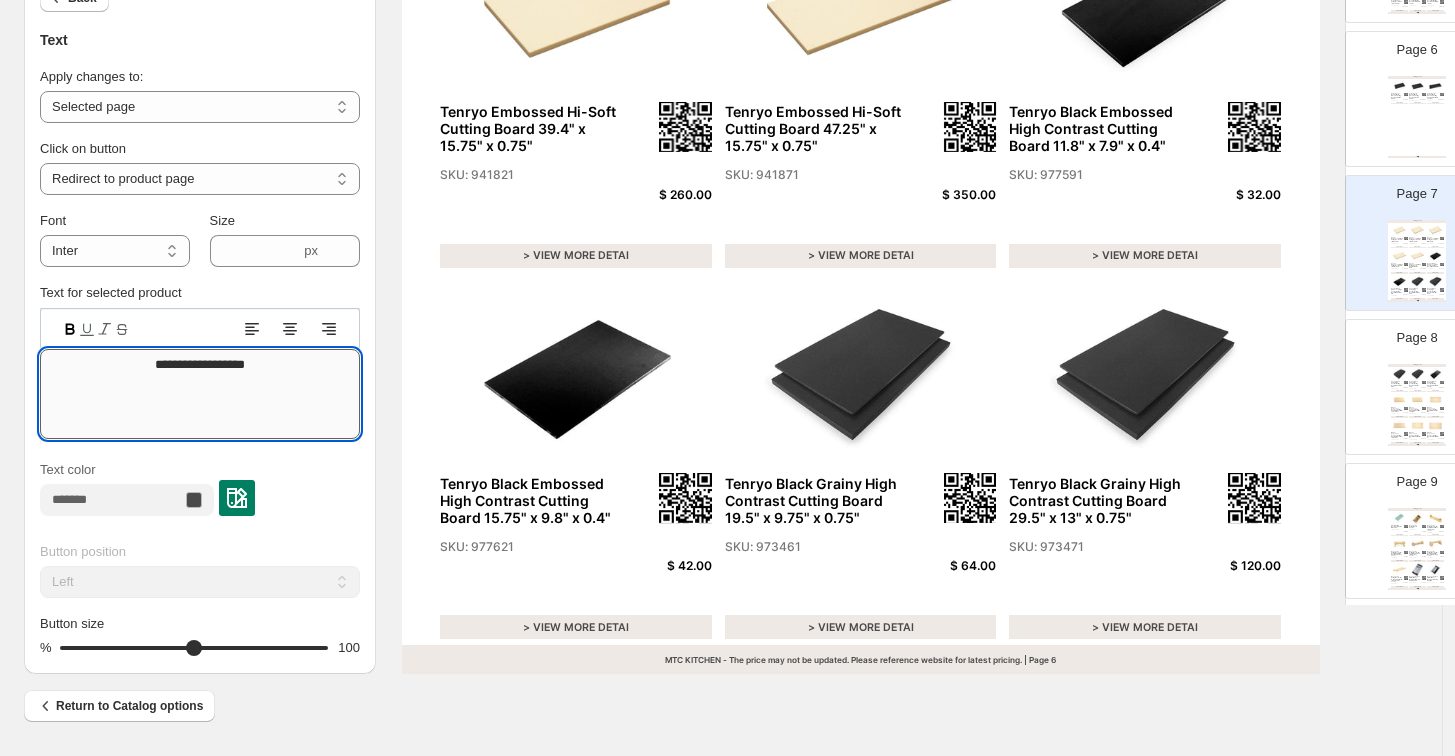 type on "**********" 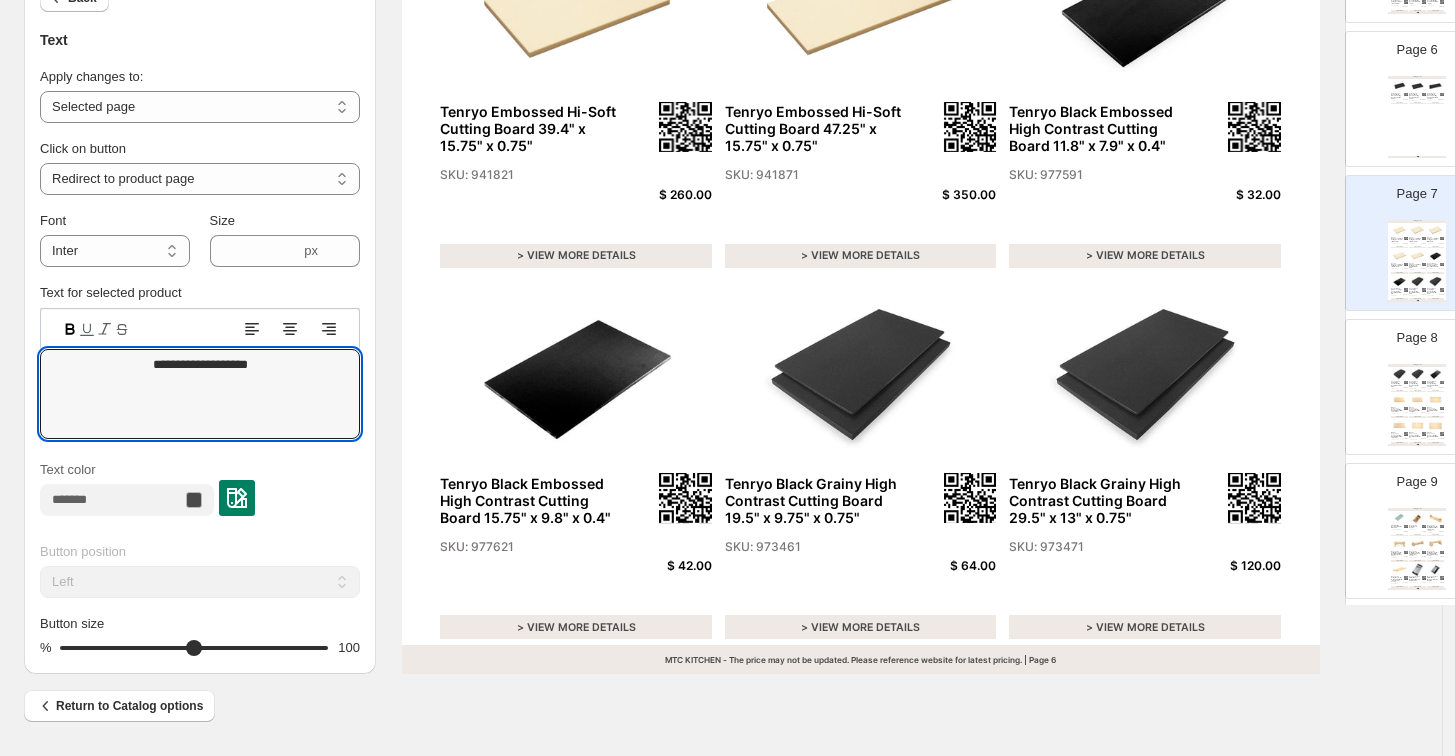 click on "Tenryo Embossed Hi-Soft Cutting Board 39.4" x 15.75" x 0.75" SKU:  941821" at bounding box center (1399, 266) 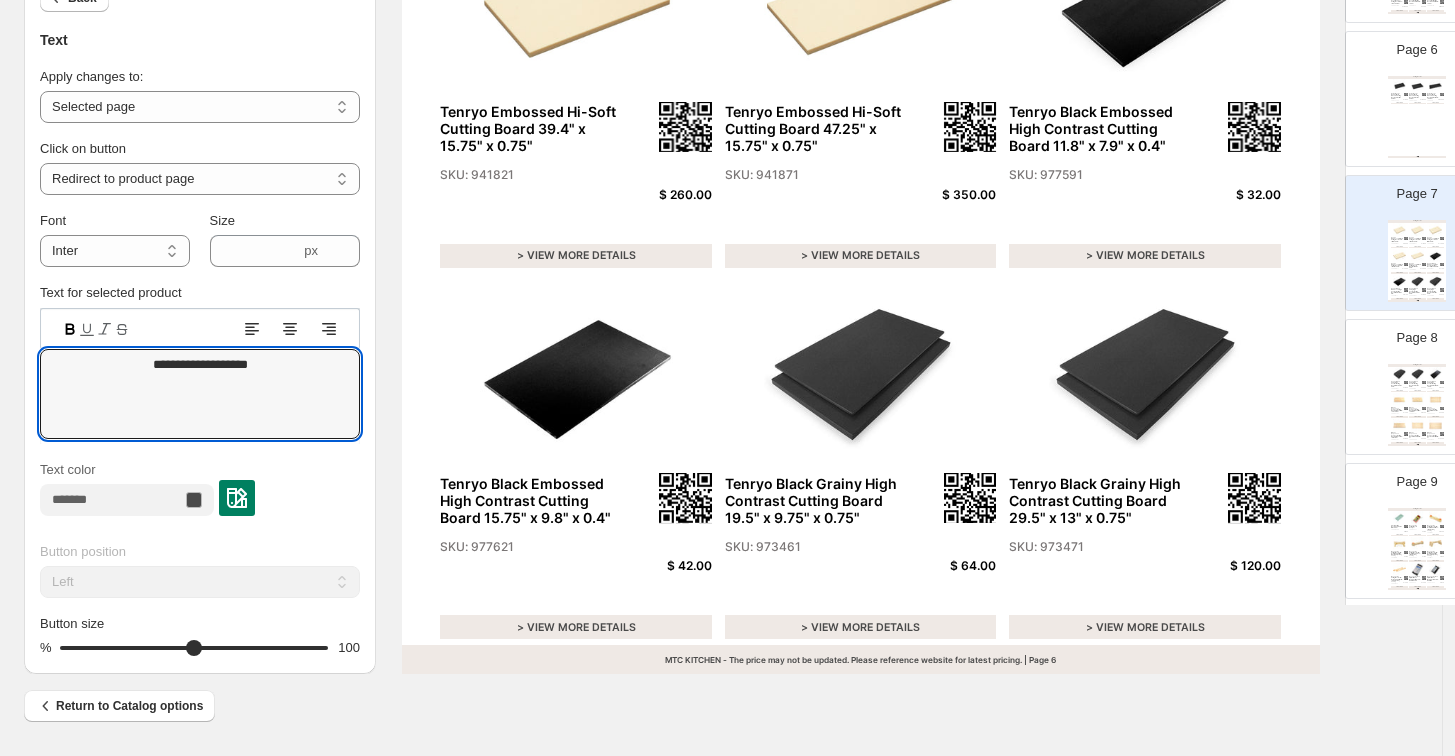 click at bounding box center (1435, 373) 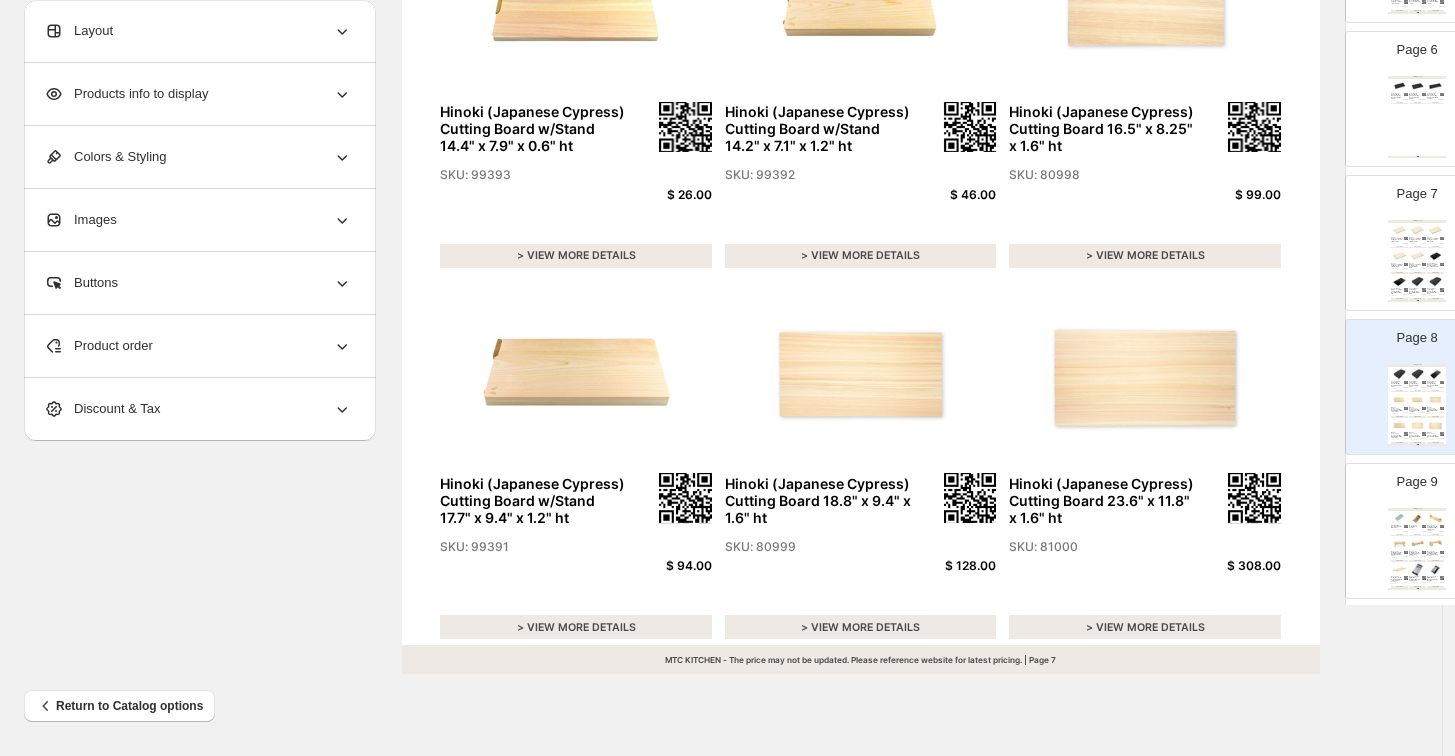 click 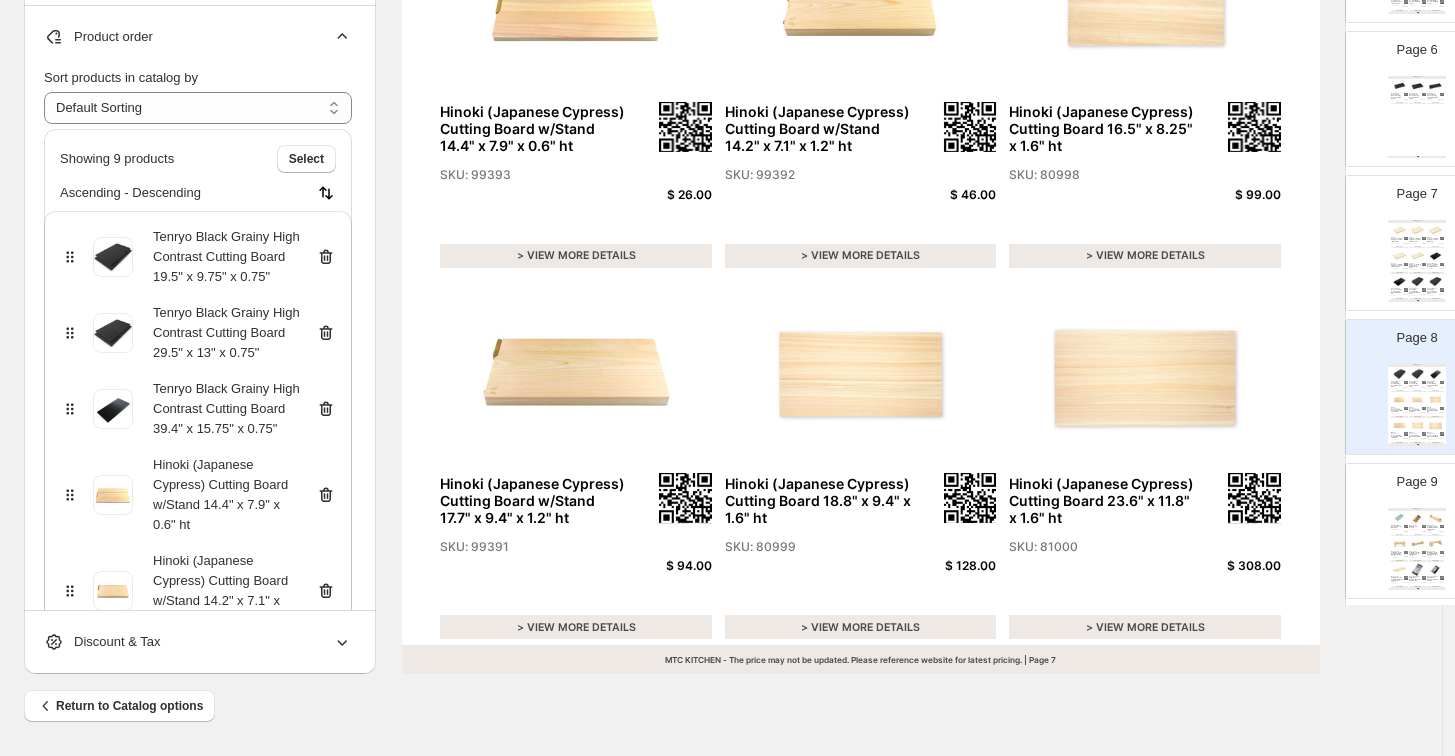 click 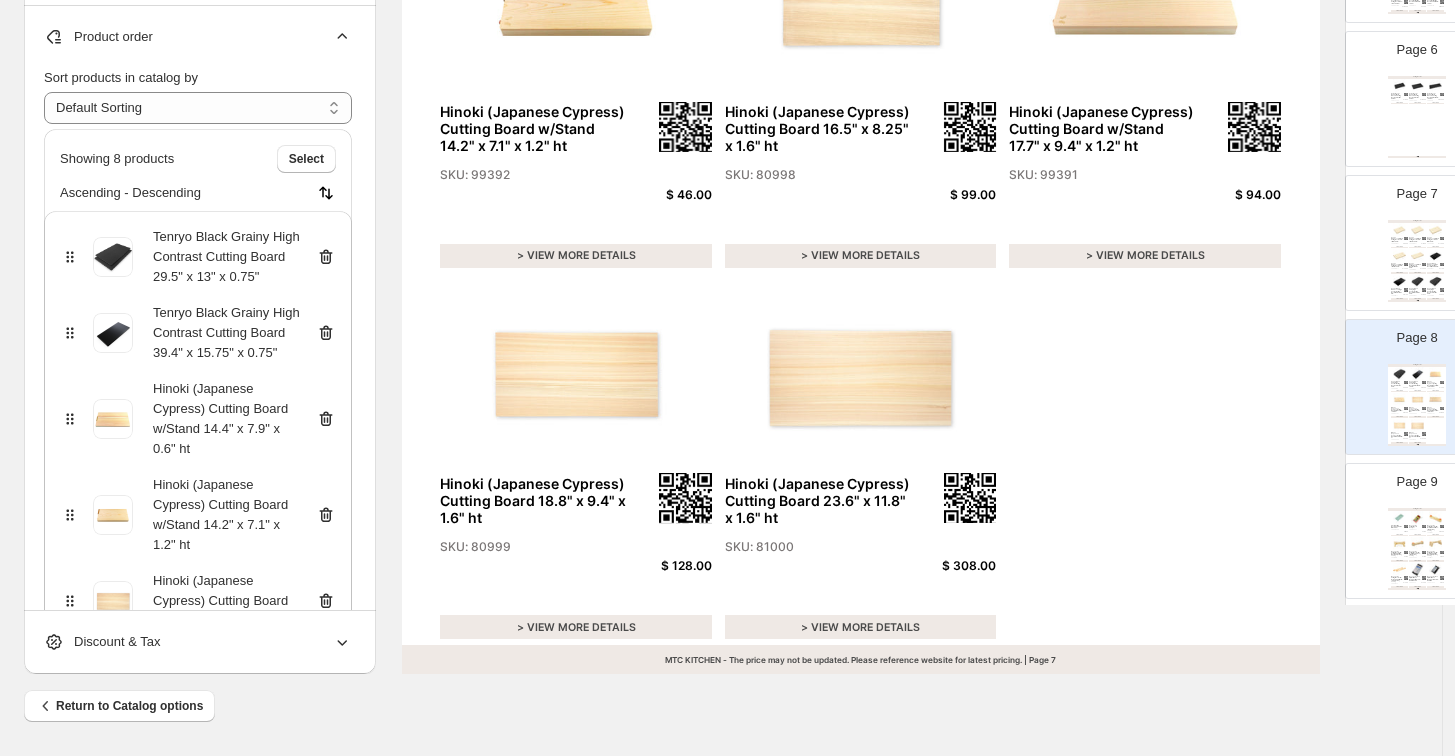 click 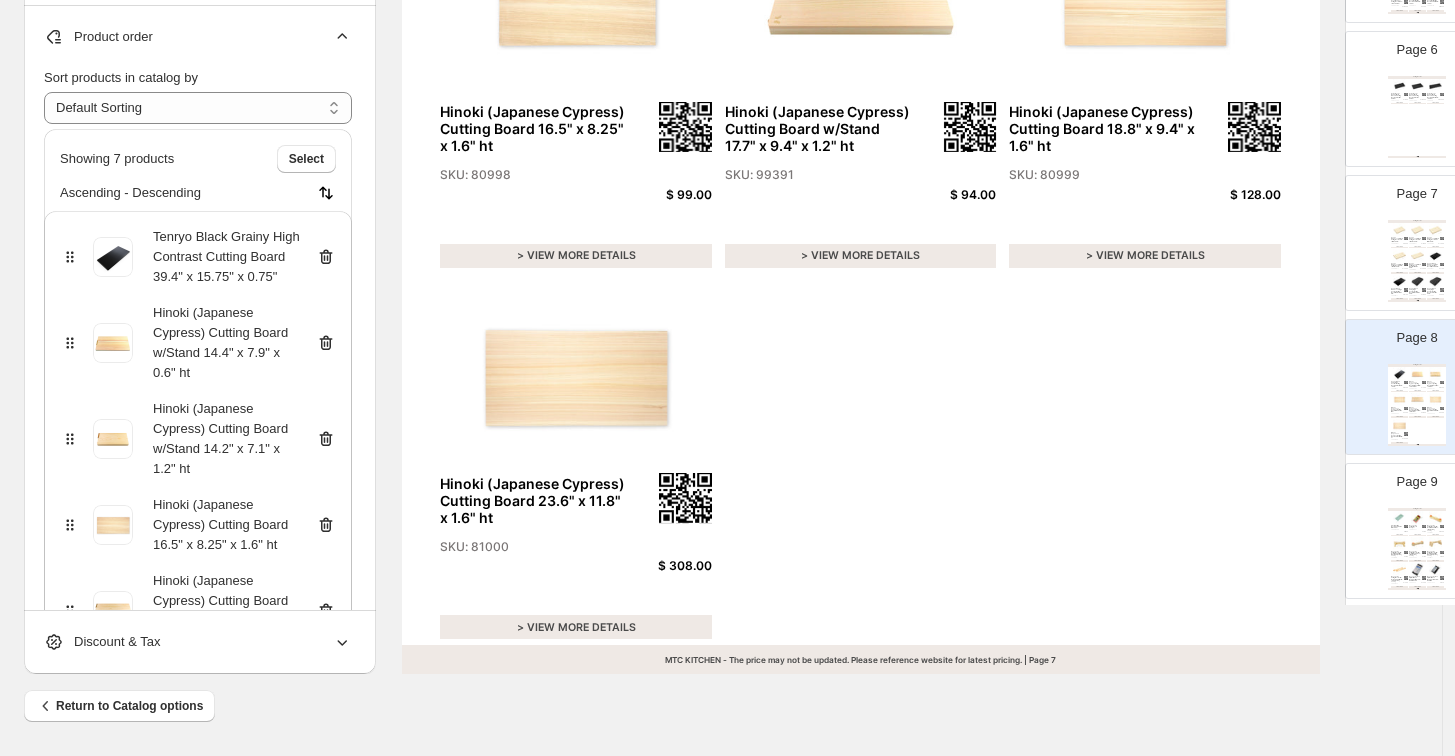 click on "Cutting Boards" at bounding box center [1417, 509] 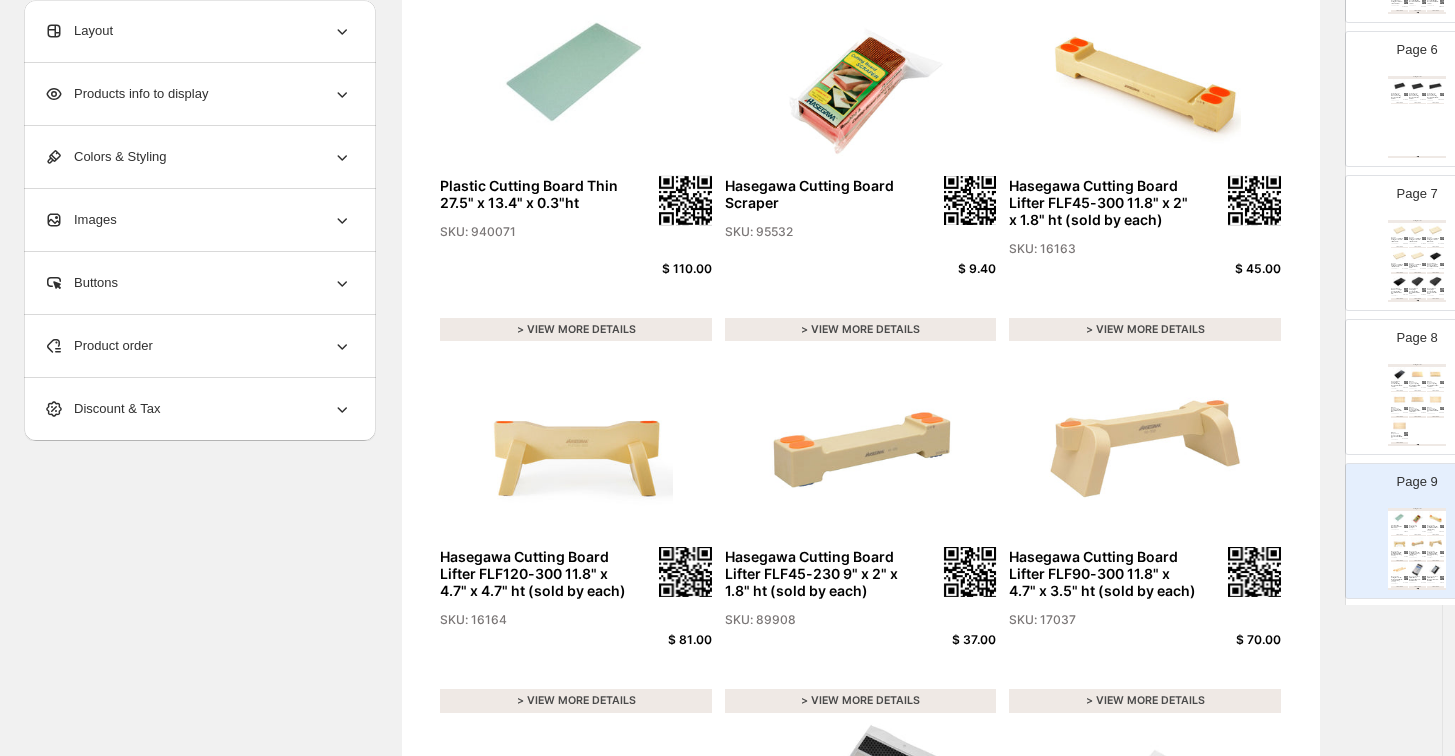 scroll, scrollTop: 114, scrollLeft: 0, axis: vertical 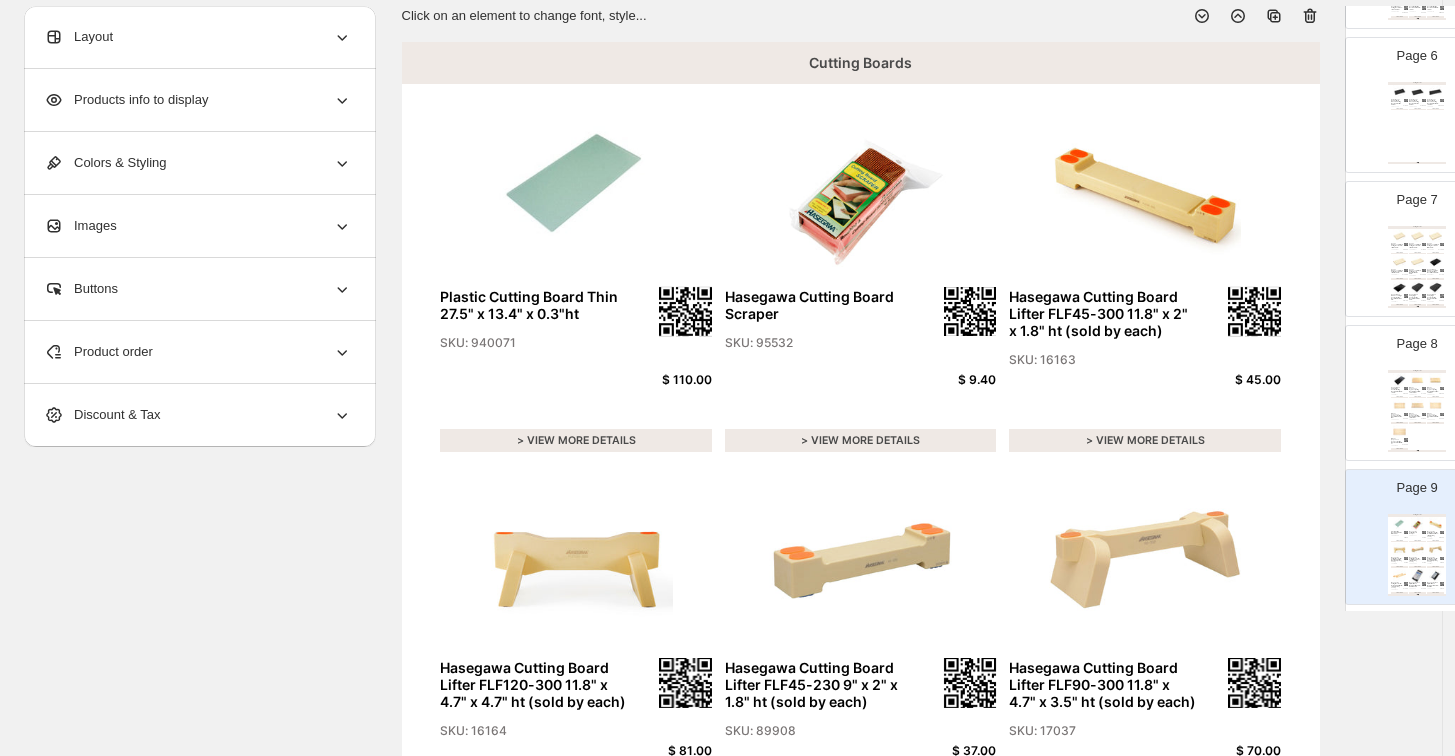 click on "SKU:  940071" at bounding box center [533, 343] 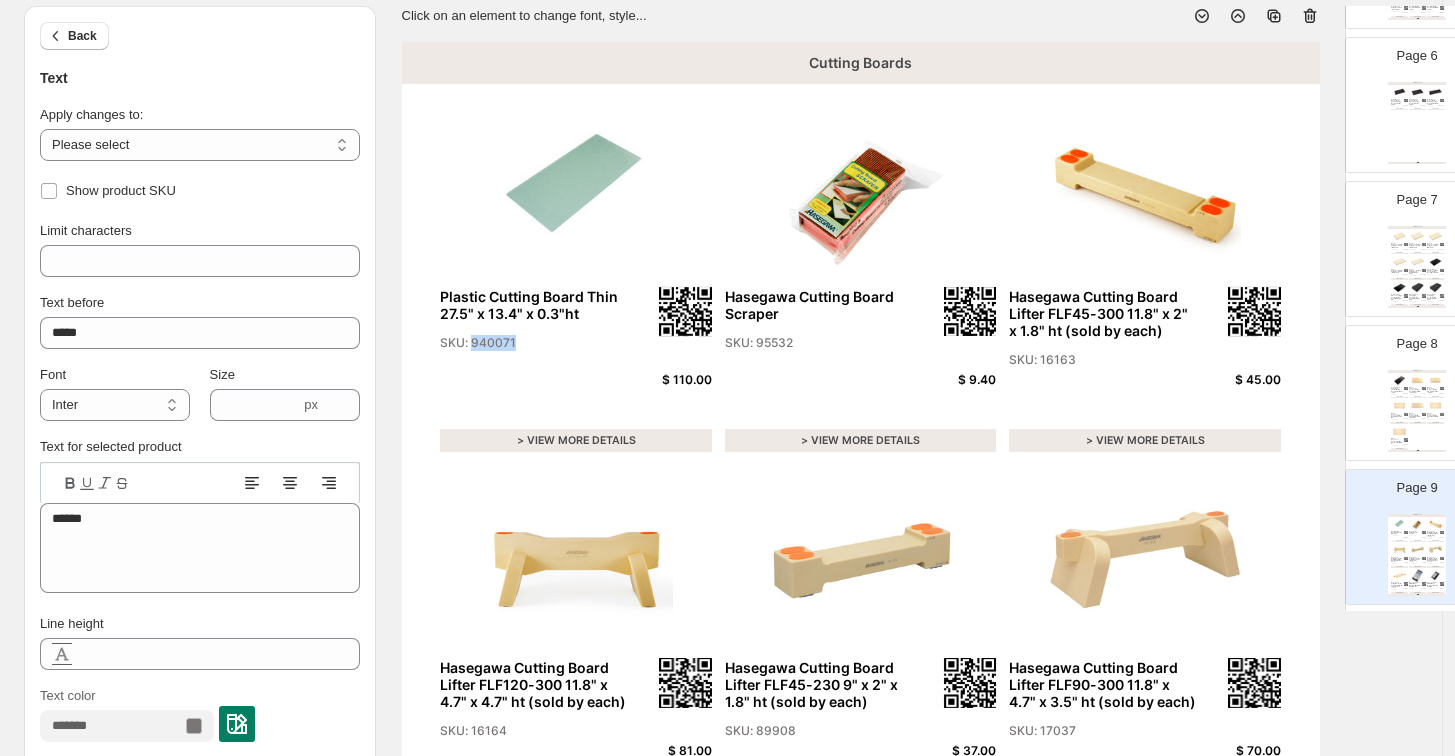 click on "SKU:  940071" at bounding box center (533, 343) 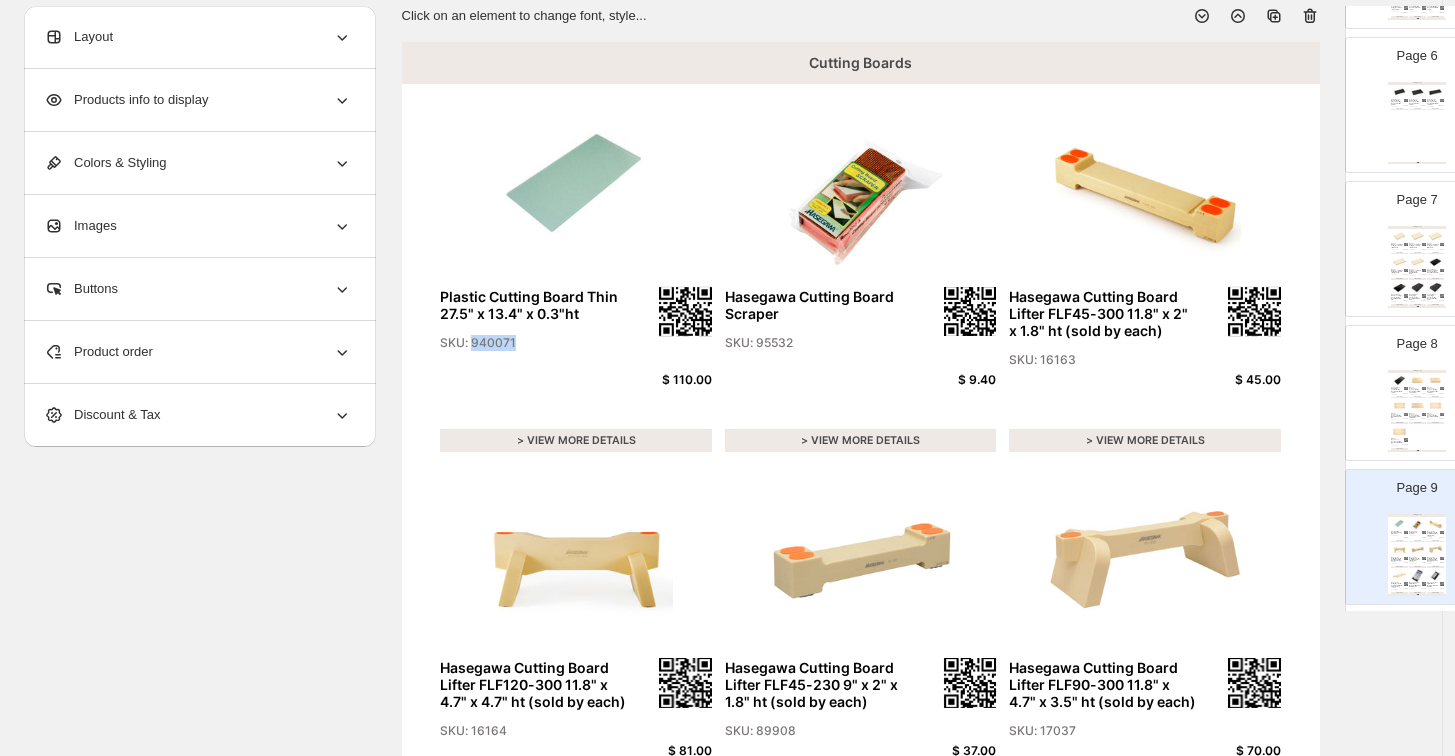 click on "SKU:  940071" at bounding box center [533, 343] 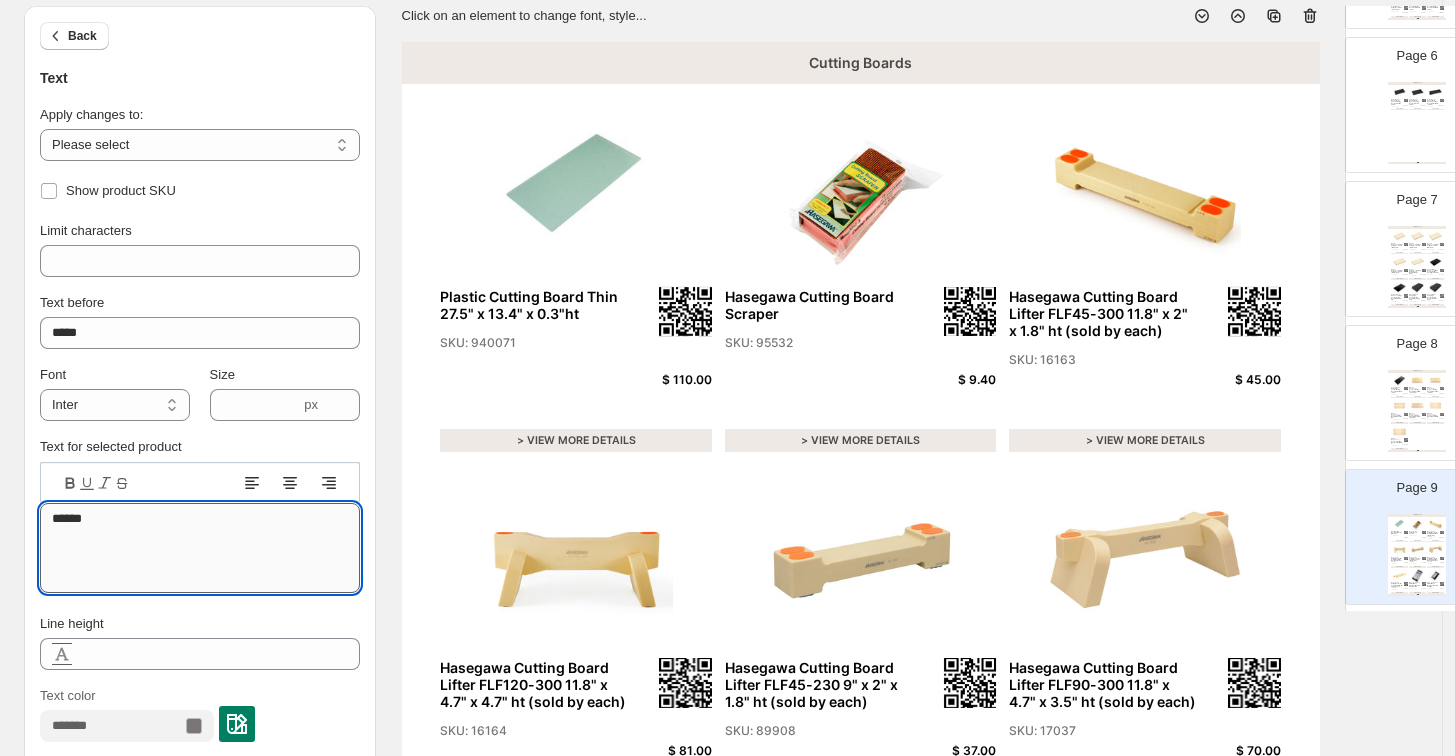 click on "******" at bounding box center [200, 548] 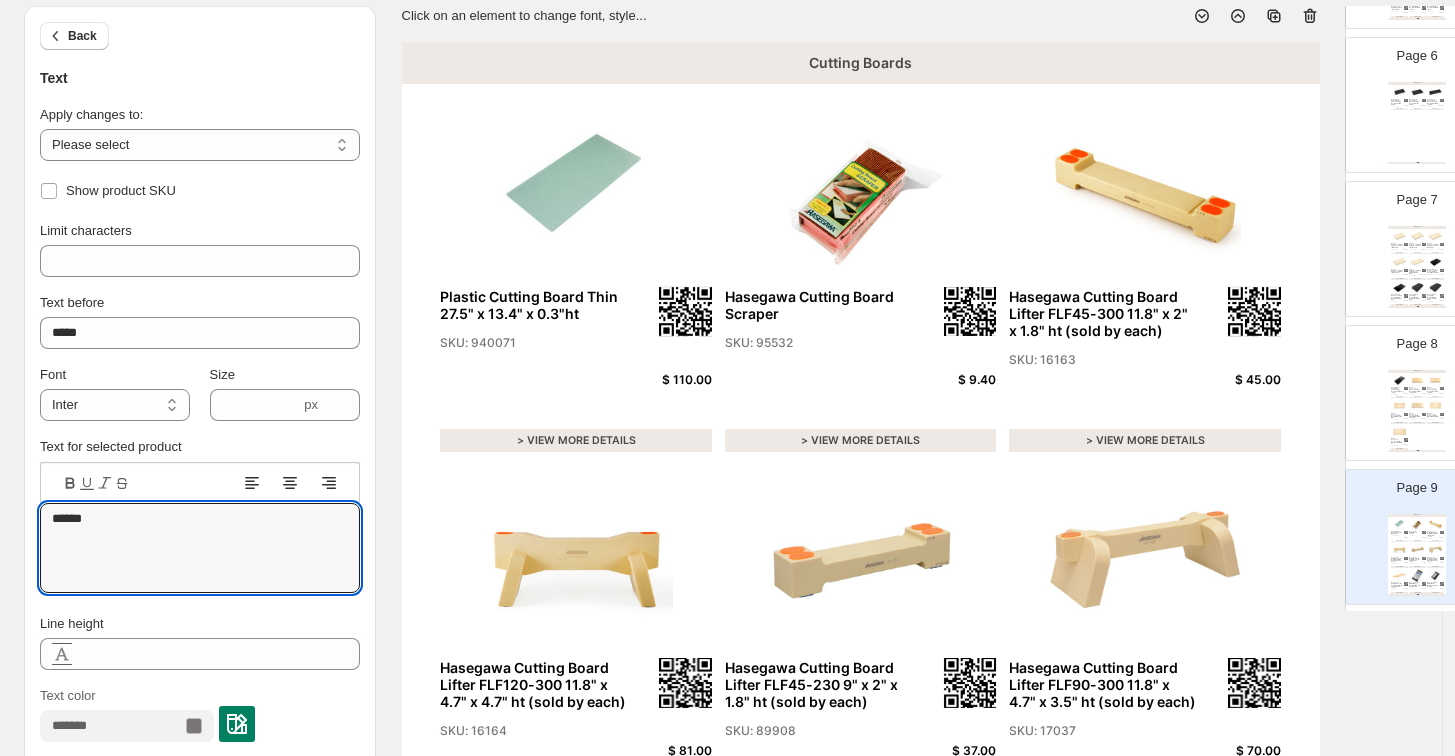 click on "Hinoki (Japanese Cypress) Cutting Board w/Stand 17.7" x 9.4" x 1.2" ht" at bounding box center [1415, 416] 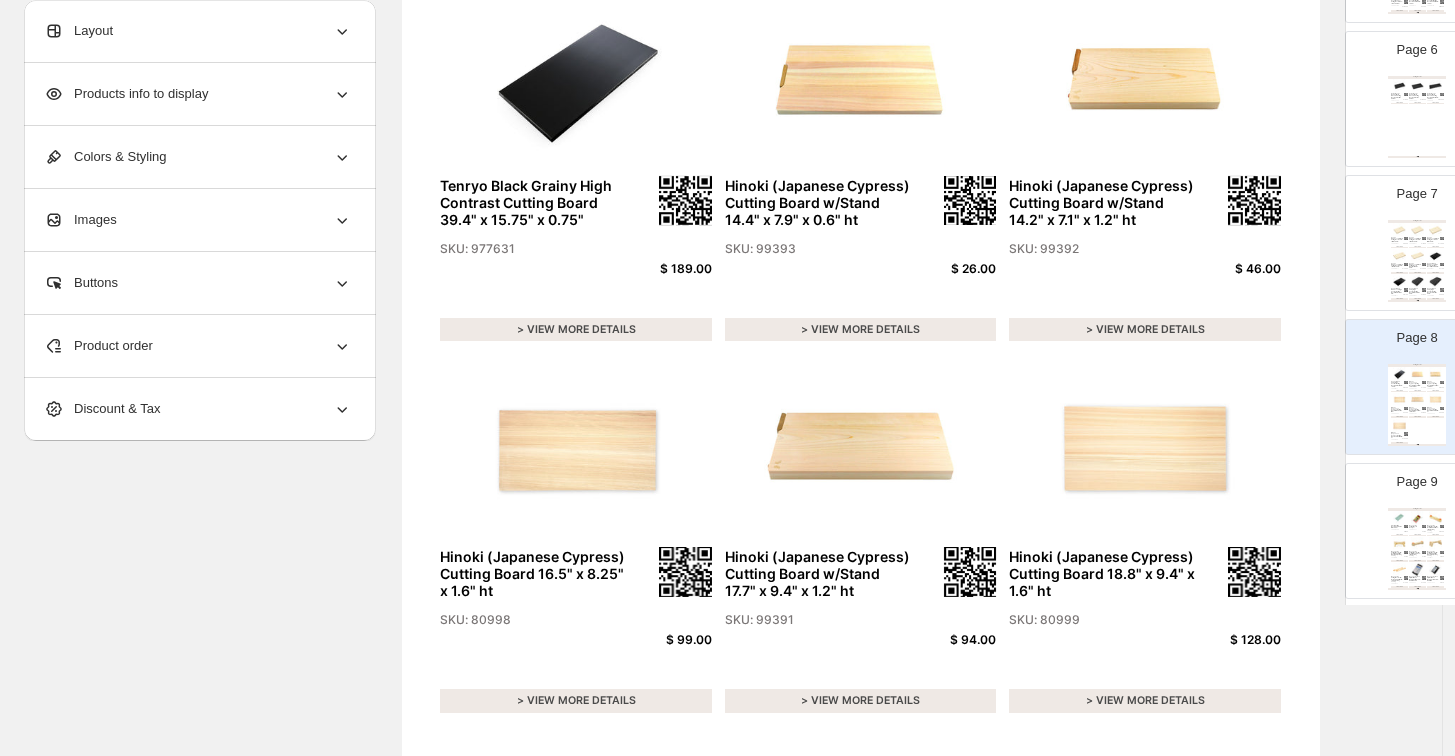 scroll, scrollTop: 448, scrollLeft: 0, axis: vertical 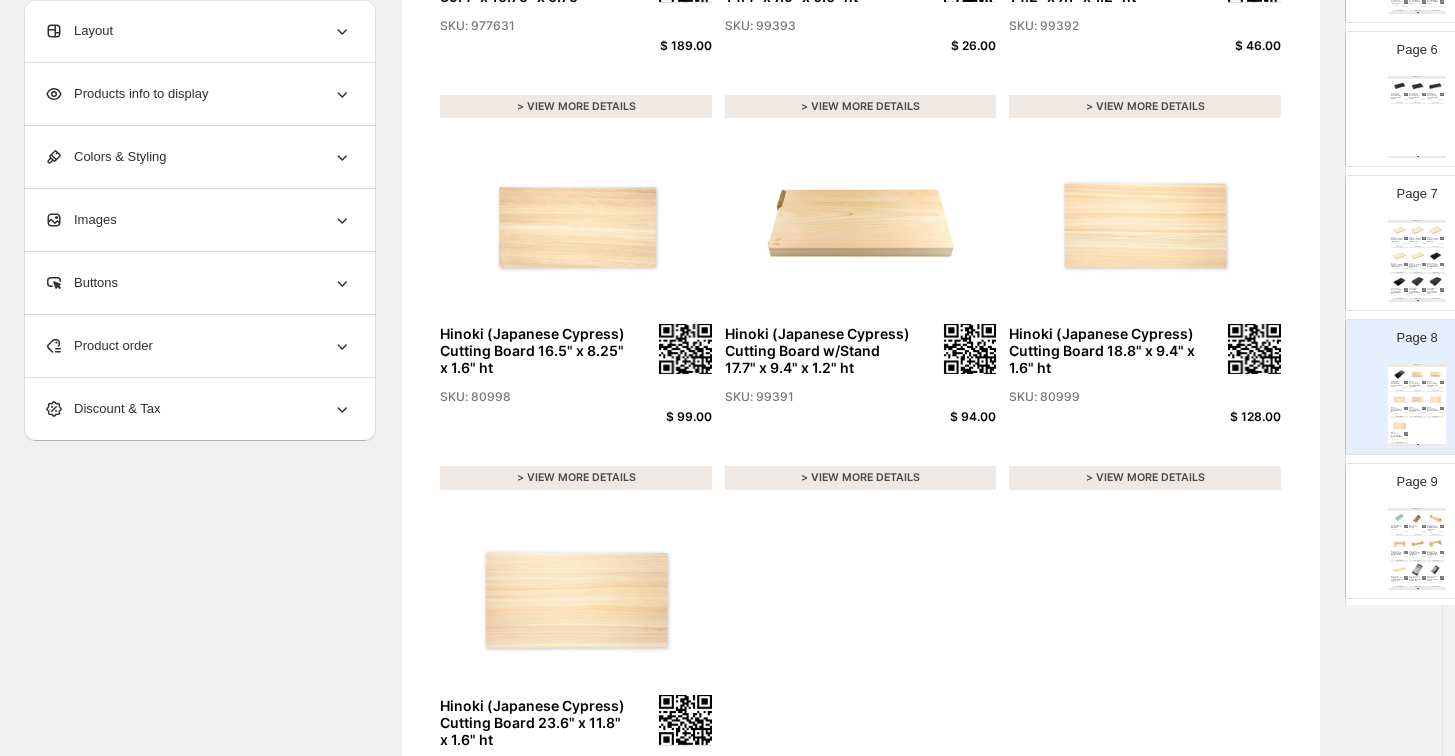 click 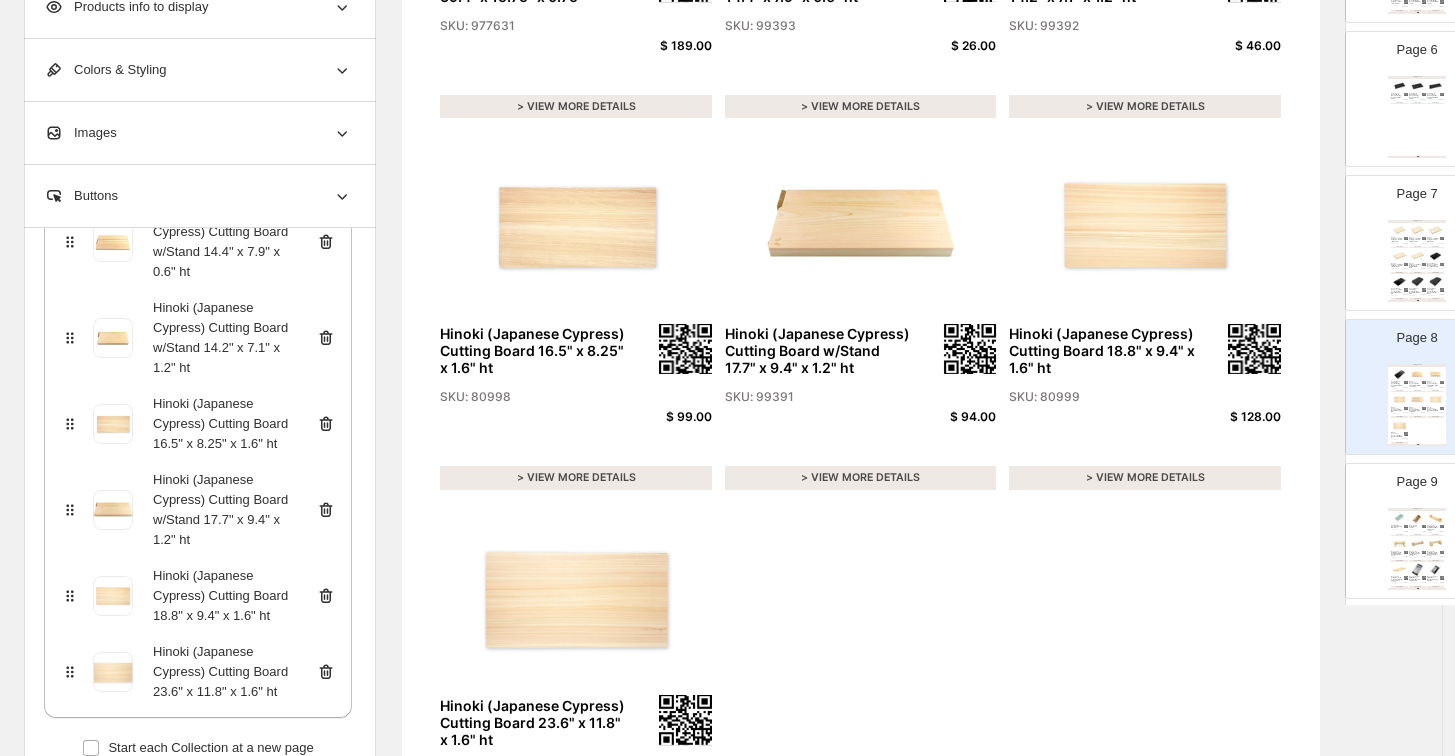 scroll, scrollTop: 388, scrollLeft: 0, axis: vertical 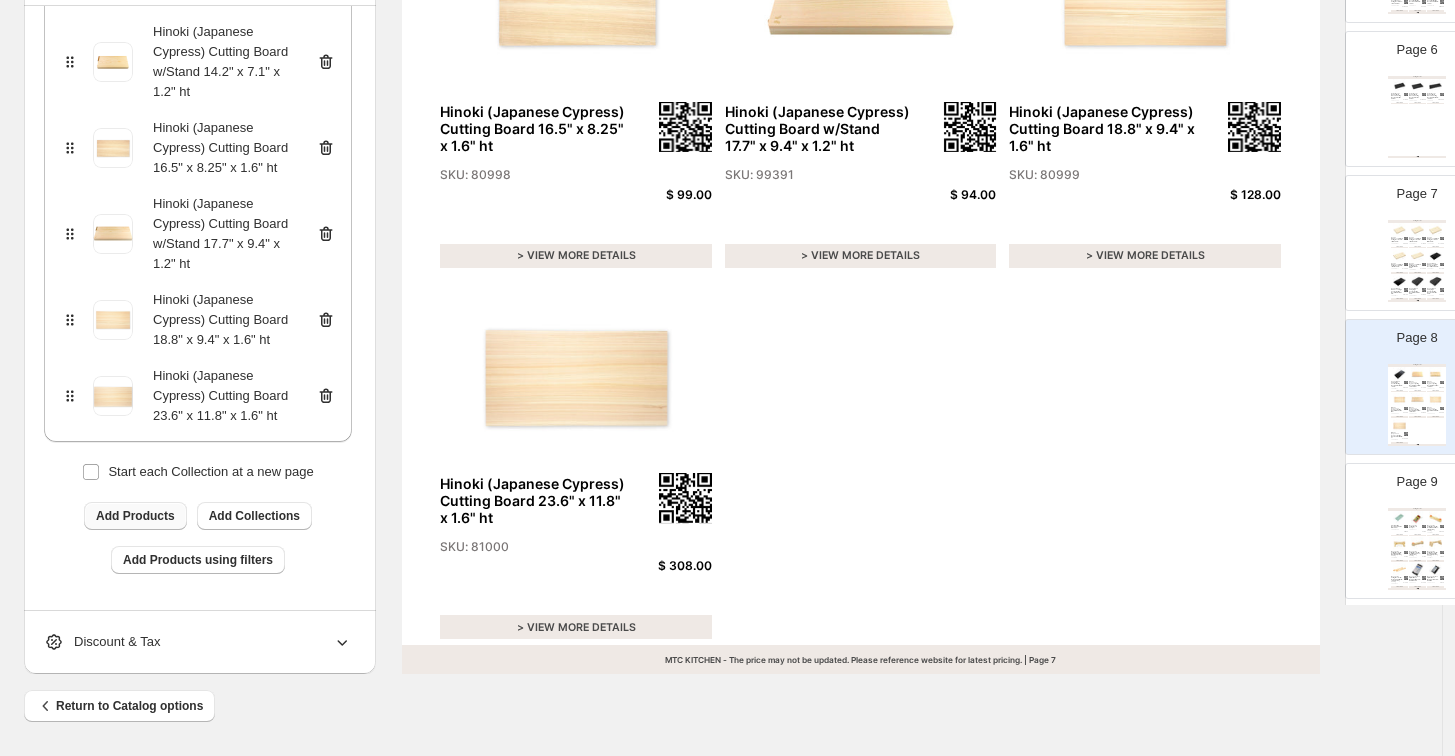 click on "Add Products" at bounding box center [135, 516] 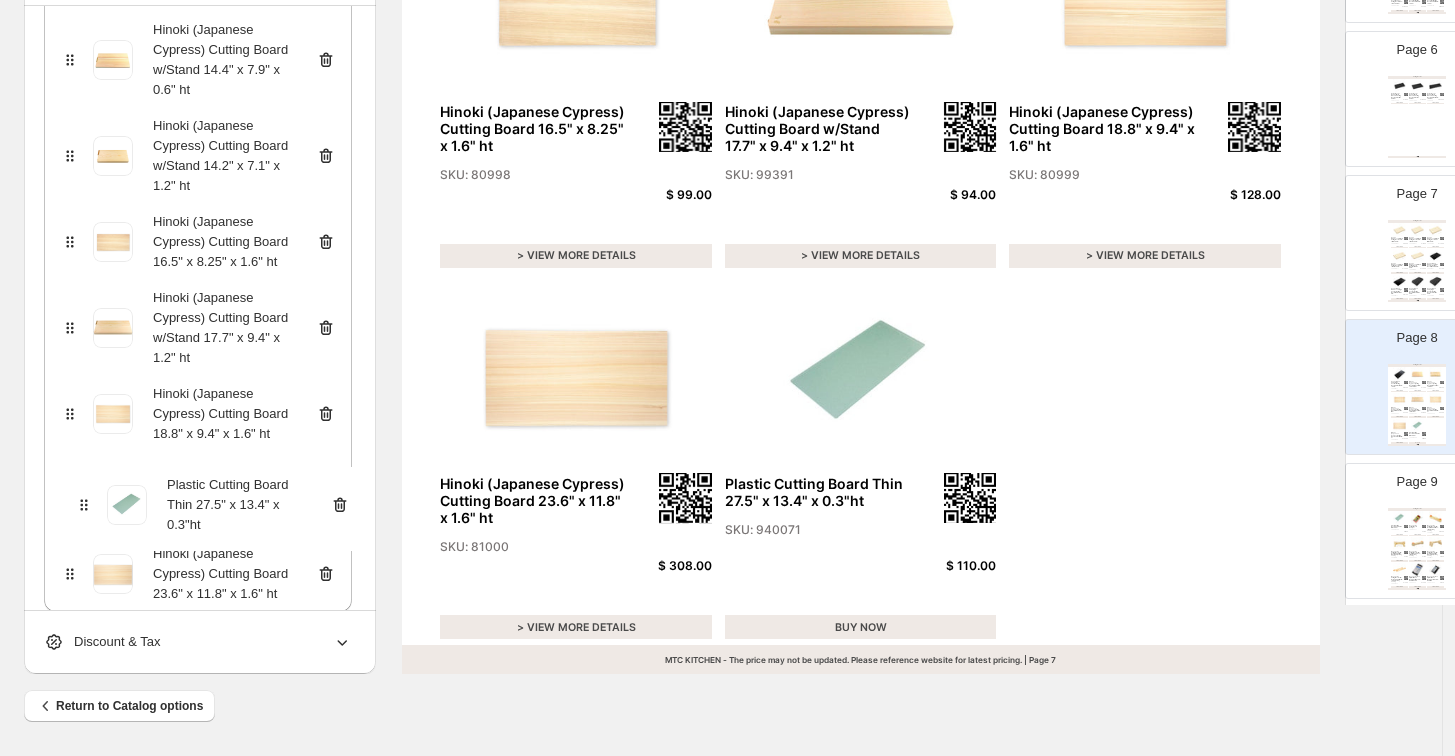 scroll, scrollTop: 293, scrollLeft: 0, axis: vertical 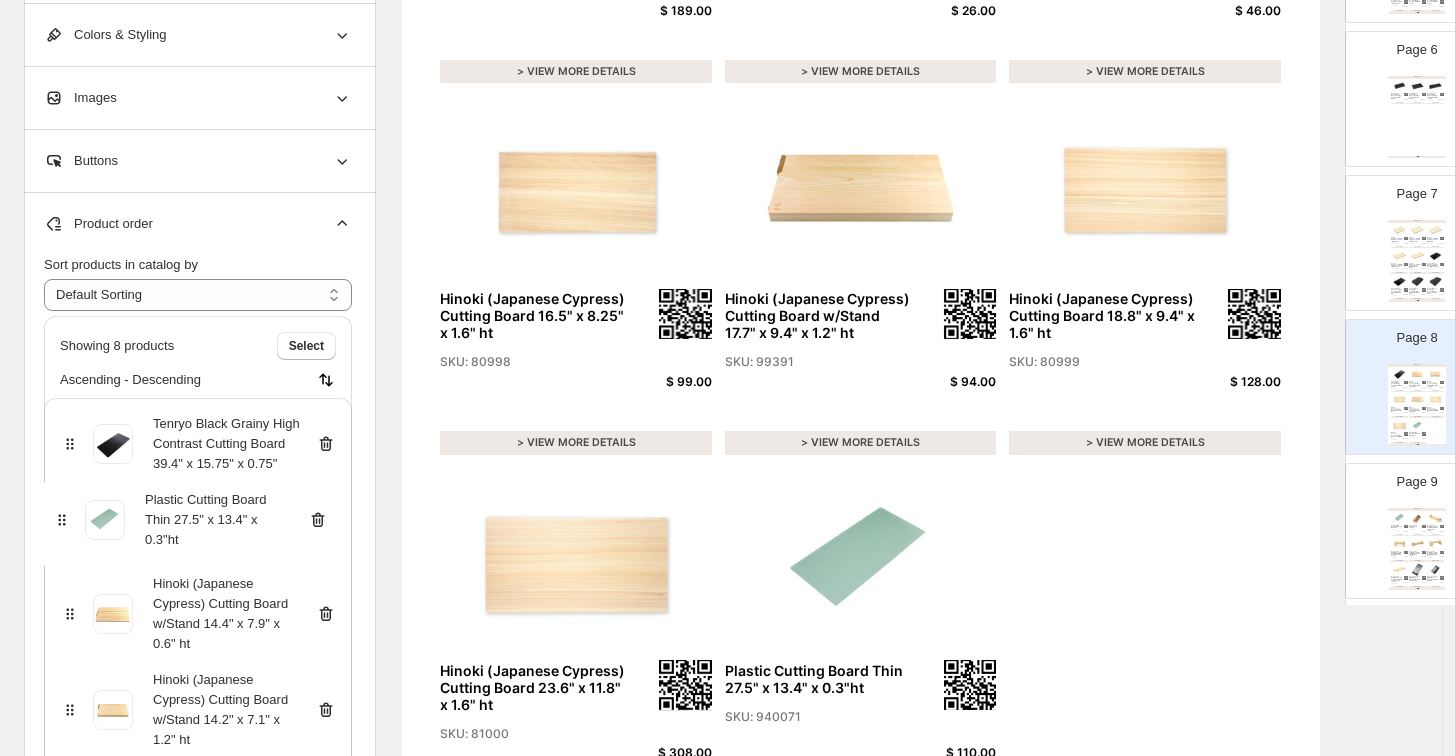drag, startPoint x: 65, startPoint y: 579, endPoint x: 60, endPoint y: 506, distance: 73.171036 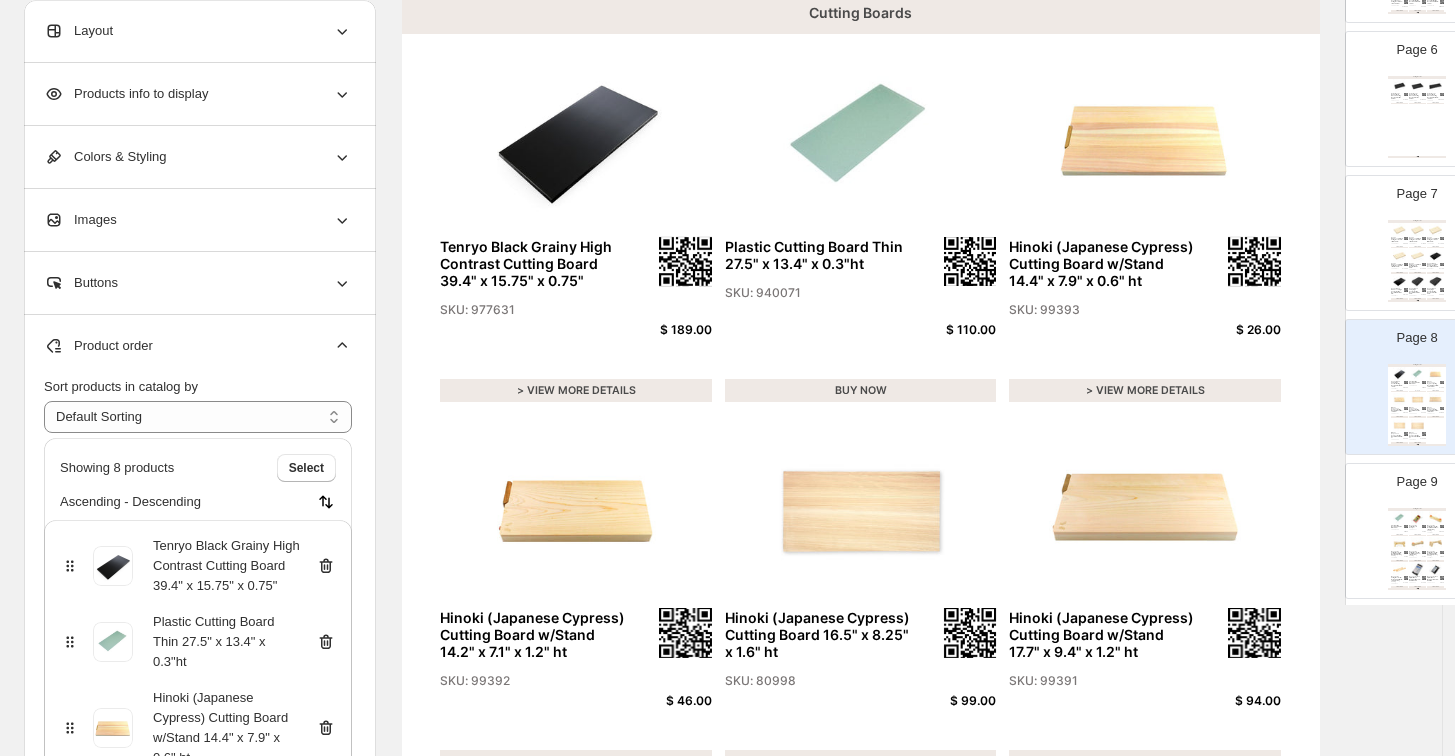 scroll, scrollTop: 150, scrollLeft: 0, axis: vertical 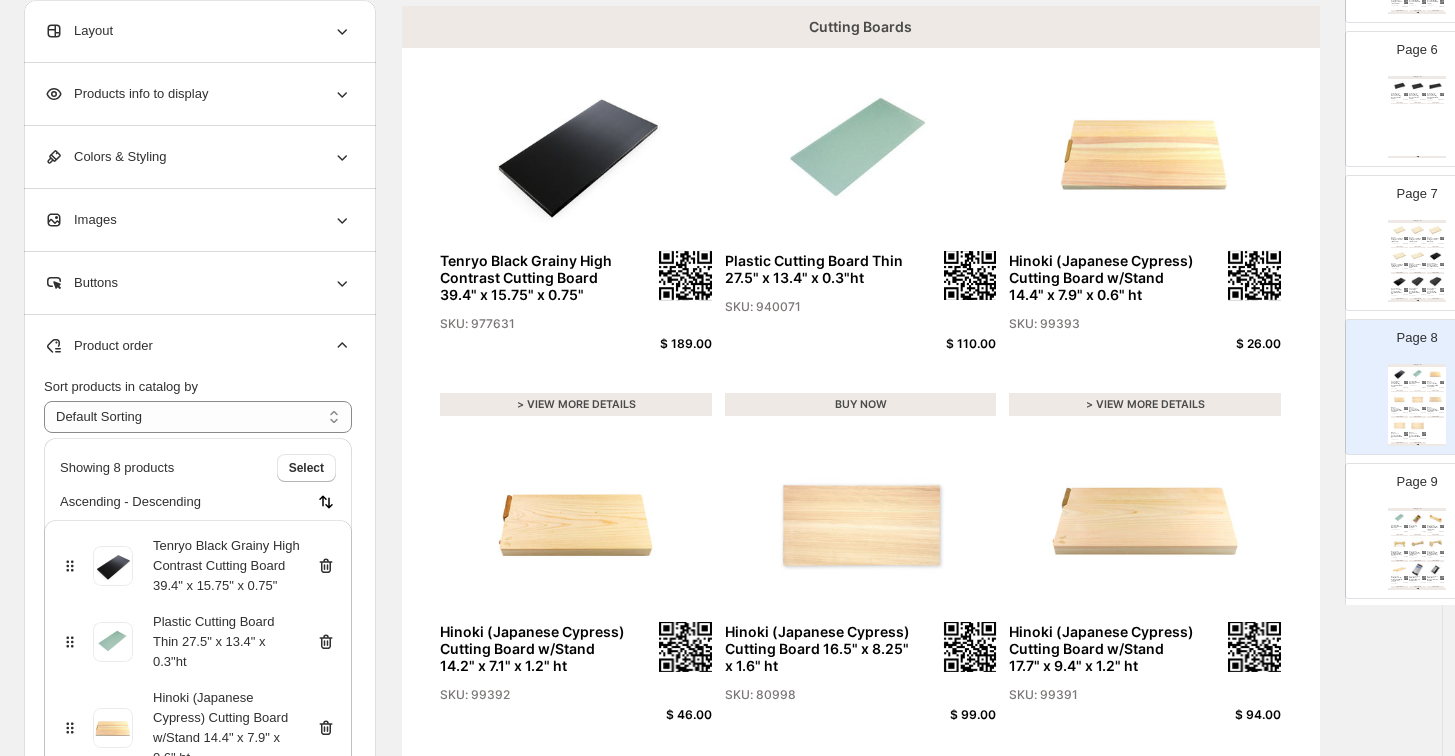 click on "BUY NOW" at bounding box center (861, 405) 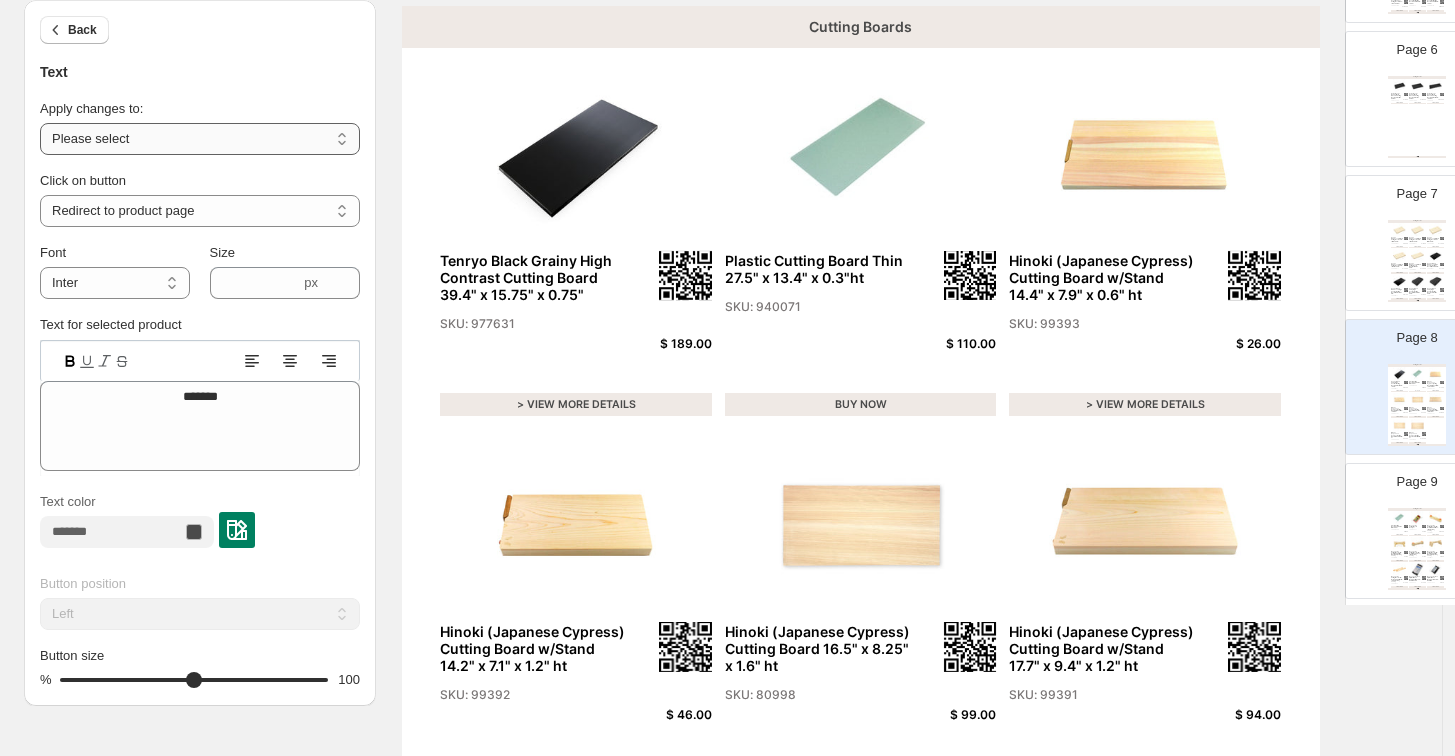 click on "**********" at bounding box center (200, 139) 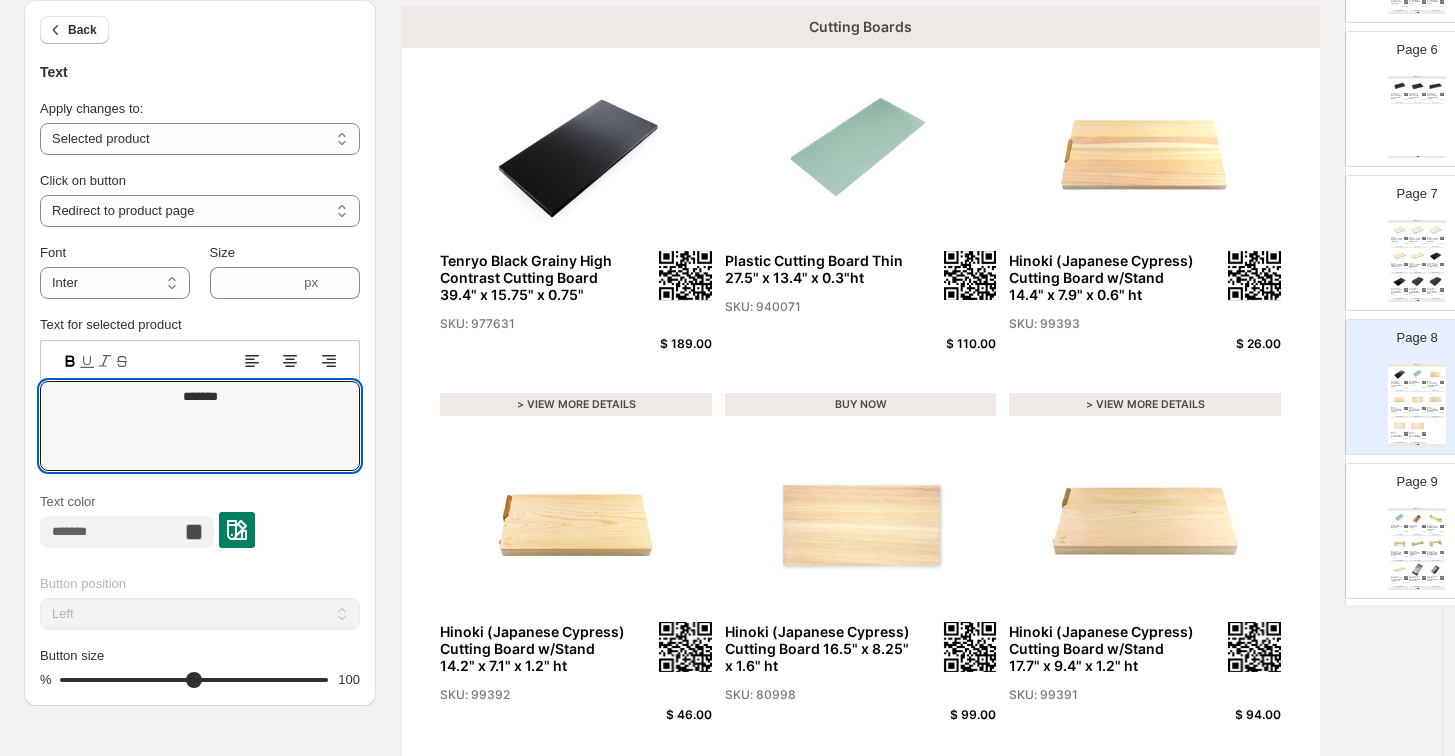 drag, startPoint x: 246, startPoint y: 388, endPoint x: 78, endPoint y: 377, distance: 168.35974 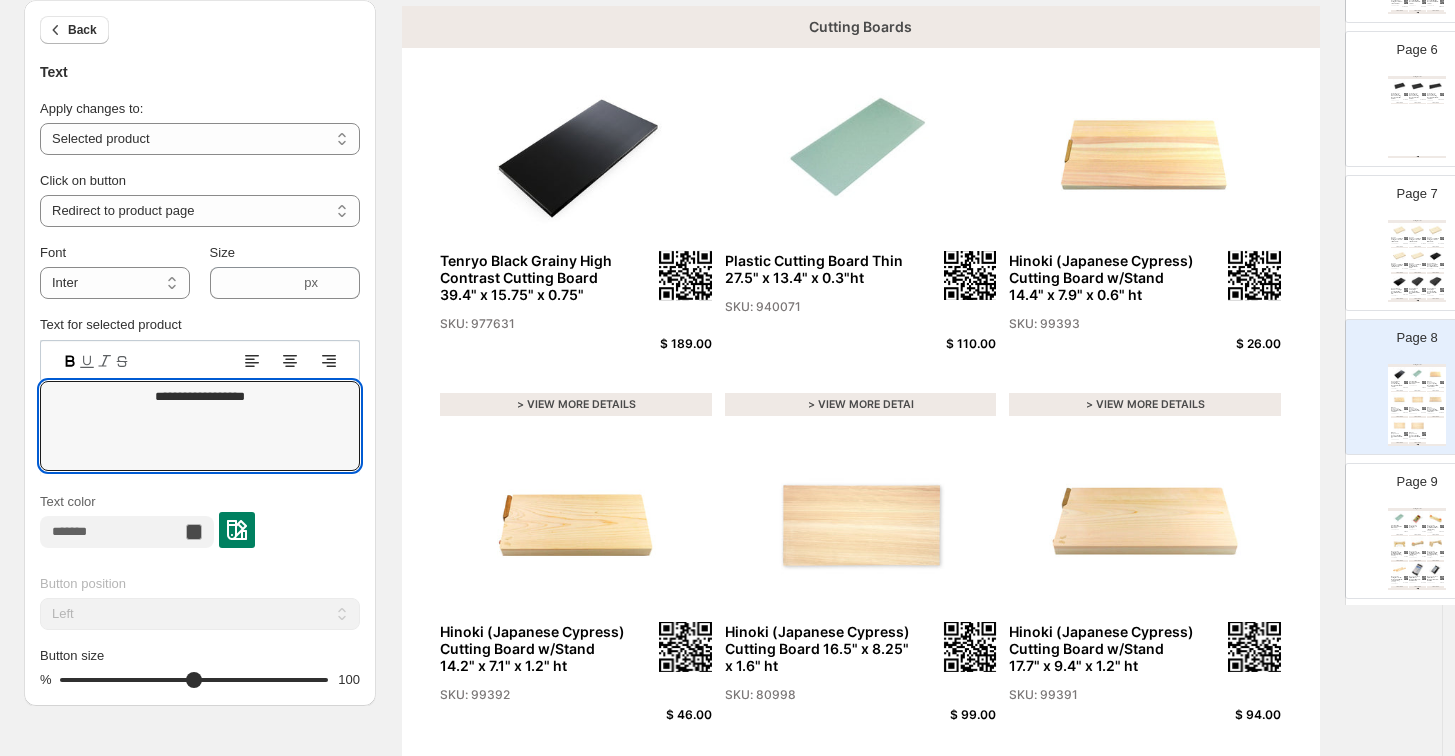 type on "**********" 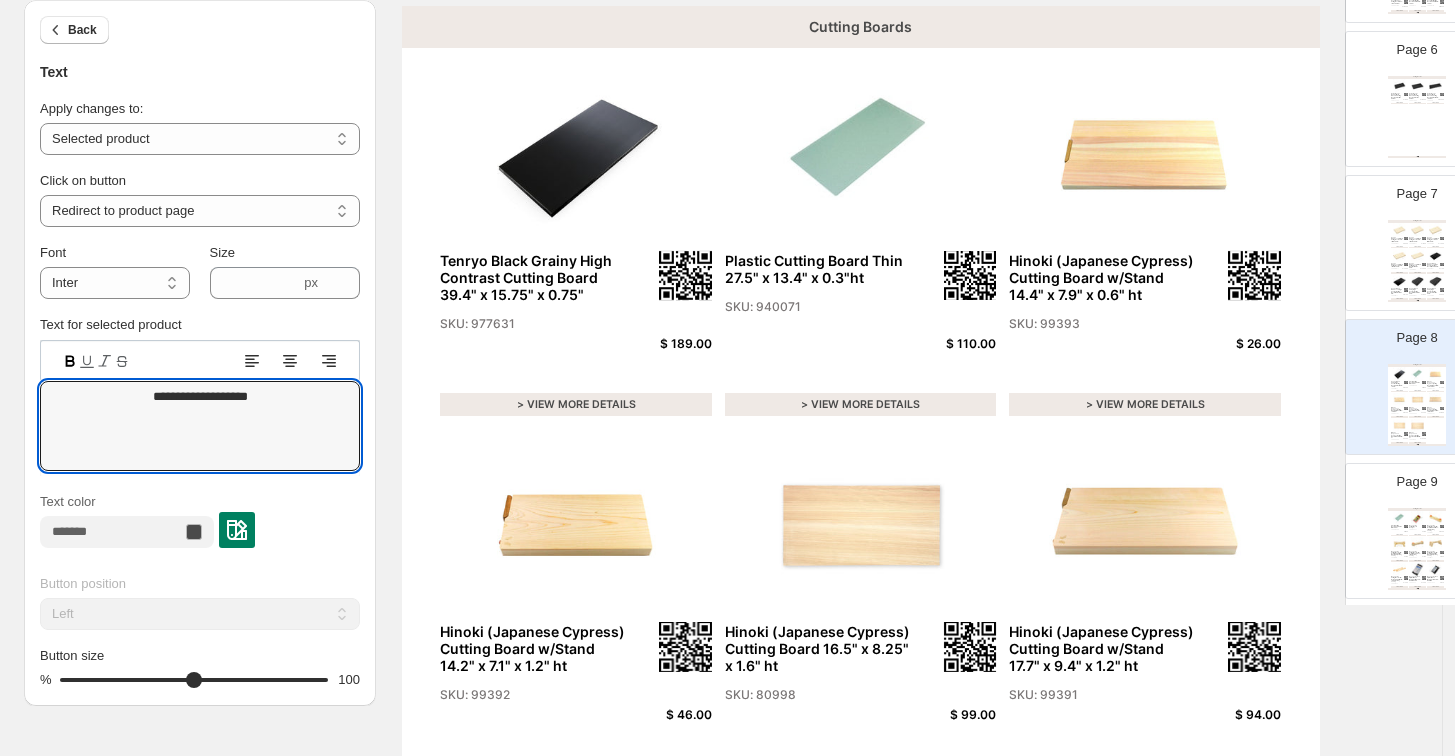 click at bounding box center [1417, 517] 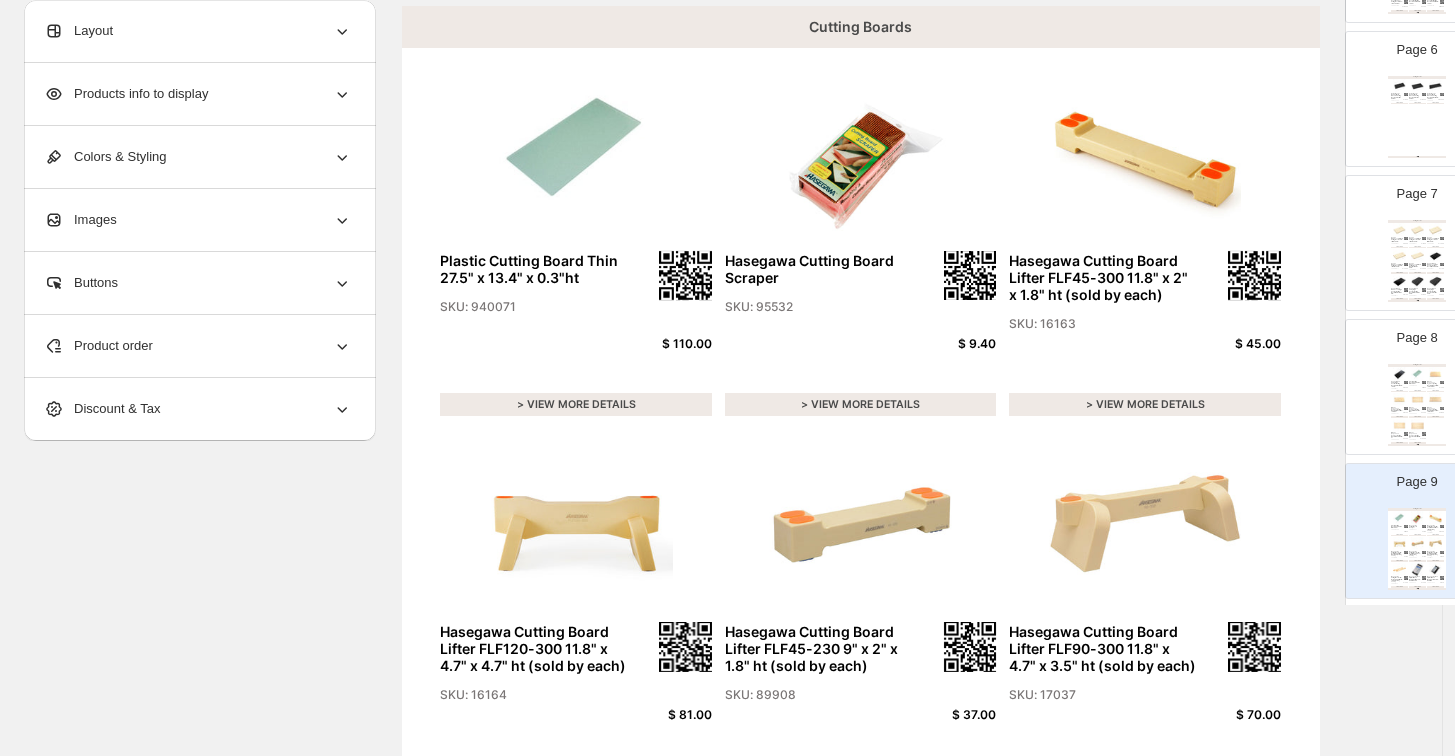 click 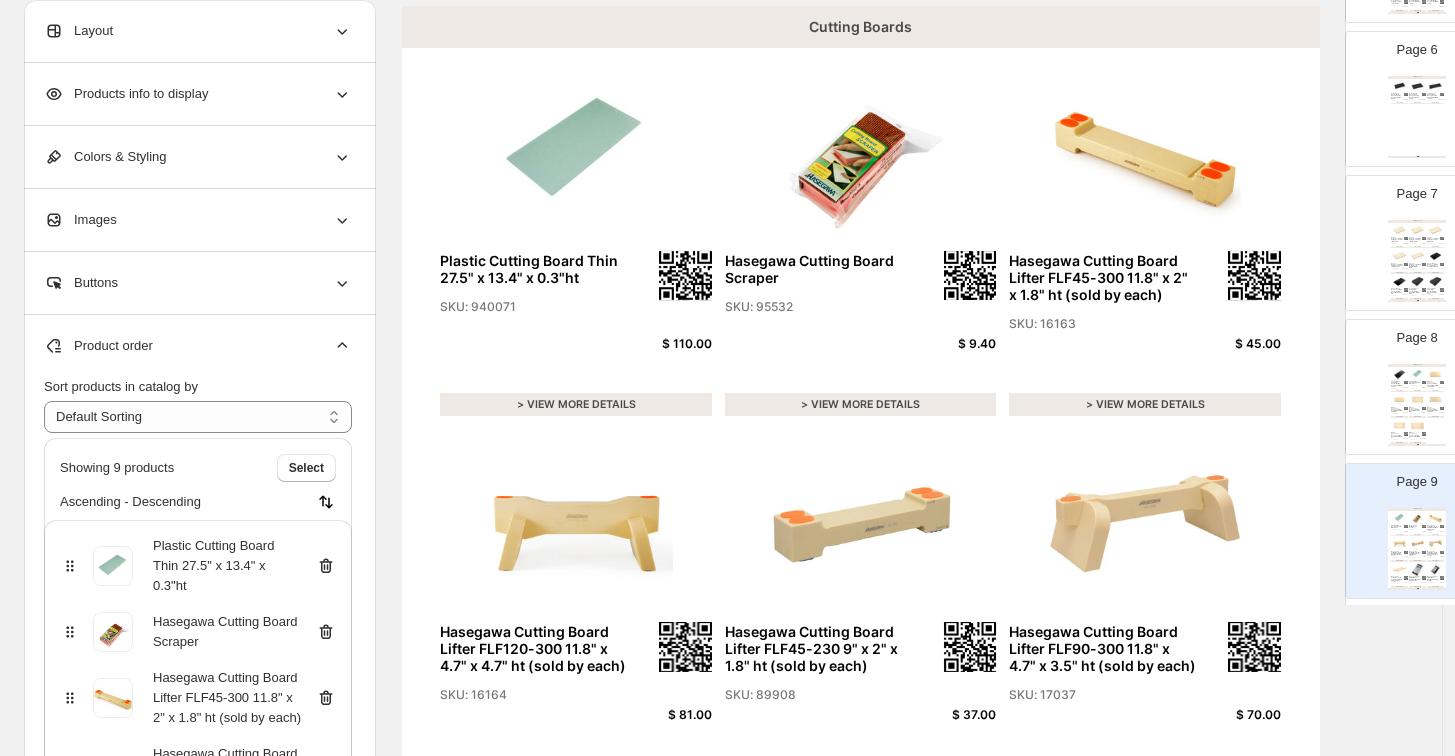 click 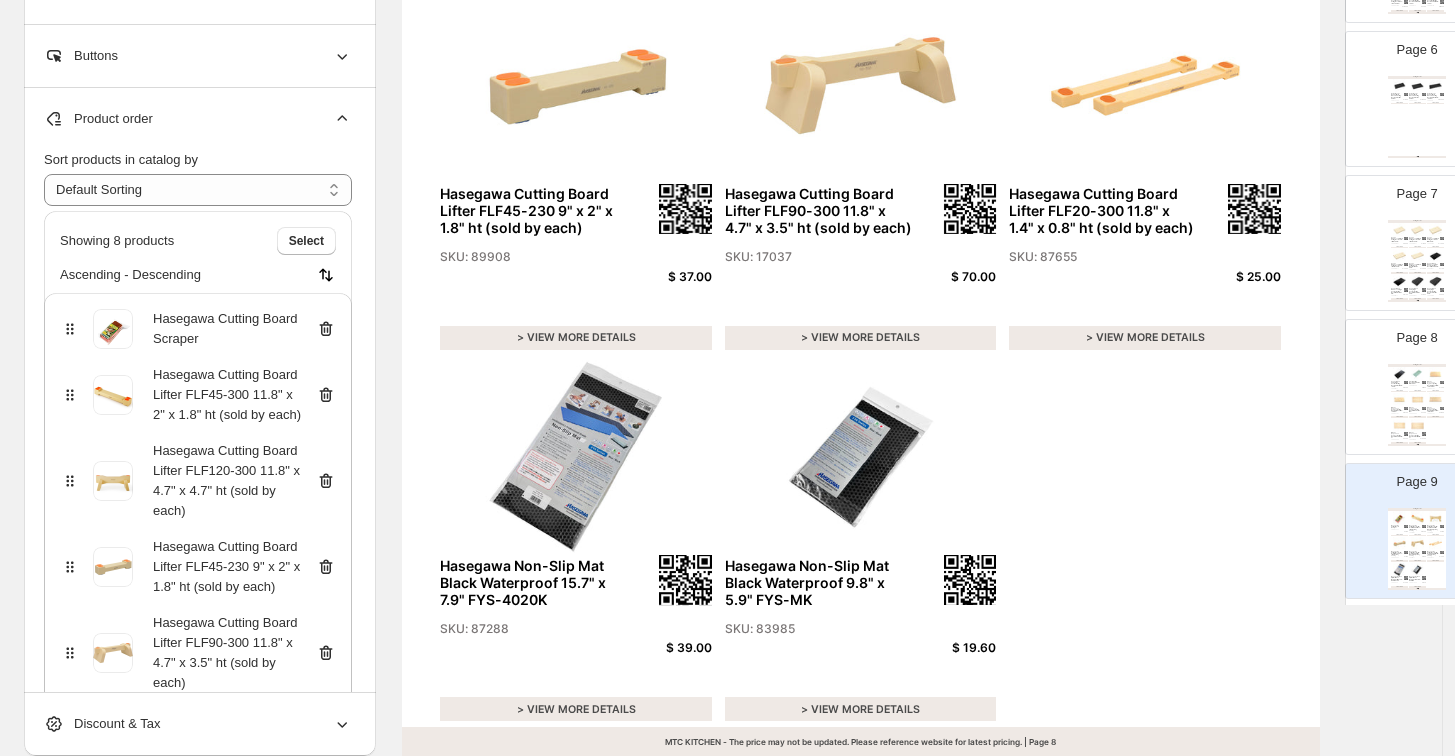scroll, scrollTop: 594, scrollLeft: 0, axis: vertical 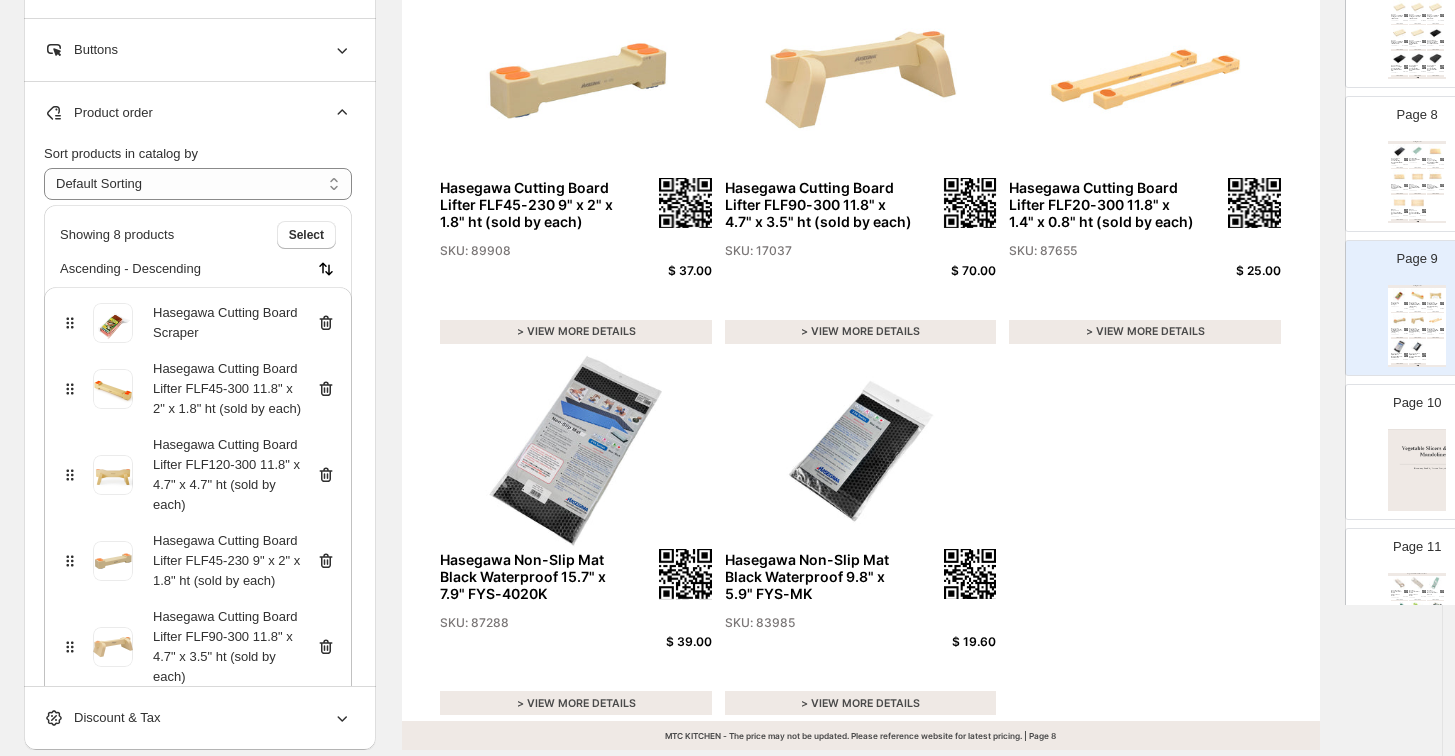 click at bounding box center (1417, 470) 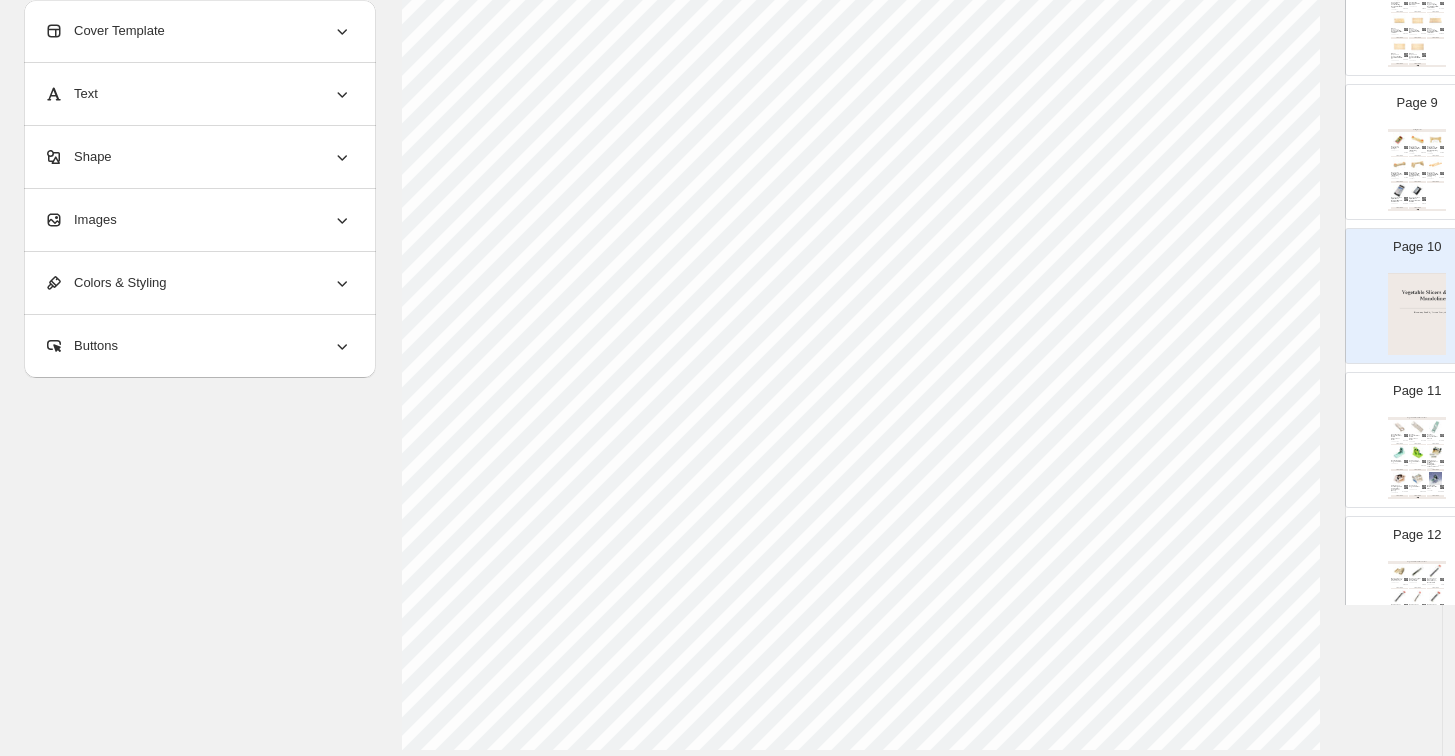 scroll, scrollTop: 1333, scrollLeft: 0, axis: vertical 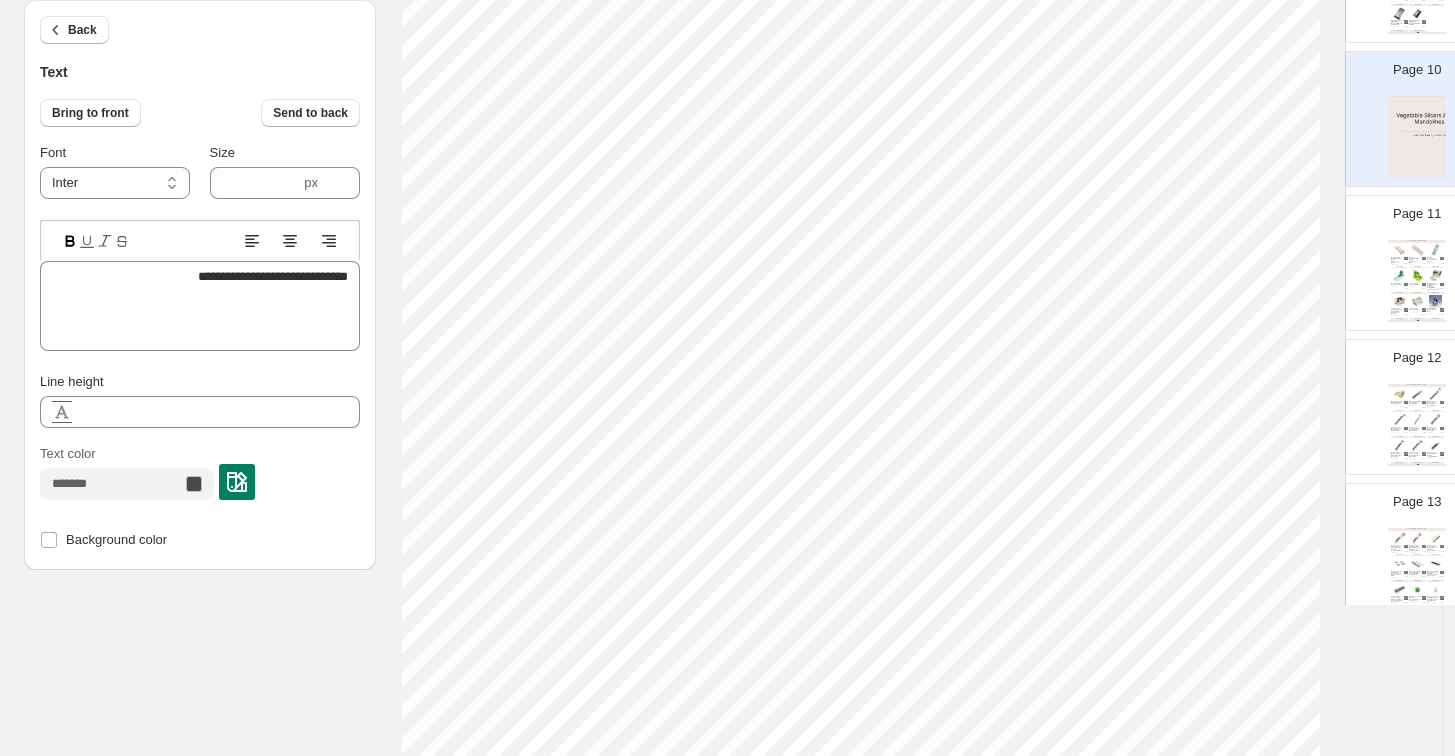 type on "****" 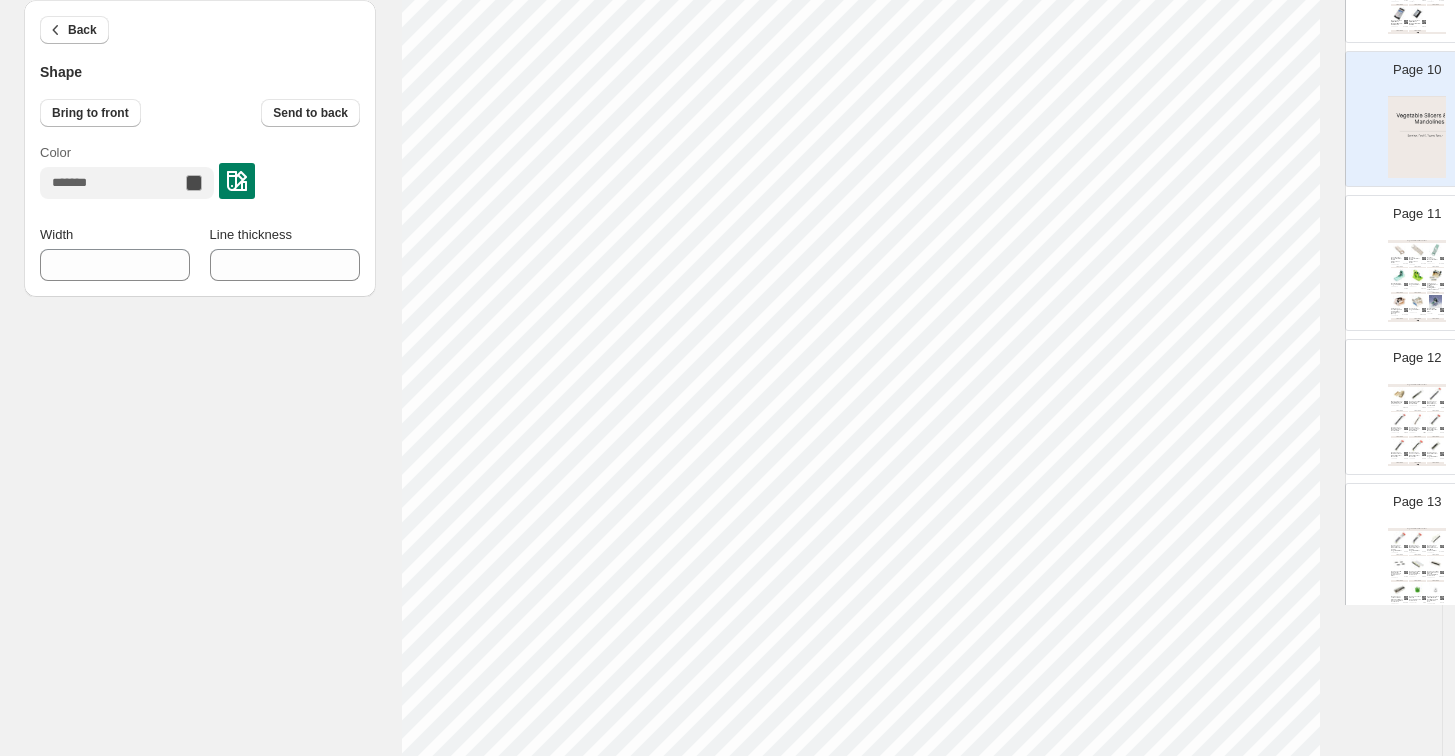 type on "***" 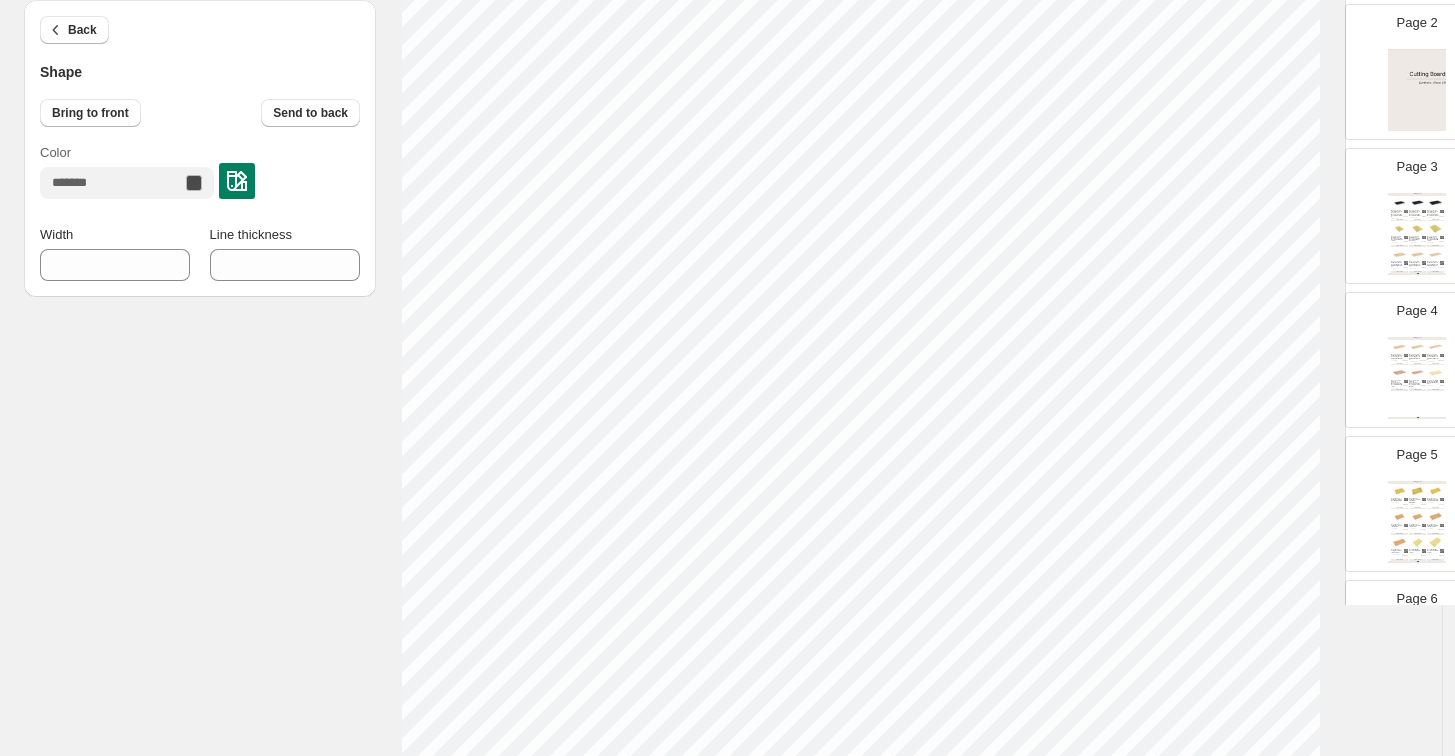 scroll, scrollTop: 111, scrollLeft: 0, axis: vertical 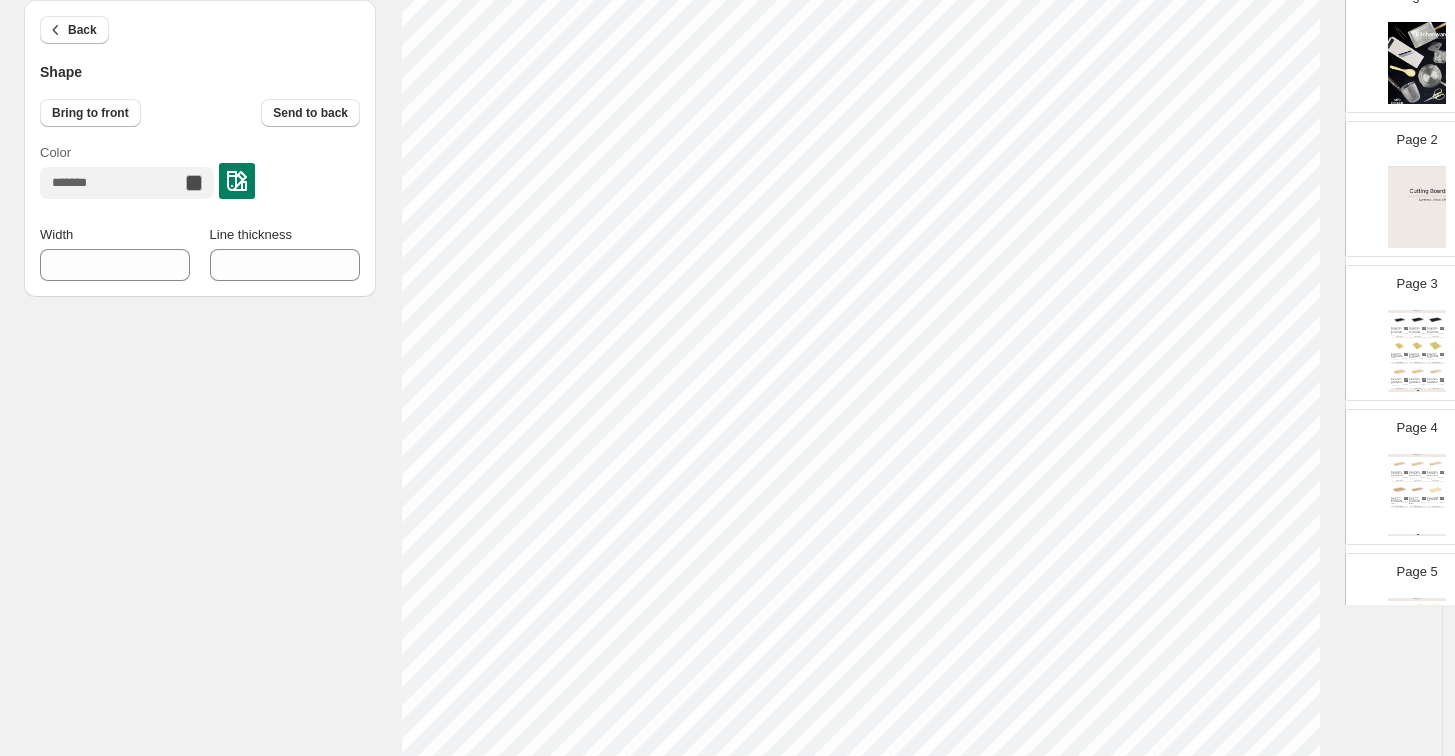 click at bounding box center (1417, 207) 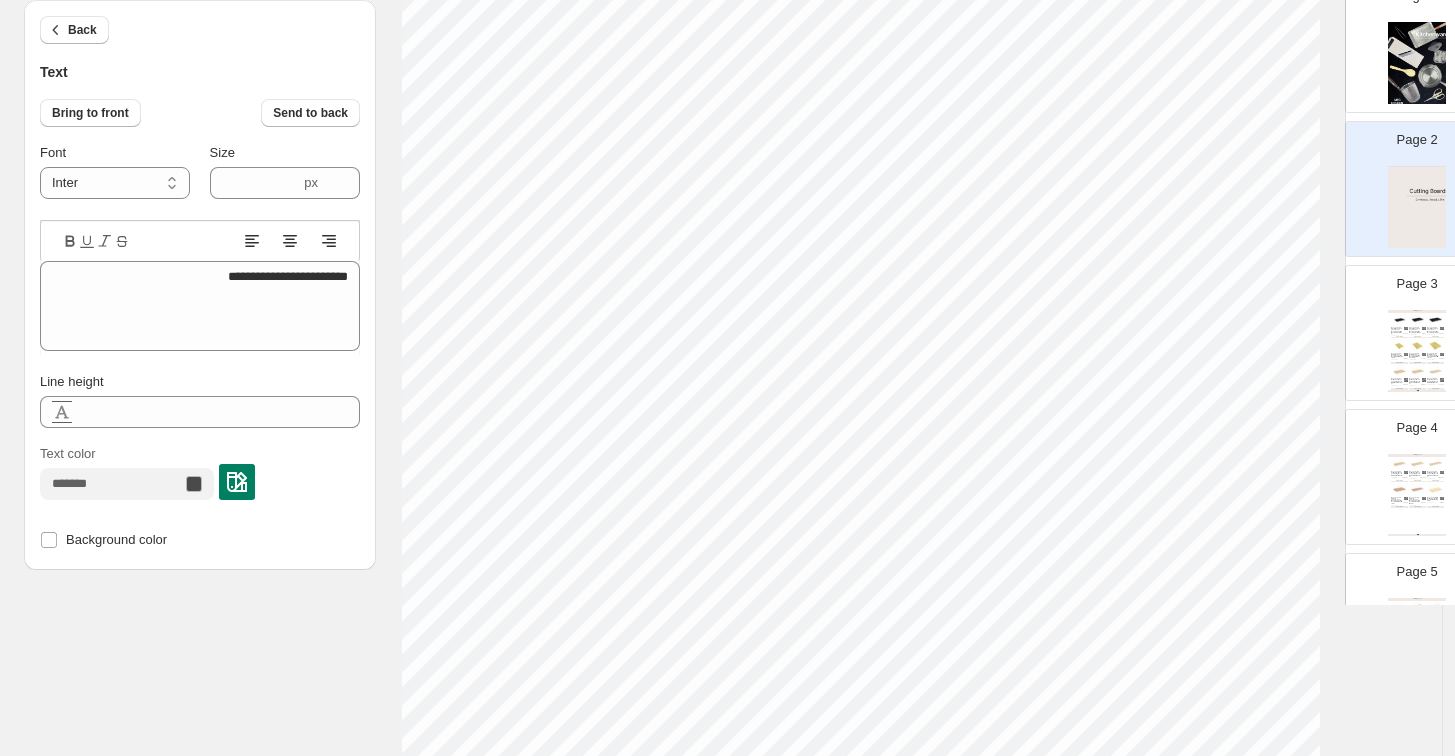 type on "****" 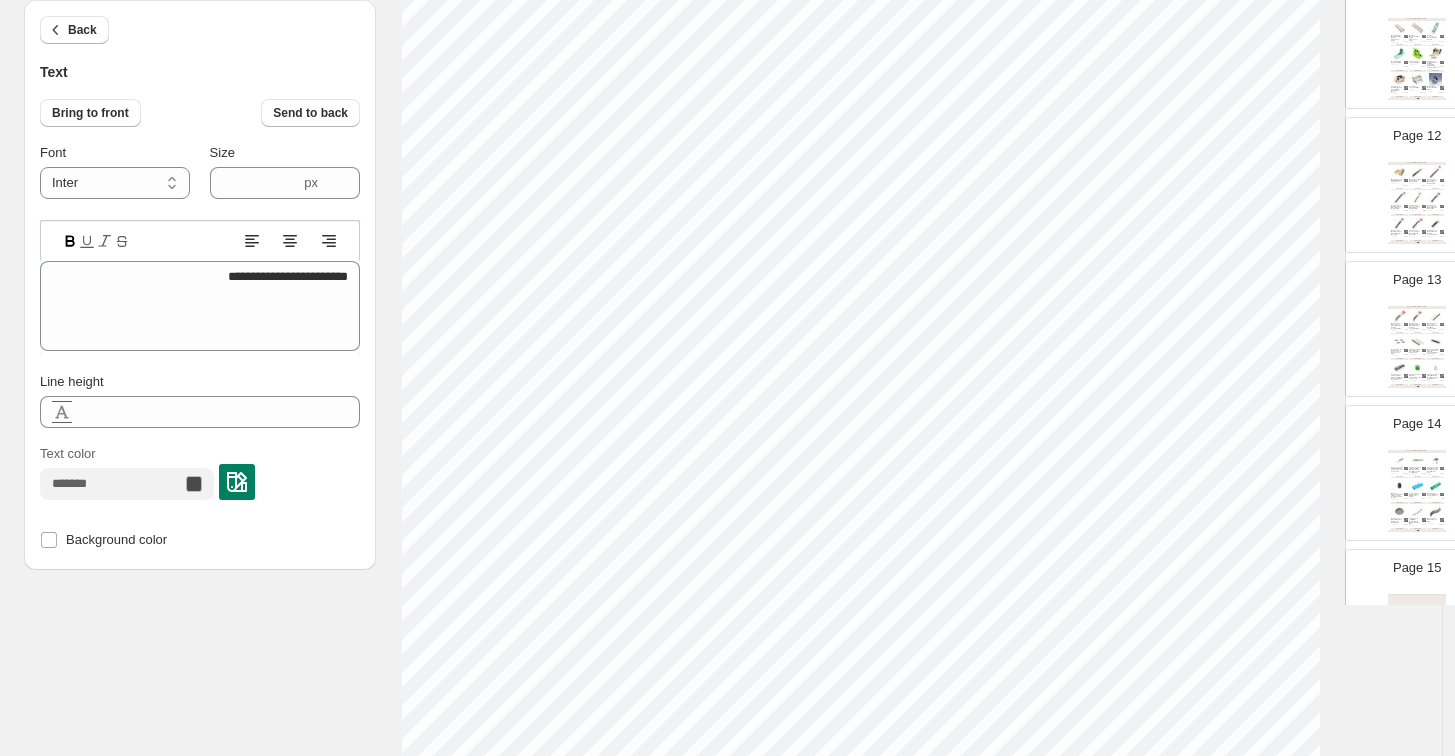 scroll, scrollTop: 1777, scrollLeft: 0, axis: vertical 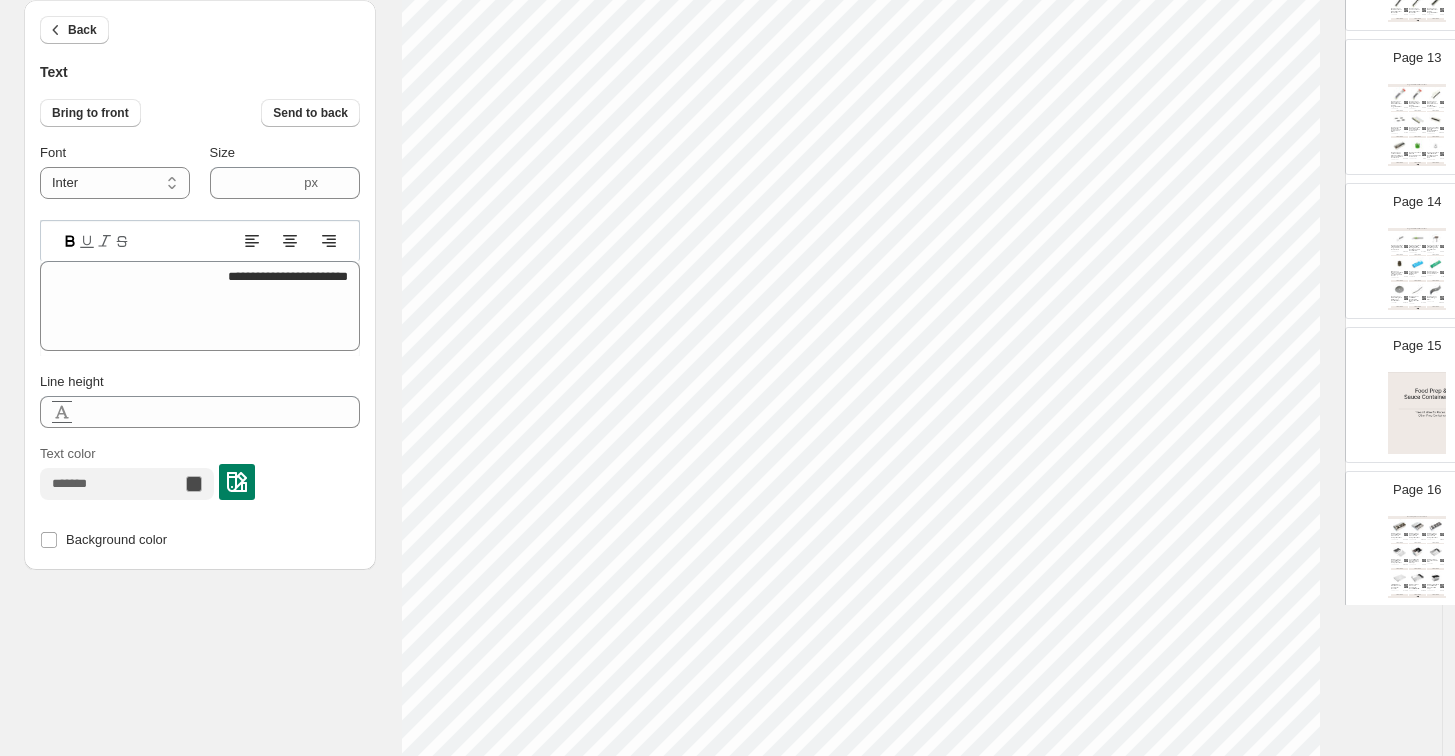 click at bounding box center (1417, 413) 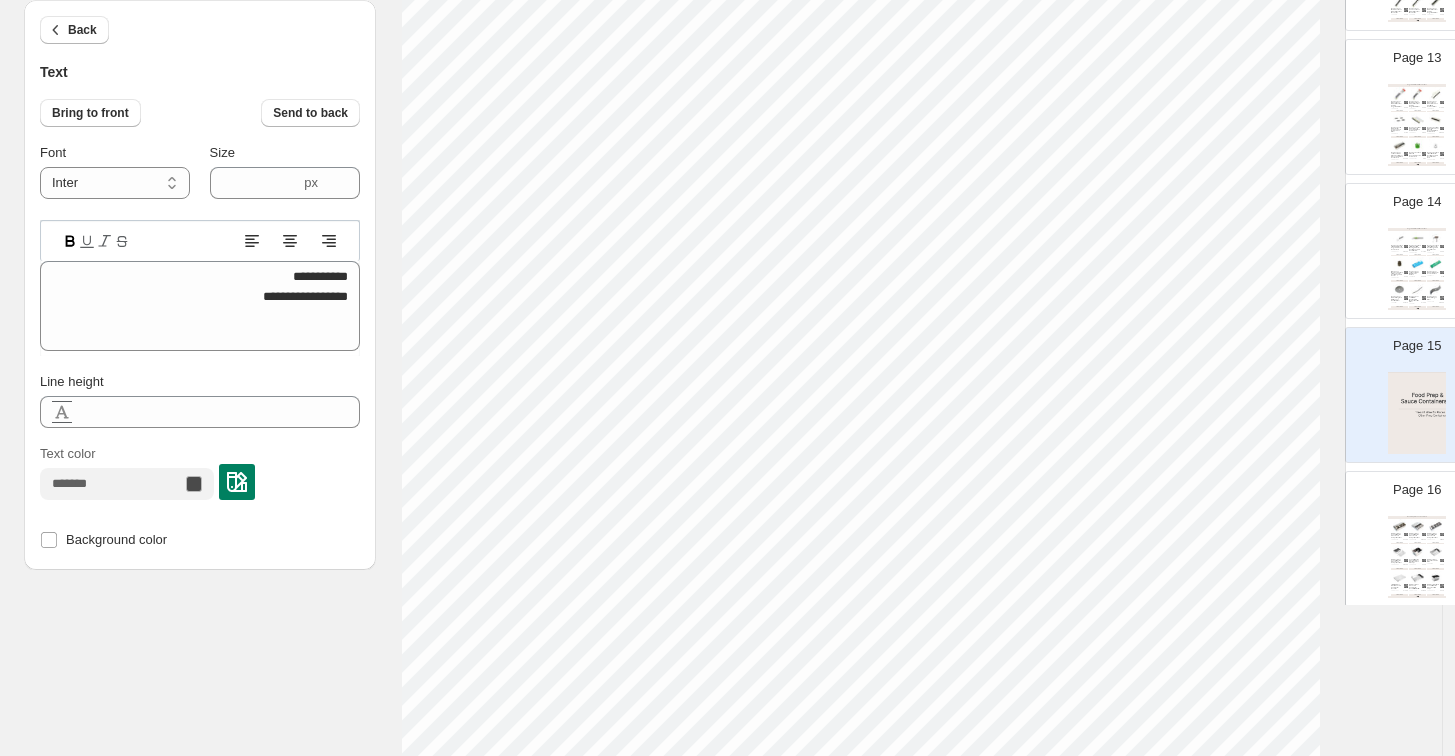 type on "****" 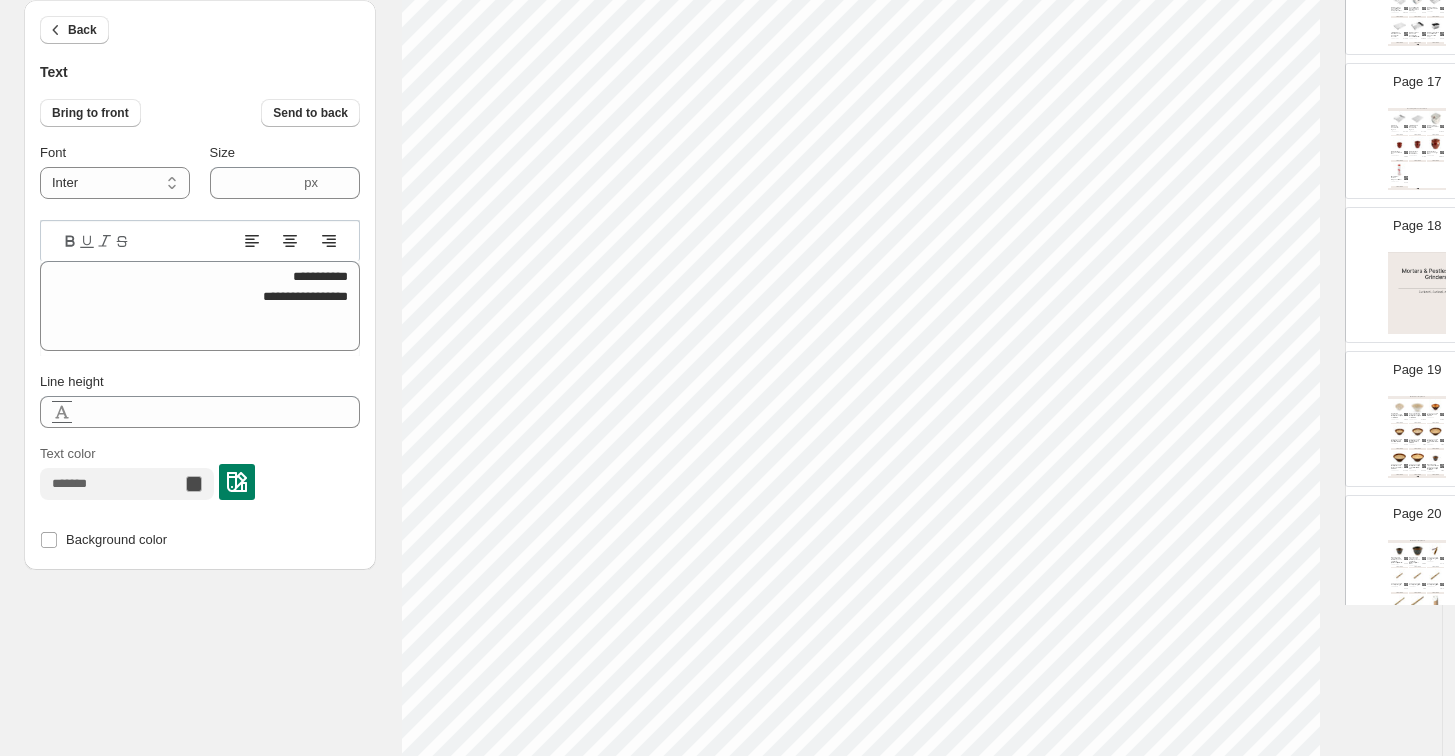 scroll, scrollTop: 2333, scrollLeft: 0, axis: vertical 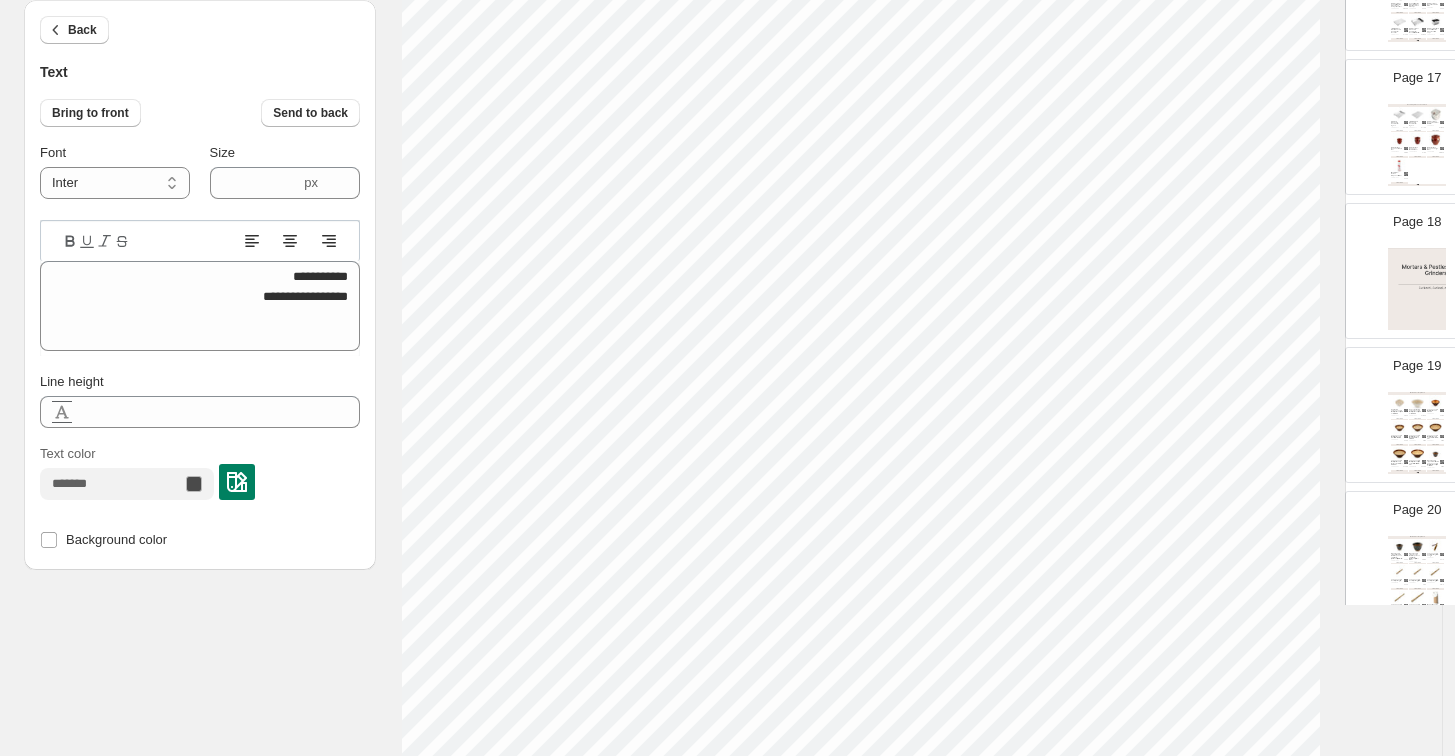 click at bounding box center [1417, 289] 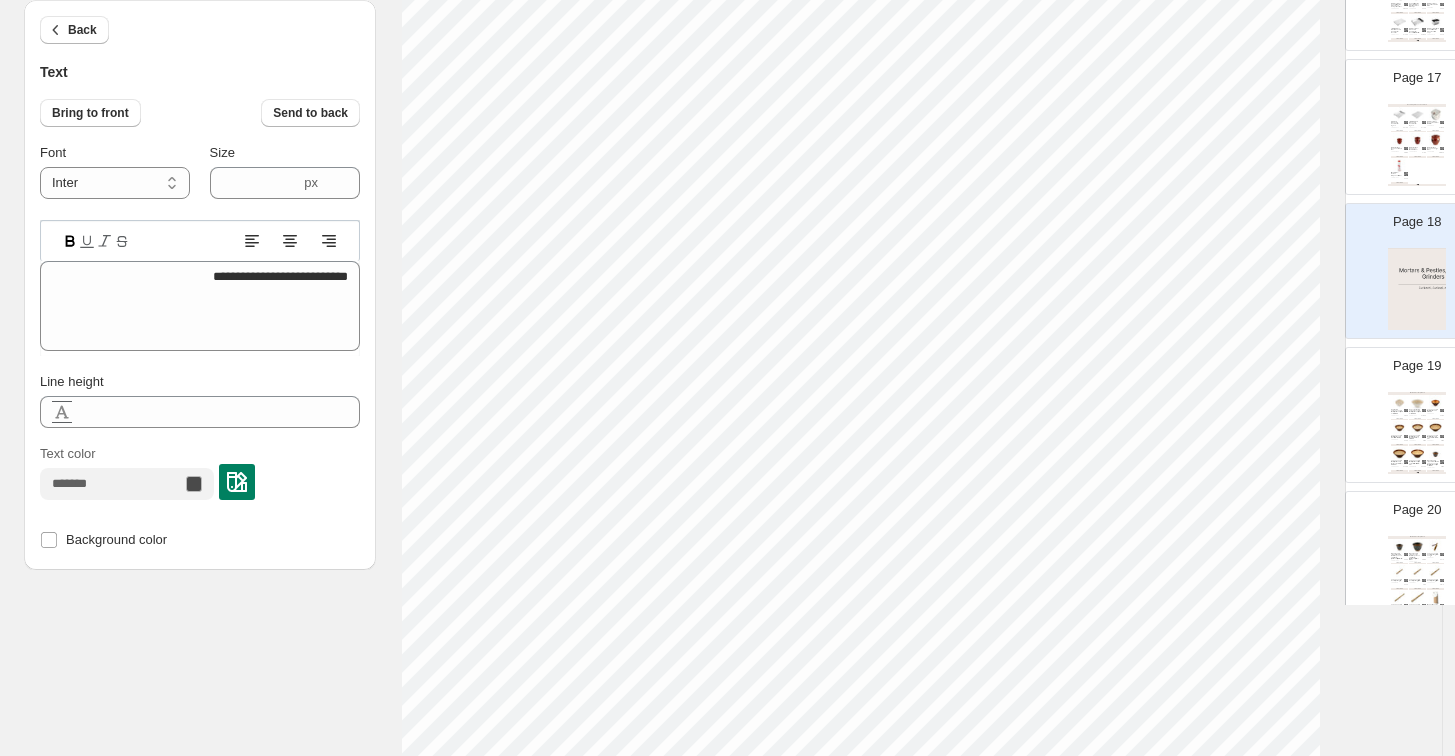 type on "****" 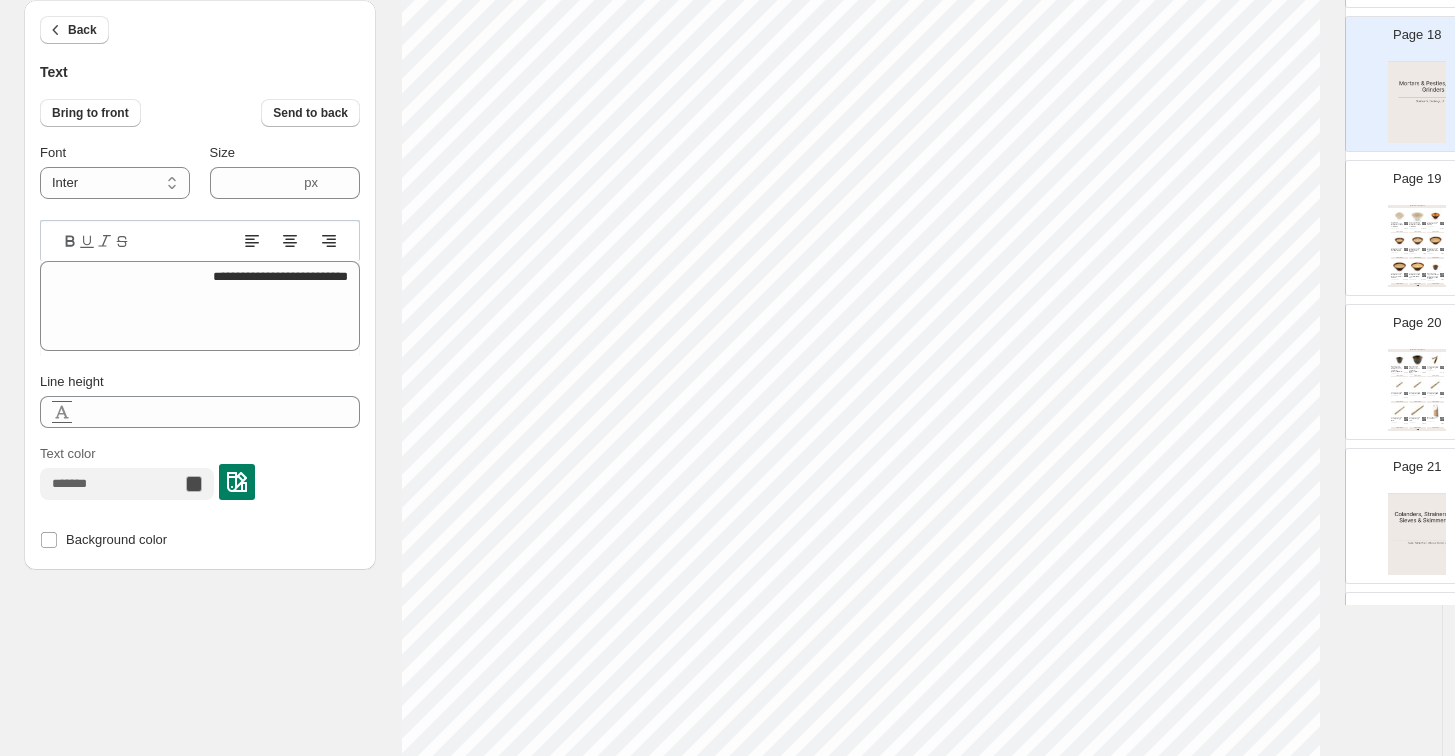 scroll, scrollTop: 2555, scrollLeft: 0, axis: vertical 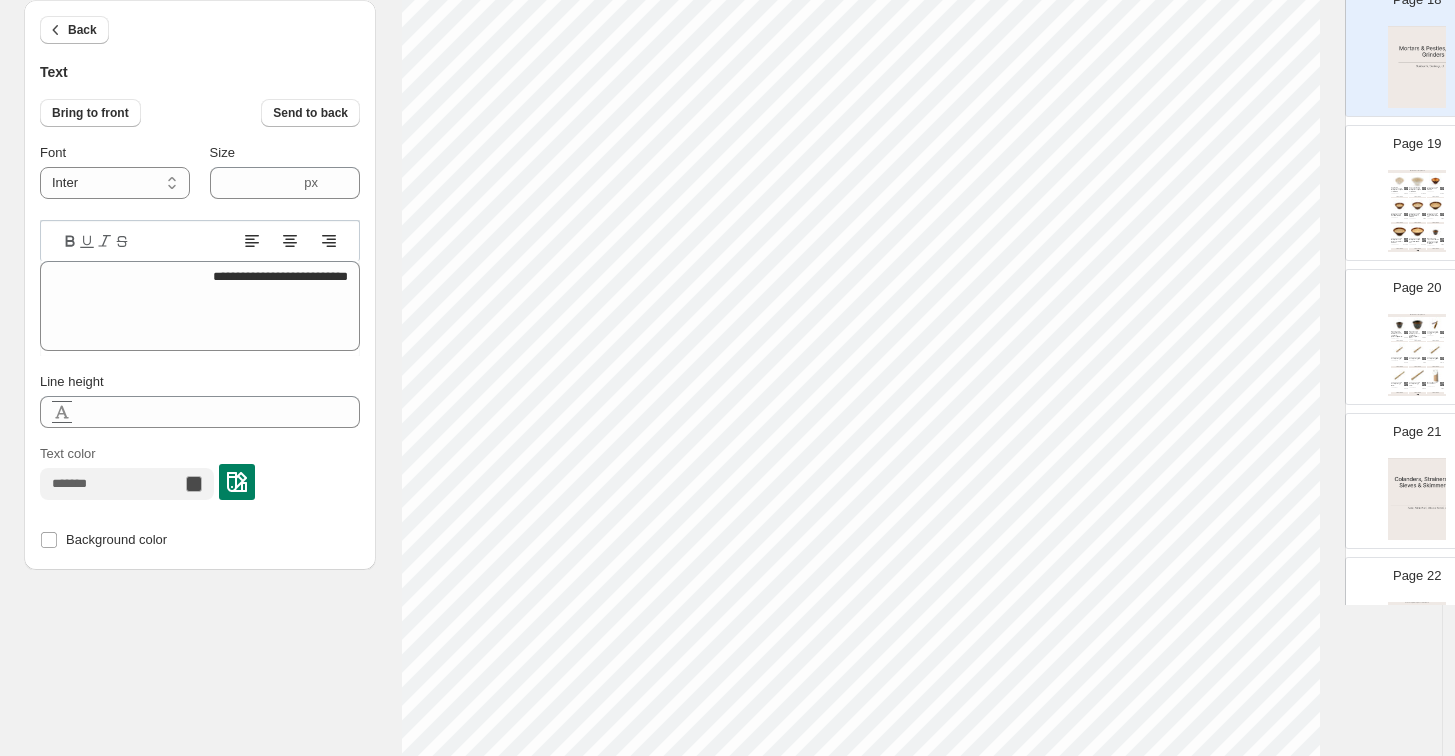 click at bounding box center (1417, 499) 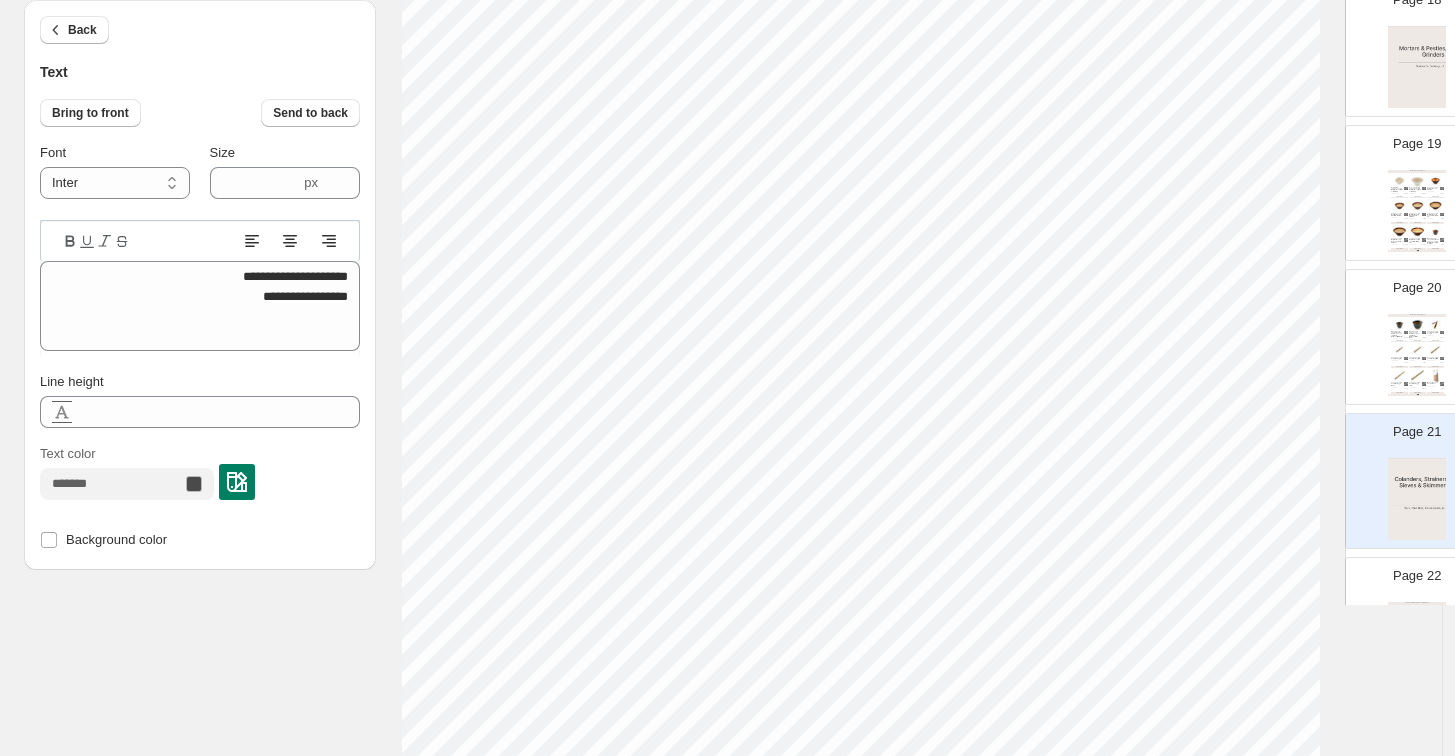 type on "****" 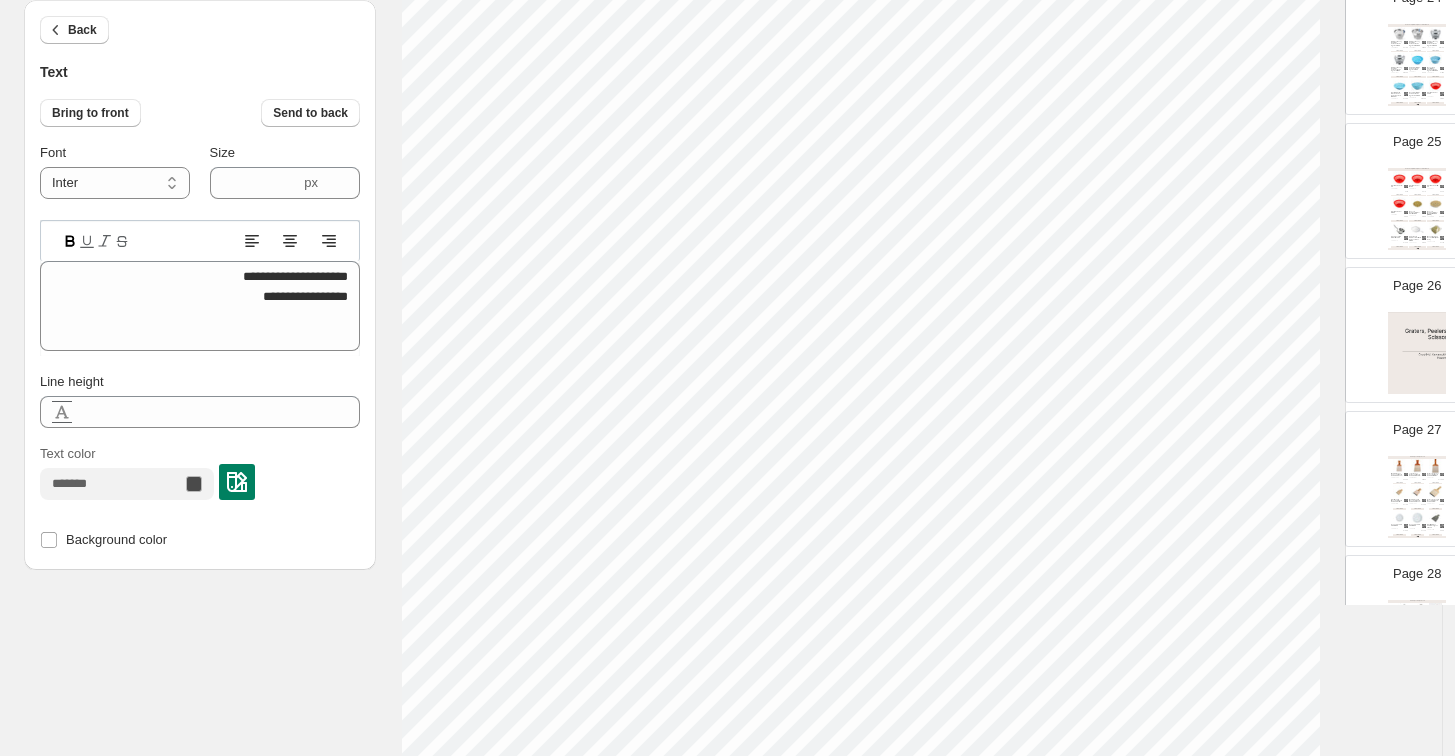 scroll, scrollTop: 3444, scrollLeft: 0, axis: vertical 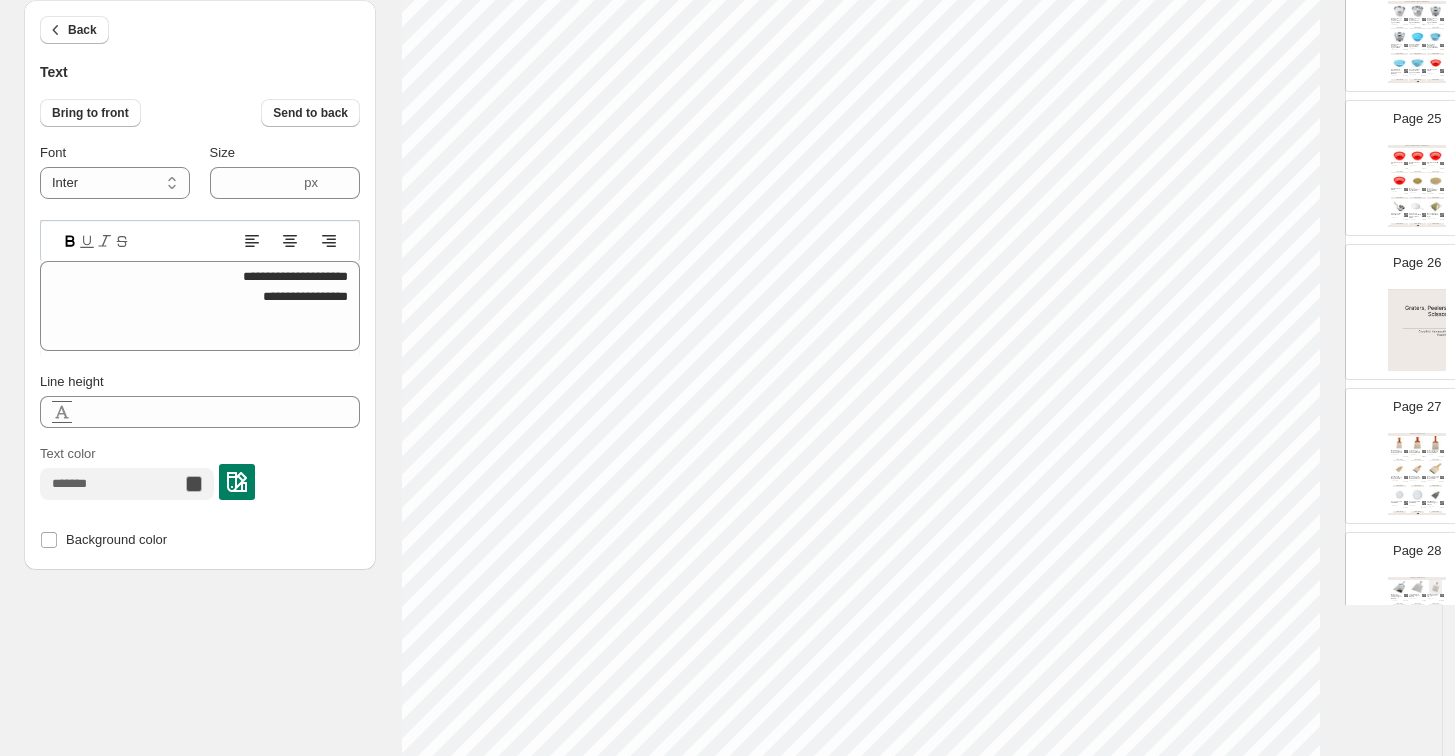 click at bounding box center (1417, 330) 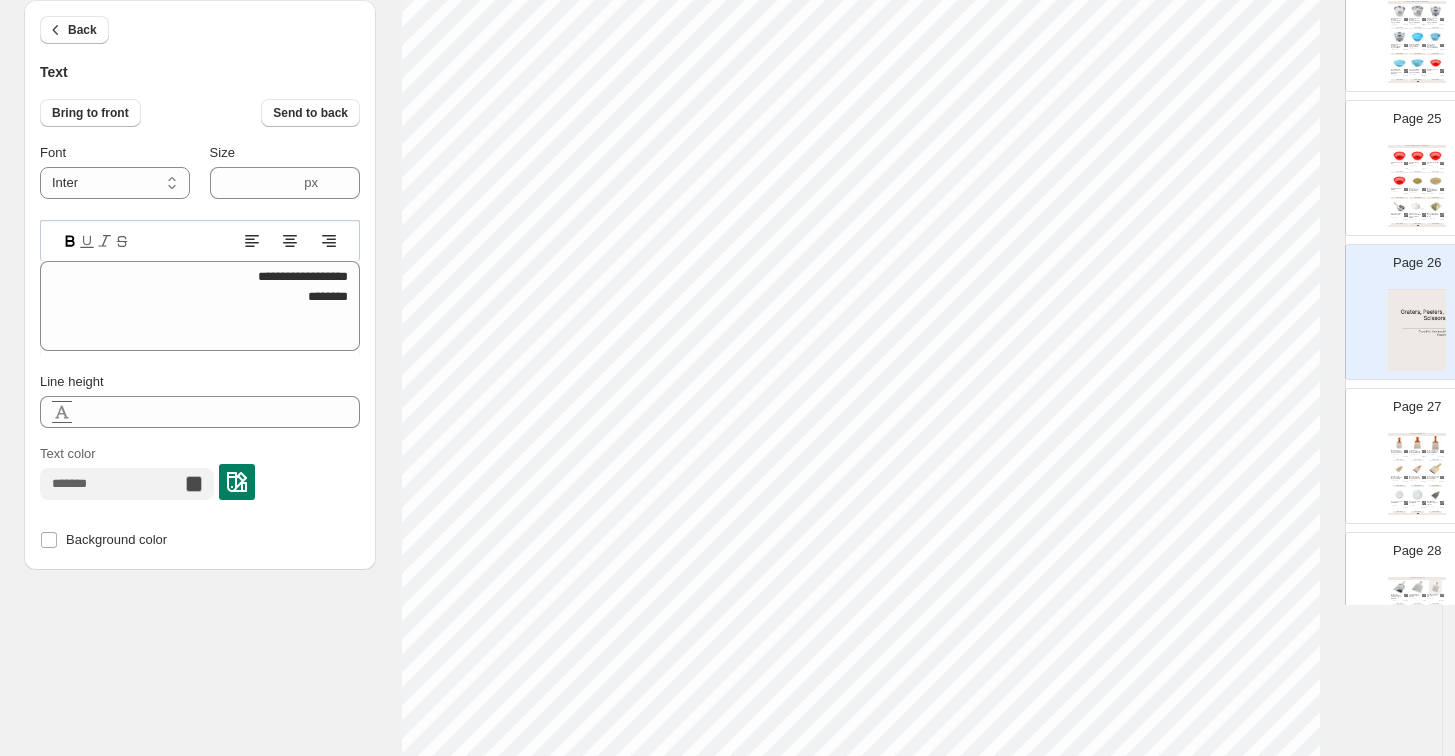 type on "****" 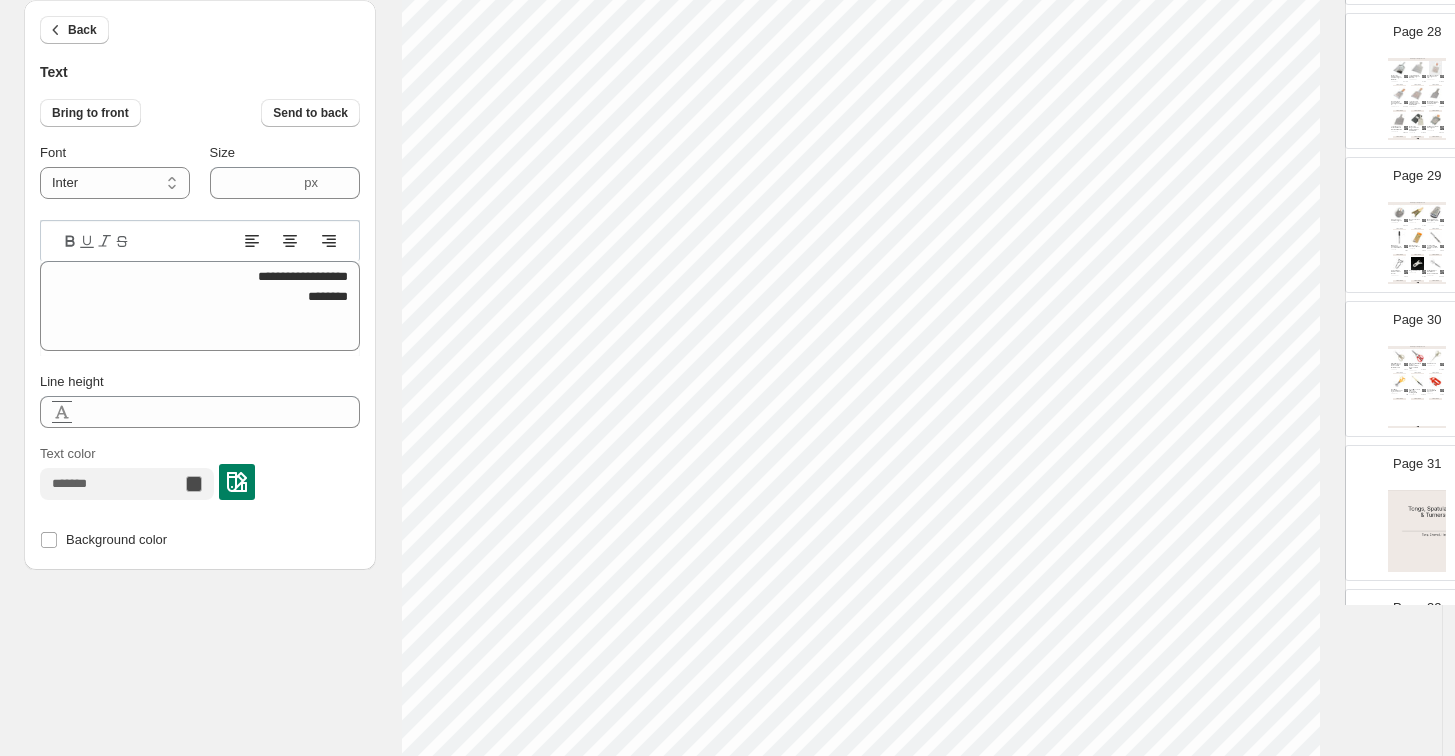 scroll, scrollTop: 4000, scrollLeft: 0, axis: vertical 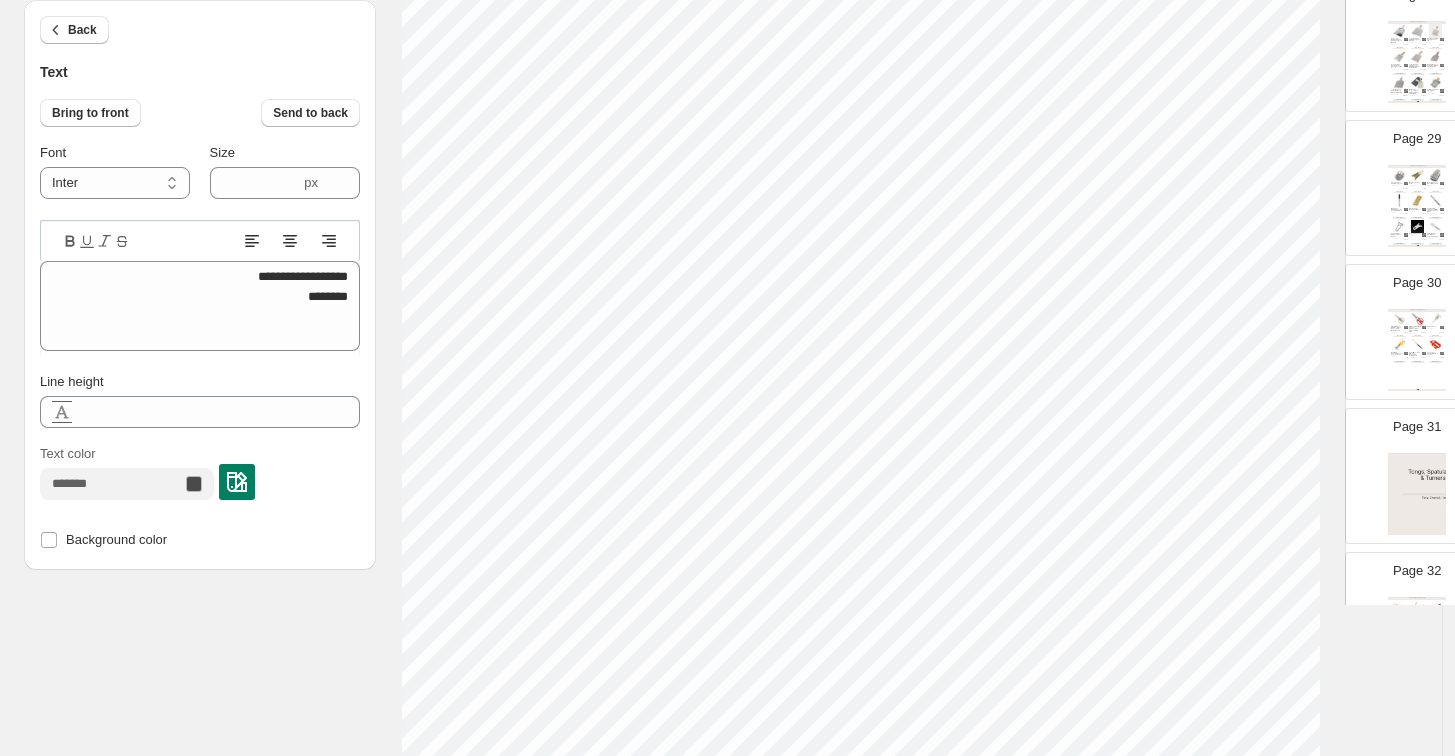 click at bounding box center [1417, 494] 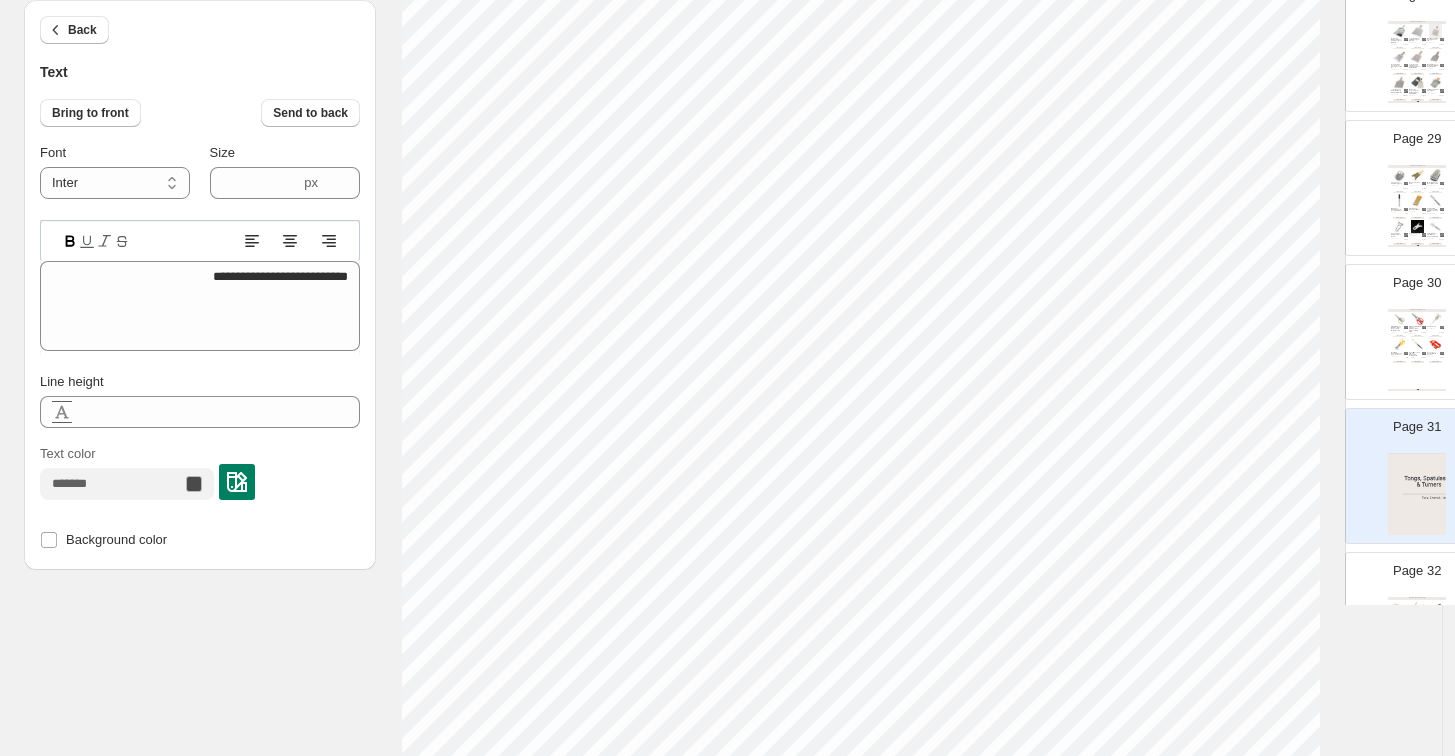 type on "****" 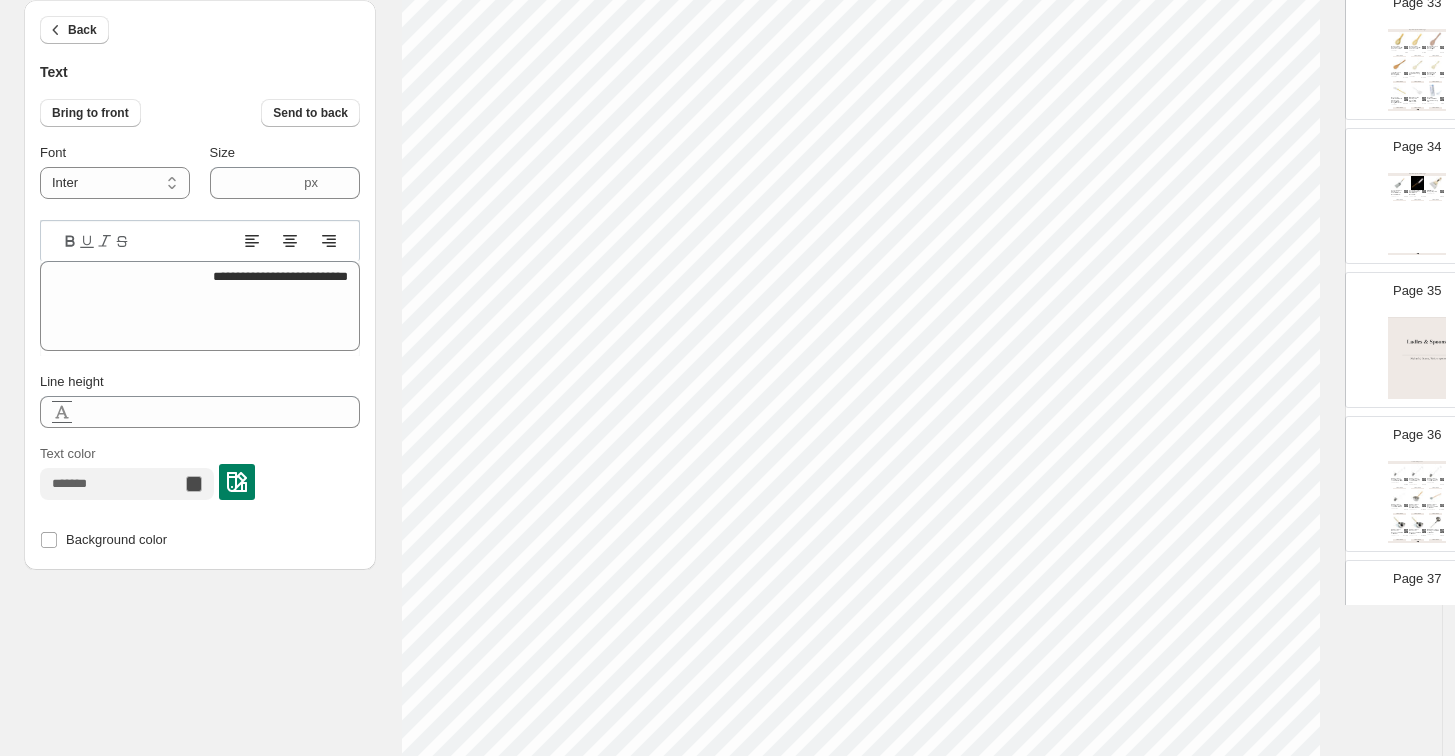 scroll, scrollTop: 4777, scrollLeft: 0, axis: vertical 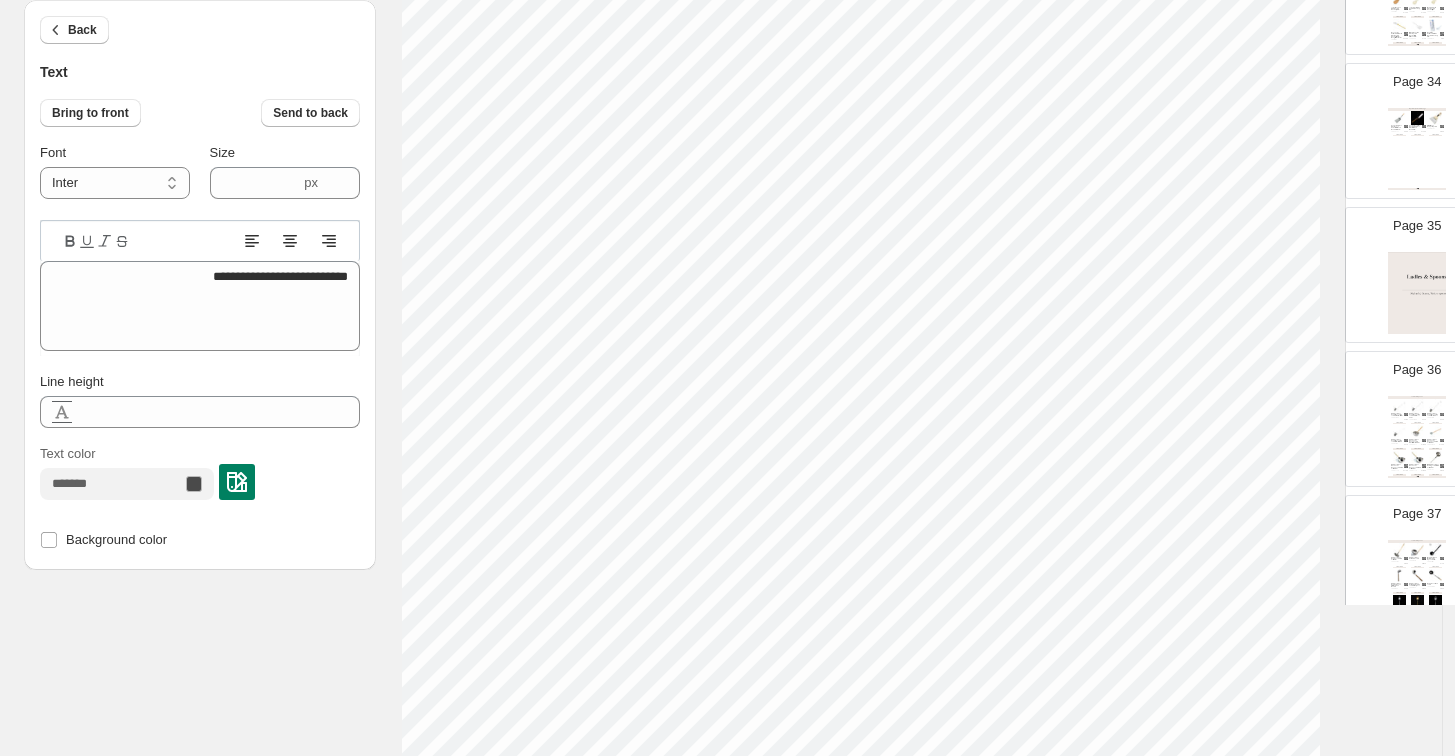 click on "MTC KITCHEN - The price may not be updated. Please reference website for latest pricing. | Page undefined" at bounding box center [1417, 189] 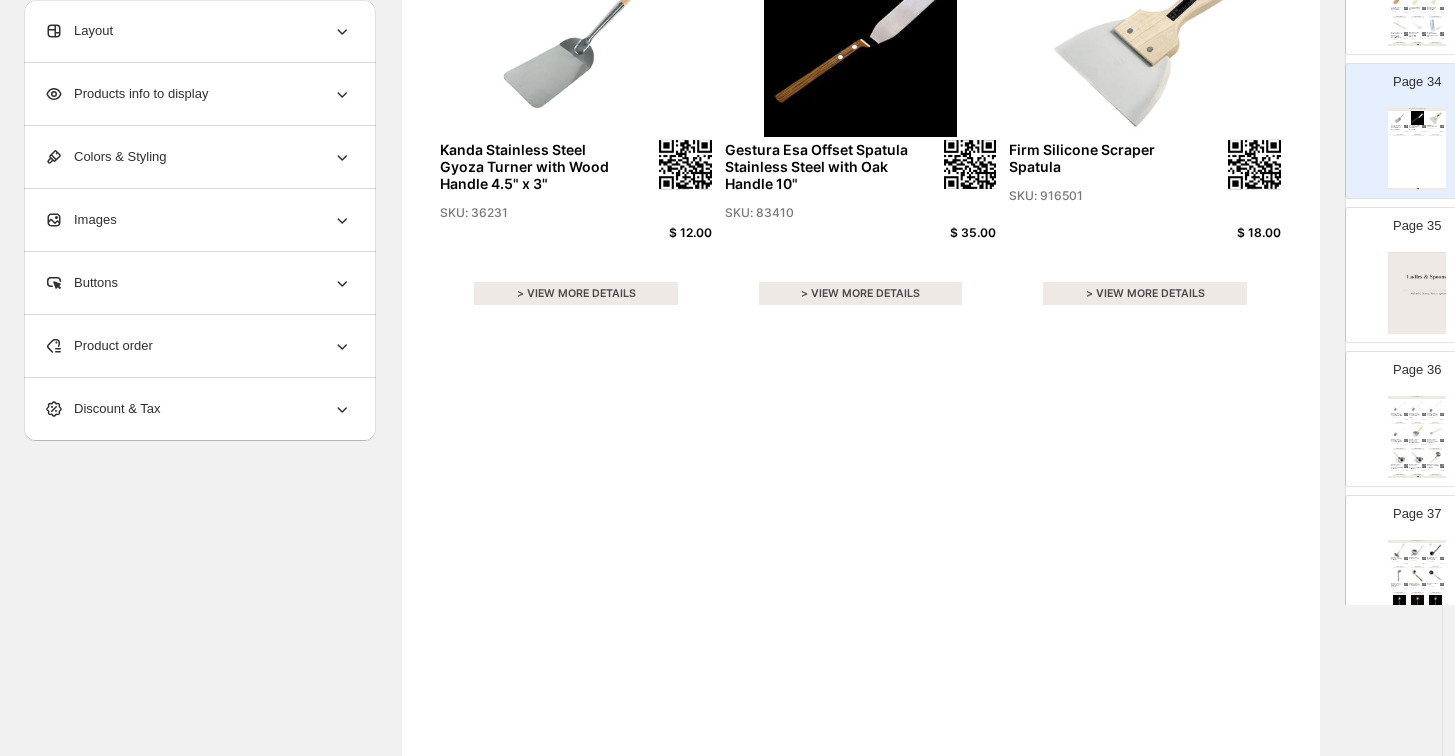 click at bounding box center (1417, 293) 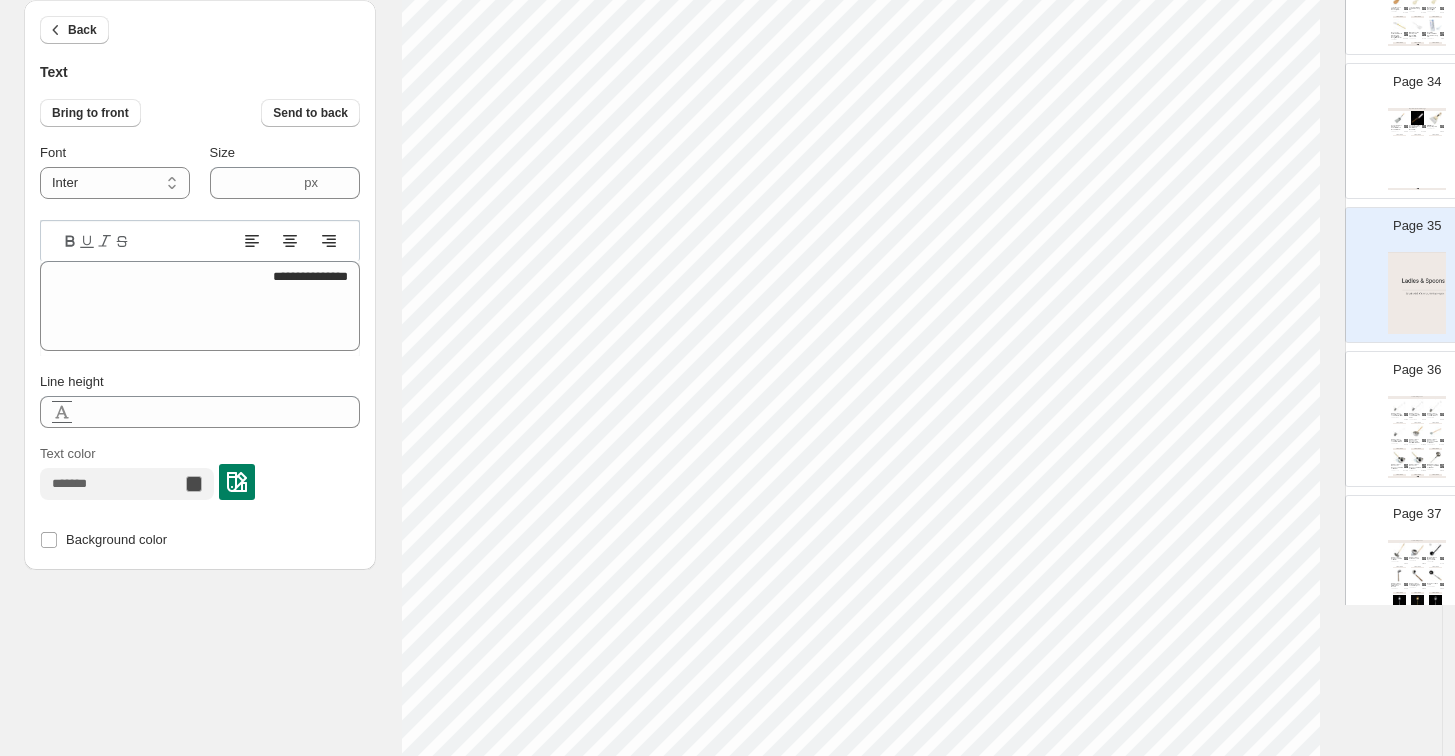 type on "****" 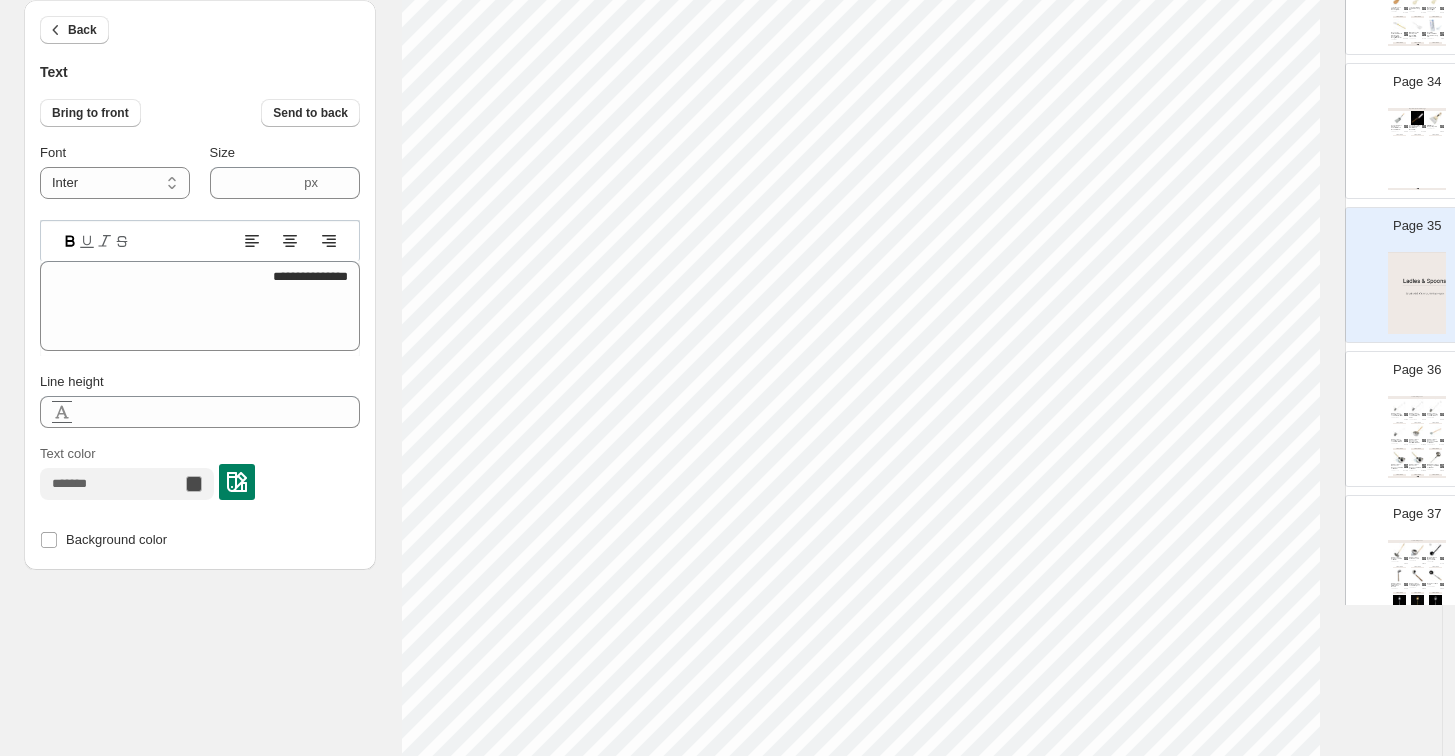 type on "****" 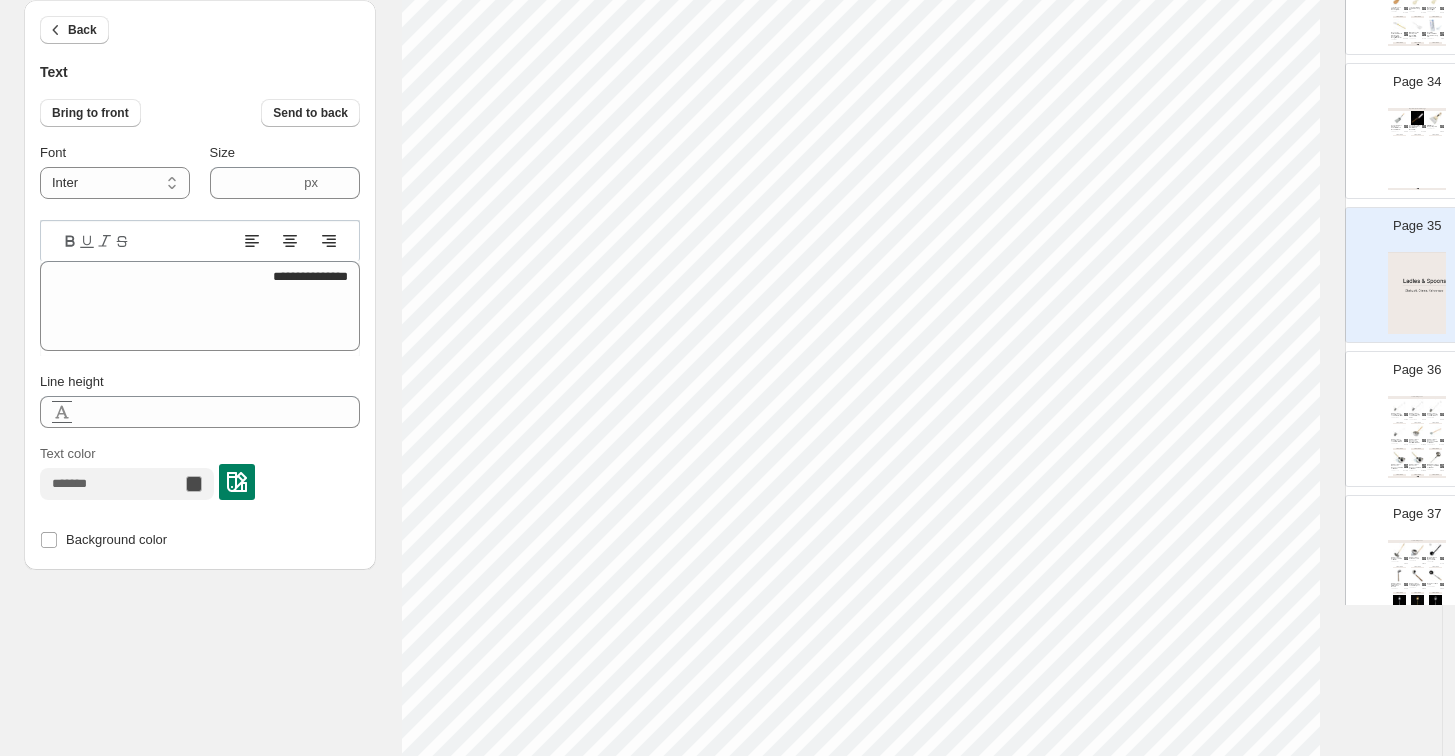 scroll, scrollTop: 5000, scrollLeft: 0, axis: vertical 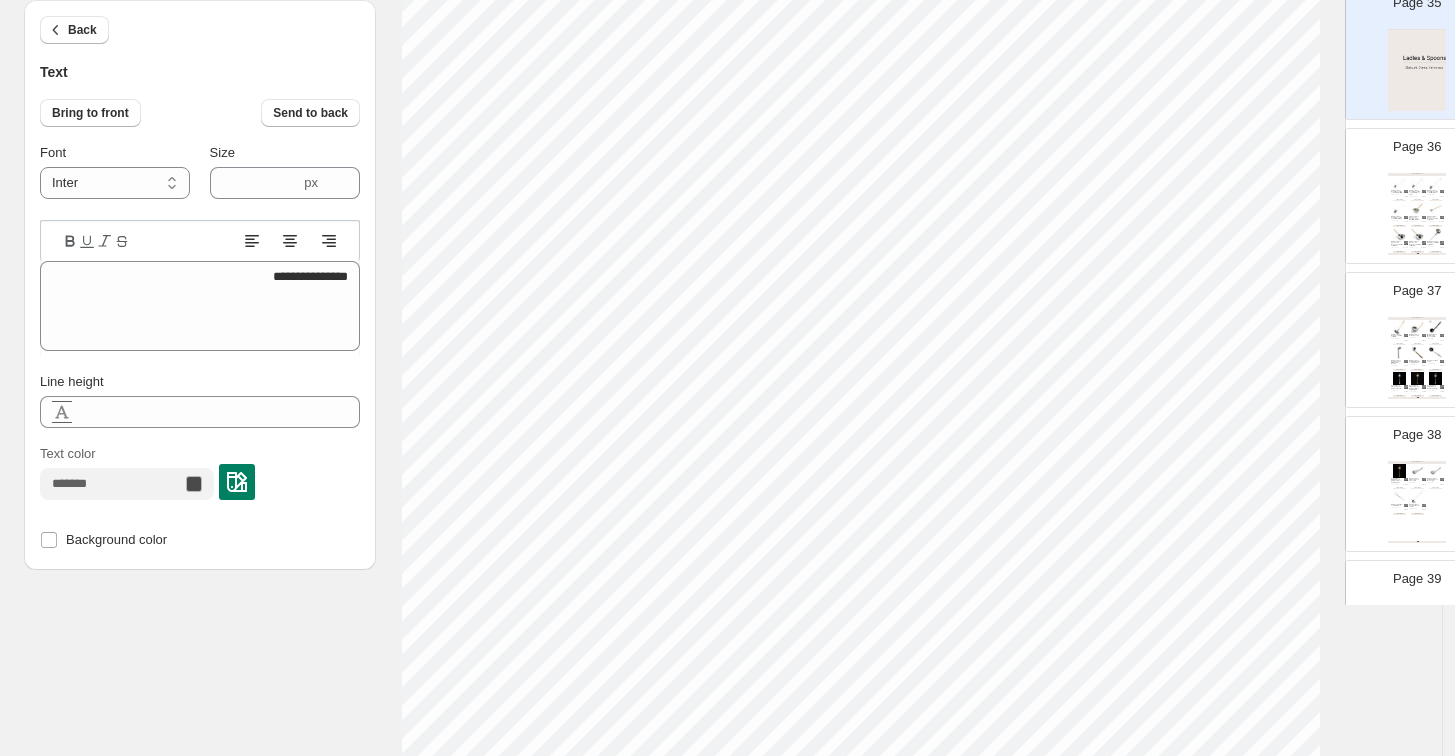click at bounding box center (1417, 352) 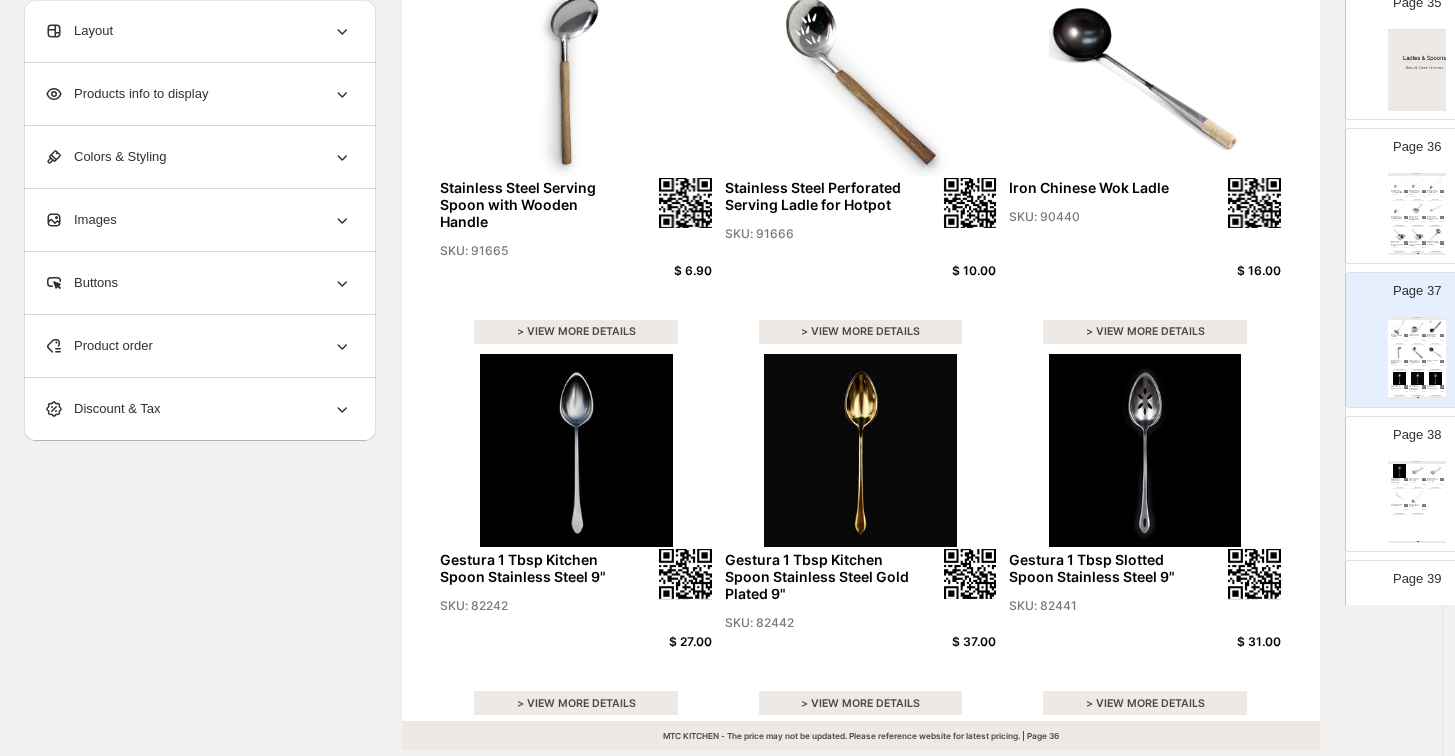 scroll, scrollTop: 670, scrollLeft: 0, axis: vertical 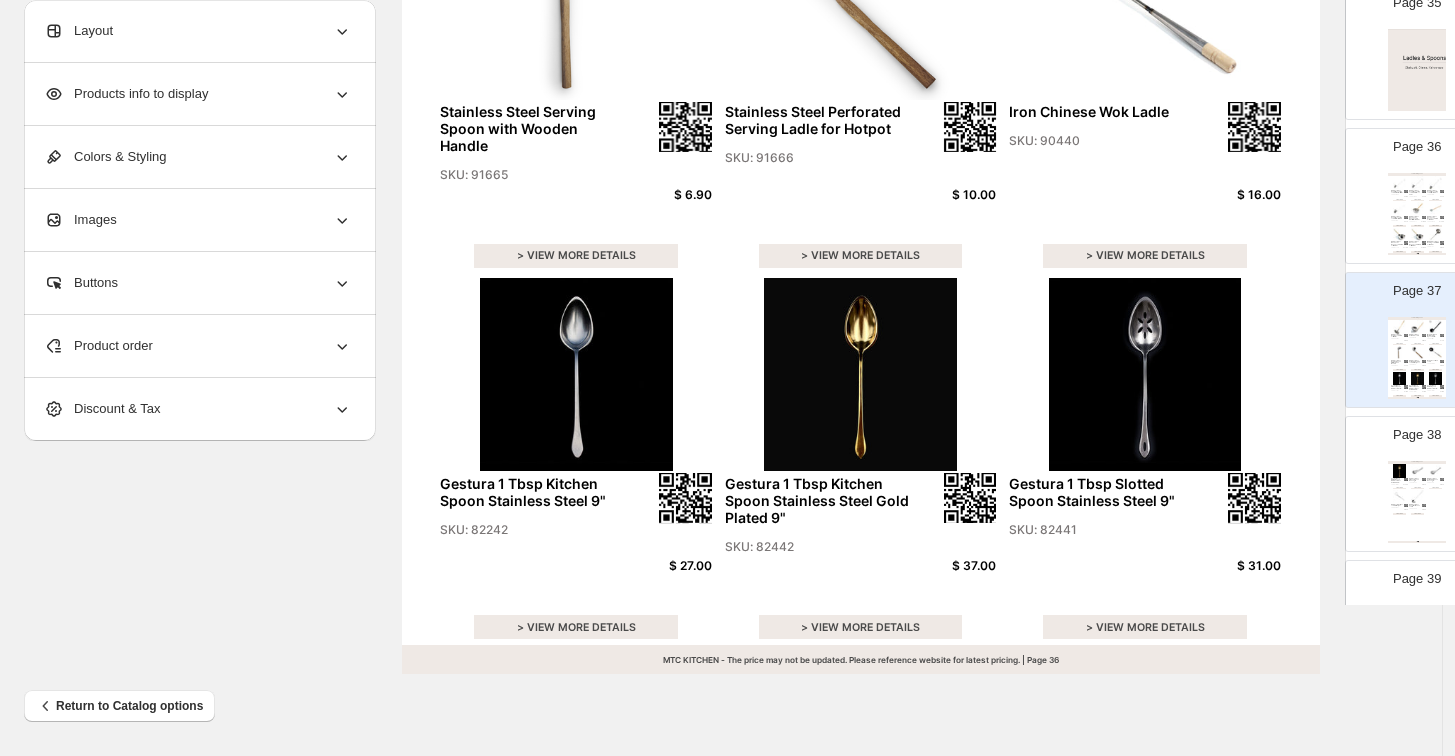 click on "$ 37.00" at bounding box center (947, 566) 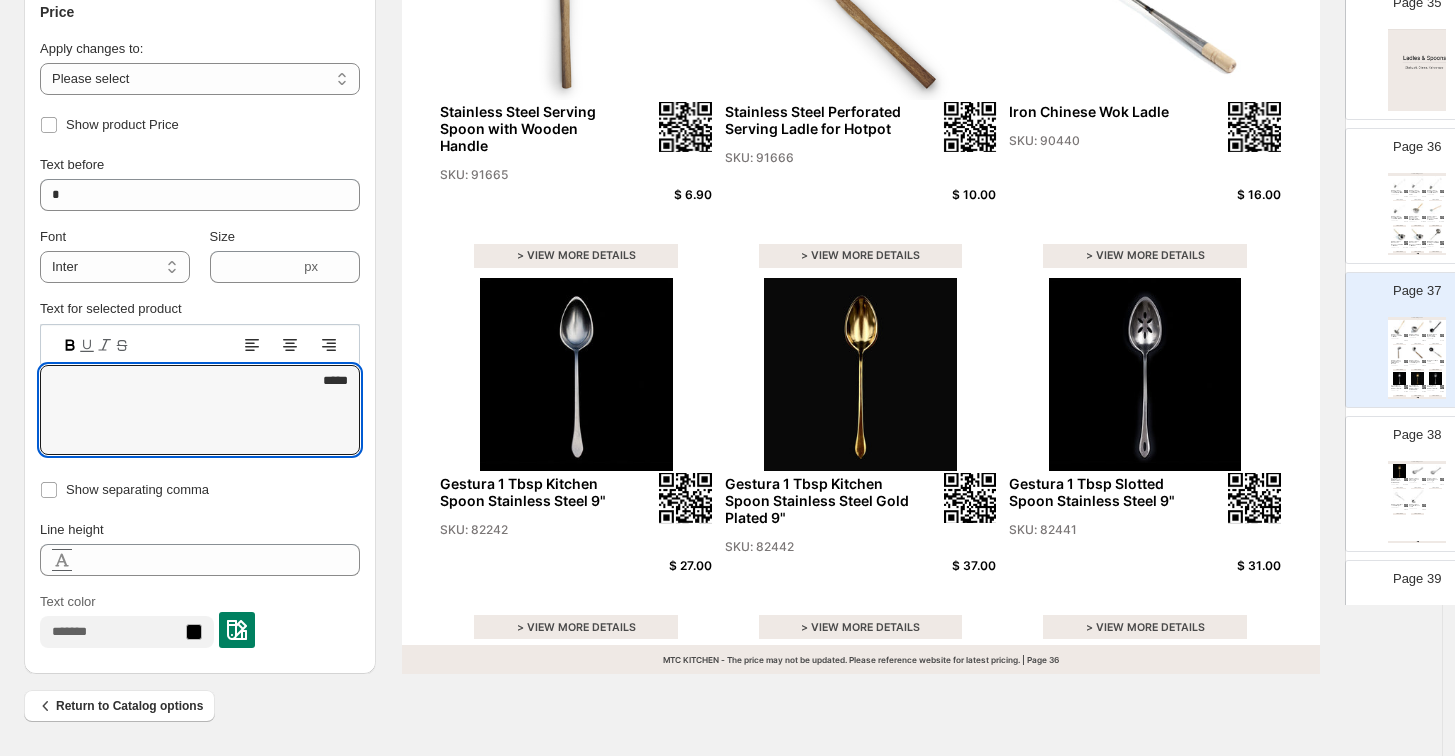 drag, startPoint x: 308, startPoint y: 379, endPoint x: 368, endPoint y: 383, distance: 60.133186 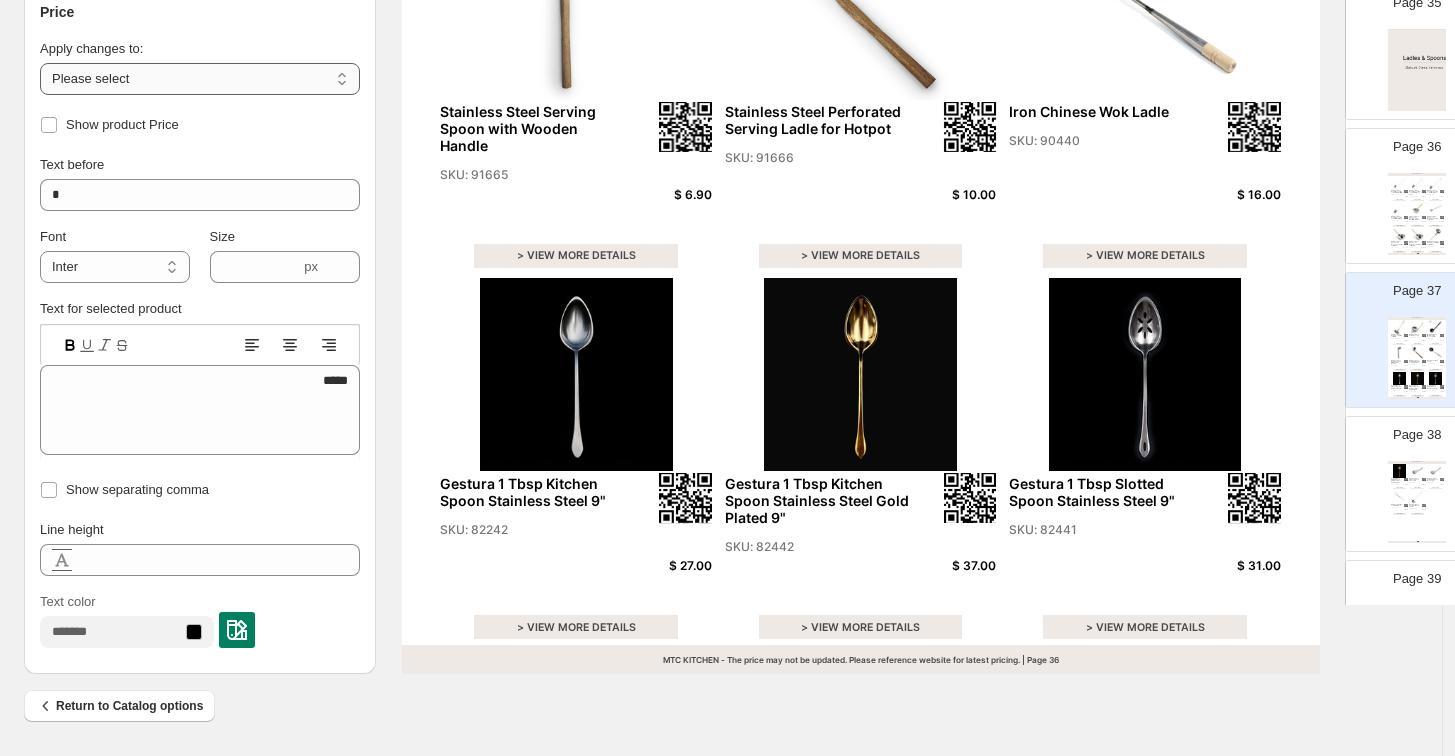 click on "**********" at bounding box center (200, 79) 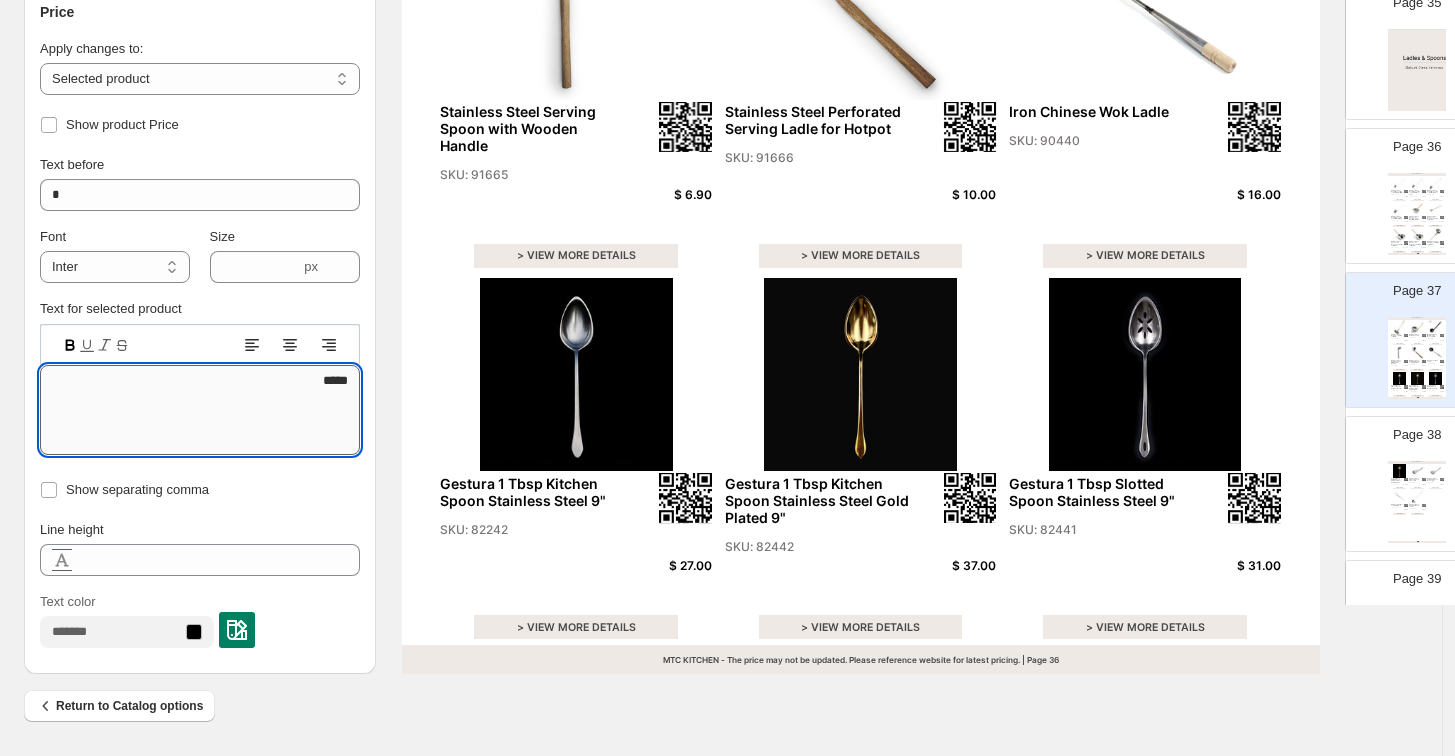 paste 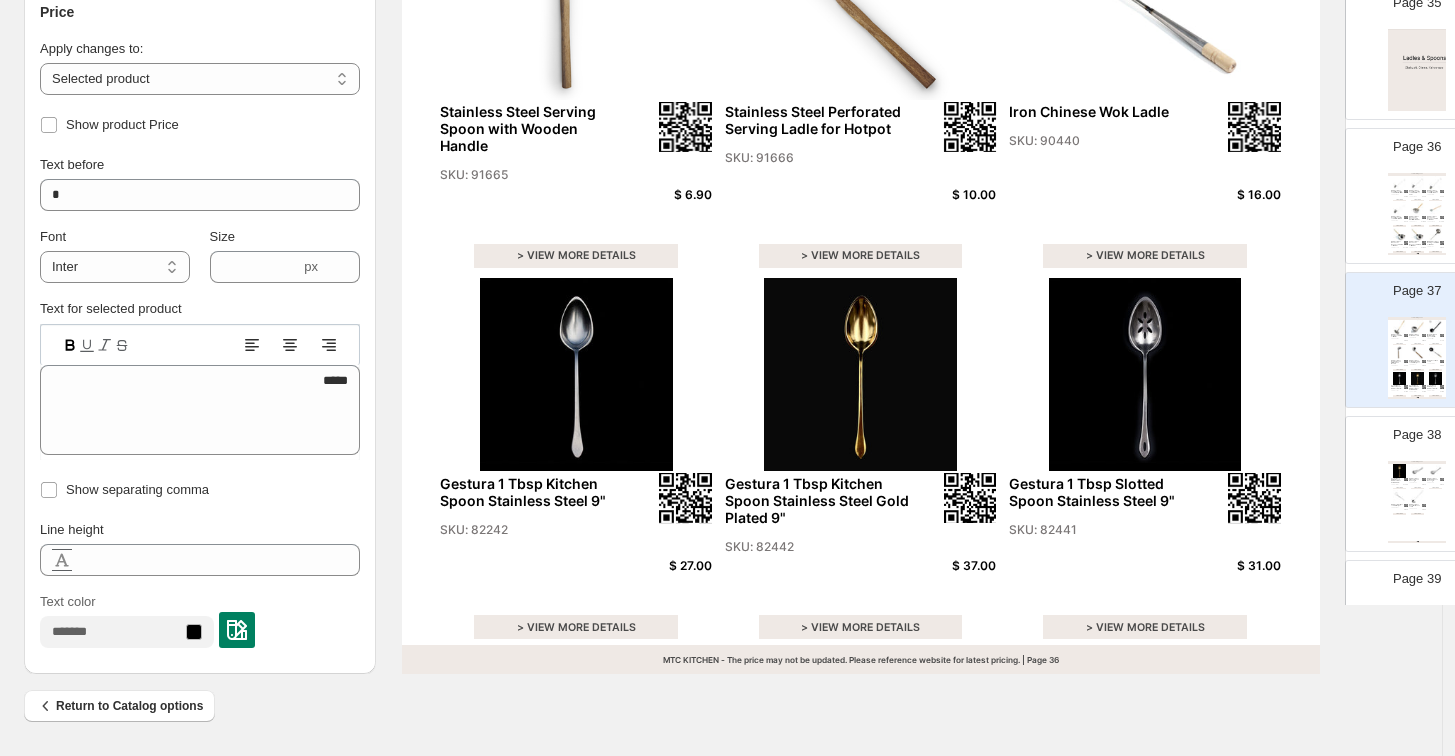 click on "$ 27.00" at bounding box center (663, 566) 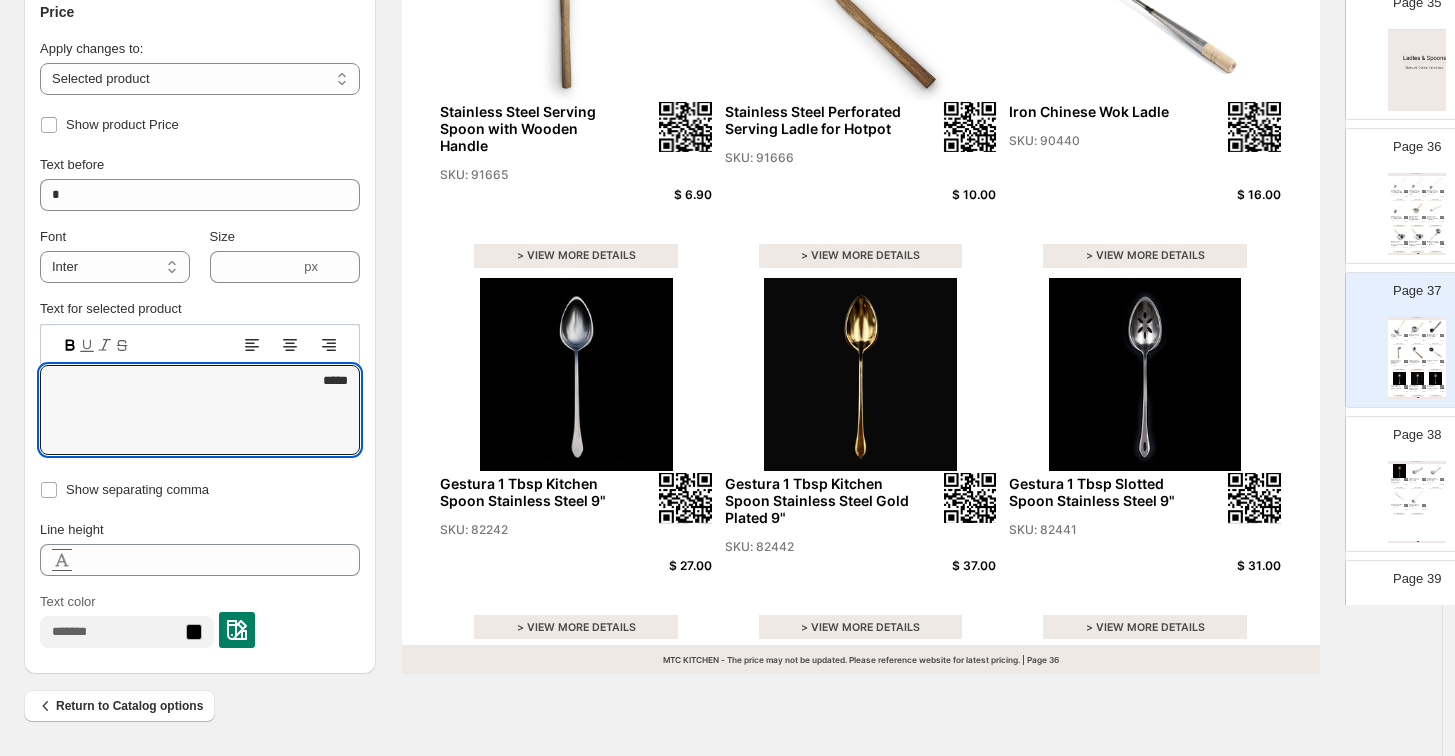 drag, startPoint x: 305, startPoint y: 380, endPoint x: 360, endPoint y: 378, distance: 55.03635 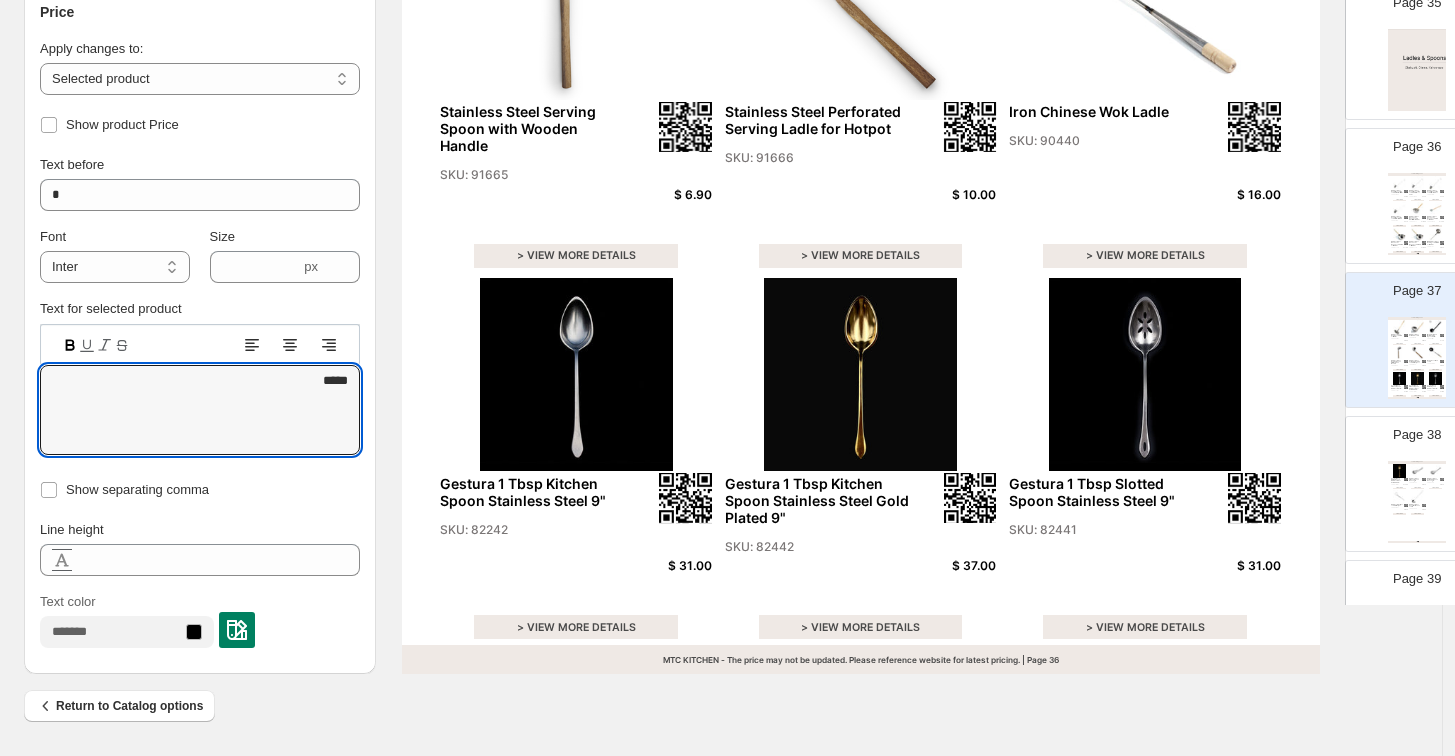 click at bounding box center (1435, 470) 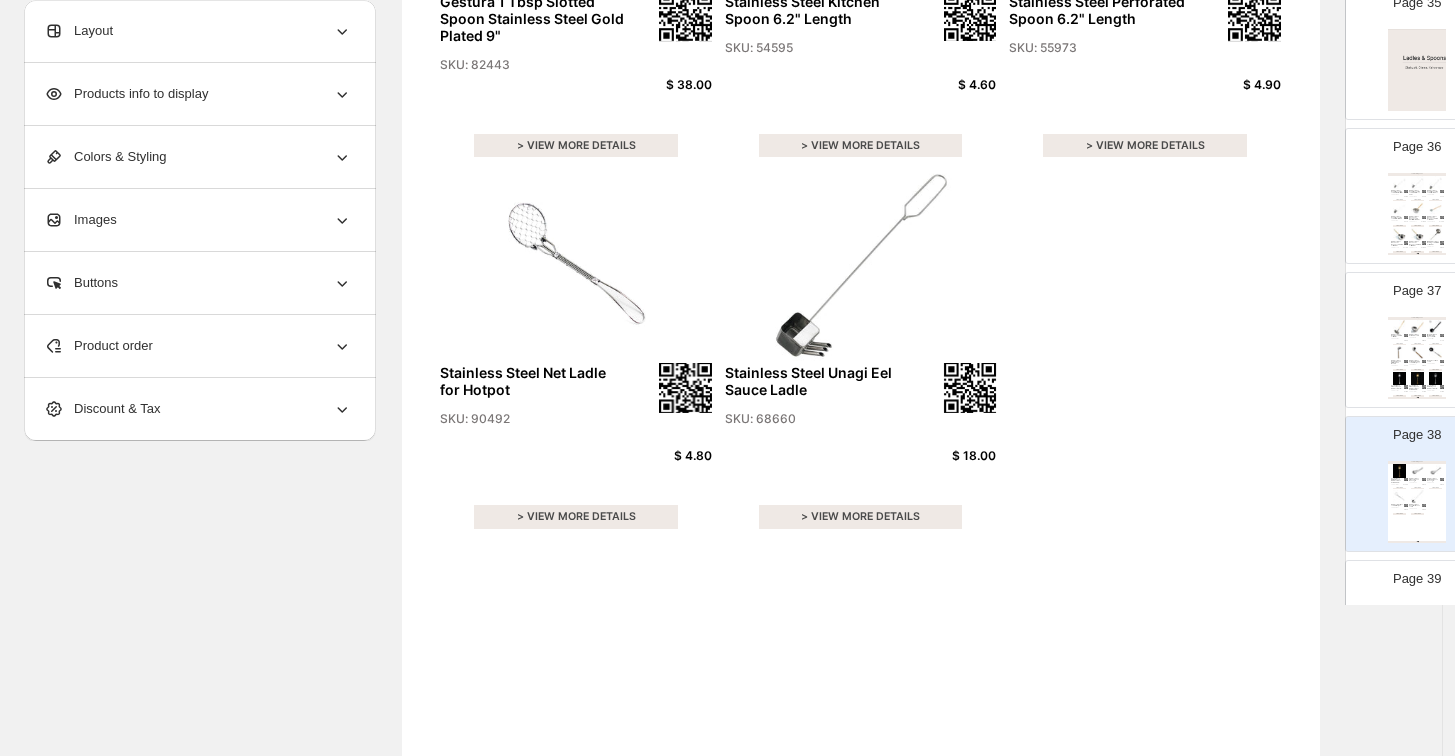 scroll, scrollTop: 448, scrollLeft: 0, axis: vertical 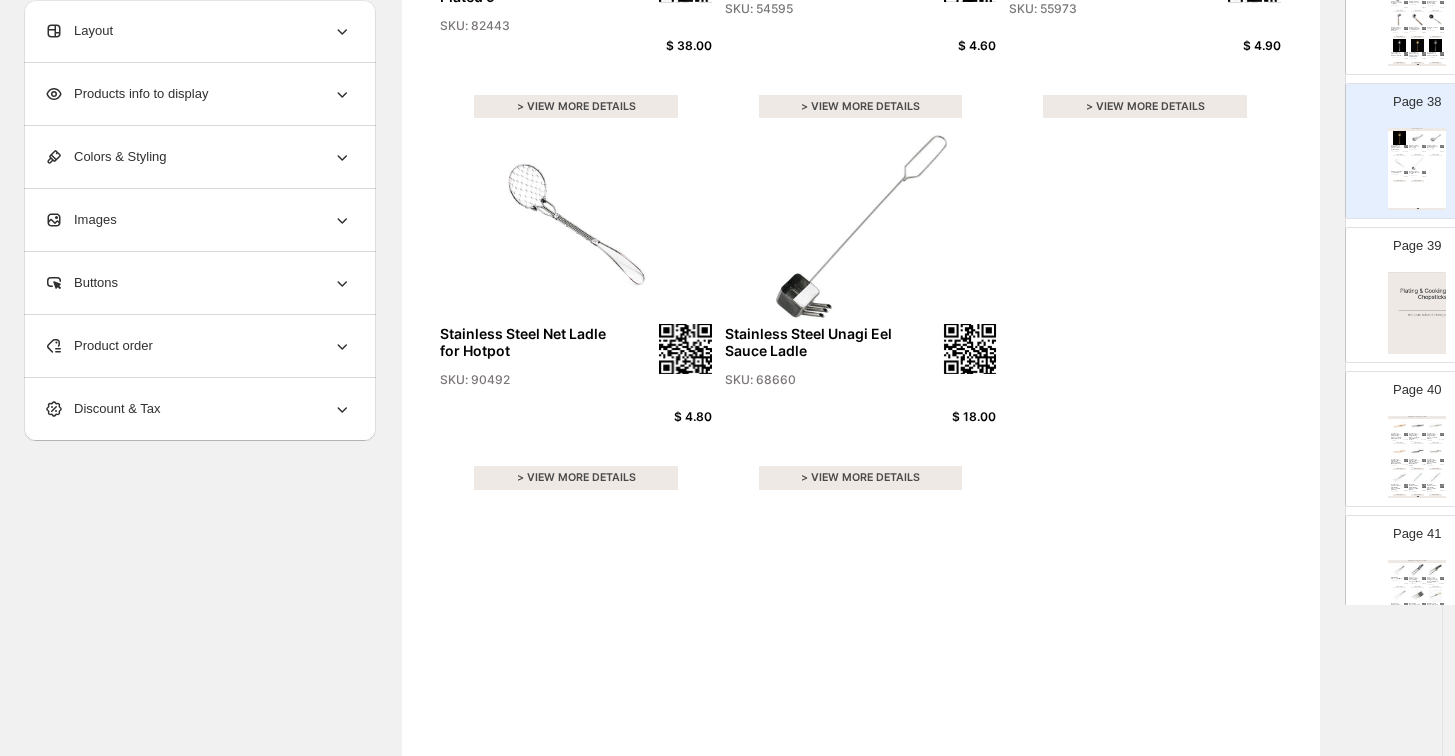 click at bounding box center (1417, 425) 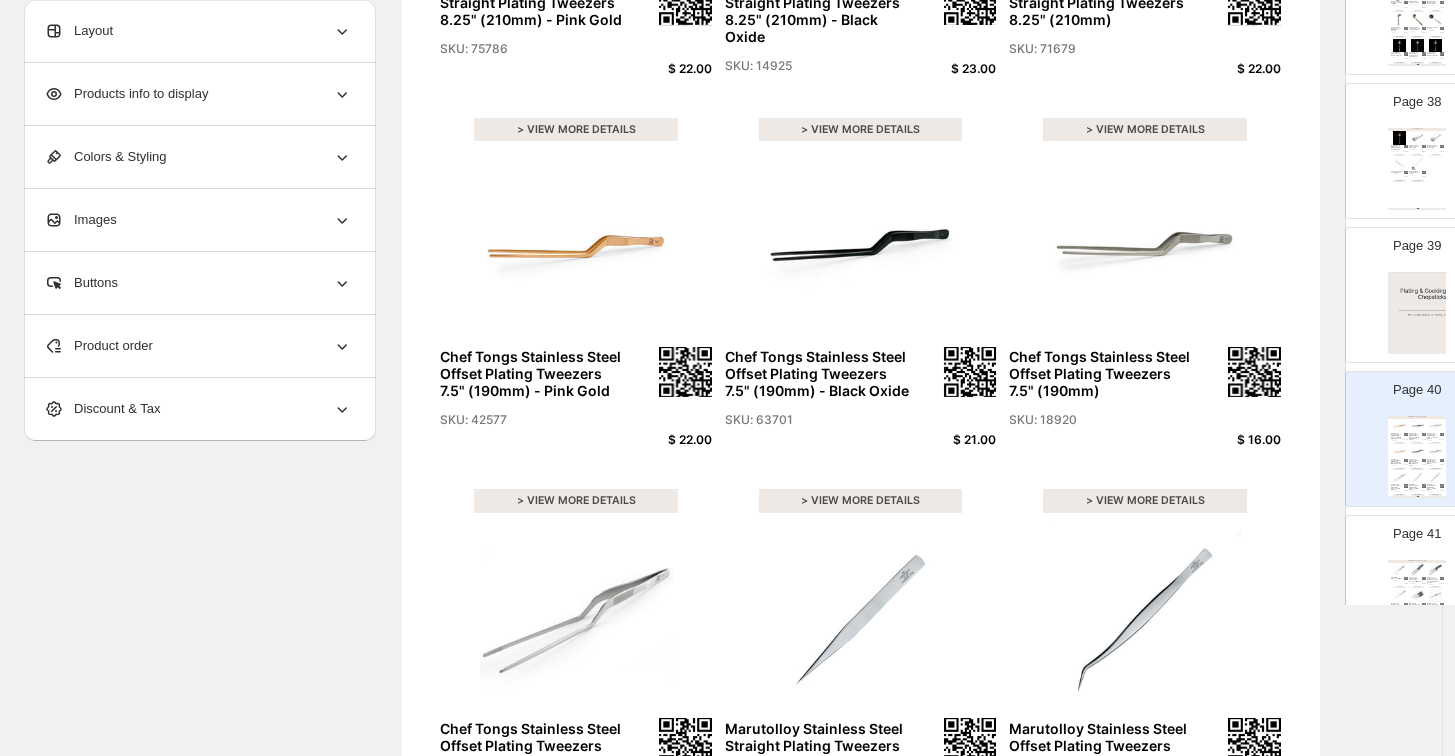 scroll, scrollTop: 444, scrollLeft: 0, axis: vertical 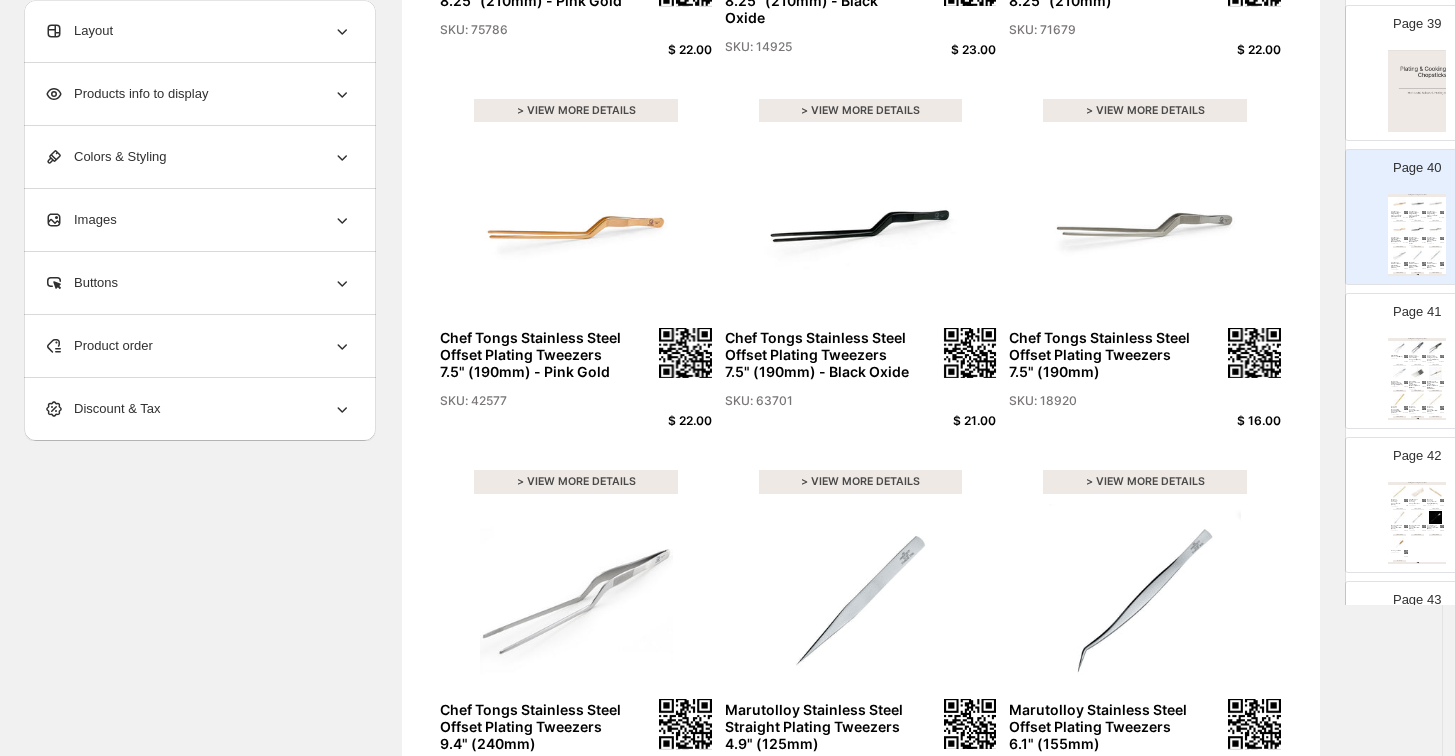 click on "Hammered Stainless Steel Plating Chopstick Tongs 9.4" (24cm)" at bounding box center (1397, 383) 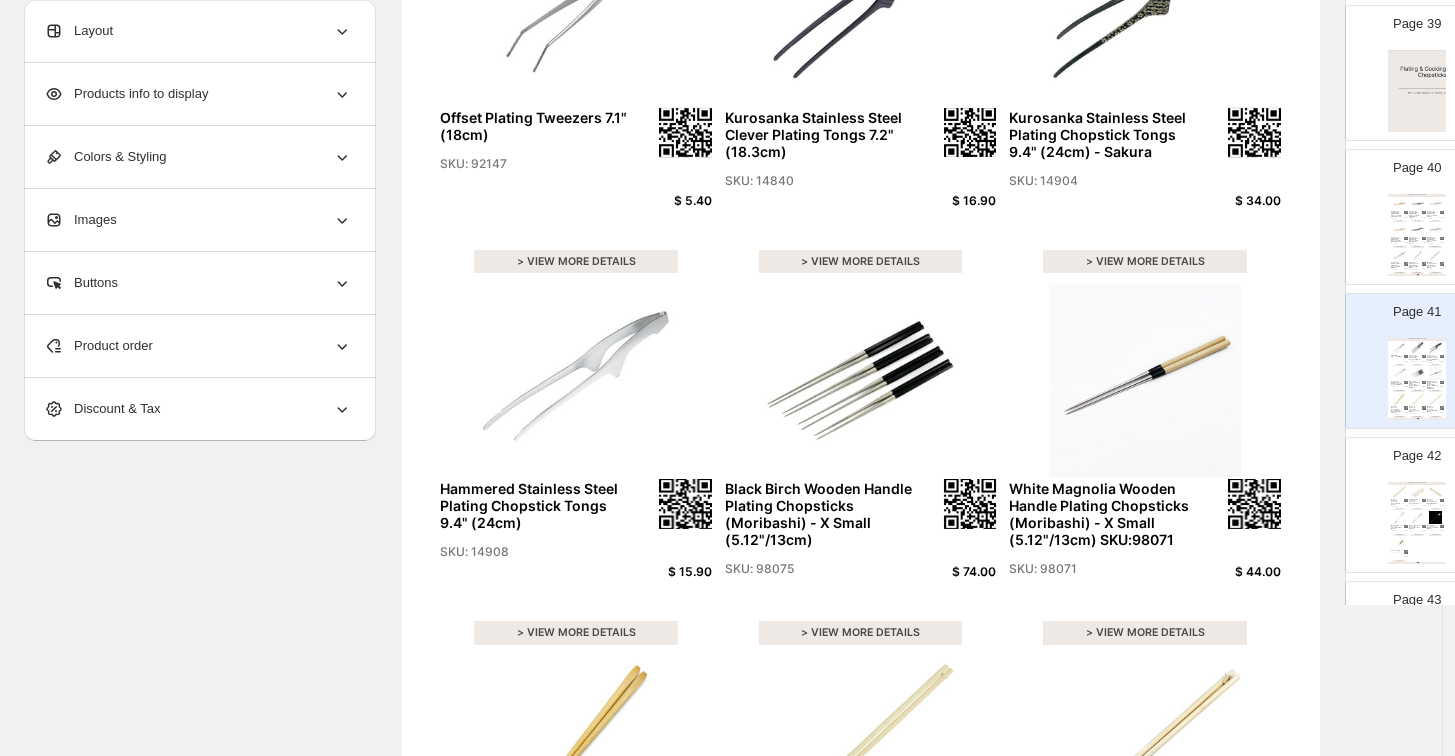 scroll, scrollTop: 448, scrollLeft: 0, axis: vertical 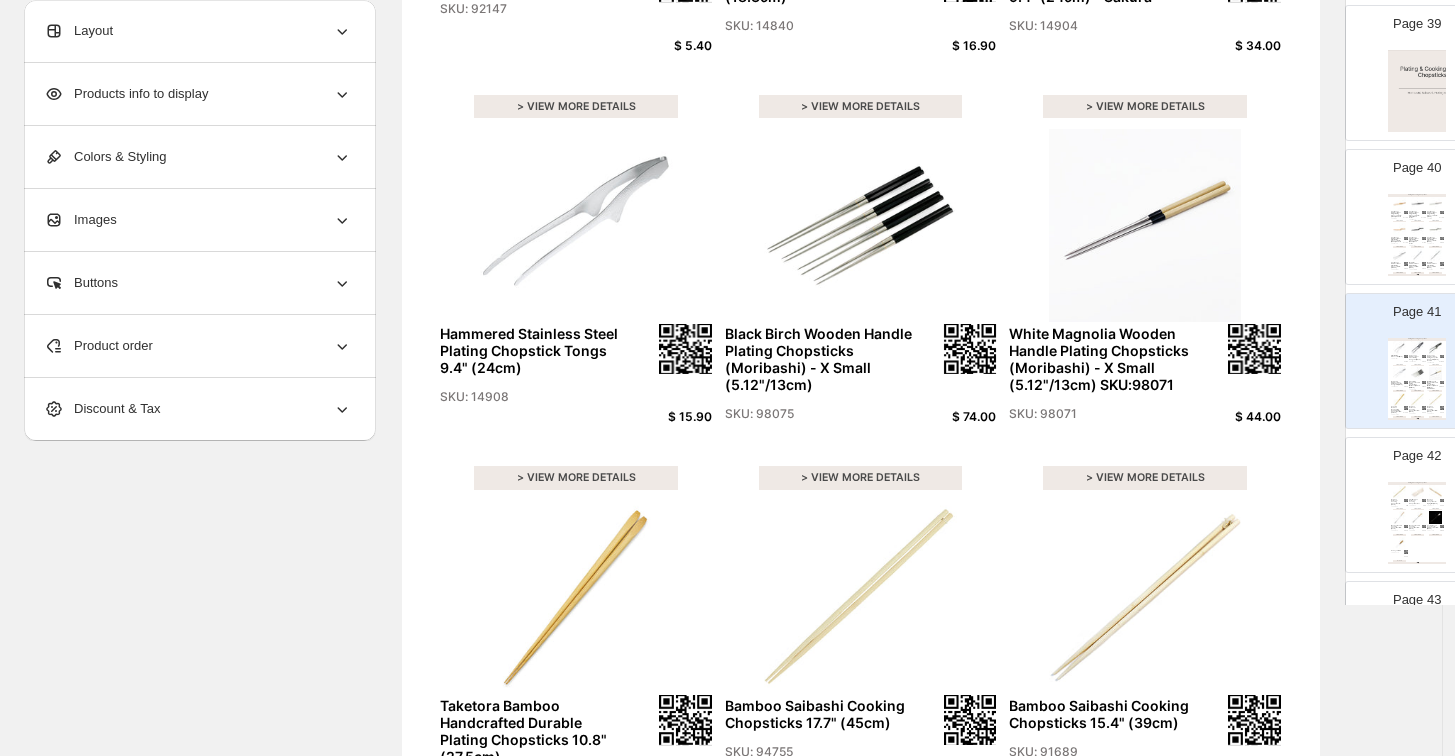 click on "$ 1.10" at bounding box center (1405, 505) 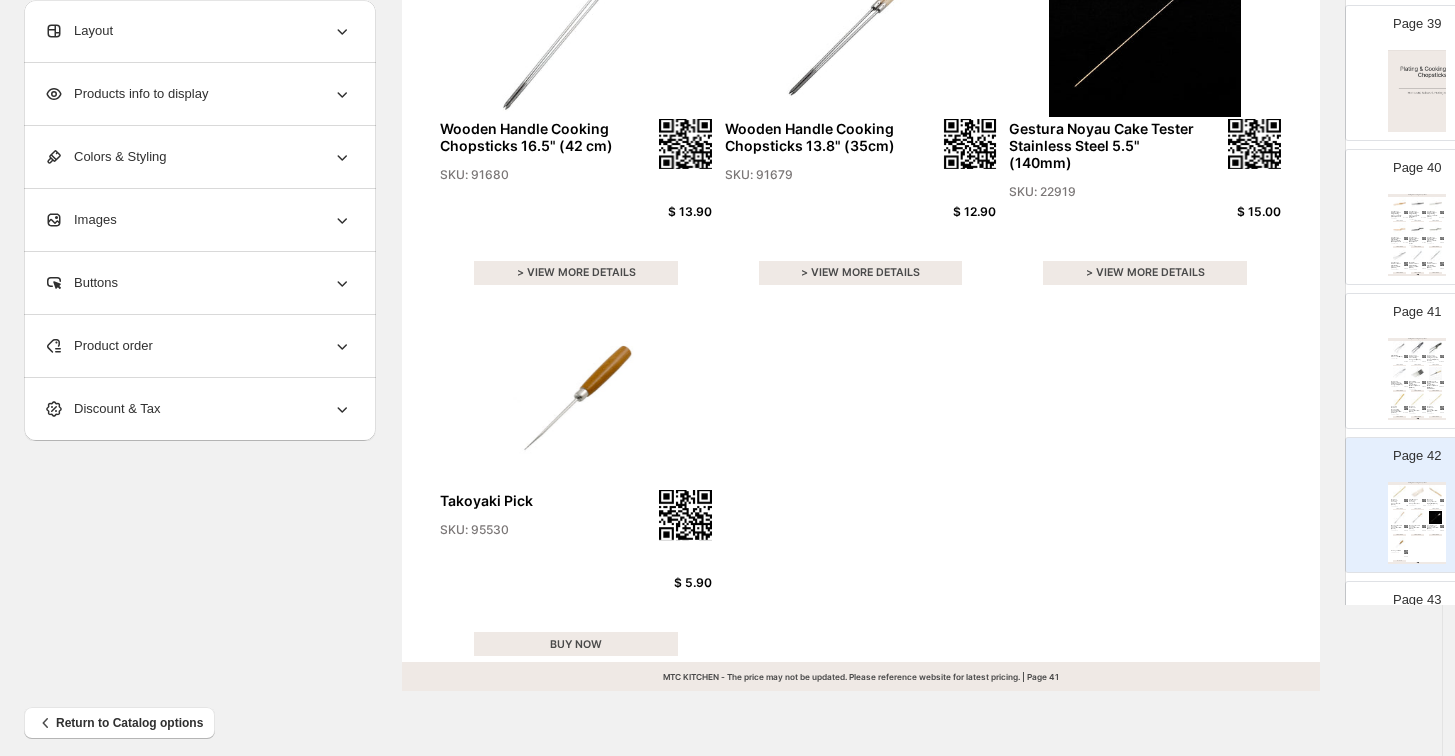 scroll, scrollTop: 670, scrollLeft: 0, axis: vertical 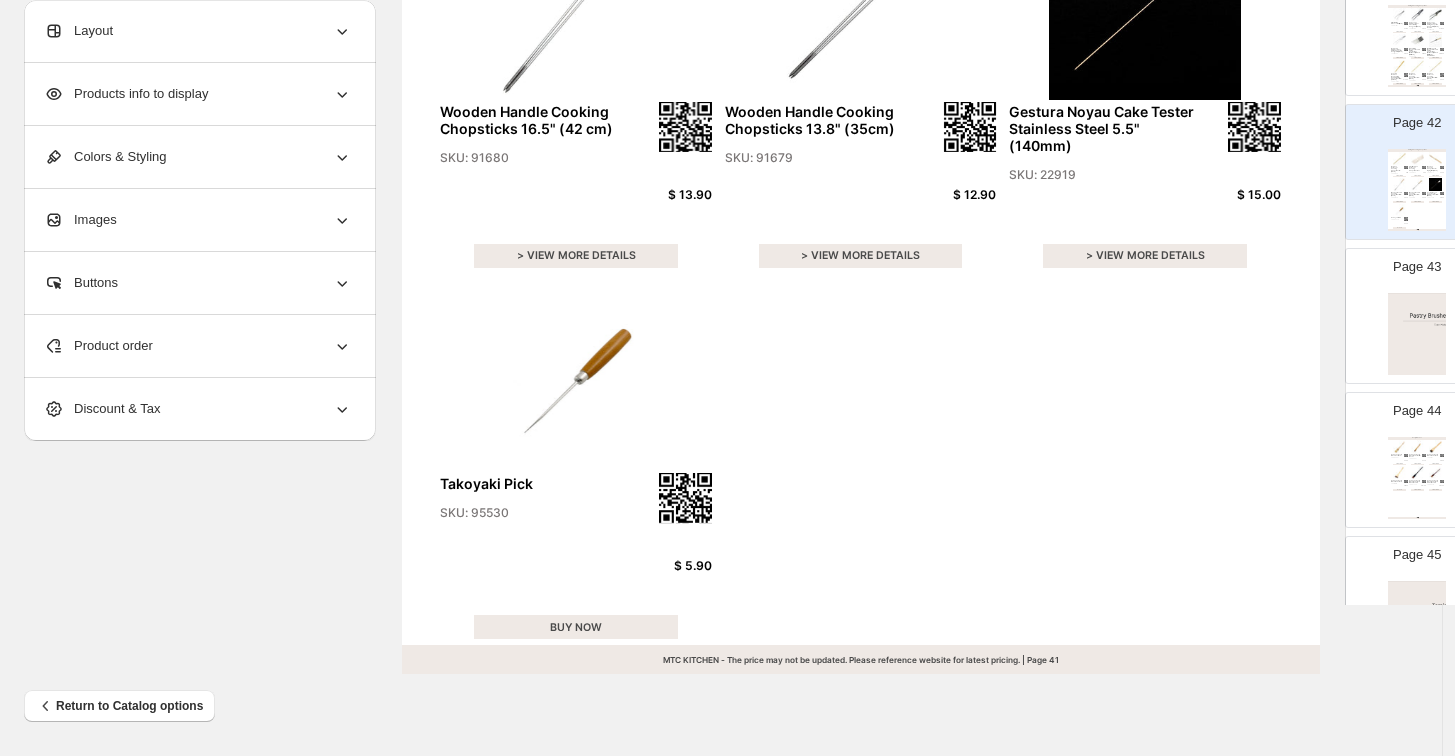 click on "> VIEW MORE DETAILS" at bounding box center (1417, 465) 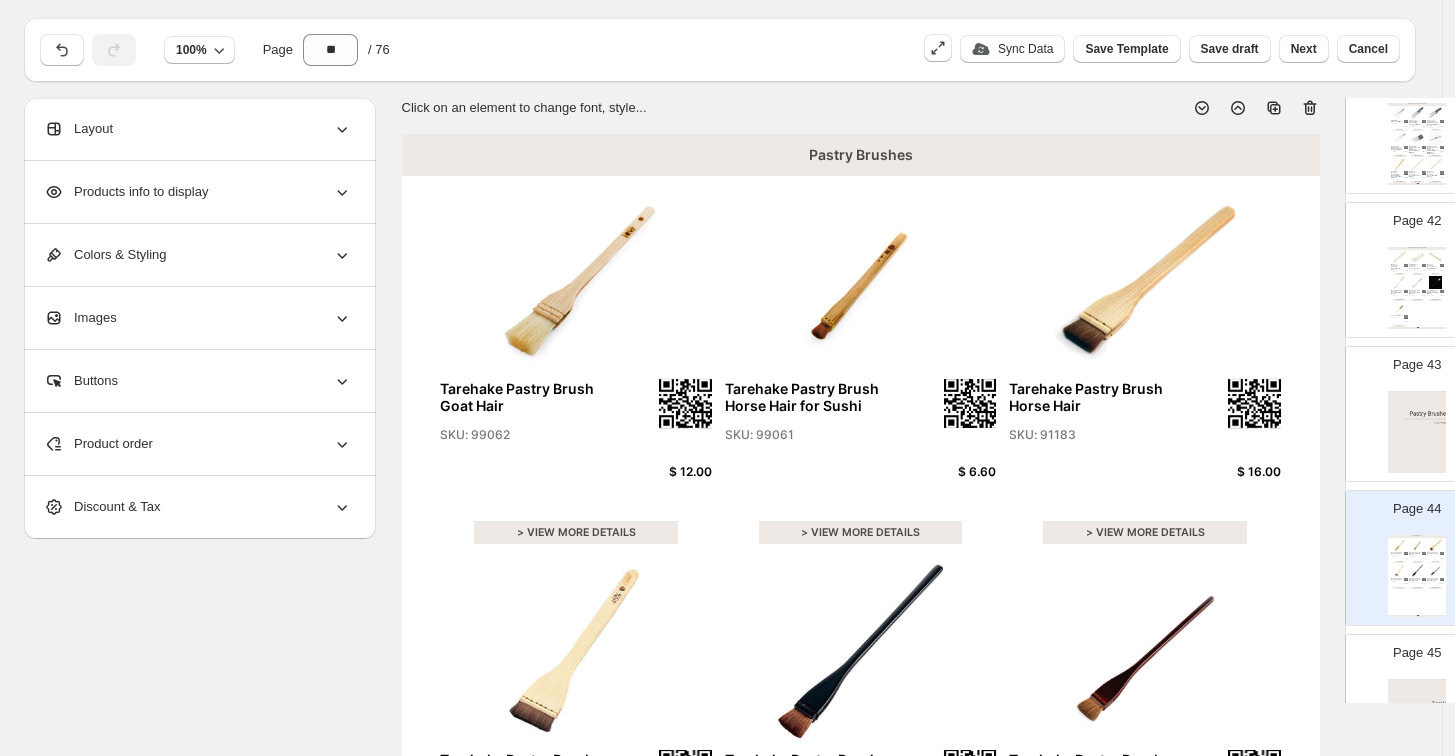 scroll, scrollTop: 3, scrollLeft: 0, axis: vertical 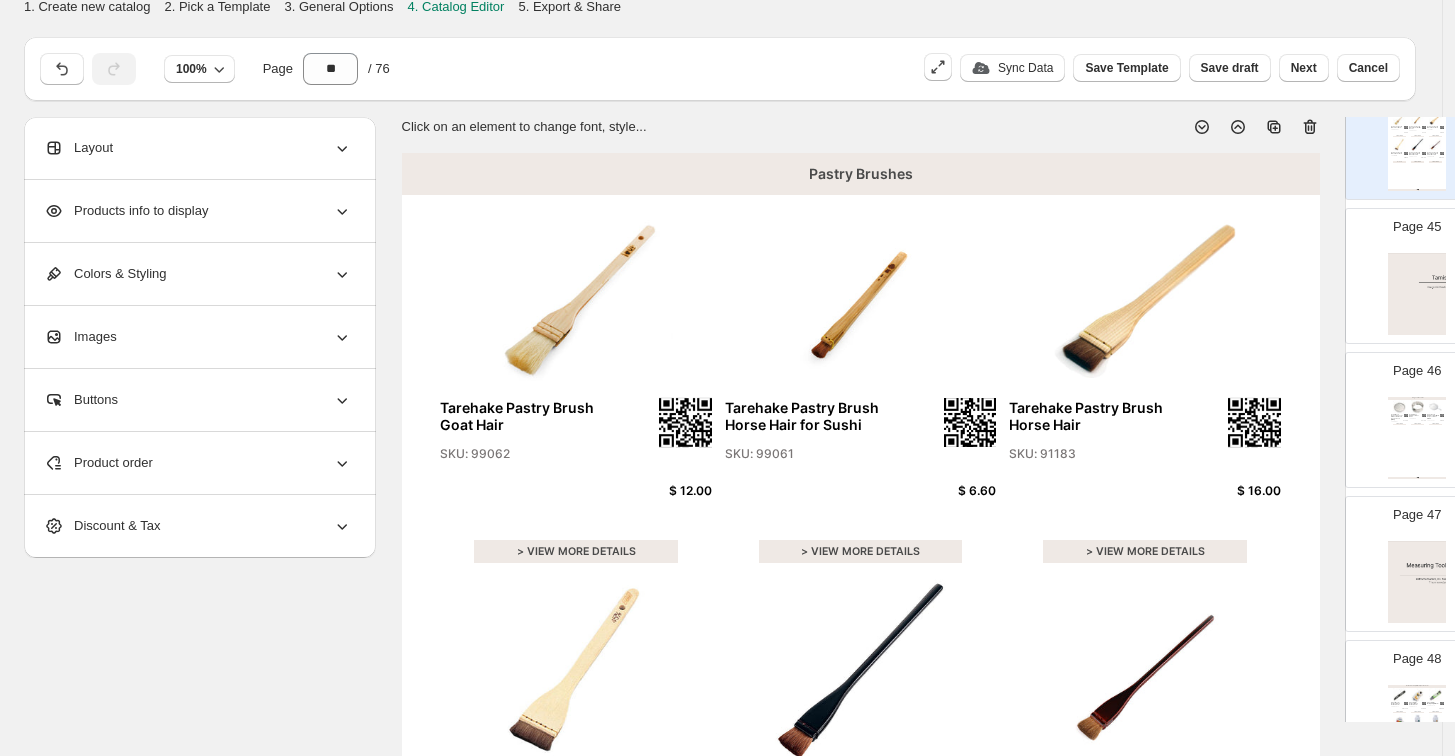 click on "> VIEW MORE DETAILS" at bounding box center (1417, 425) 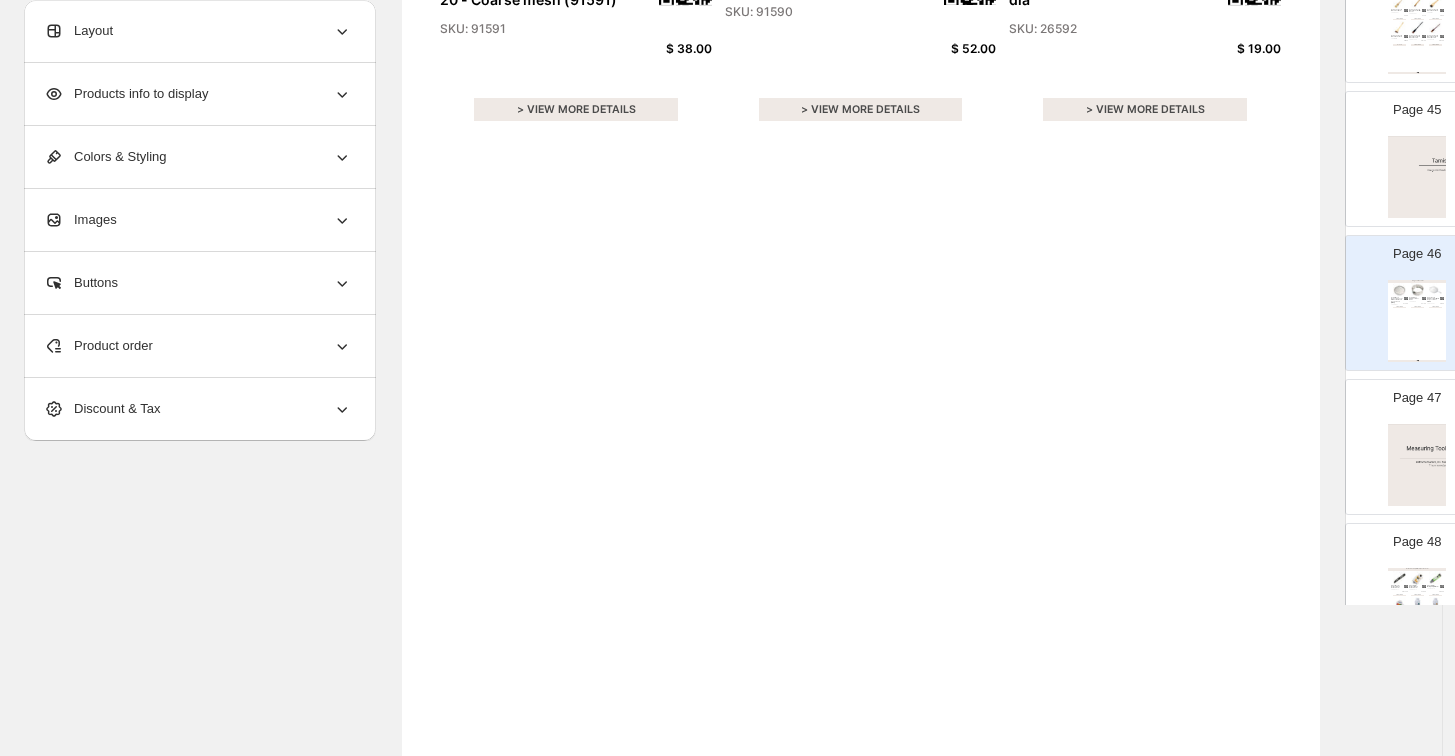 scroll, scrollTop: 448, scrollLeft: 0, axis: vertical 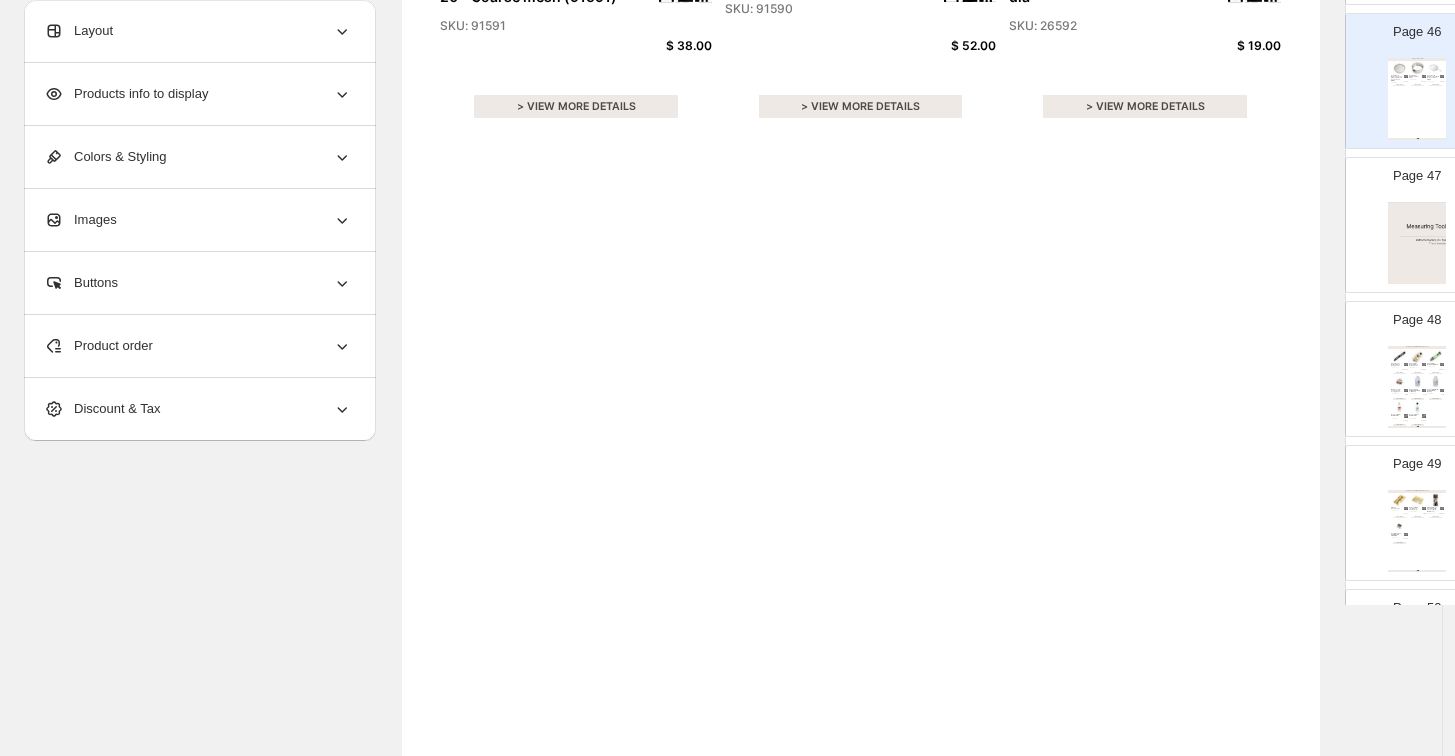 click at bounding box center (1417, 381) 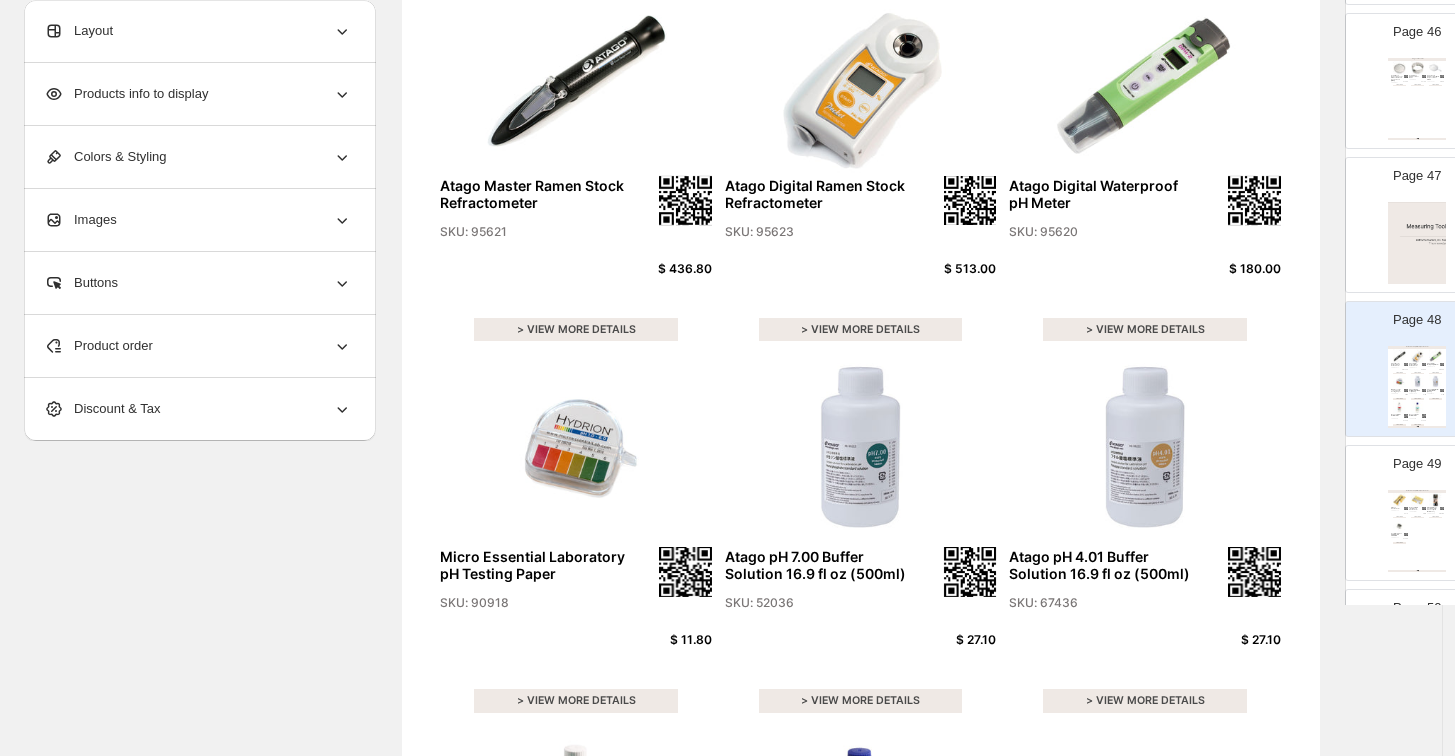 scroll, scrollTop: 114, scrollLeft: 0, axis: vertical 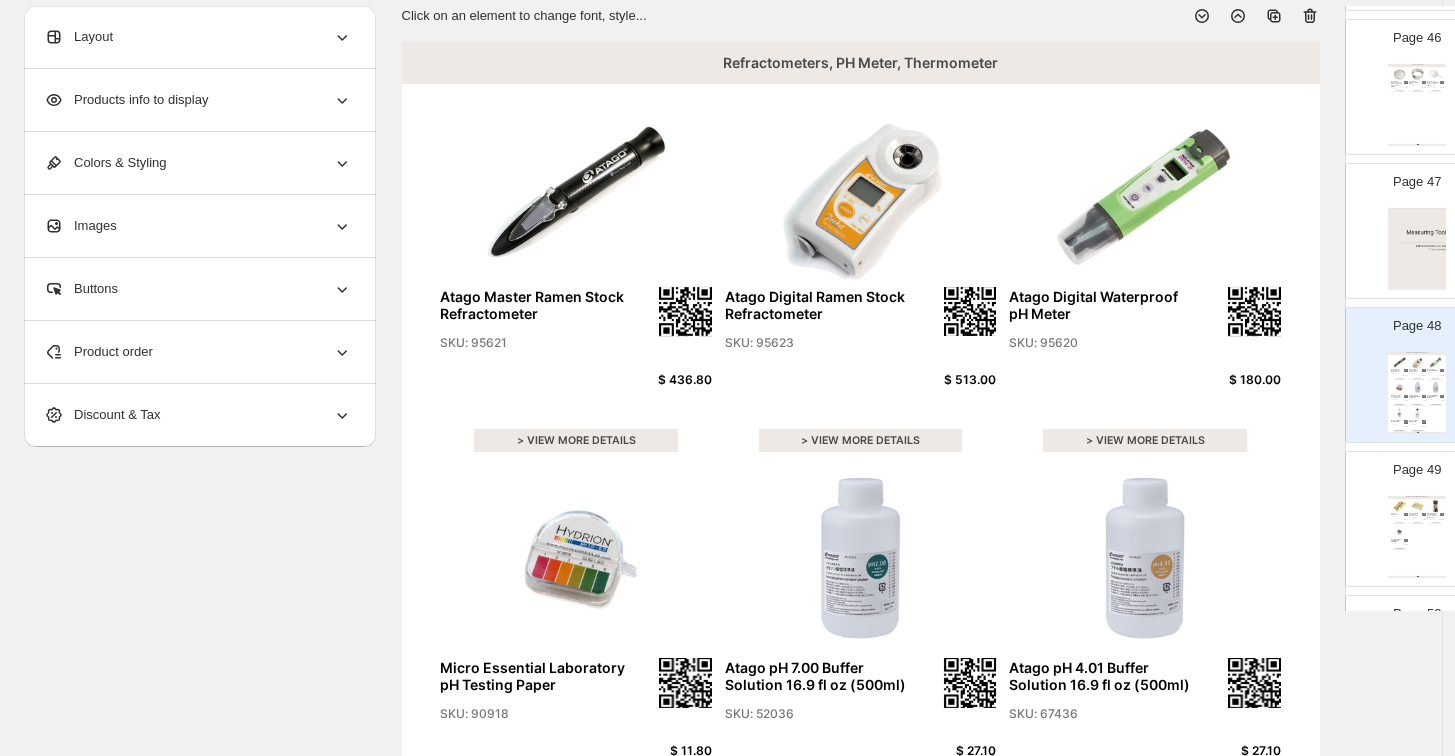 click at bounding box center [861, 188] 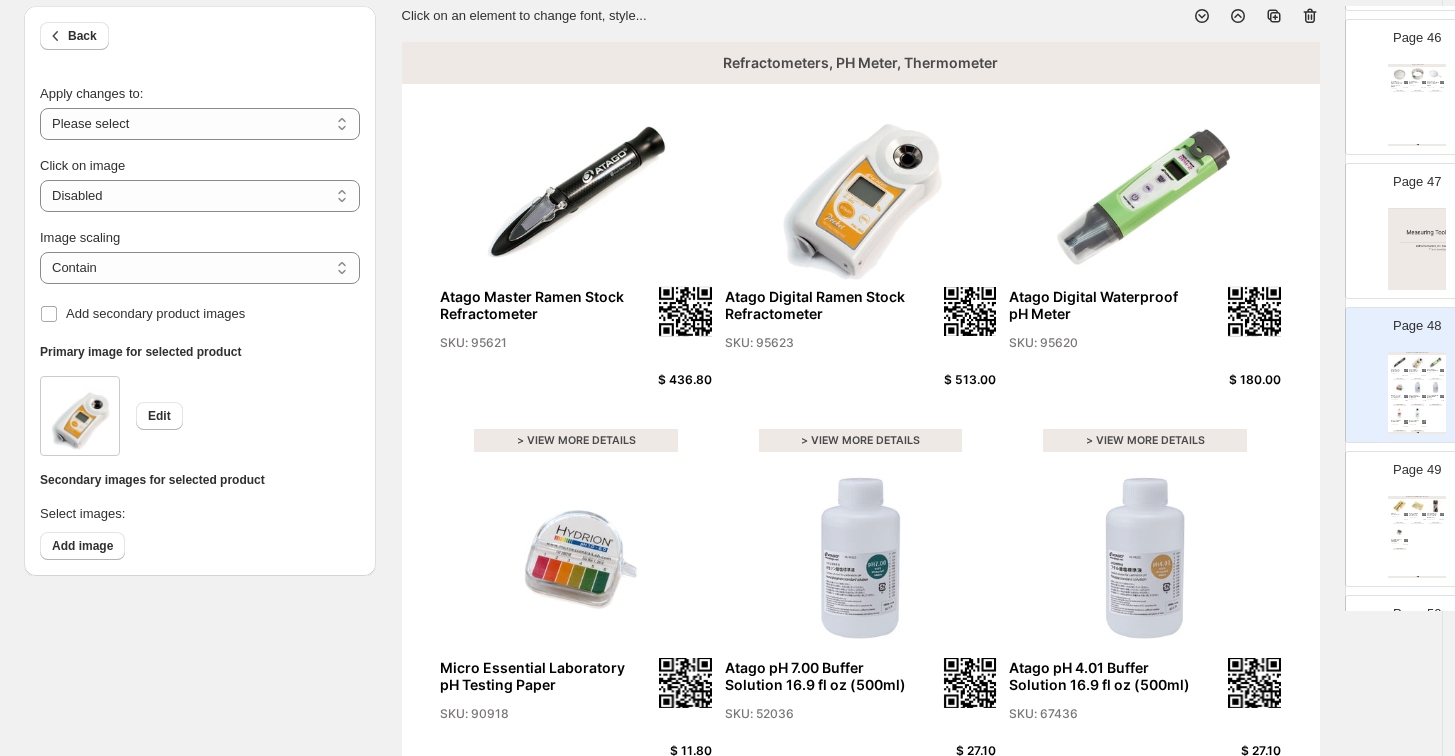 click at bounding box center [1417, 249] 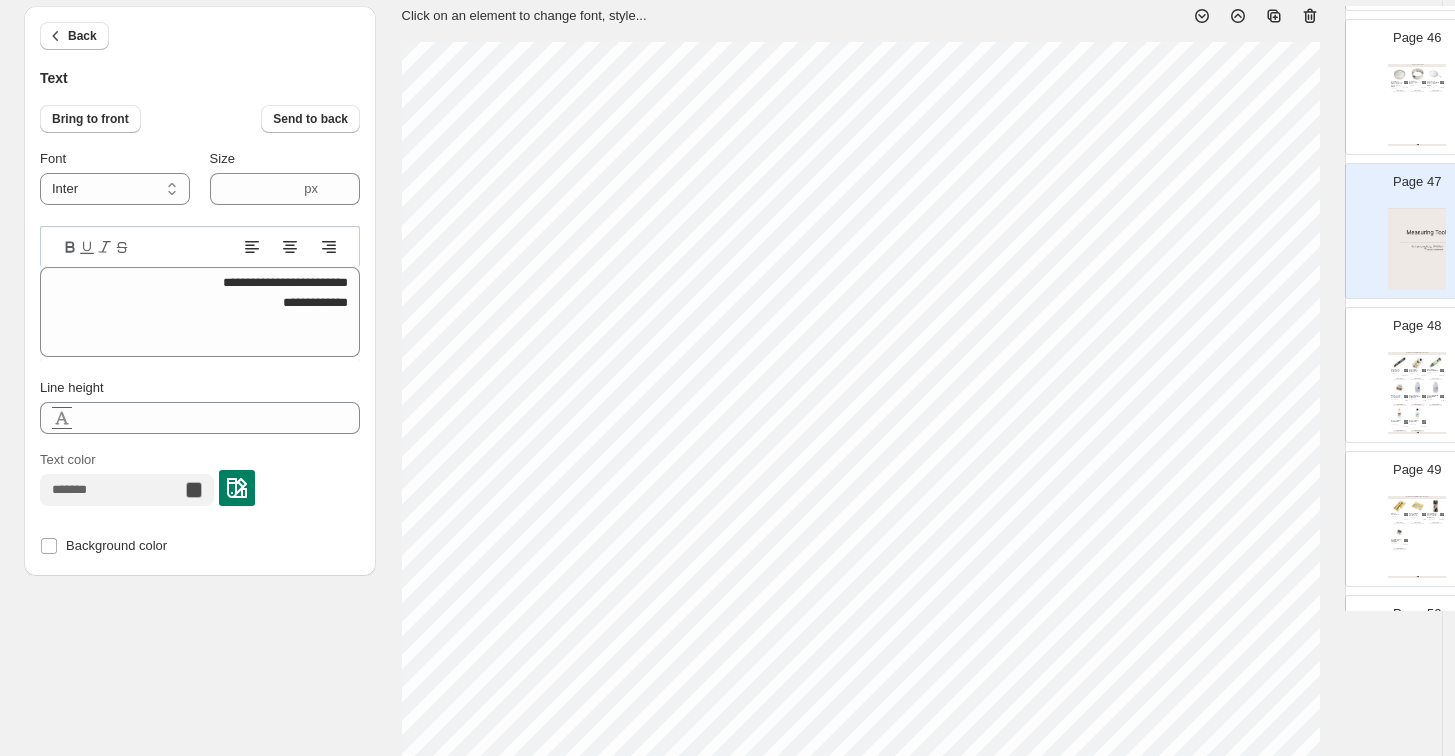 type on "****" 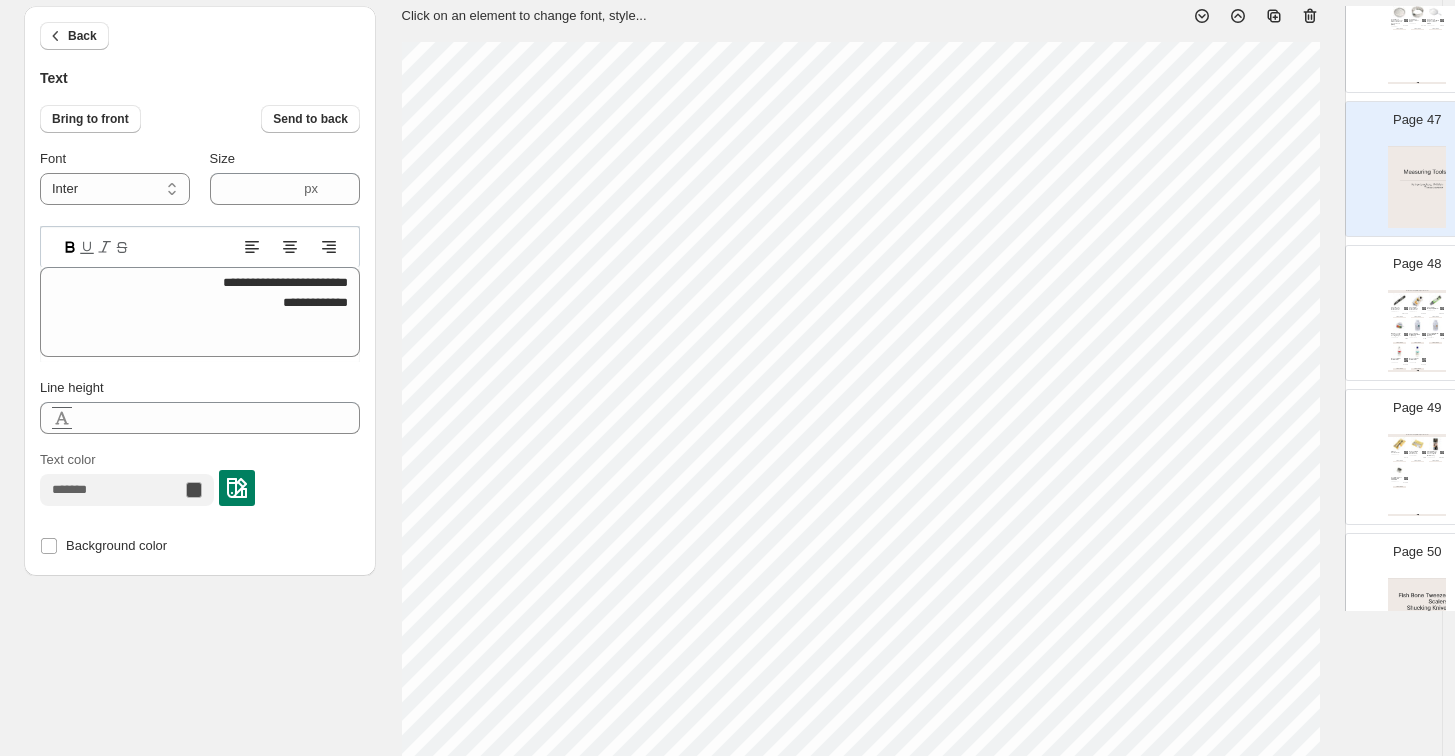scroll, scrollTop: 6666, scrollLeft: 0, axis: vertical 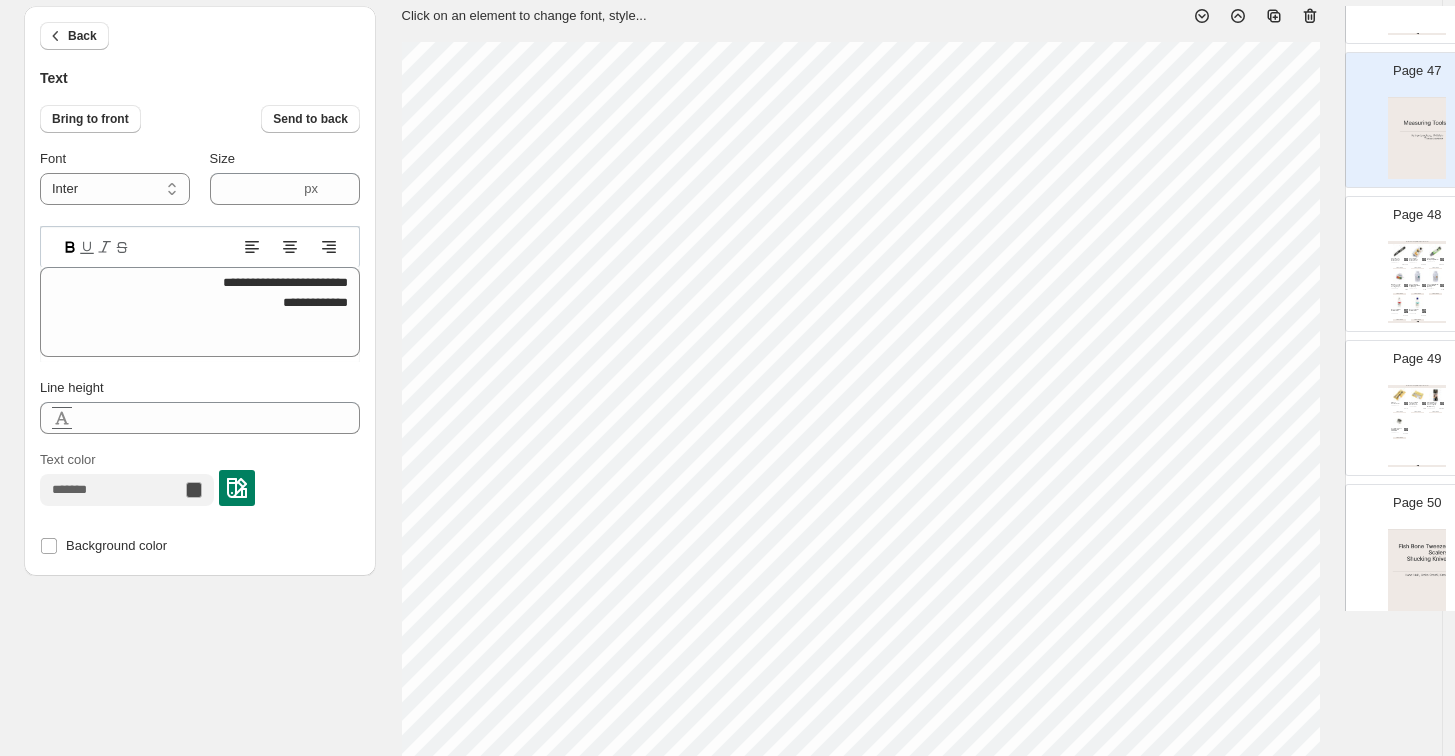 click on "Stick Digital Sake Thermometer for Atsukan (Hot & Warm Sake)" at bounding box center (1433, 404) 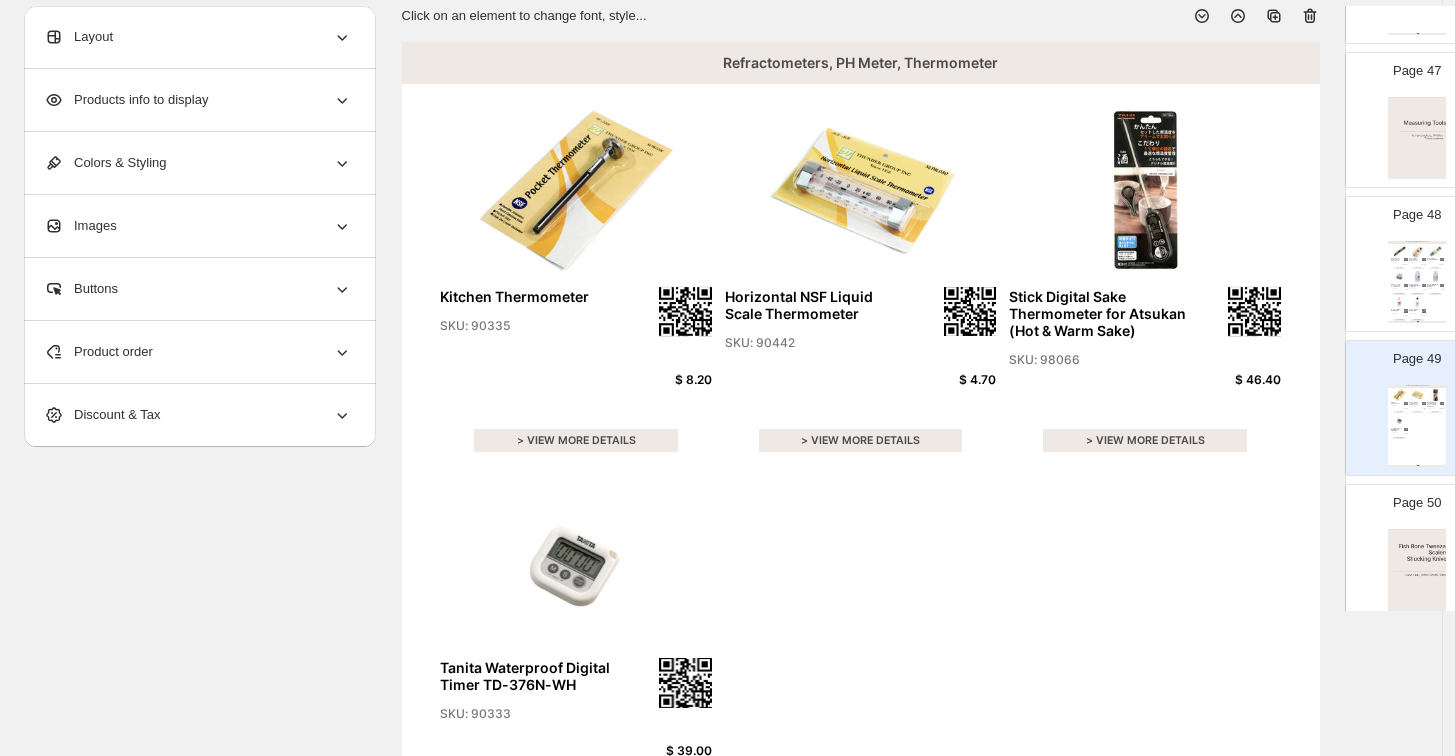 type on "**" 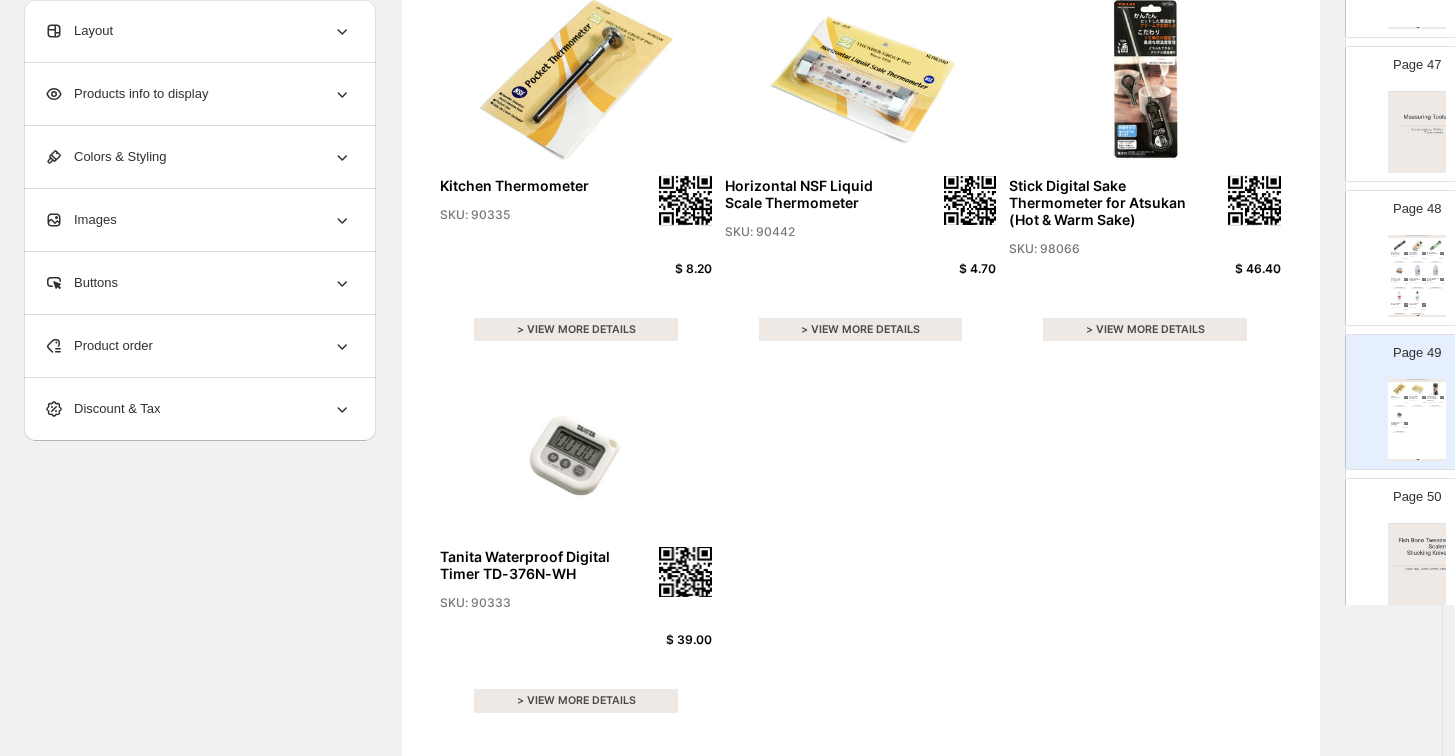 click 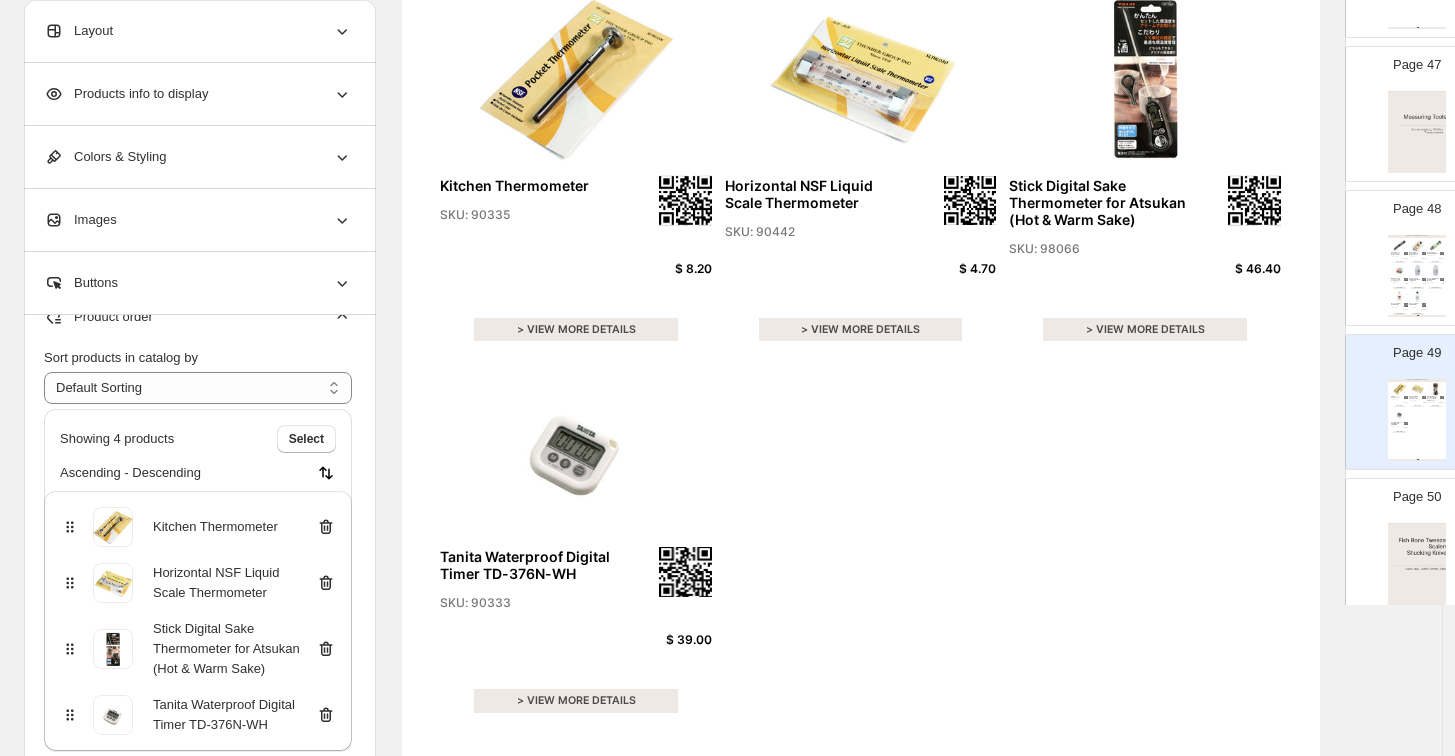scroll, scrollTop: 60, scrollLeft: 0, axis: vertical 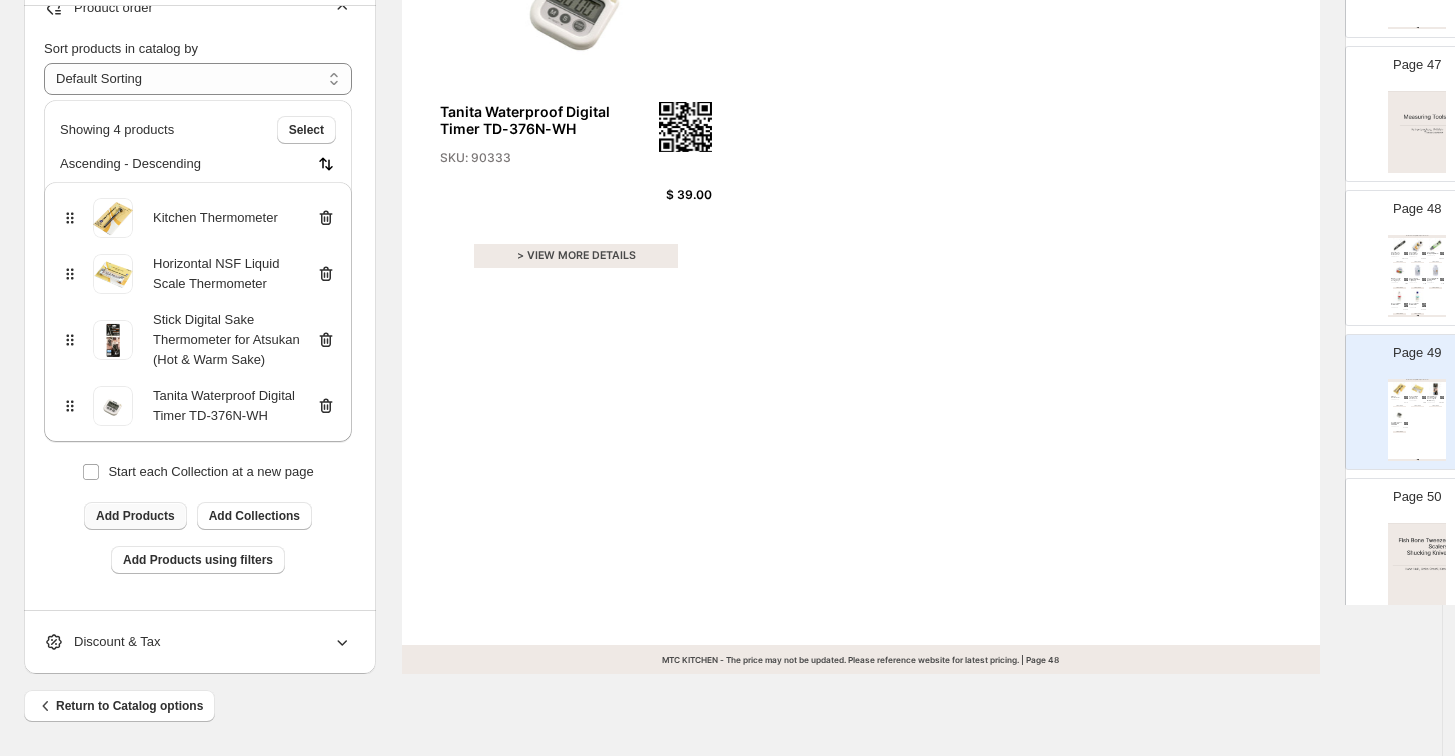 click on "Add Products" at bounding box center (135, 516) 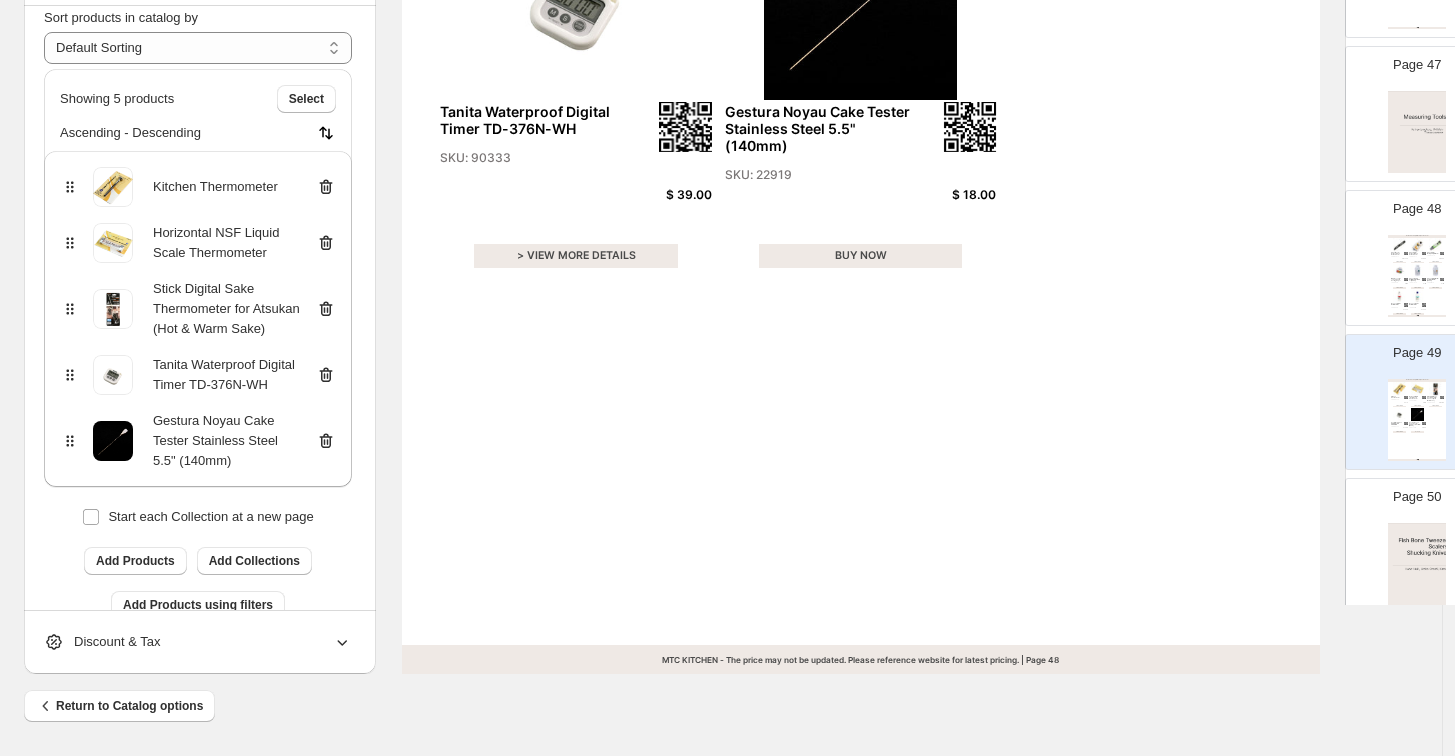 click on "BUY NOW" at bounding box center [861, 256] 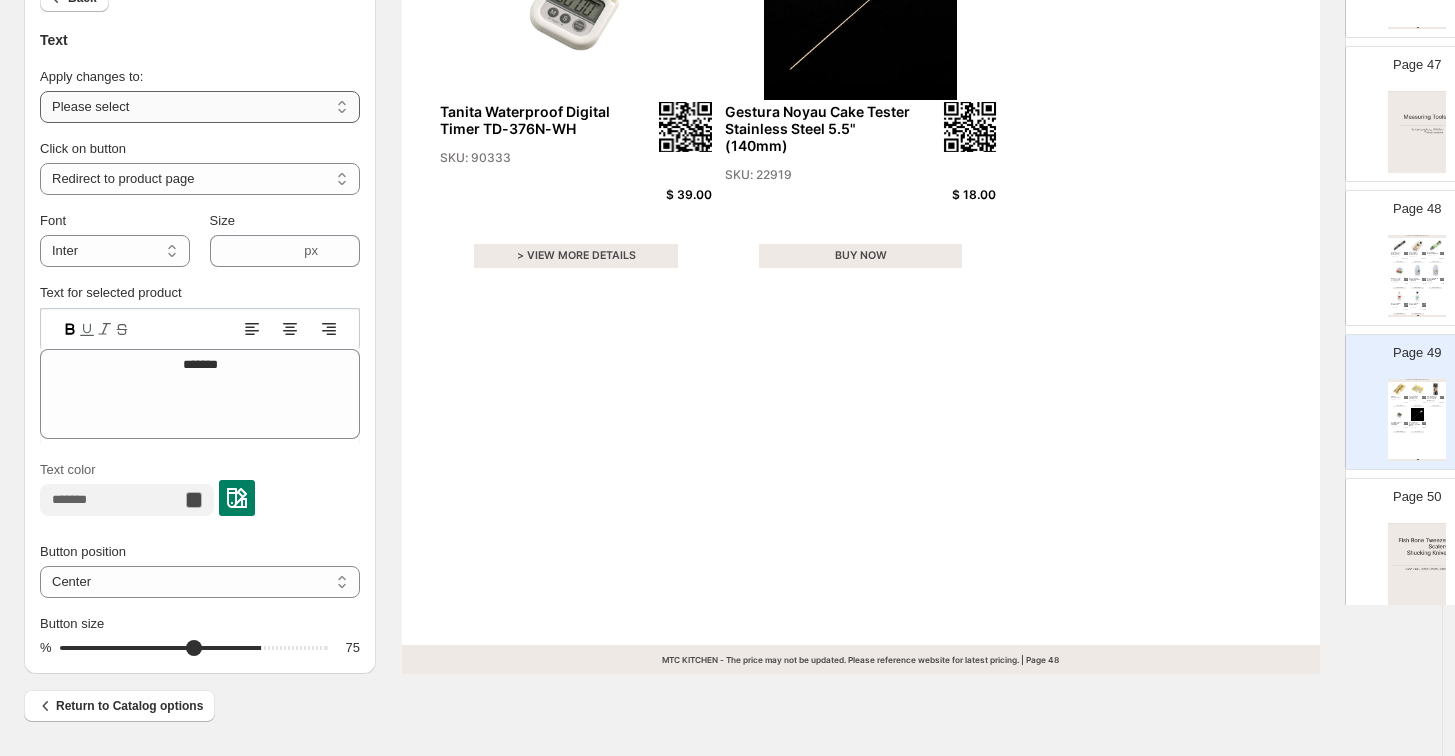 click on "**********" at bounding box center [200, 107] 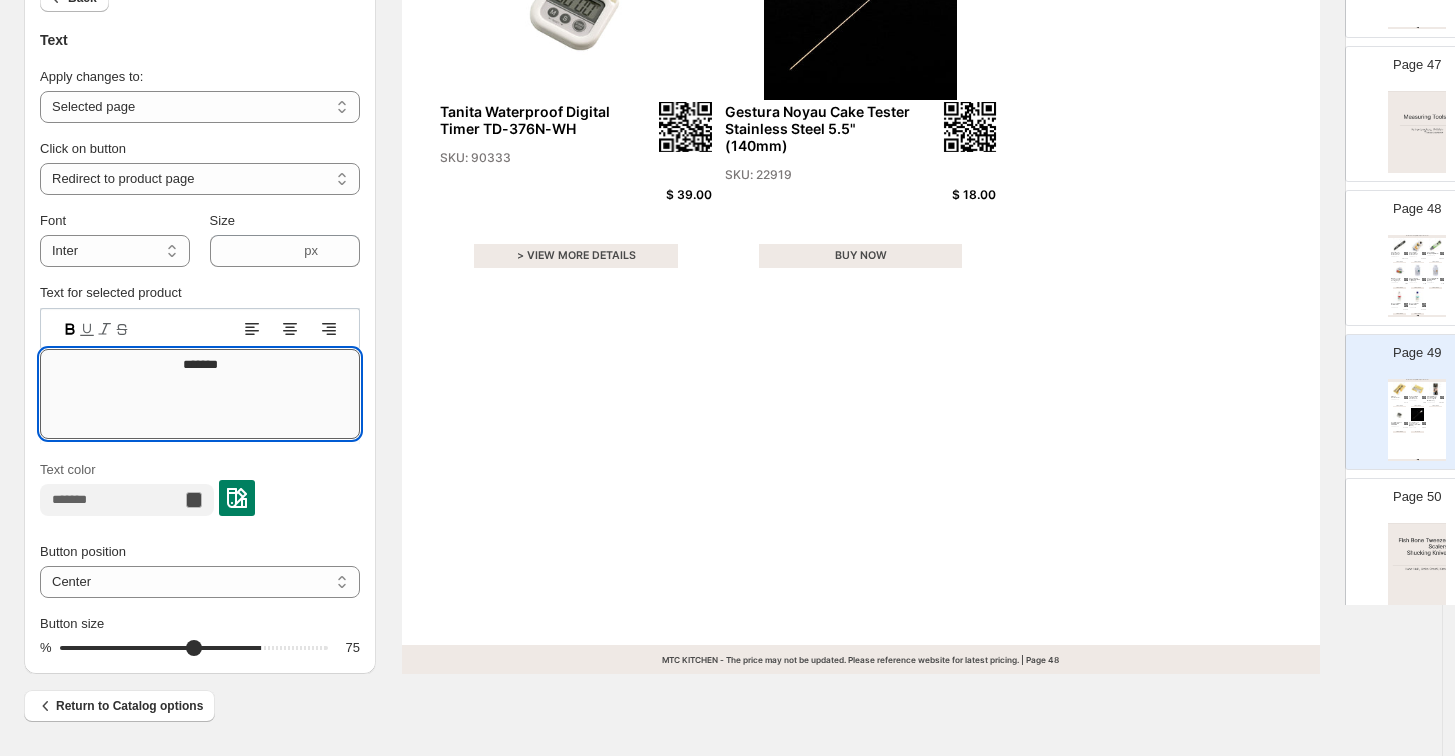 drag, startPoint x: 246, startPoint y: 357, endPoint x: 87, endPoint y: 353, distance: 159.05031 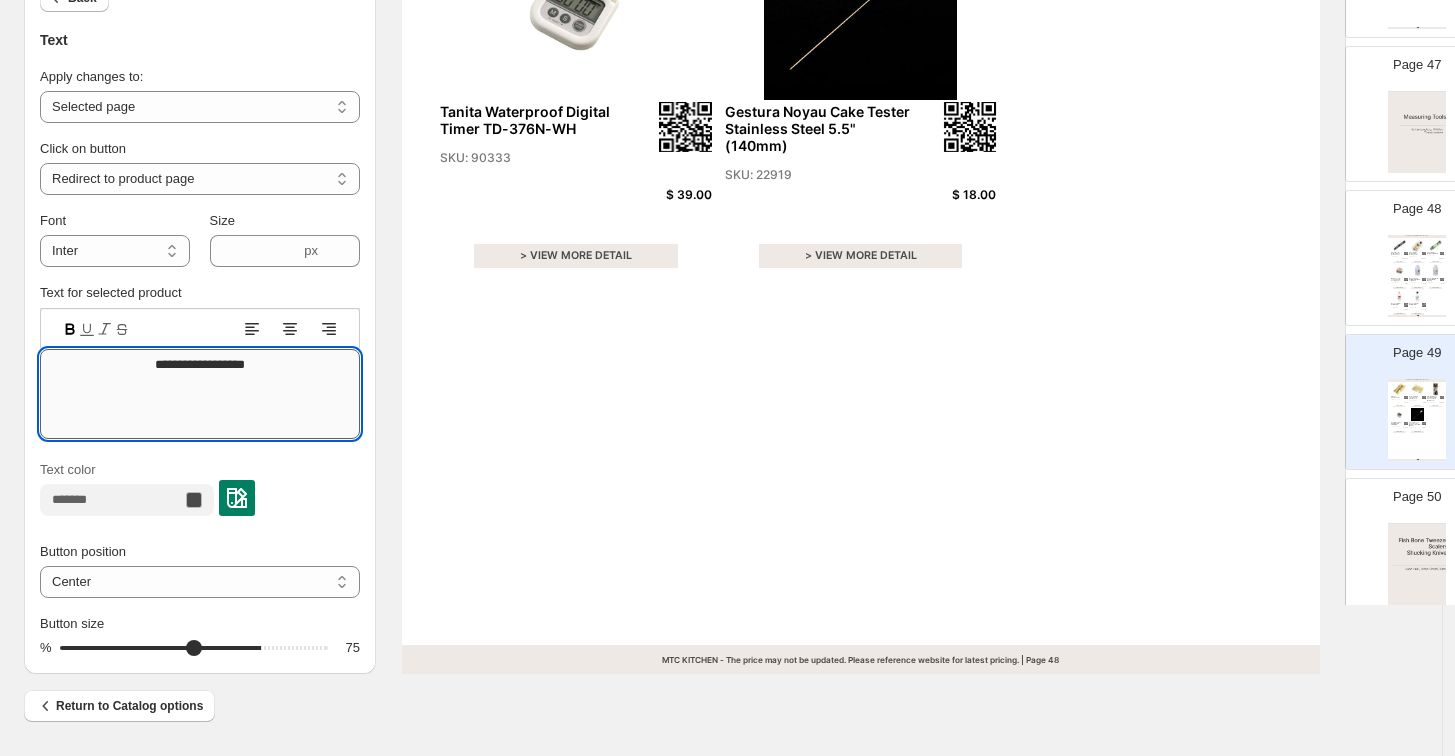 type on "**********" 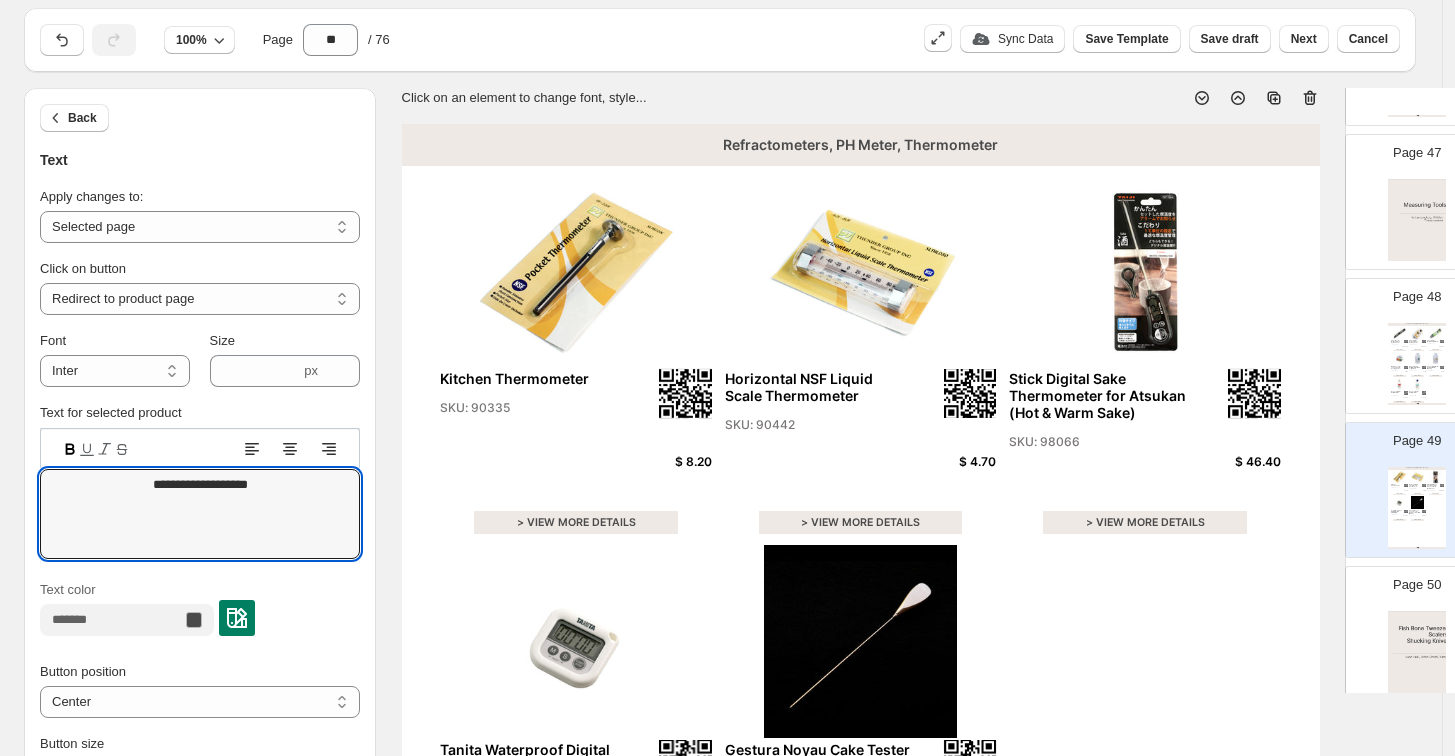 scroll, scrollTop: 0, scrollLeft: 0, axis: both 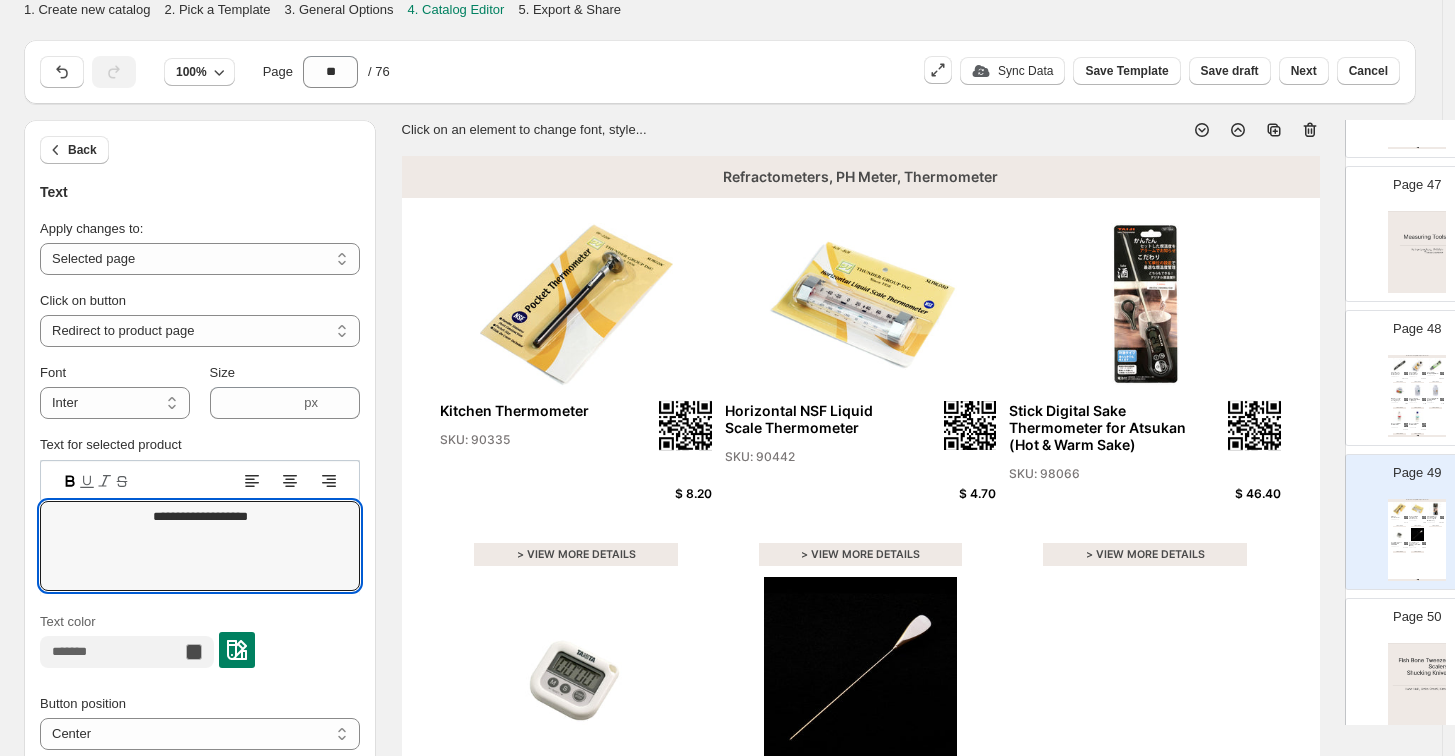 click at bounding box center [1417, 390] 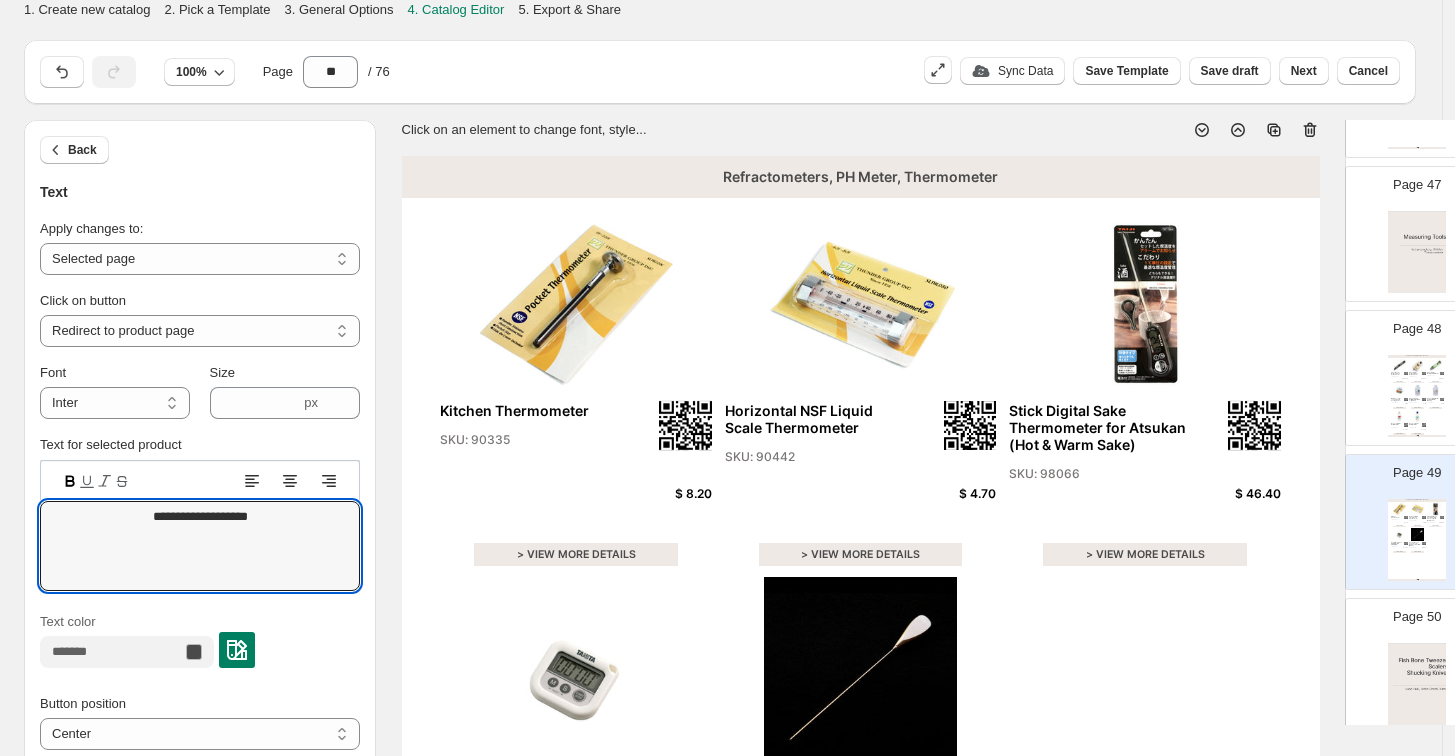 type on "**" 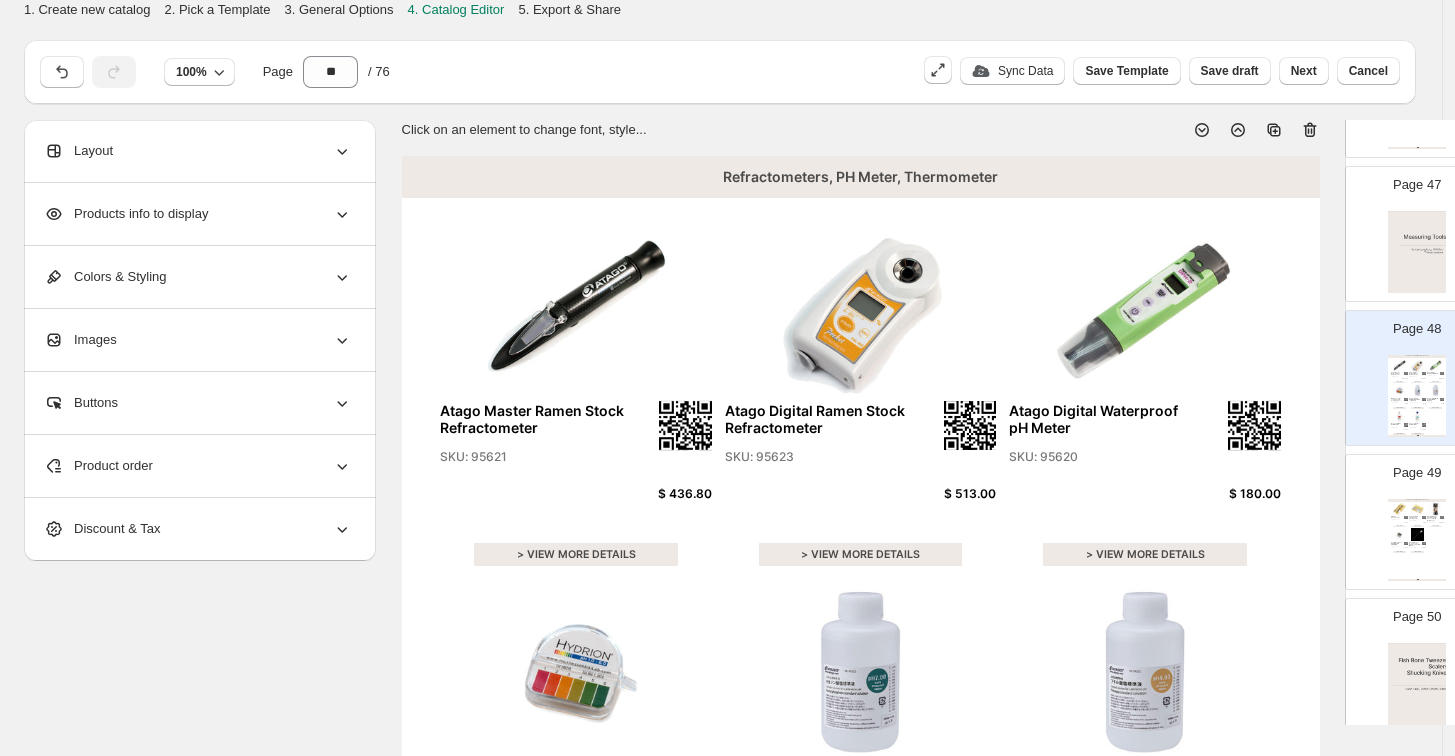 click on "SKU:  95623" at bounding box center [818, 457] 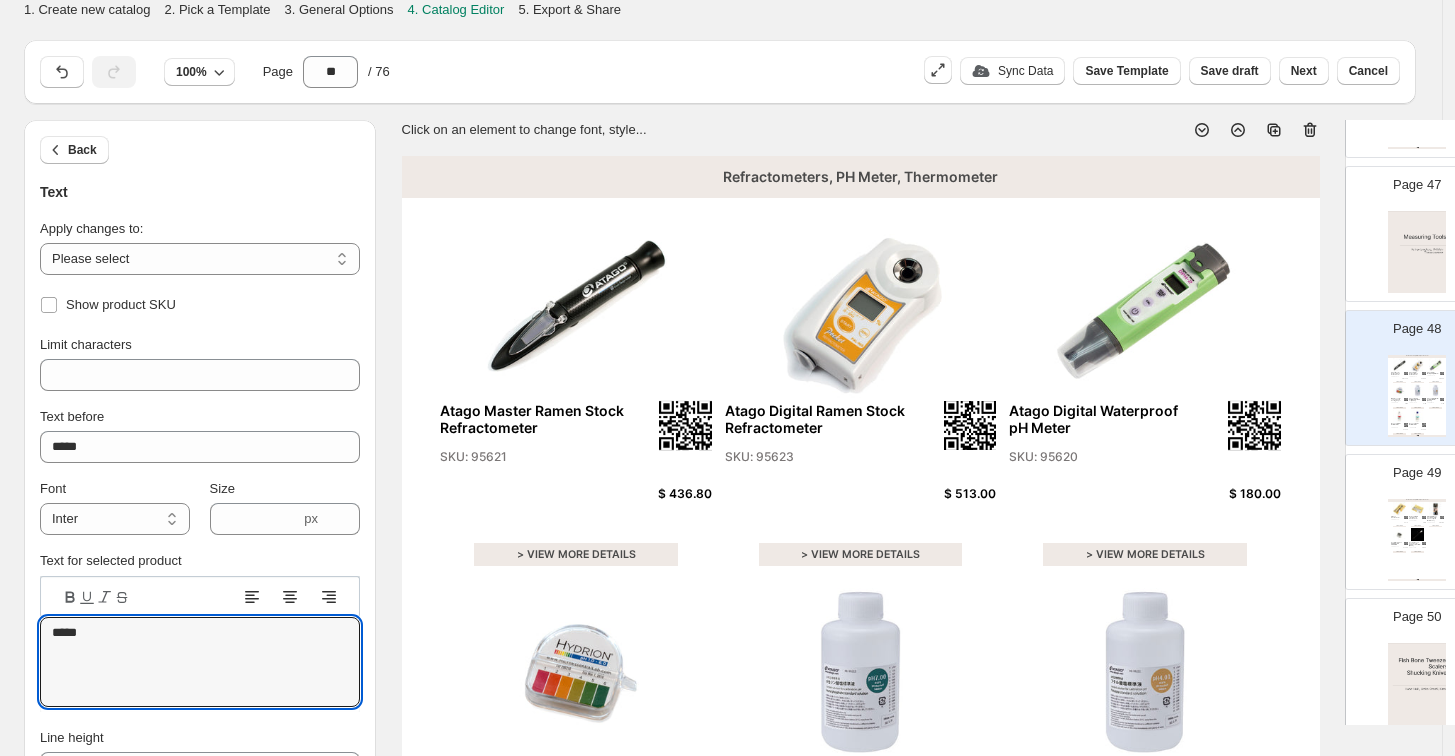drag, startPoint x: 116, startPoint y: 639, endPoint x: 18, endPoint y: 627, distance: 98.731964 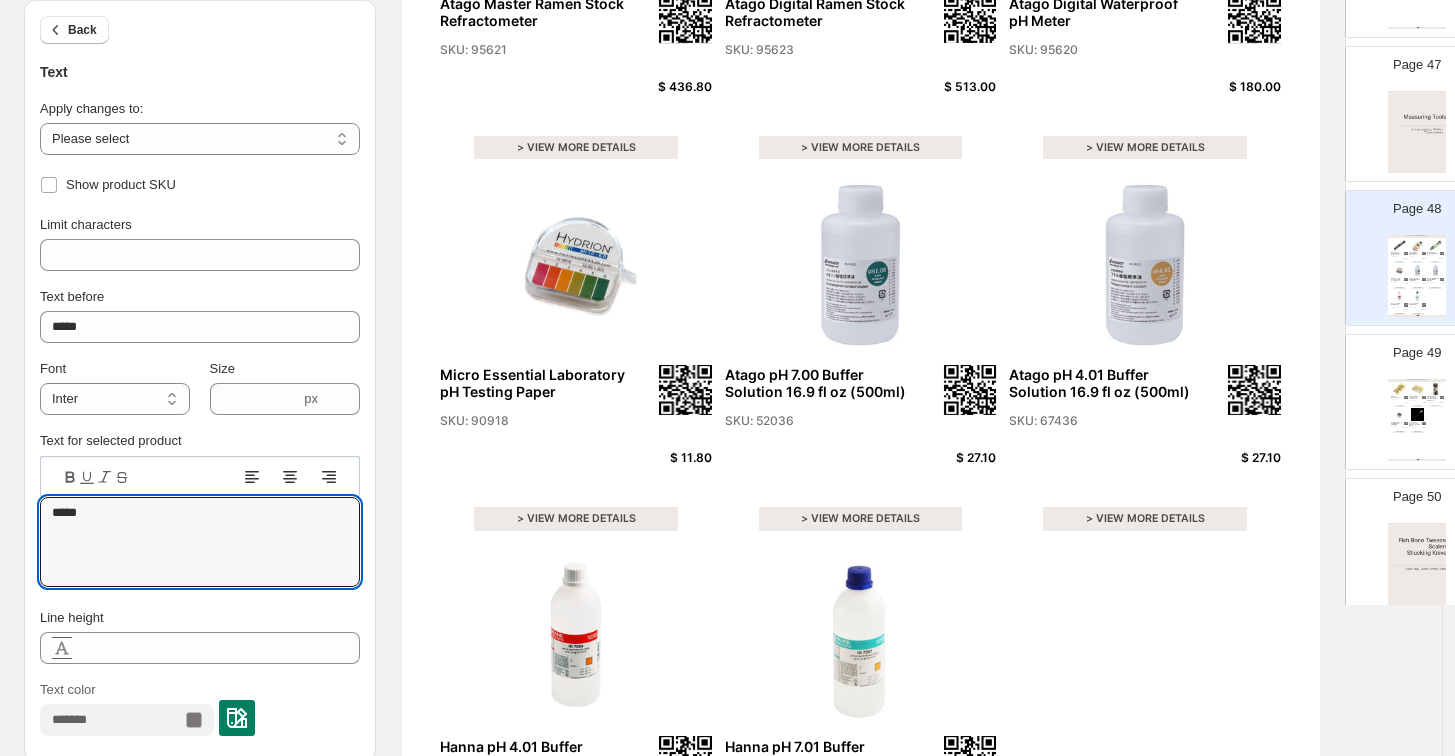 scroll, scrollTop: 336, scrollLeft: 0, axis: vertical 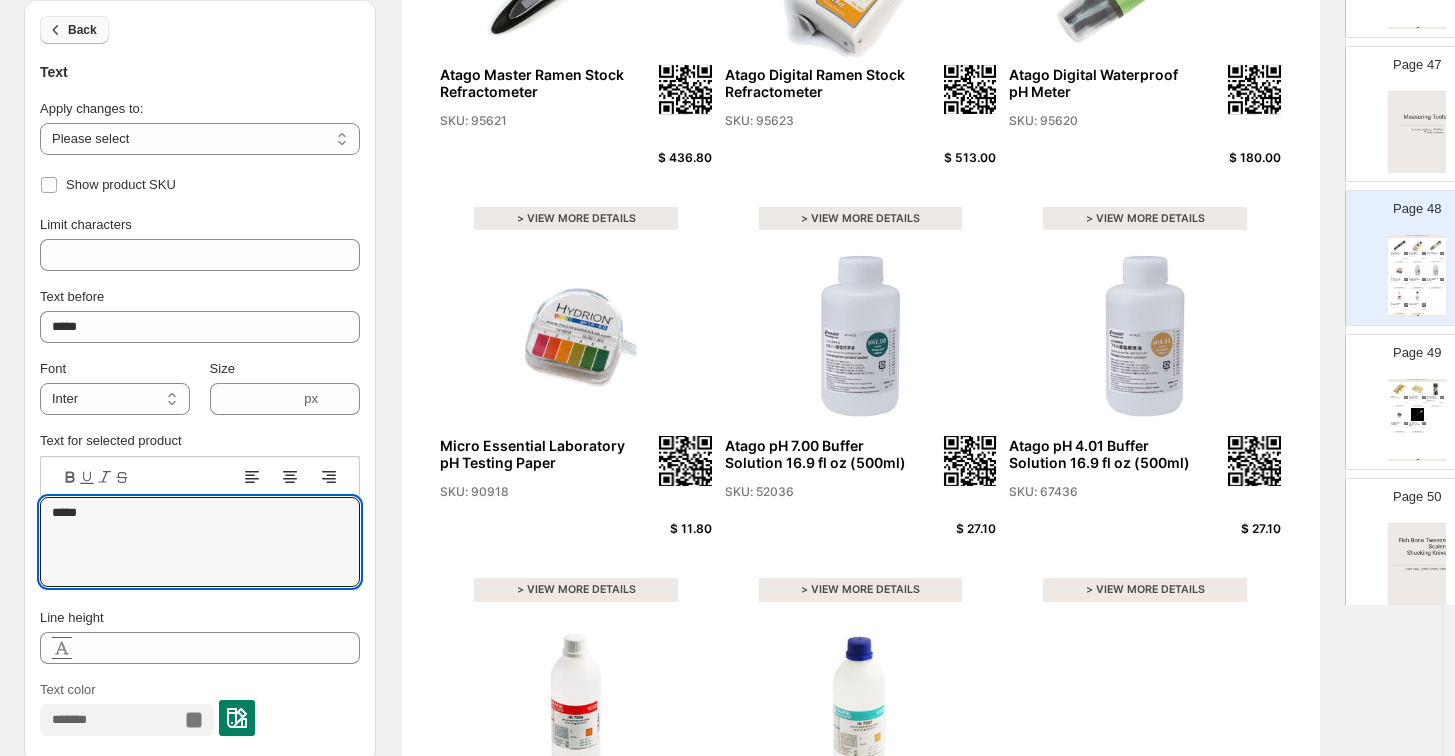 click on "Back" at bounding box center (82, 30) 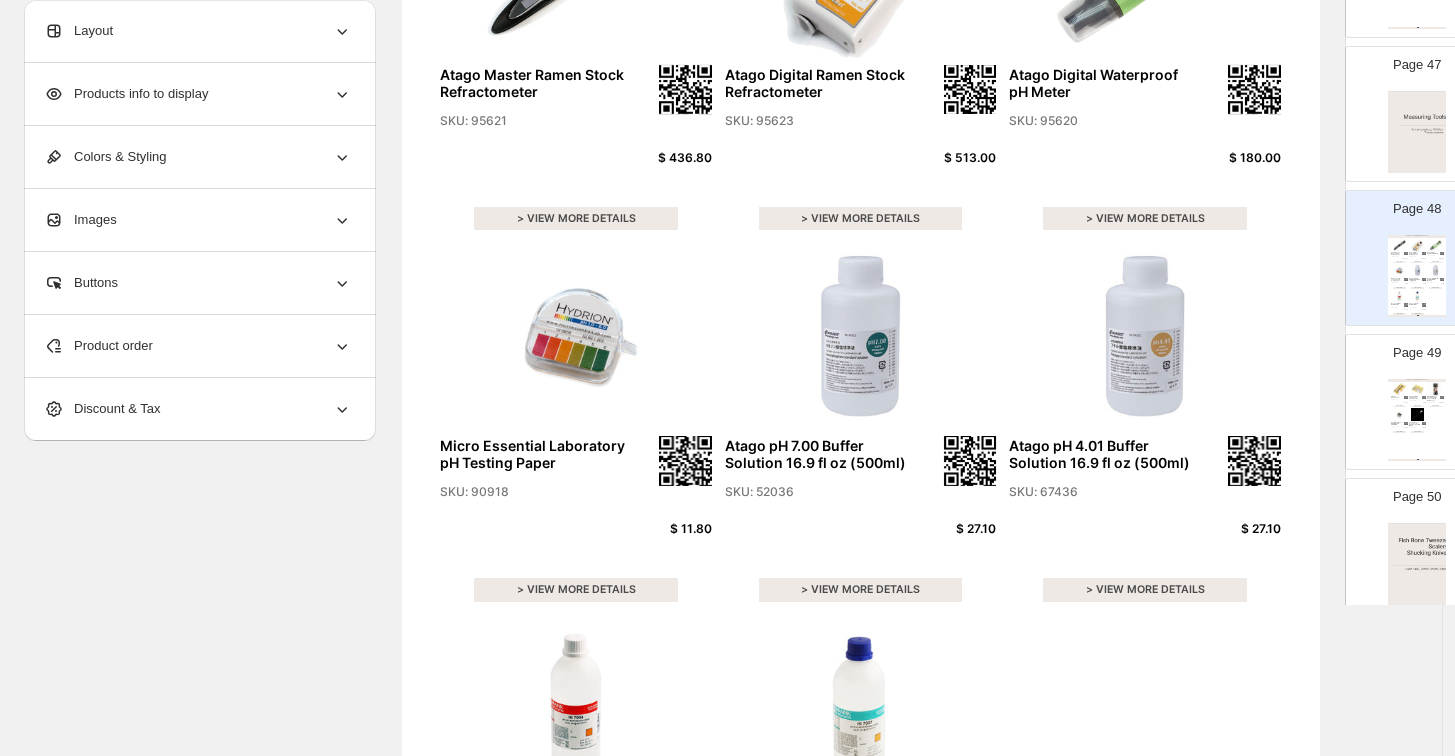 click 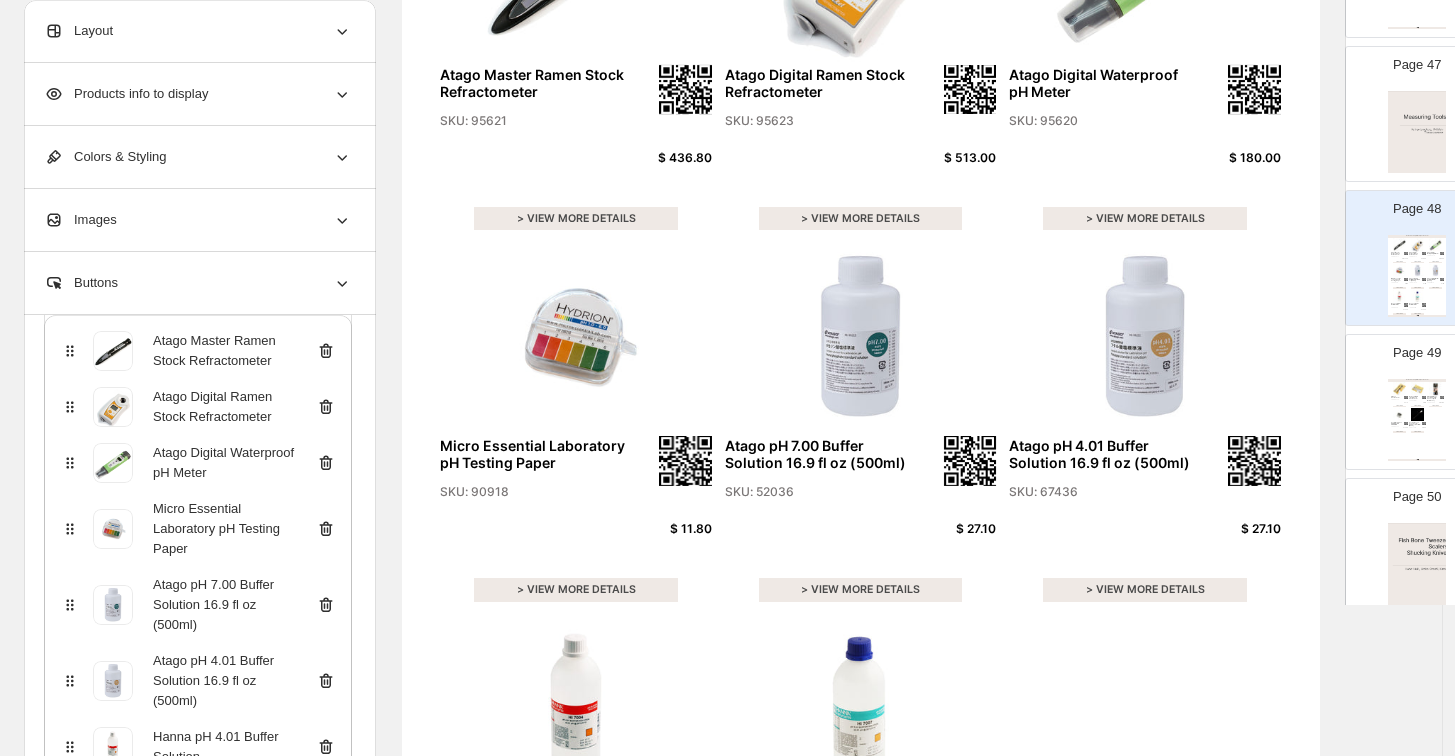 scroll, scrollTop: 173, scrollLeft: 0, axis: vertical 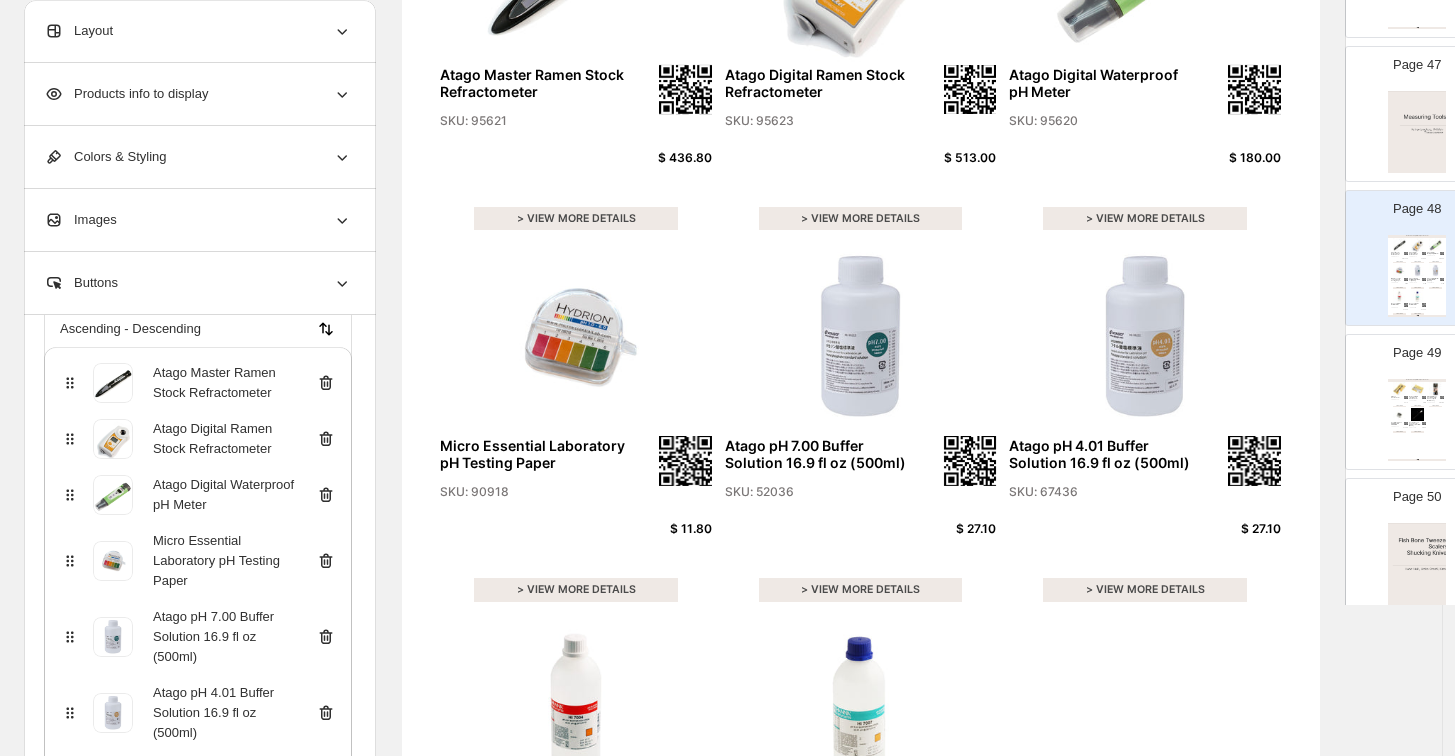 click 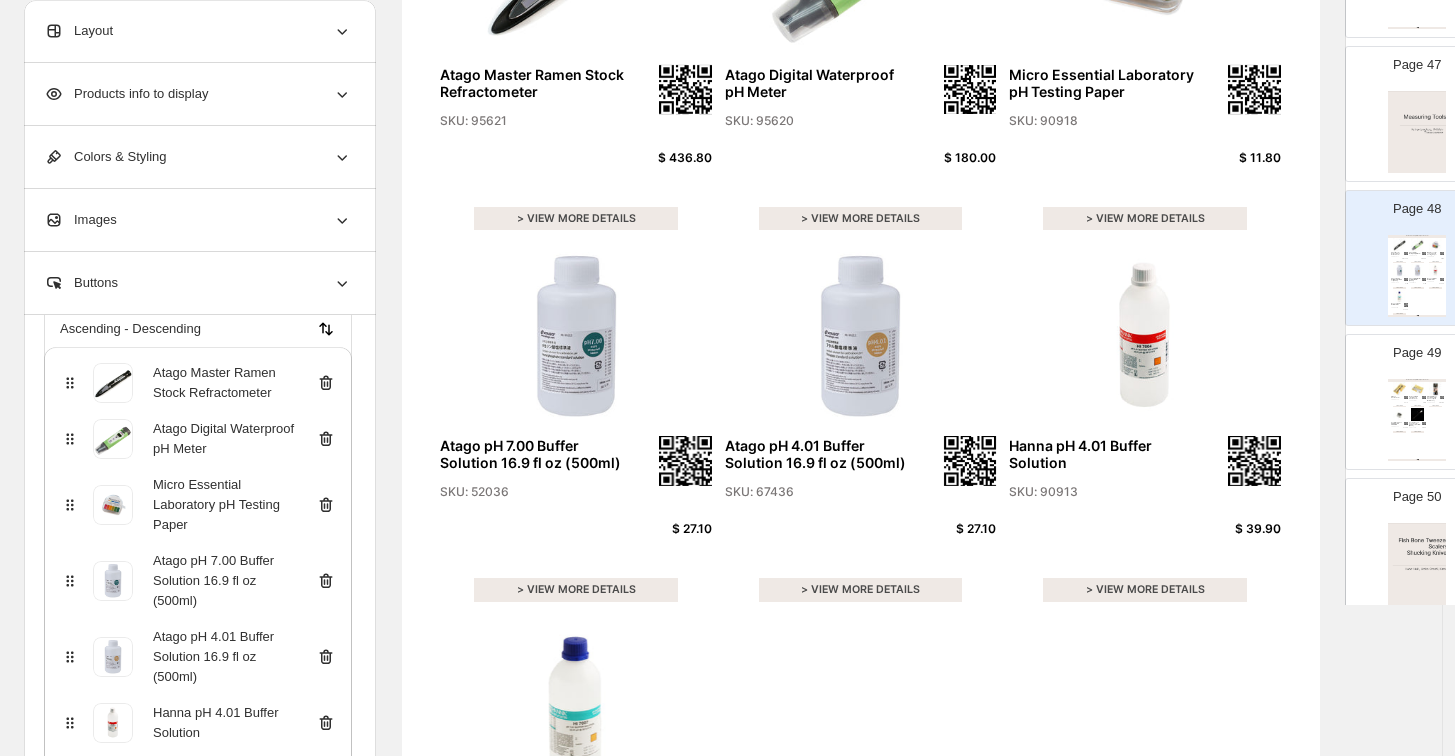 click 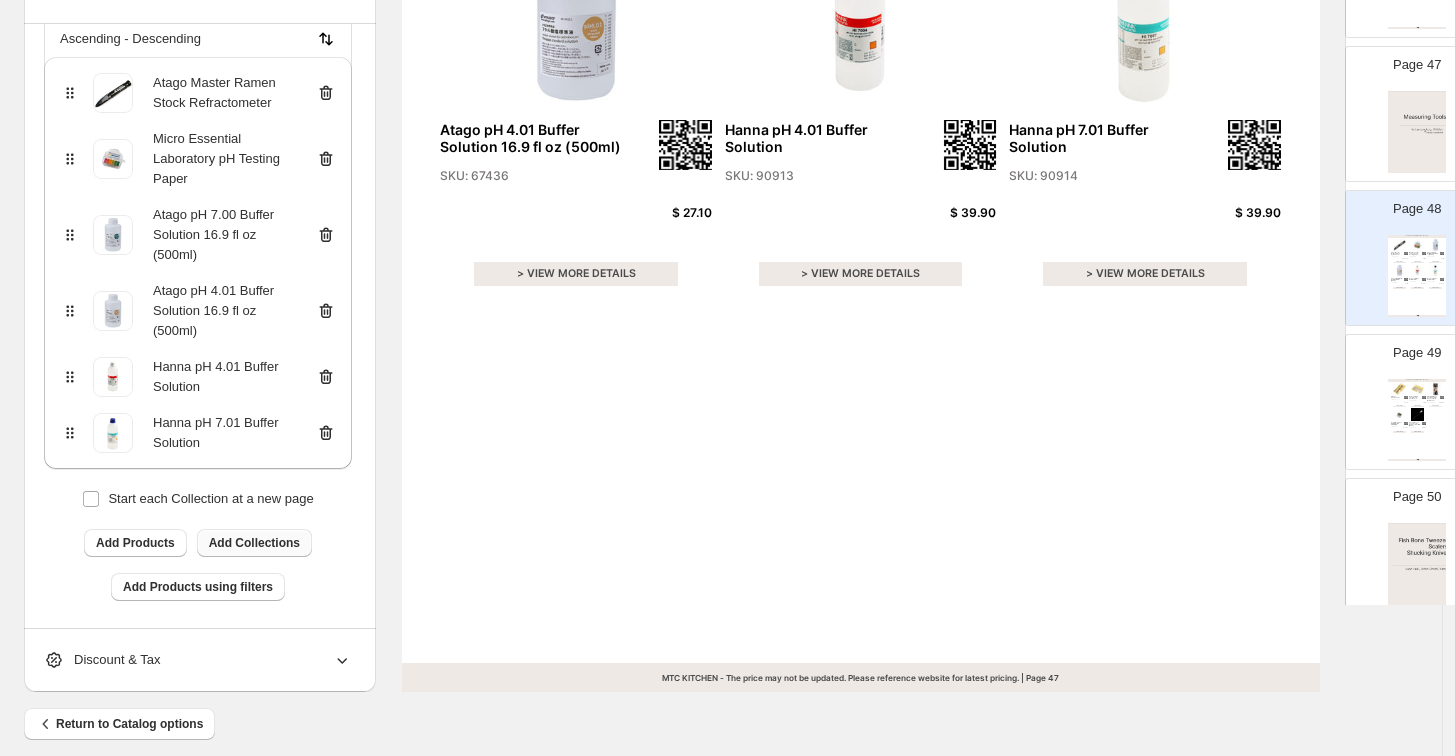 scroll, scrollTop: 670, scrollLeft: 0, axis: vertical 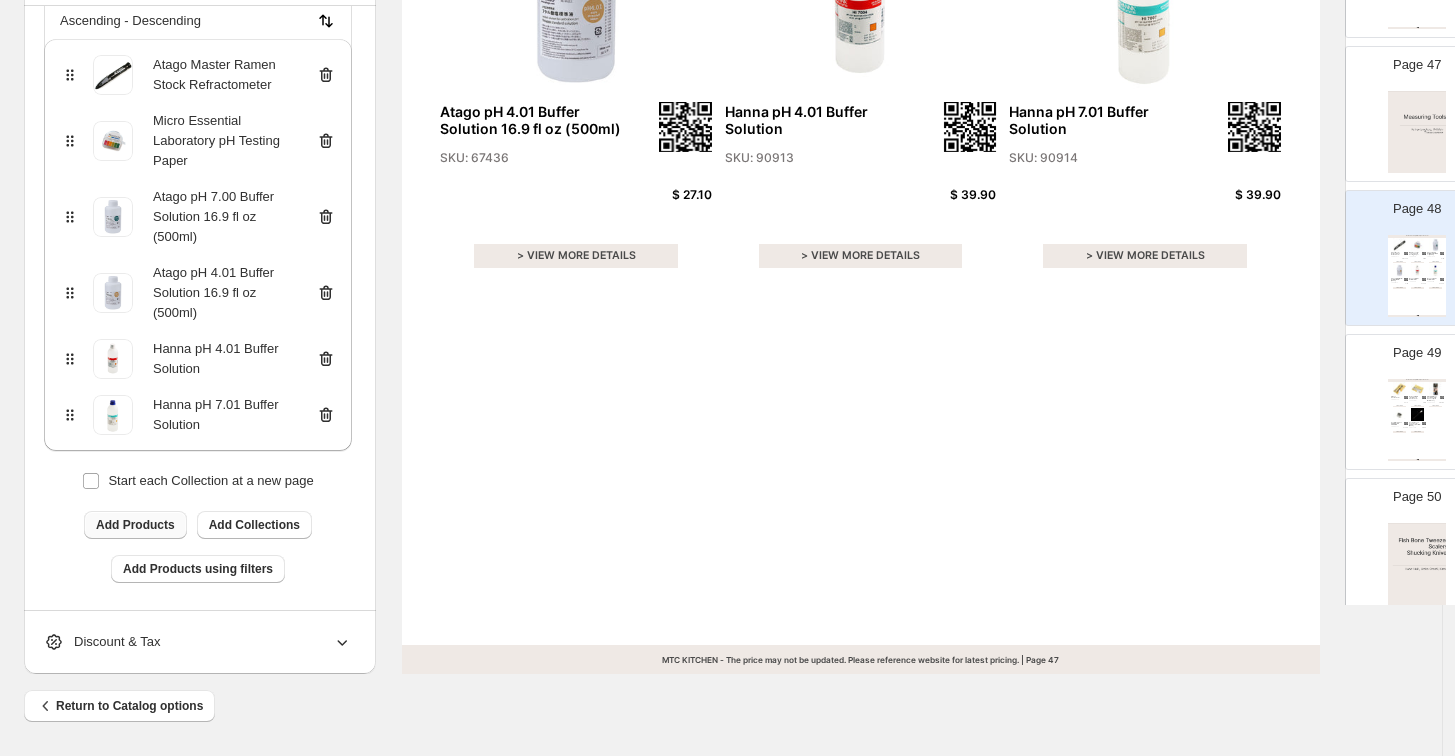 click on "Add Products" at bounding box center (135, 525) 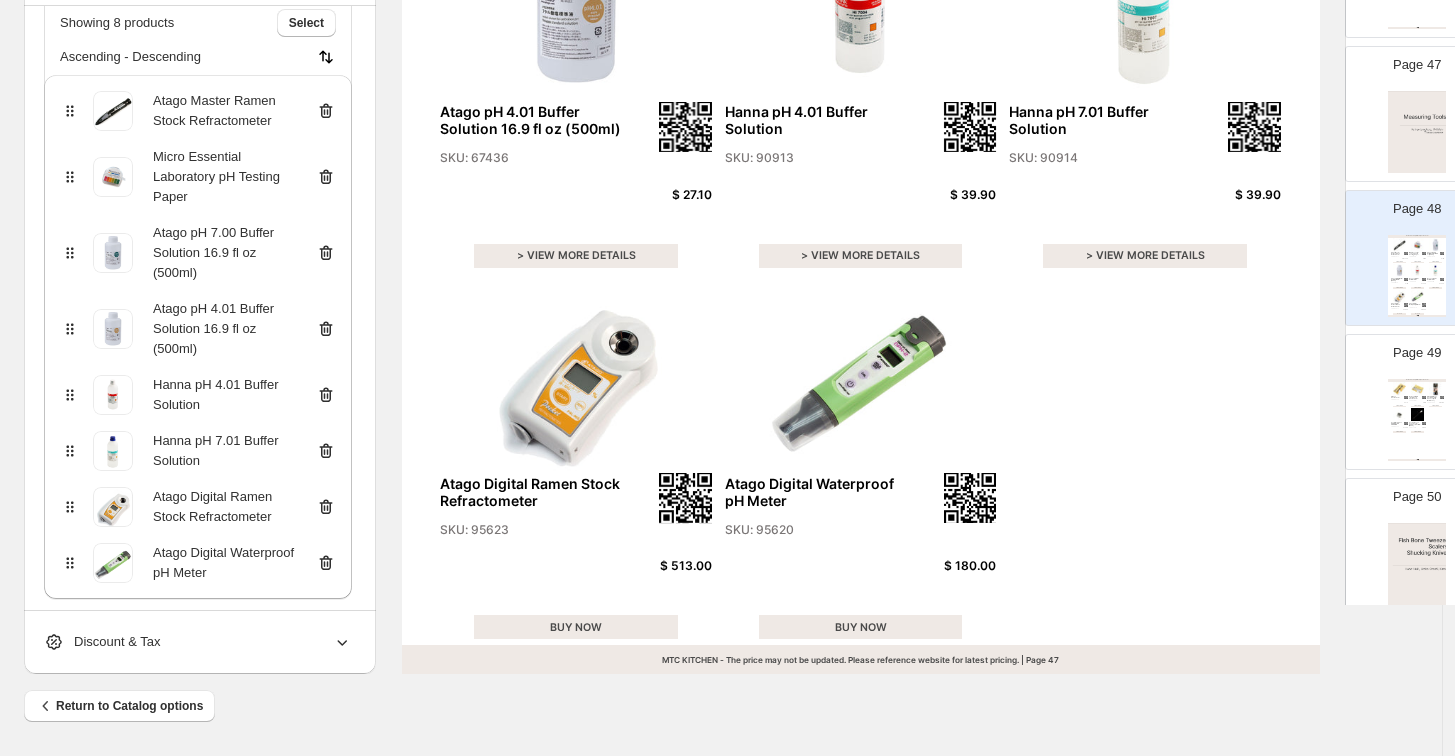scroll, scrollTop: 172, scrollLeft: 0, axis: vertical 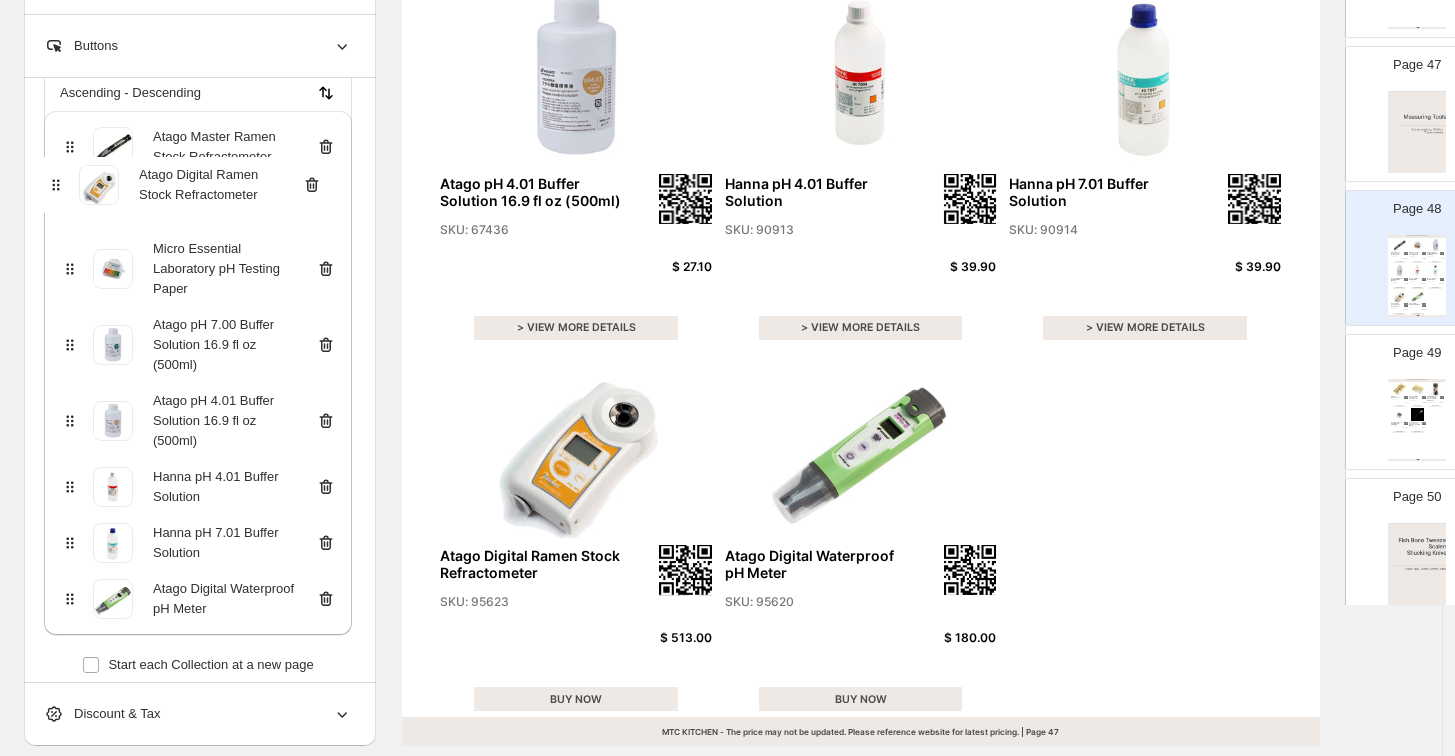 drag, startPoint x: 70, startPoint y: 462, endPoint x: 56, endPoint y: 176, distance: 286.34244 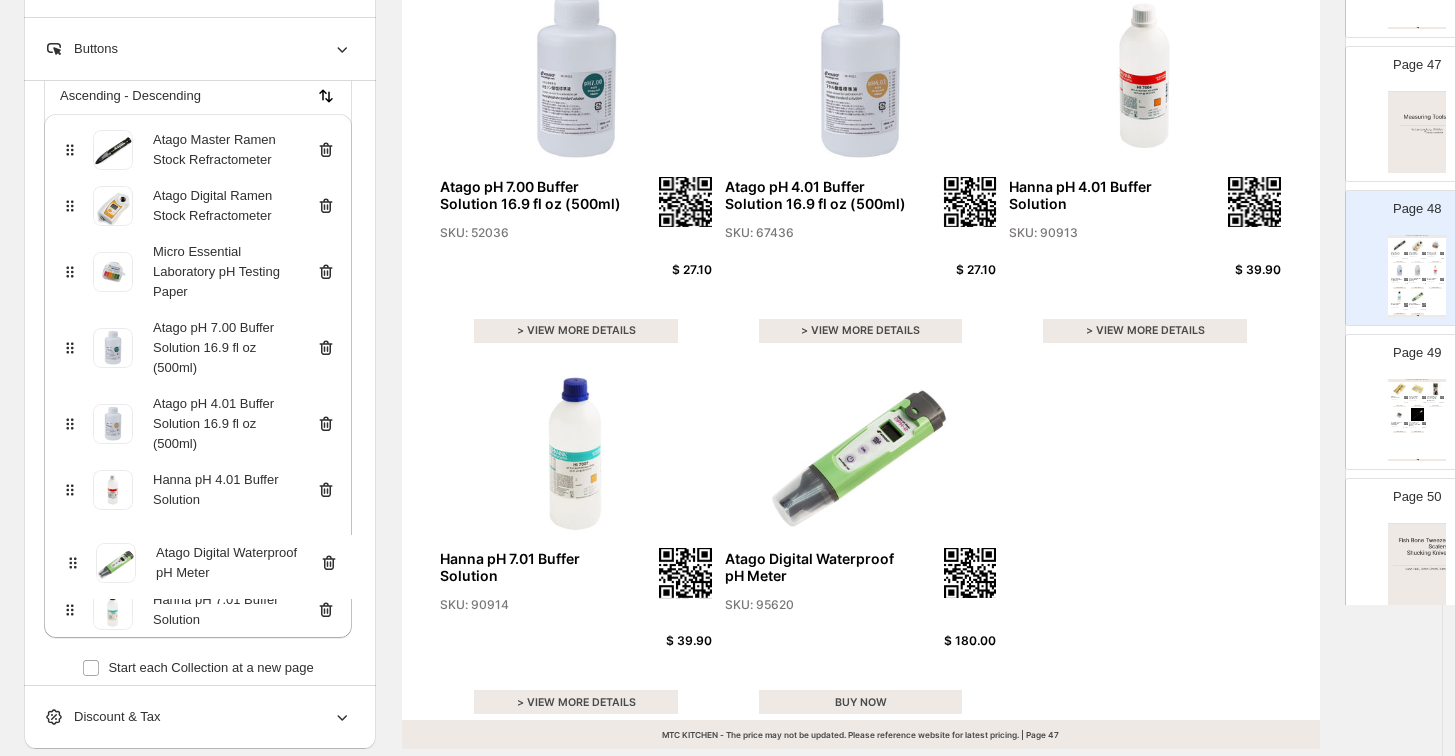 scroll, scrollTop: 597, scrollLeft: 0, axis: vertical 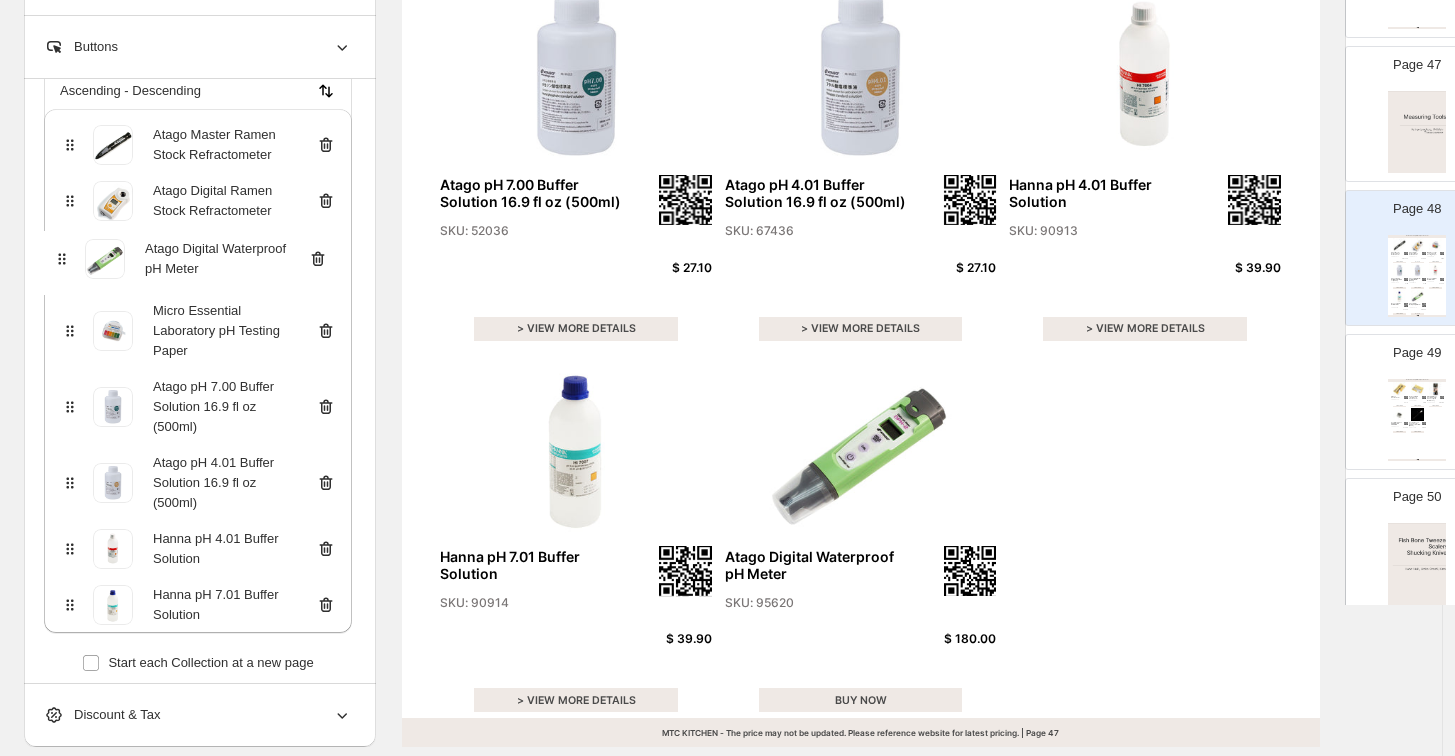 drag, startPoint x: 73, startPoint y: 590, endPoint x: 65, endPoint y: 251, distance: 339.0944 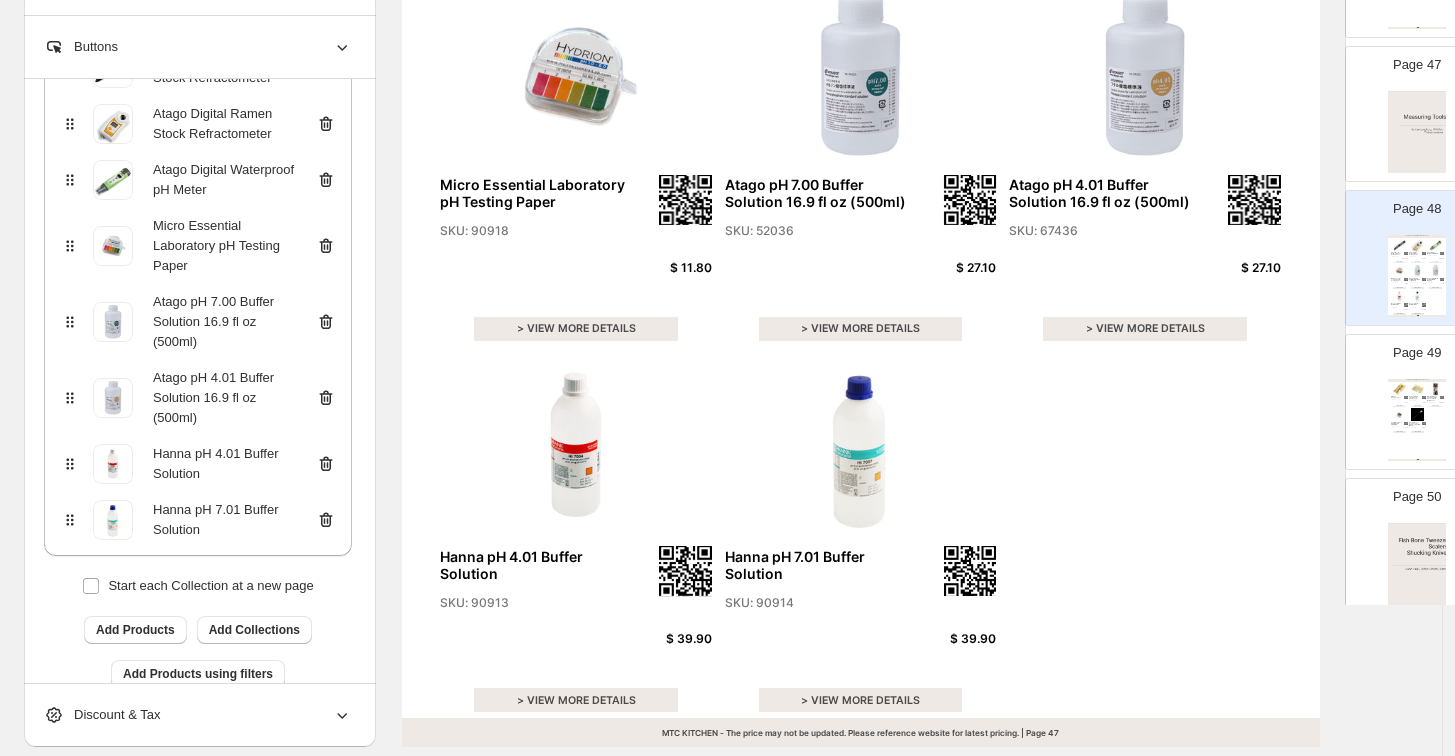 scroll, scrollTop: 284, scrollLeft: 0, axis: vertical 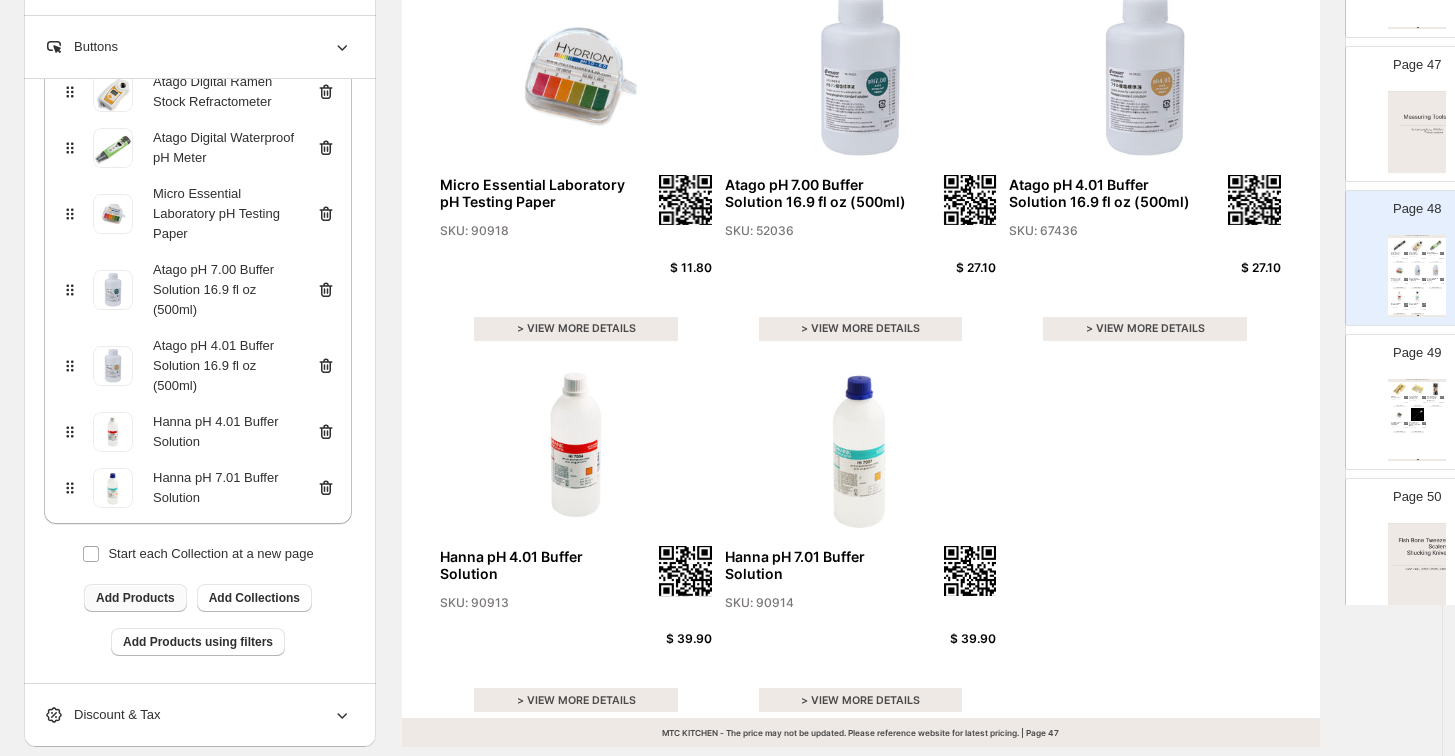 click on "Add Products" at bounding box center [135, 598] 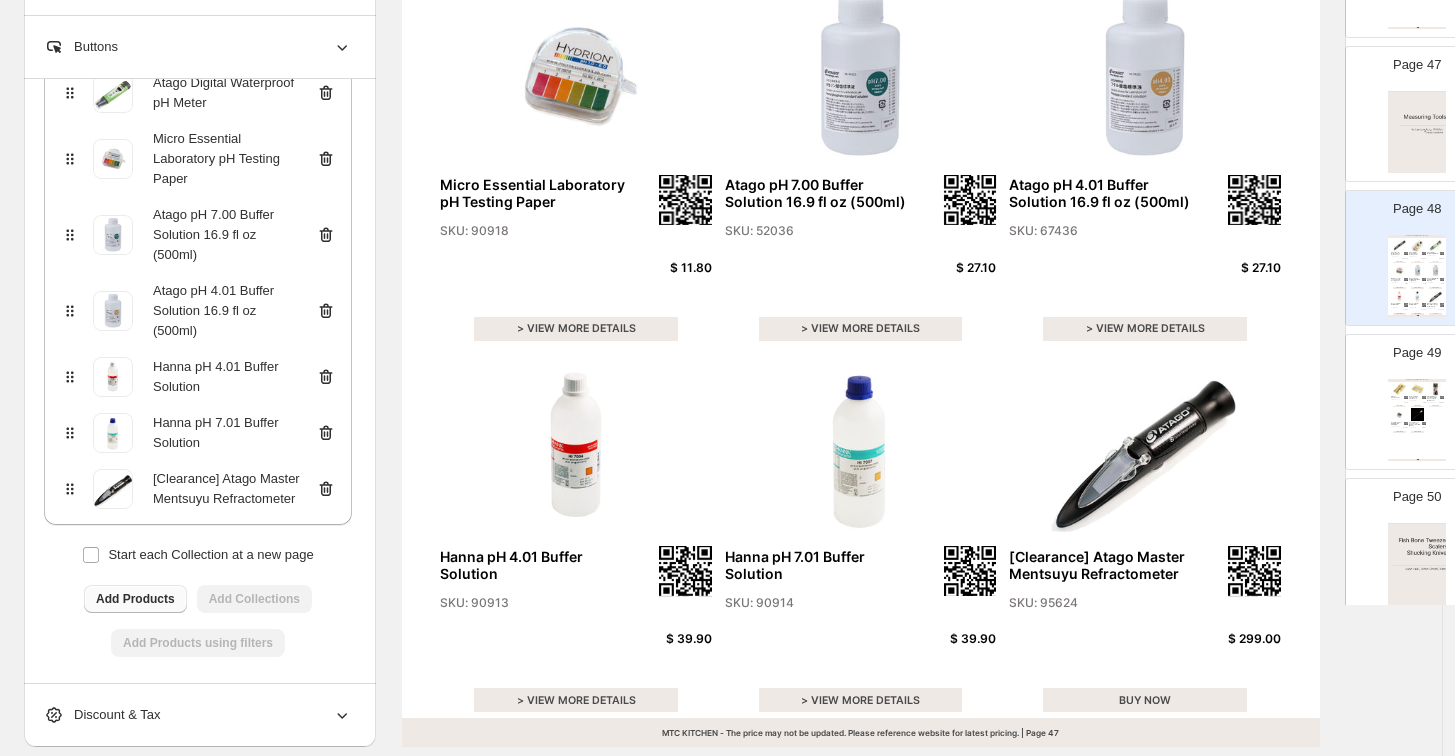 scroll, scrollTop: 360, scrollLeft: 0, axis: vertical 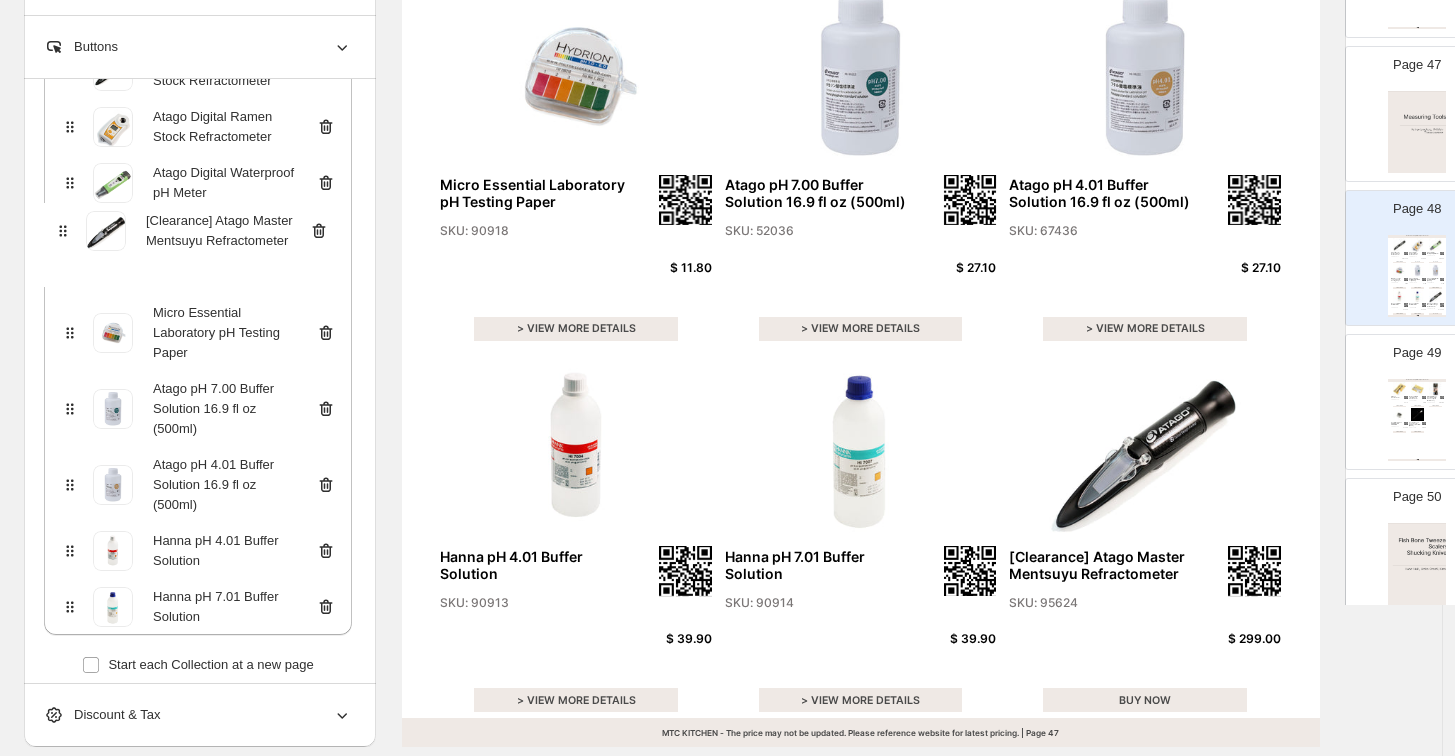 drag, startPoint x: 70, startPoint y: 462, endPoint x: 64, endPoint y: 228, distance: 234.0769 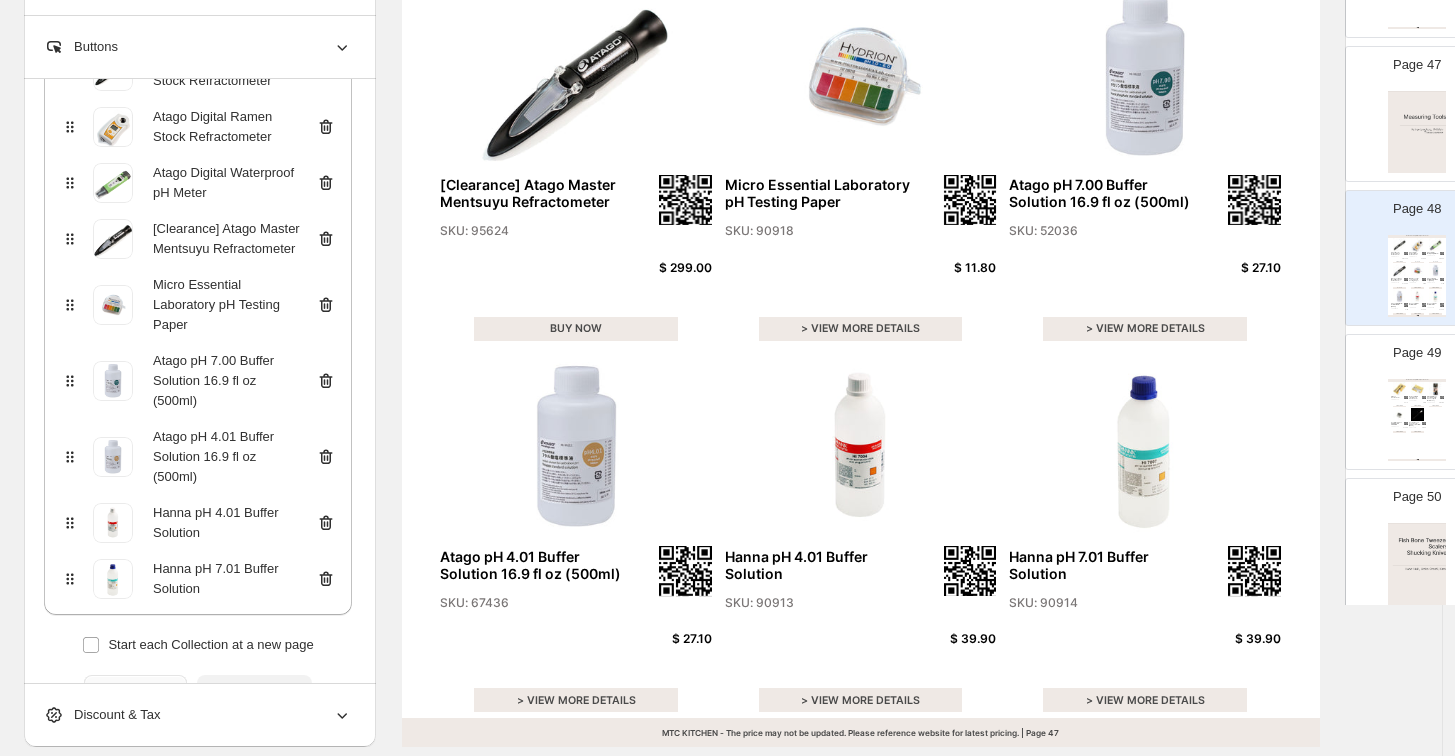 scroll, scrollTop: 138, scrollLeft: 0, axis: vertical 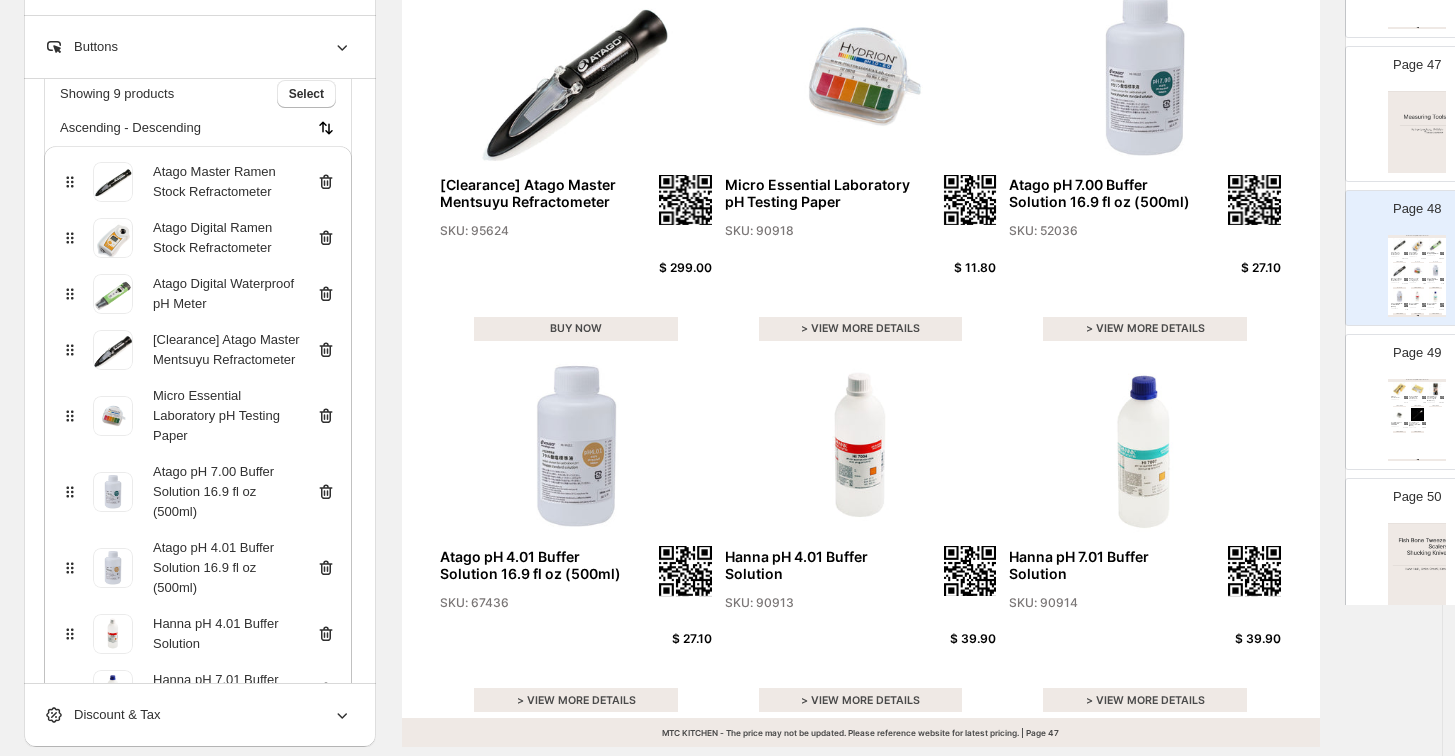 click on "BUY NOW" at bounding box center [576, 329] 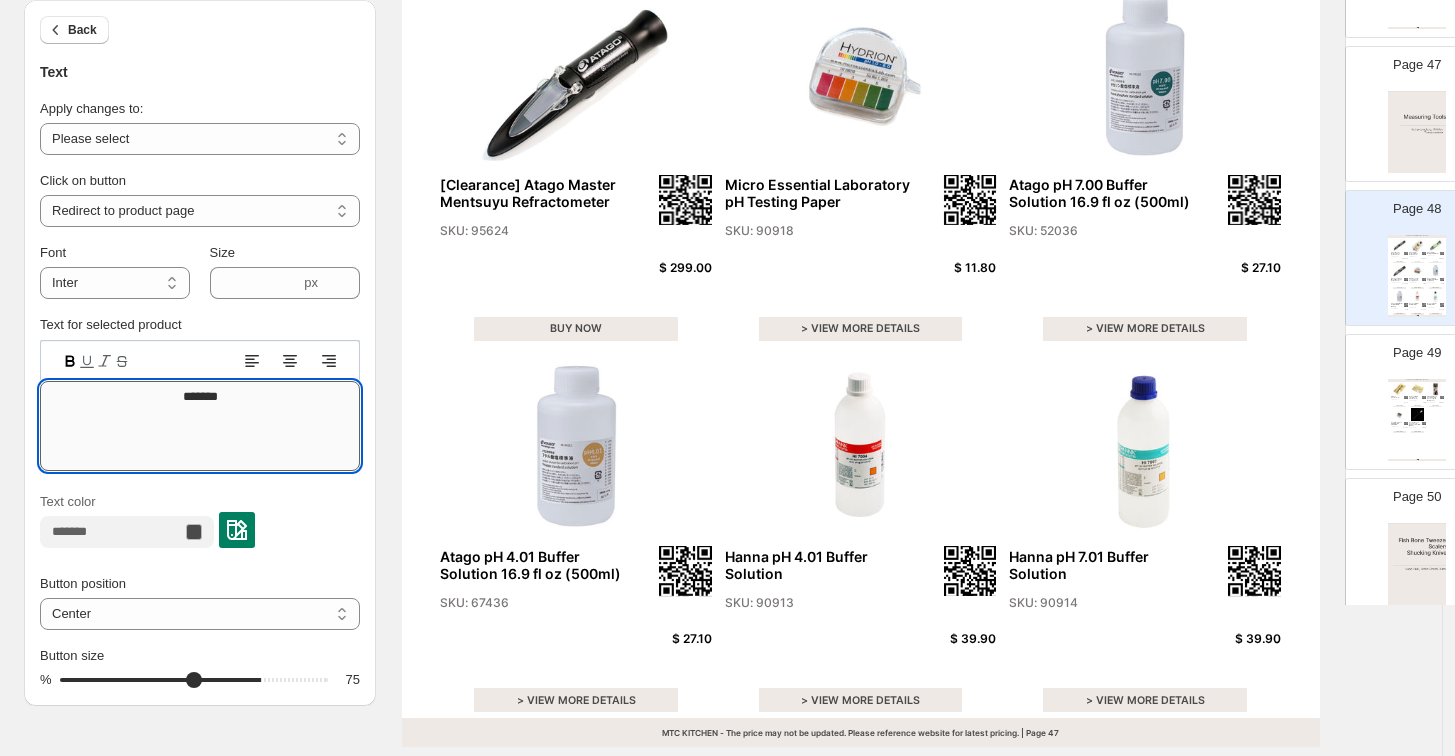 drag, startPoint x: 241, startPoint y: 400, endPoint x: 116, endPoint y: 394, distance: 125.14392 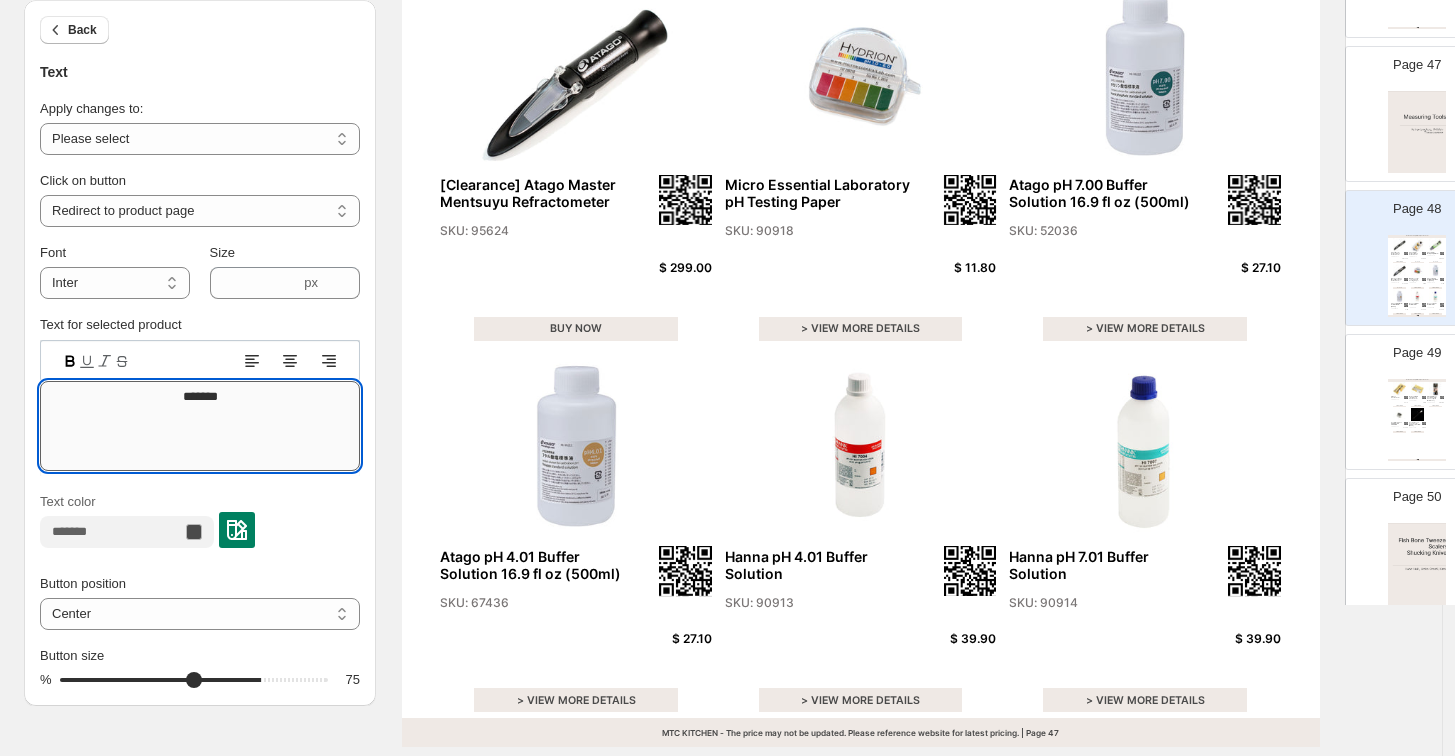 type on "*******" 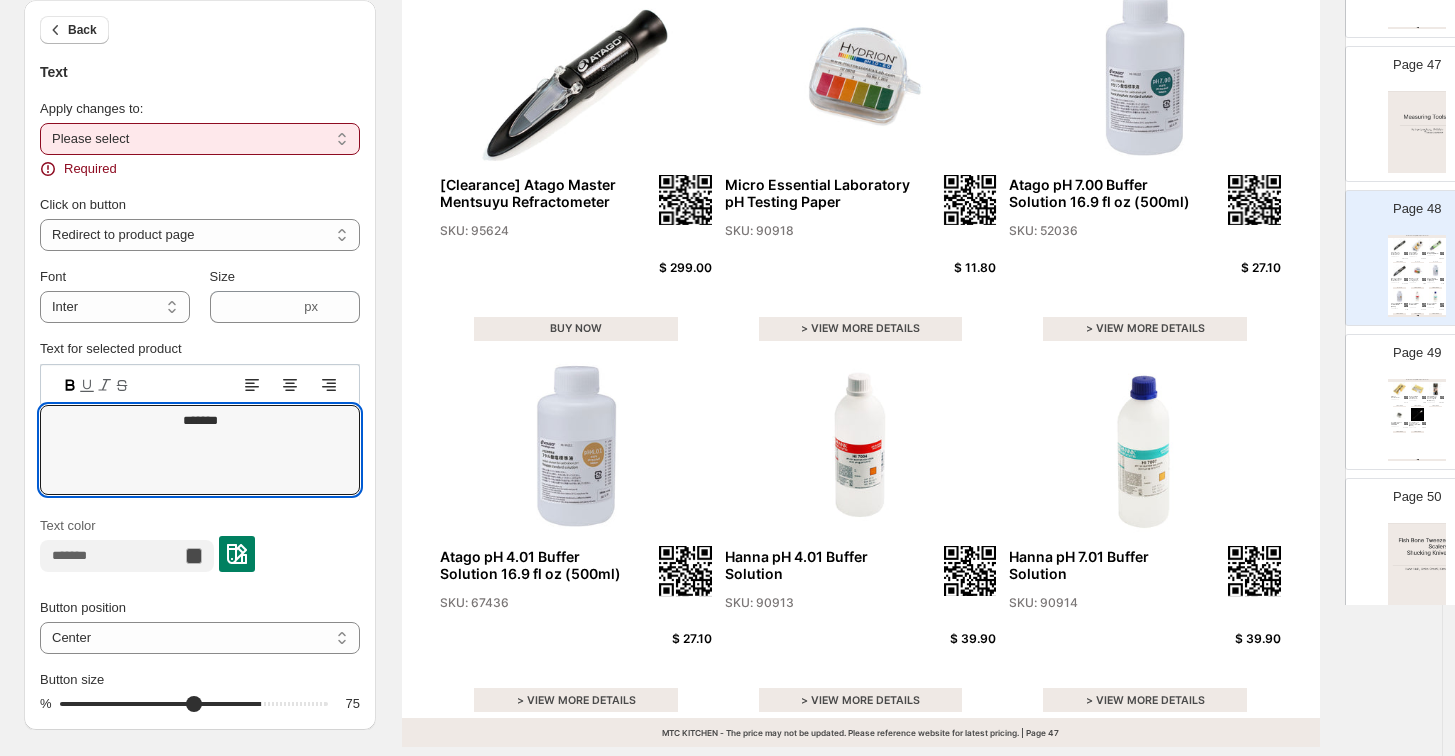 click on "**********" at bounding box center (200, 139) 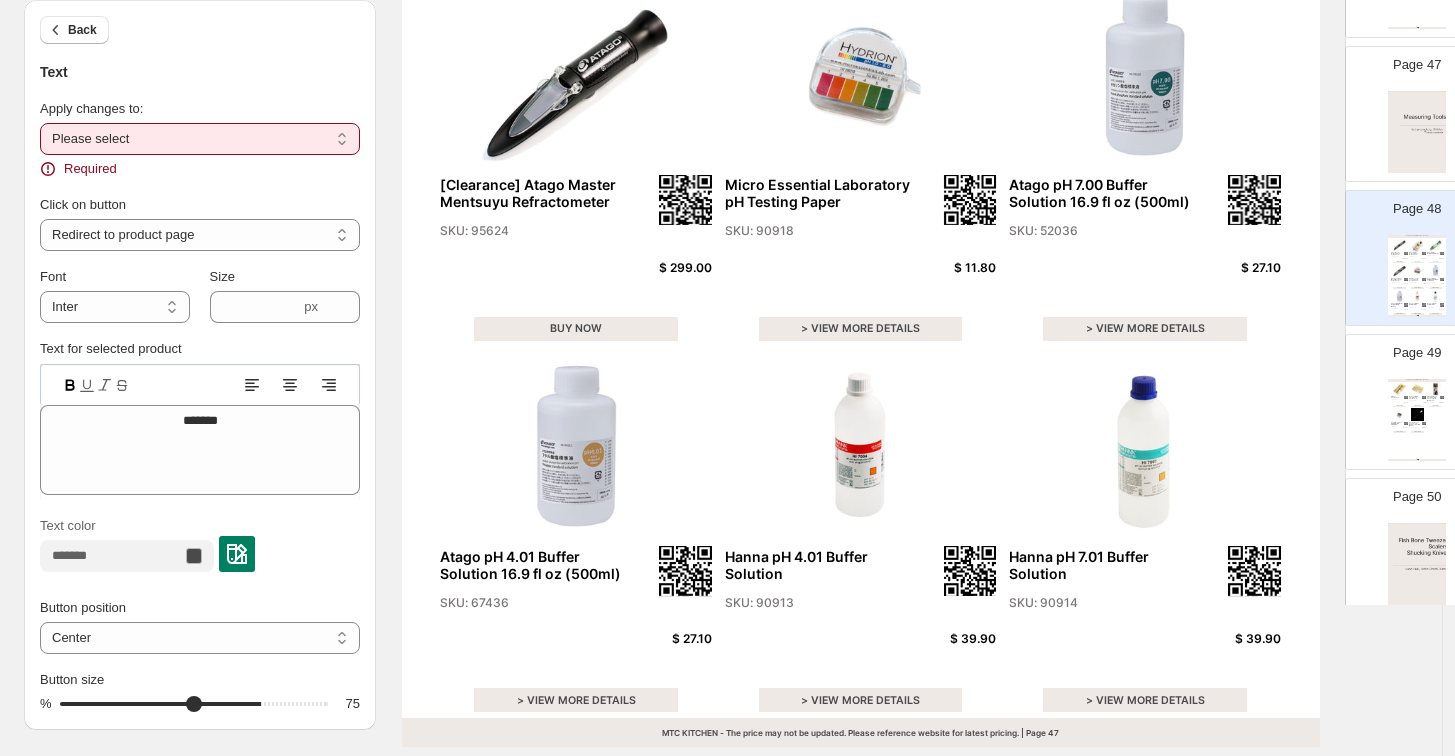 select on "**********" 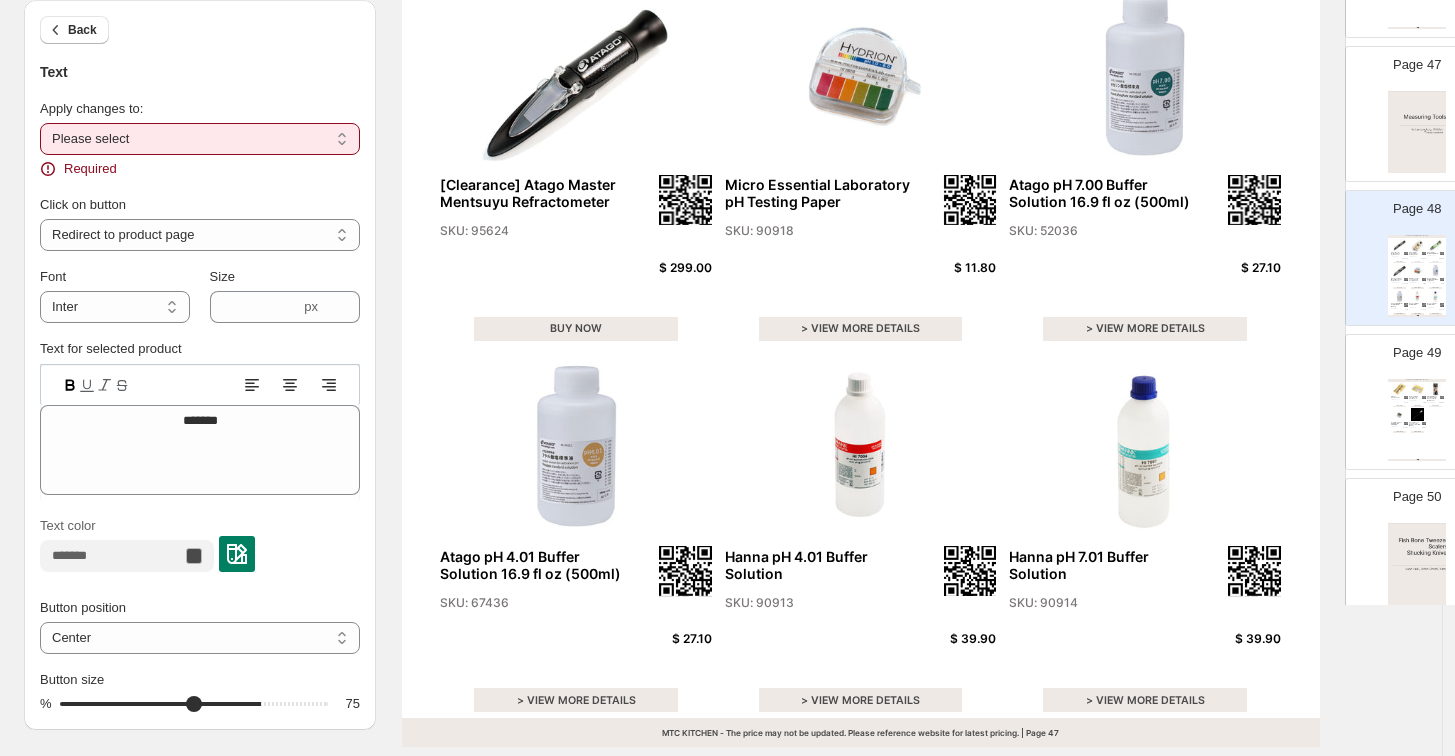 click on "**********" at bounding box center (200, 139) 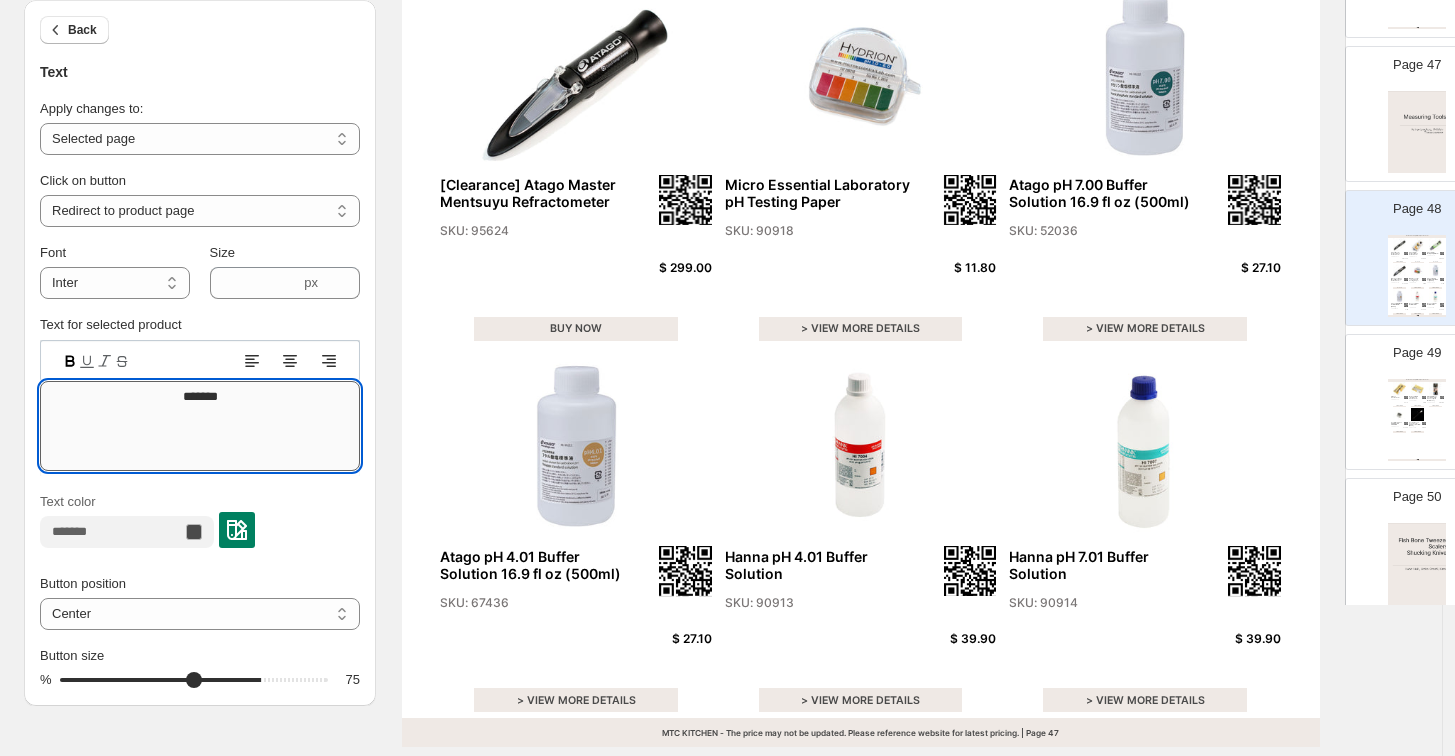 drag, startPoint x: 243, startPoint y: 390, endPoint x: 112, endPoint y: 383, distance: 131.18689 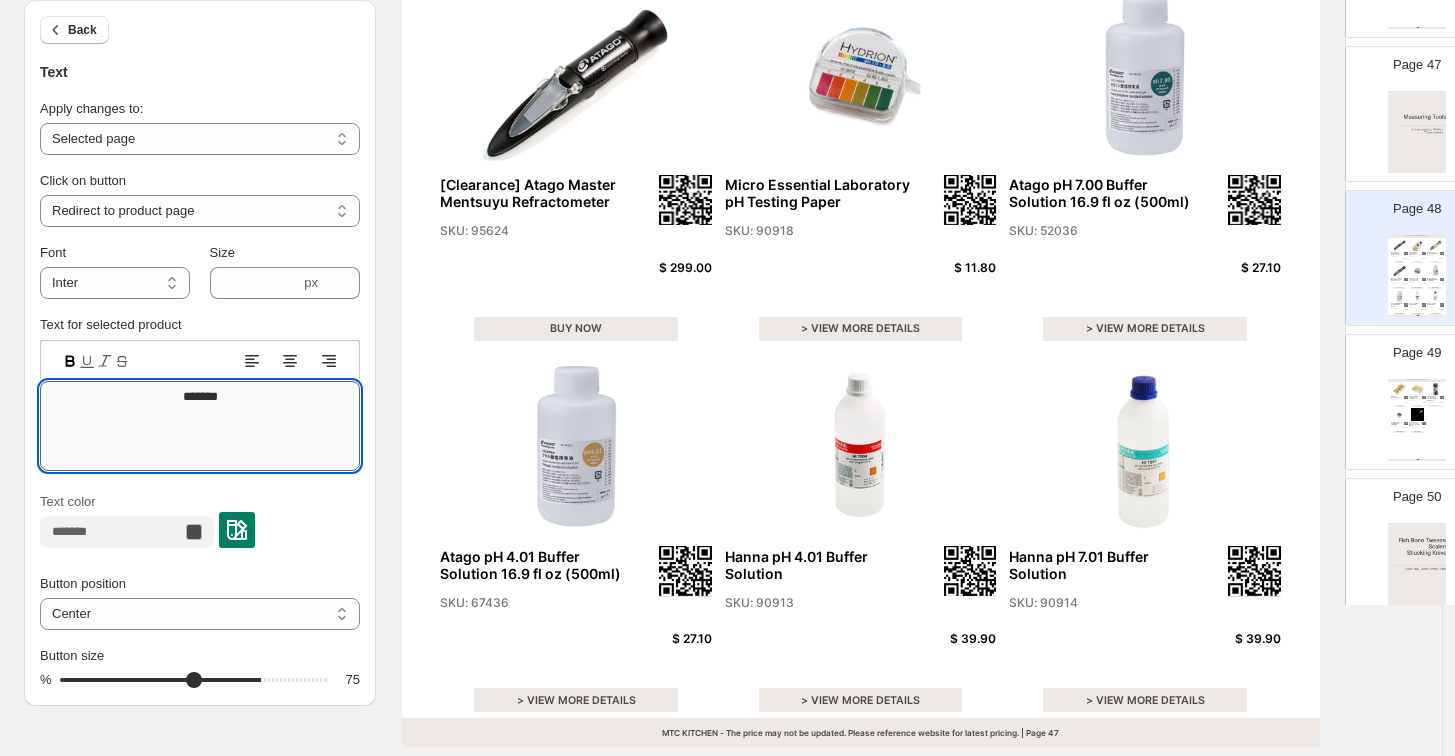 click on "*******" at bounding box center [200, 426] 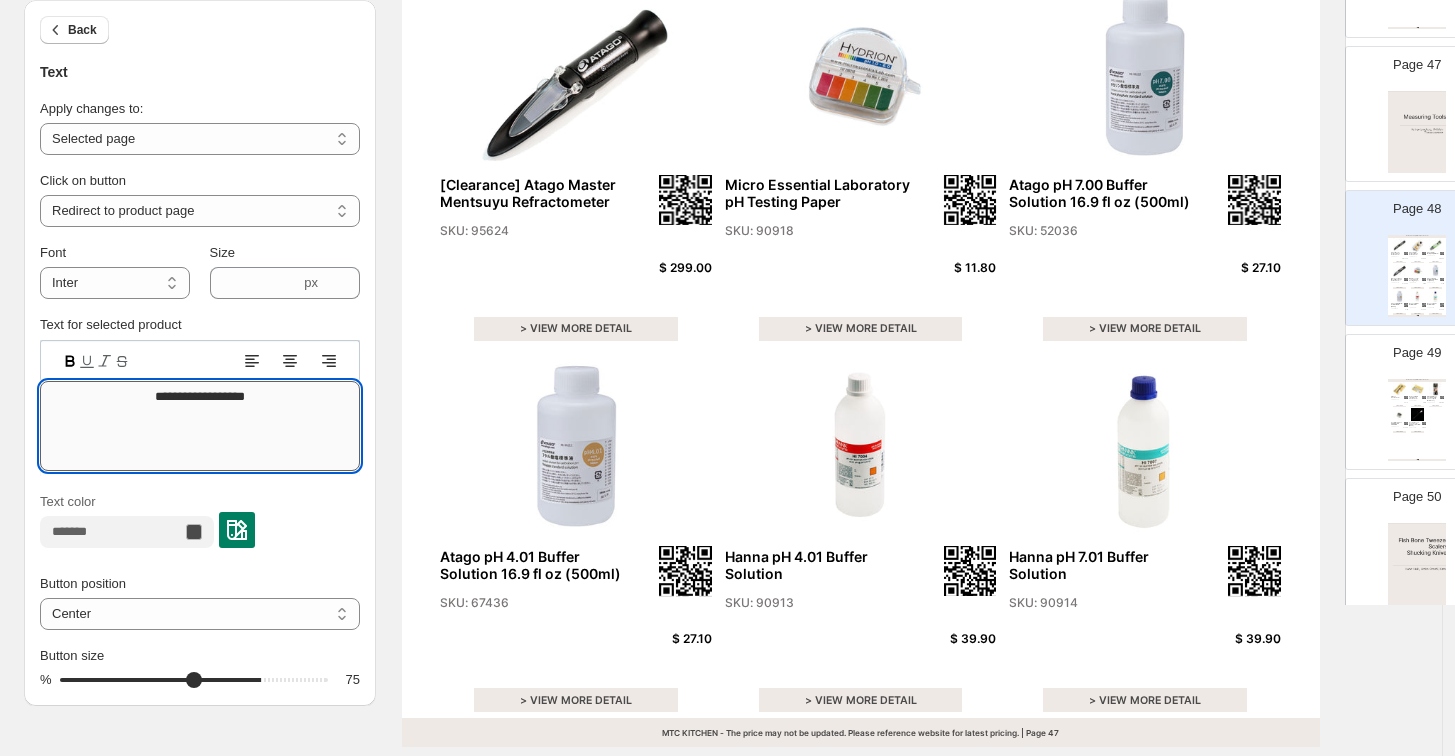 type on "**********" 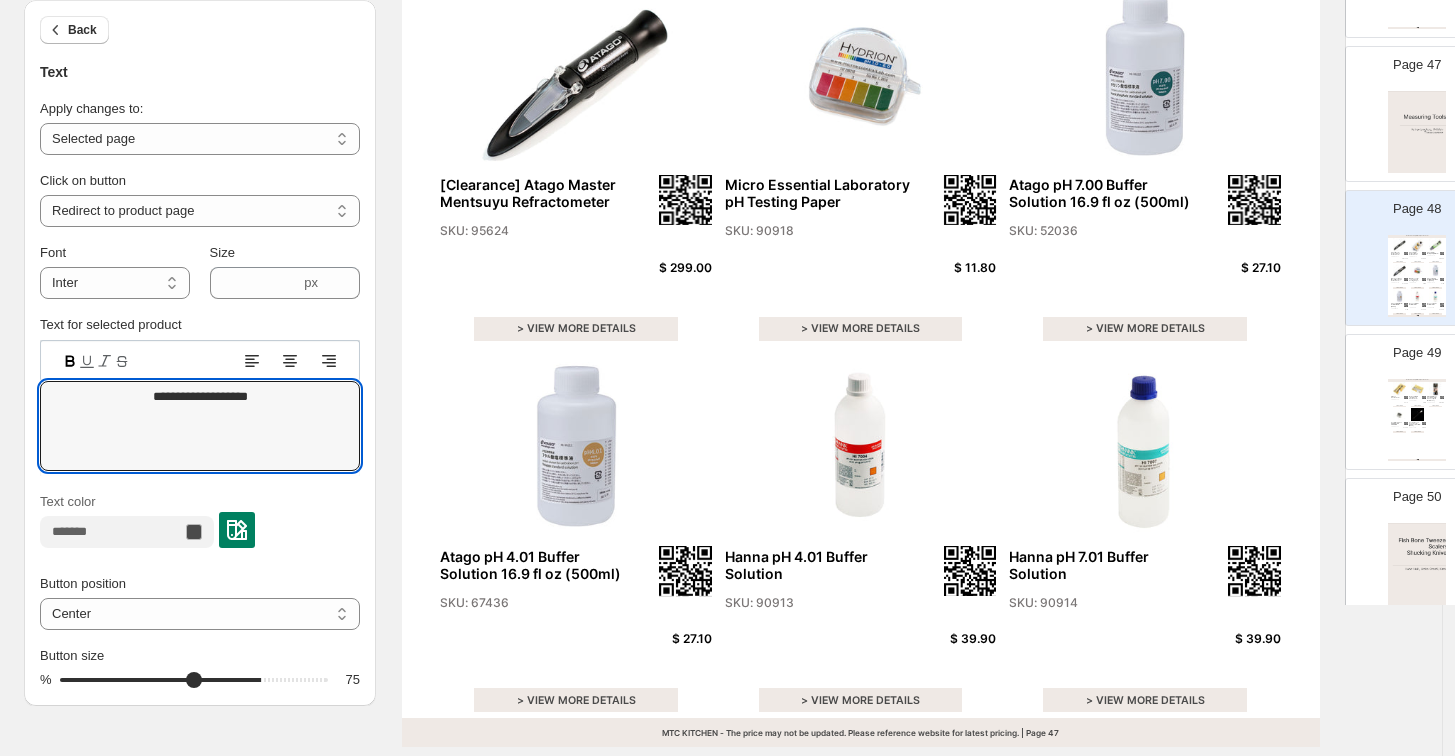 click at bounding box center [1417, 564] 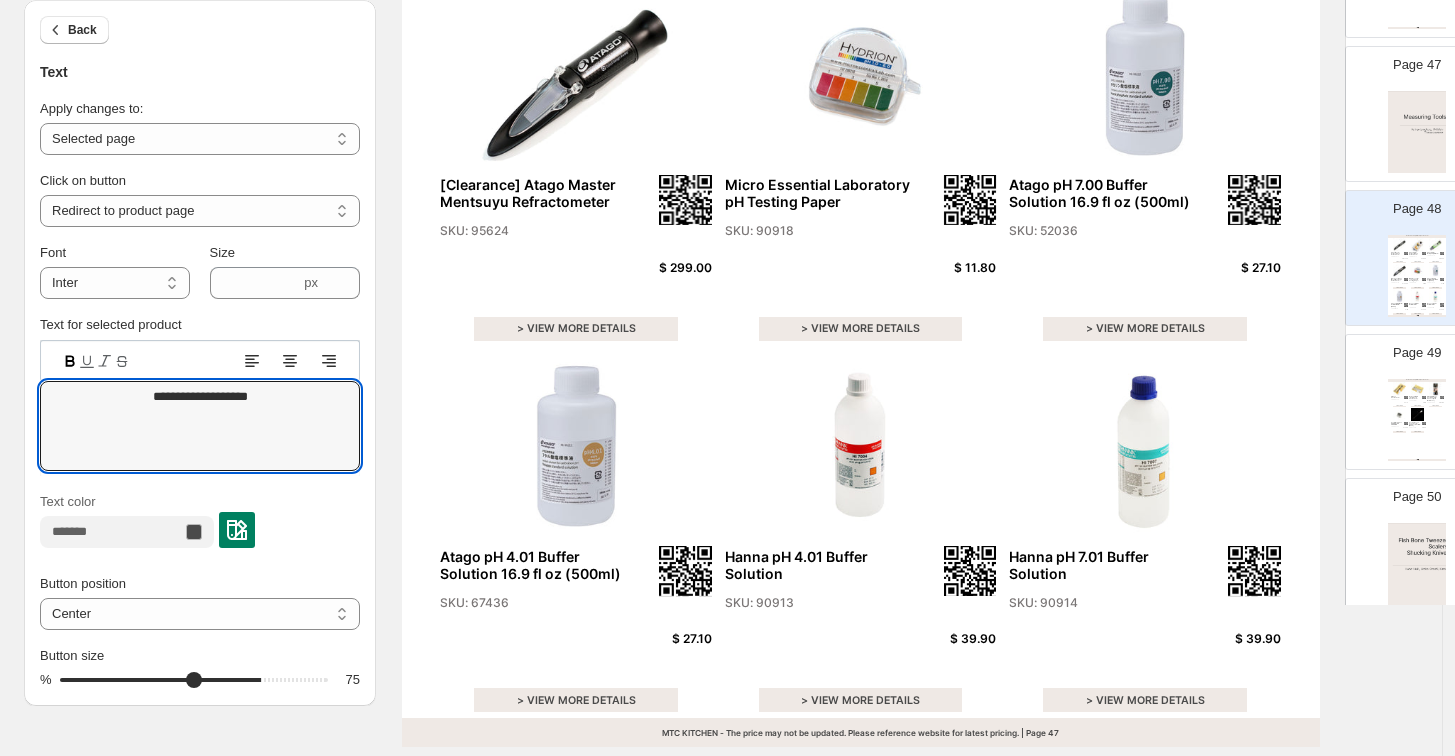 type on "**" 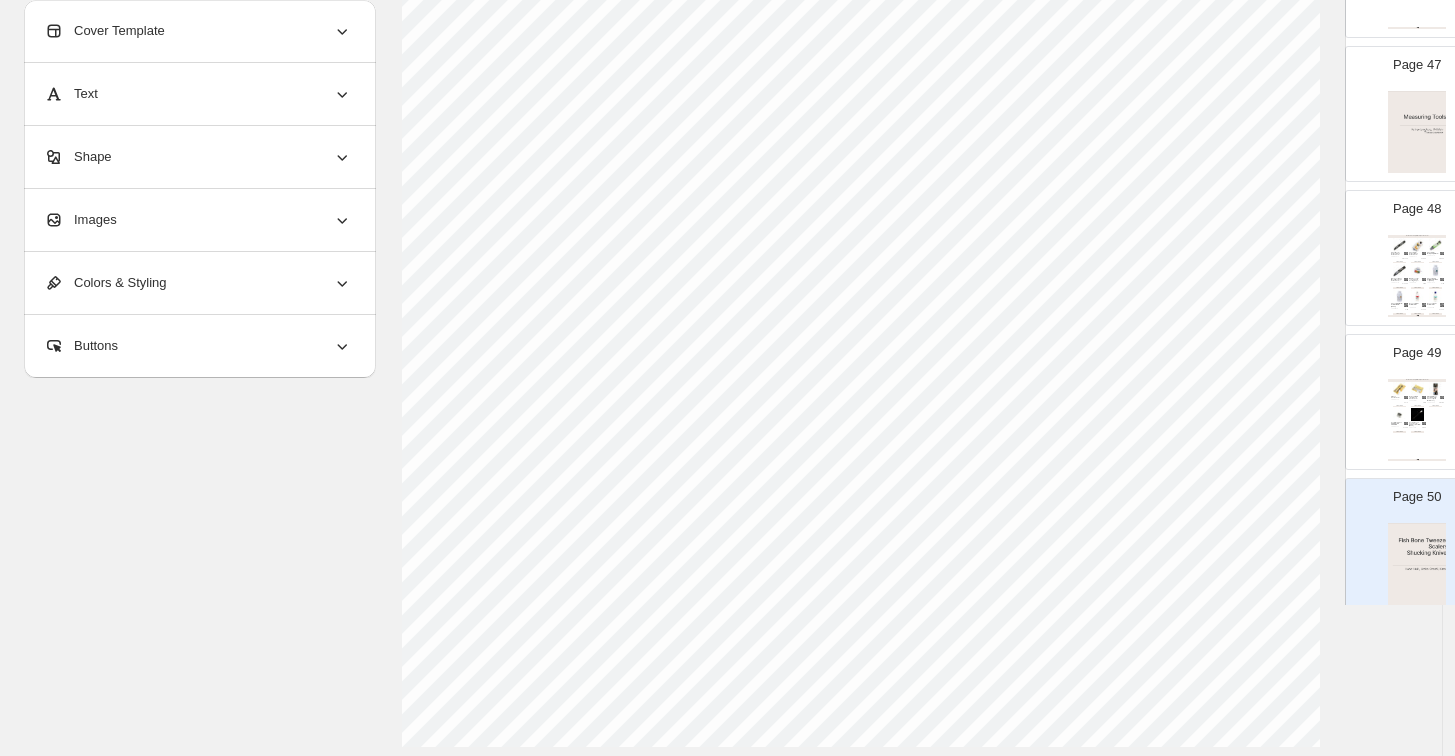scroll, scrollTop: 375, scrollLeft: 0, axis: vertical 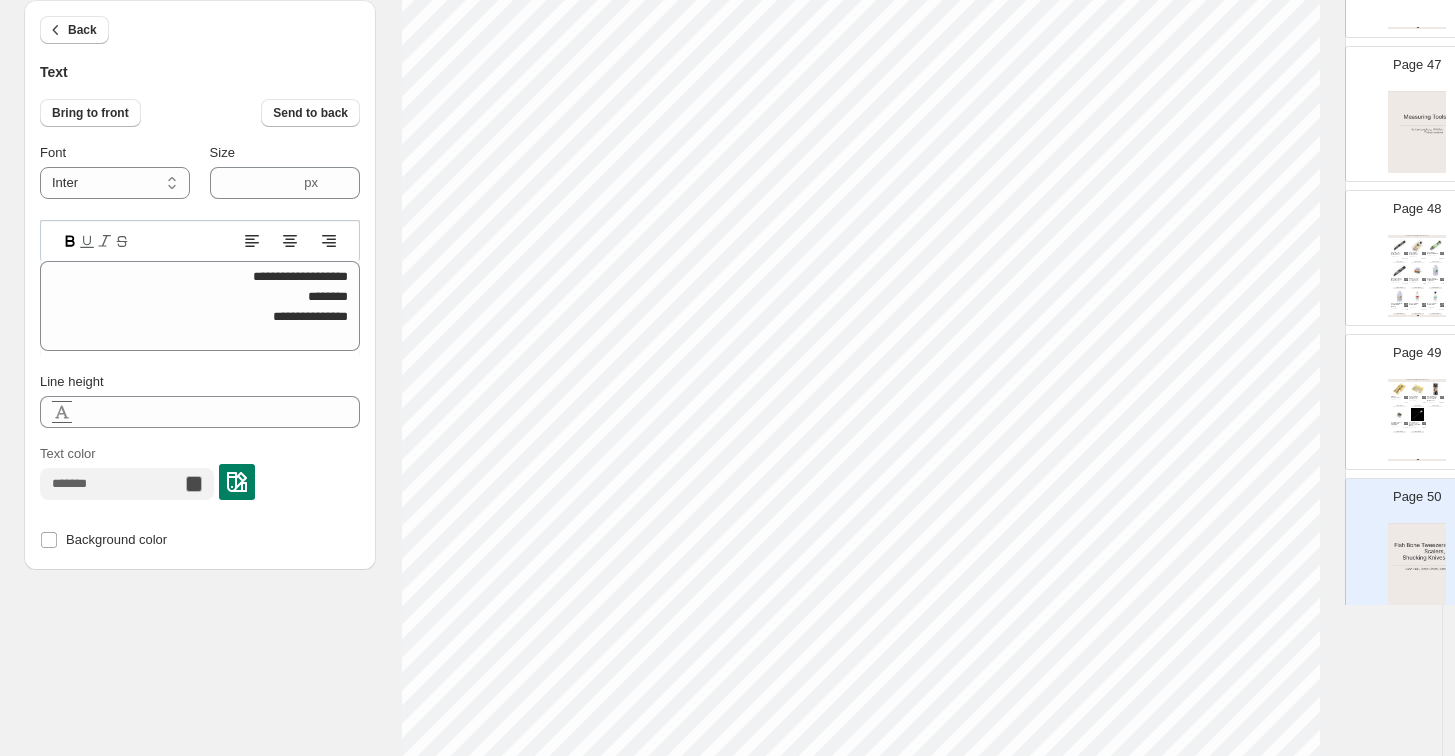 type on "****" 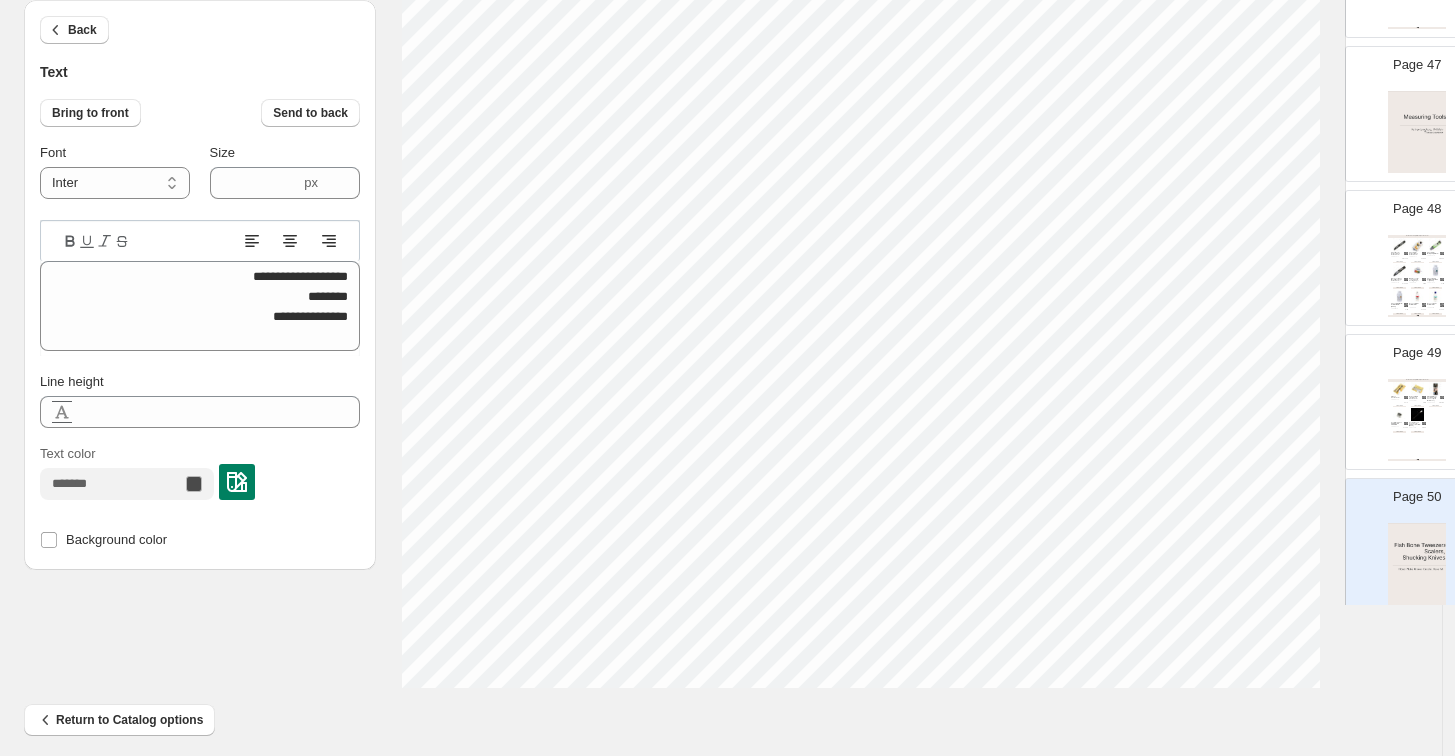 scroll, scrollTop: 670, scrollLeft: 0, axis: vertical 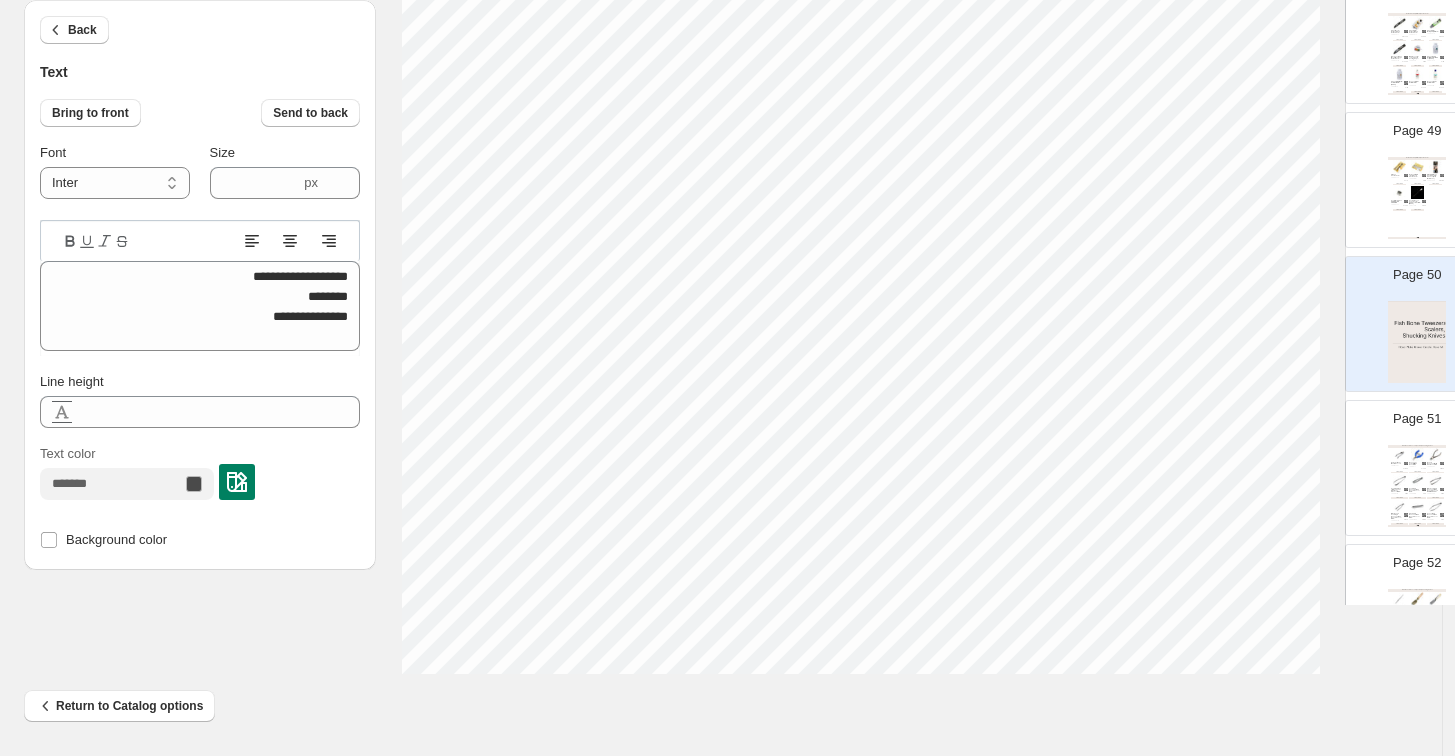 click at bounding box center (1417, 480) 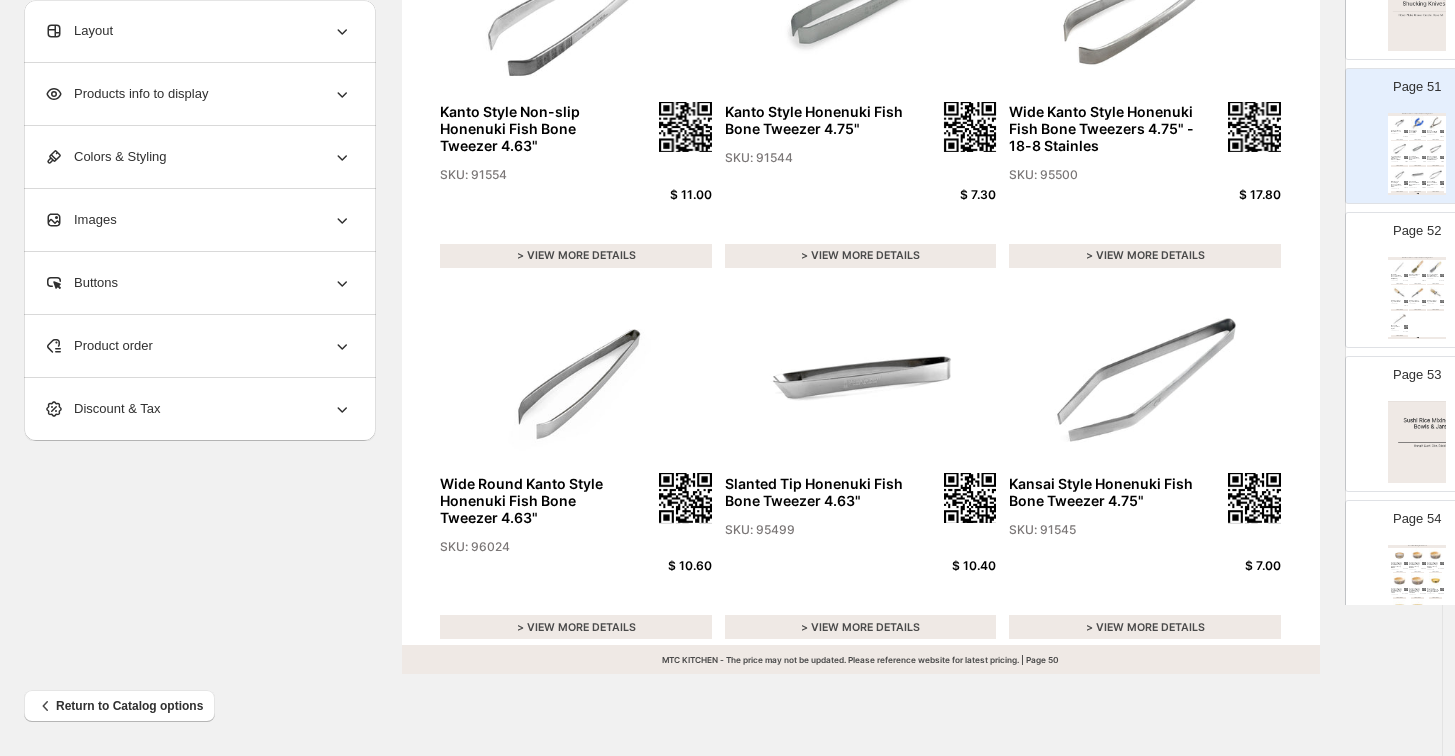 scroll, scrollTop: 7222, scrollLeft: 0, axis: vertical 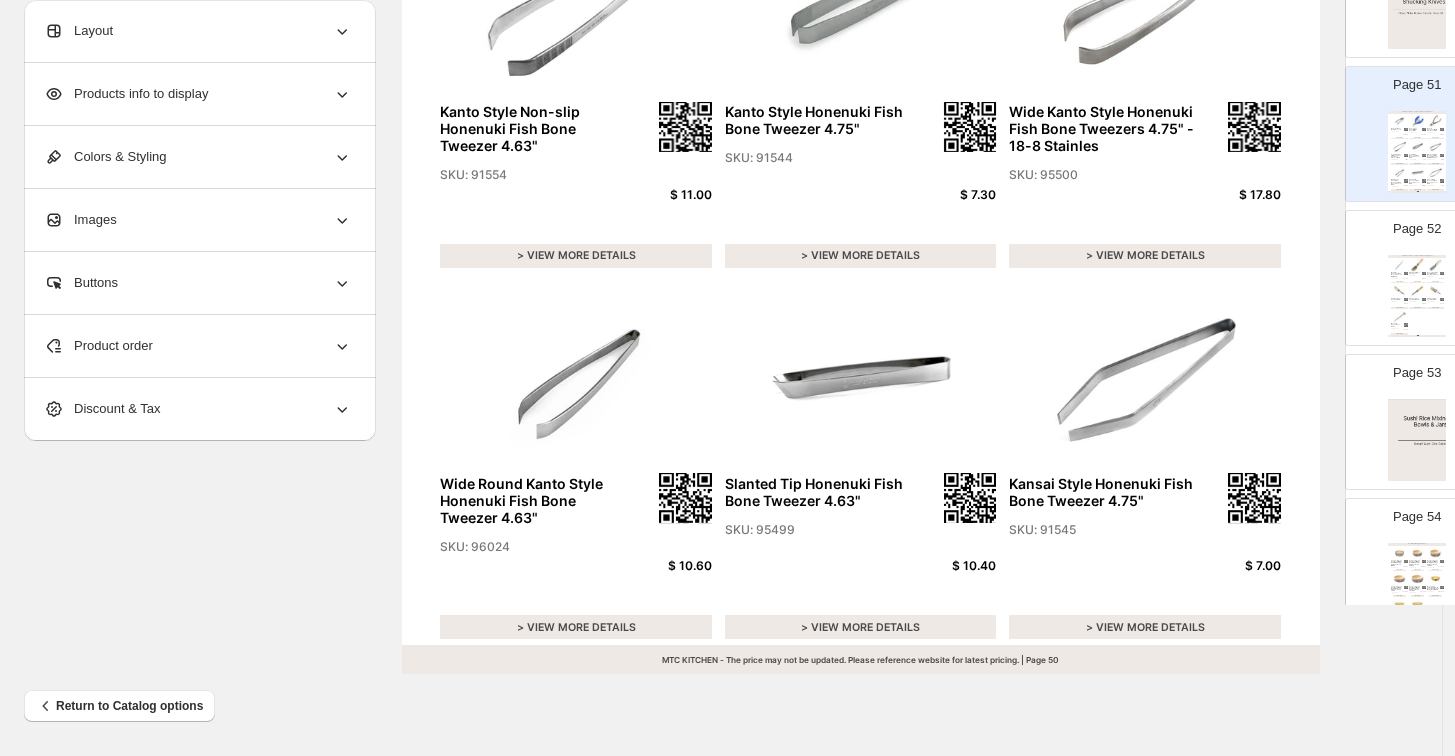 click at bounding box center (1417, 440) 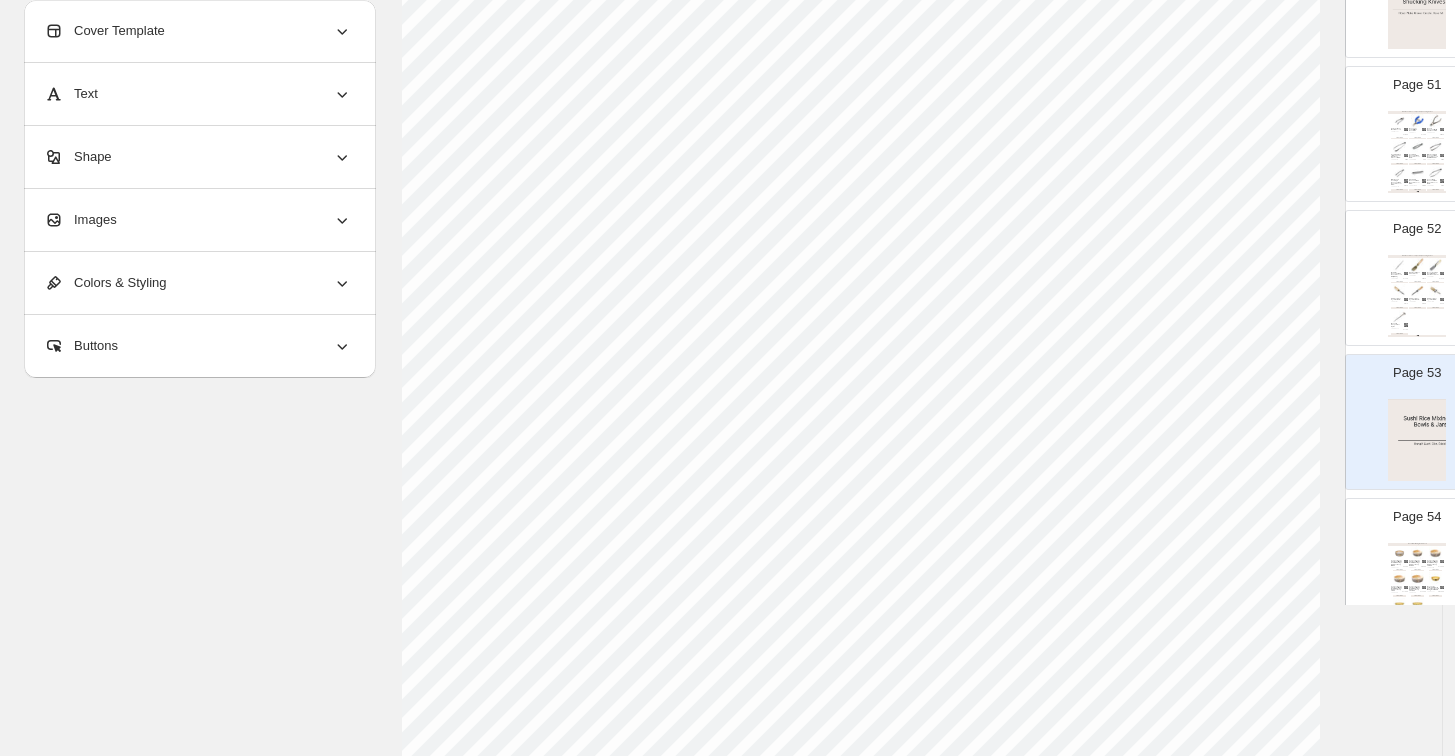 scroll, scrollTop: 448, scrollLeft: 0, axis: vertical 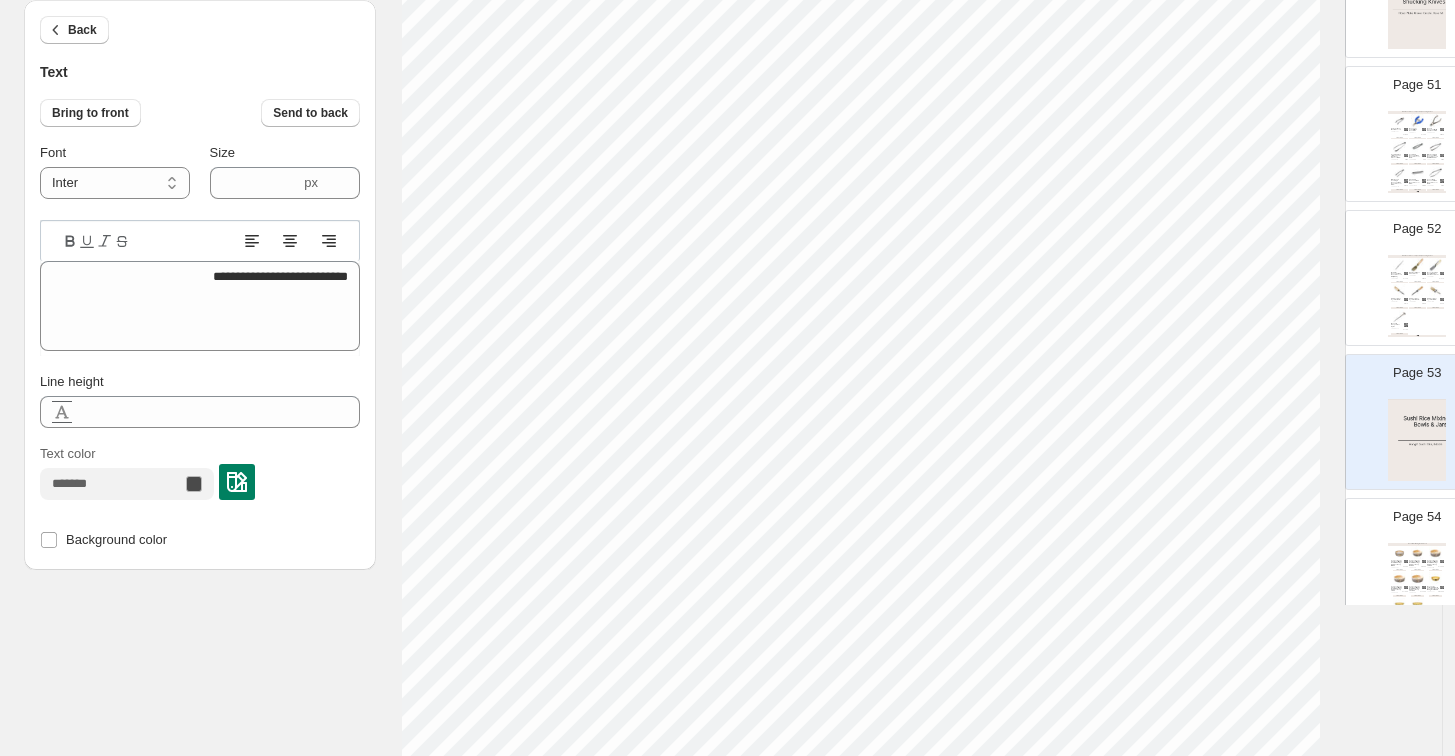 type on "****" 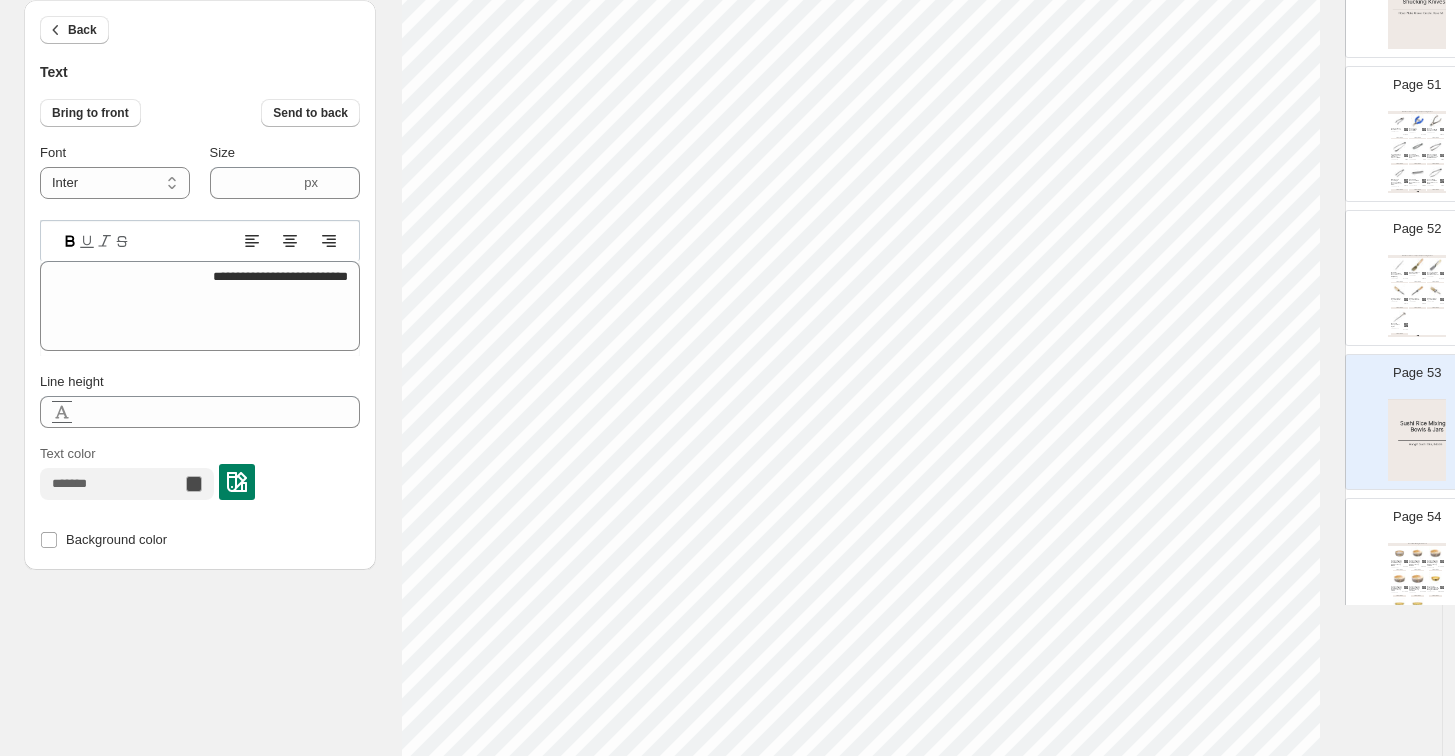 scroll, scrollTop: 670, scrollLeft: 0, axis: vertical 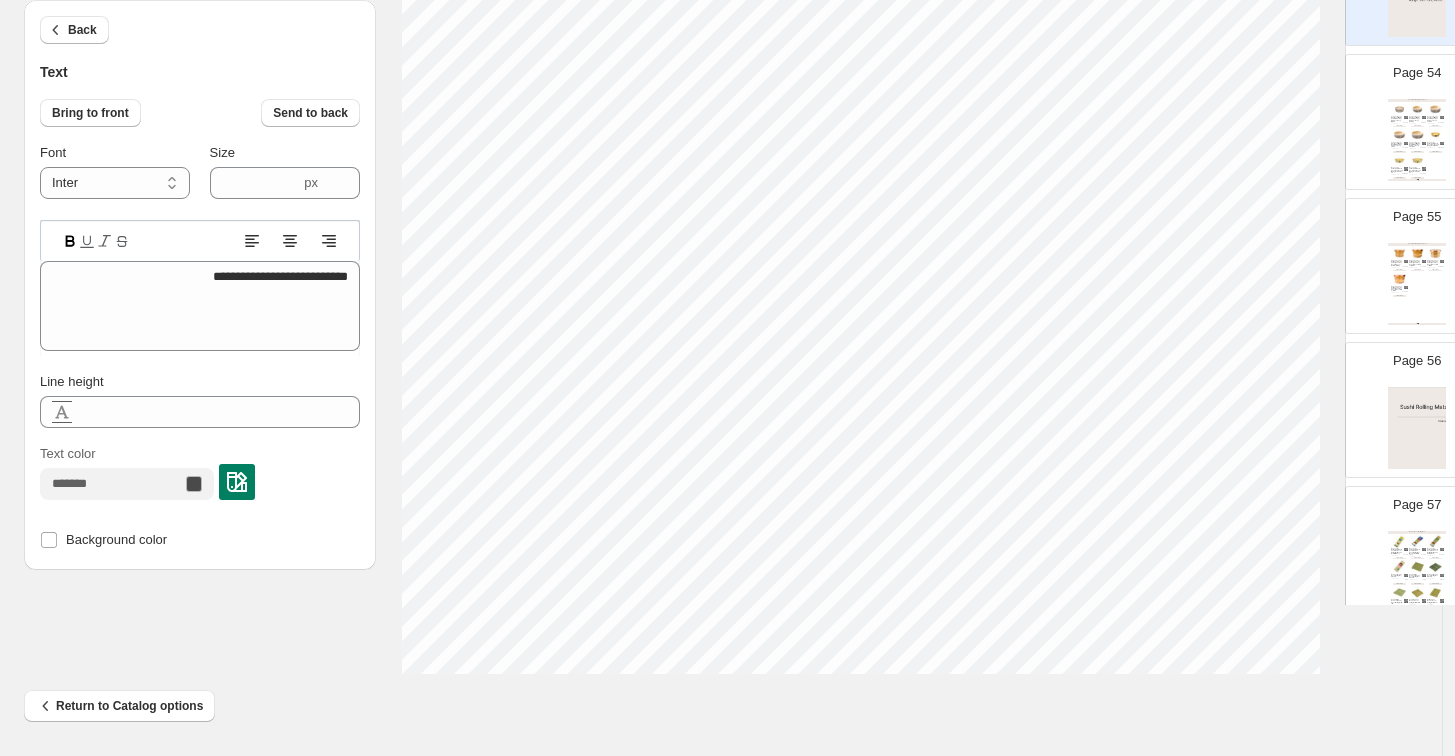 click at bounding box center (1417, 428) 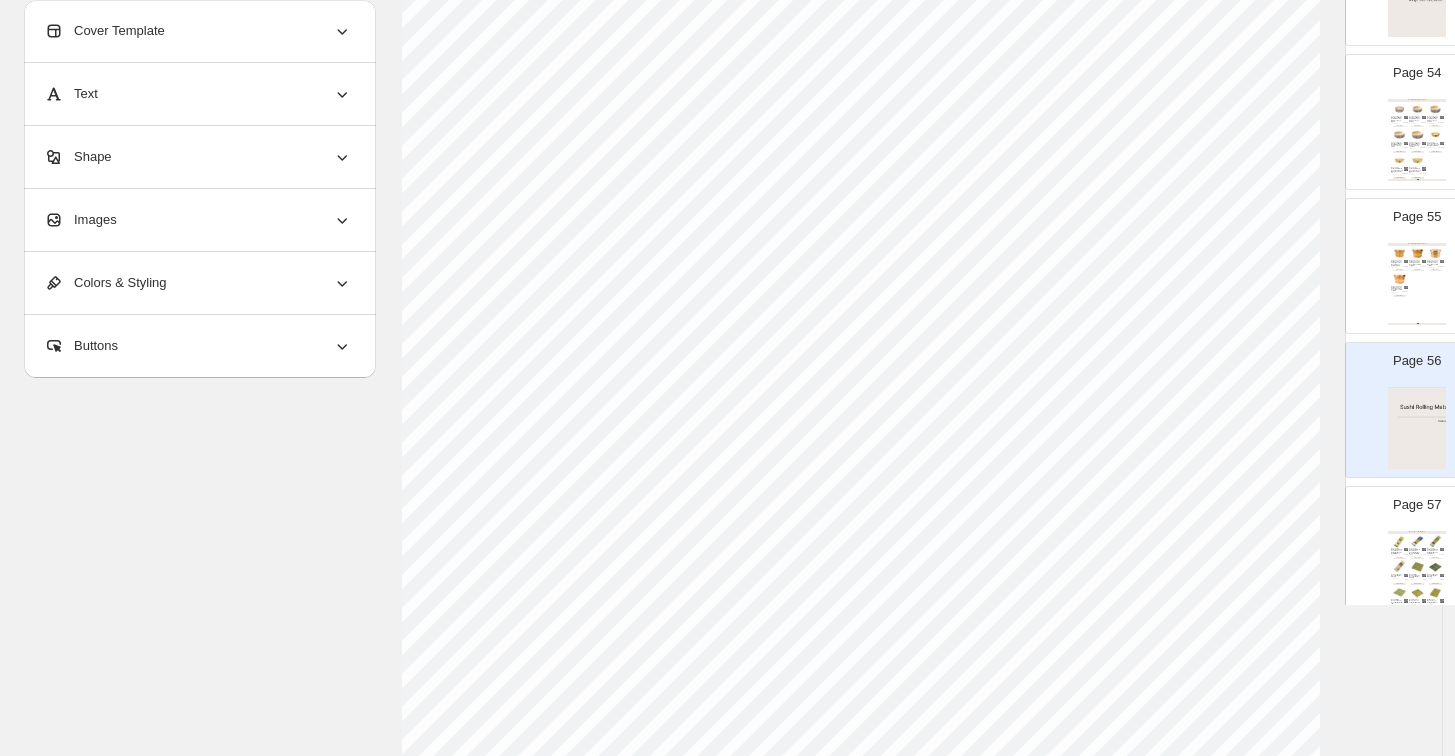 scroll, scrollTop: 225, scrollLeft: 0, axis: vertical 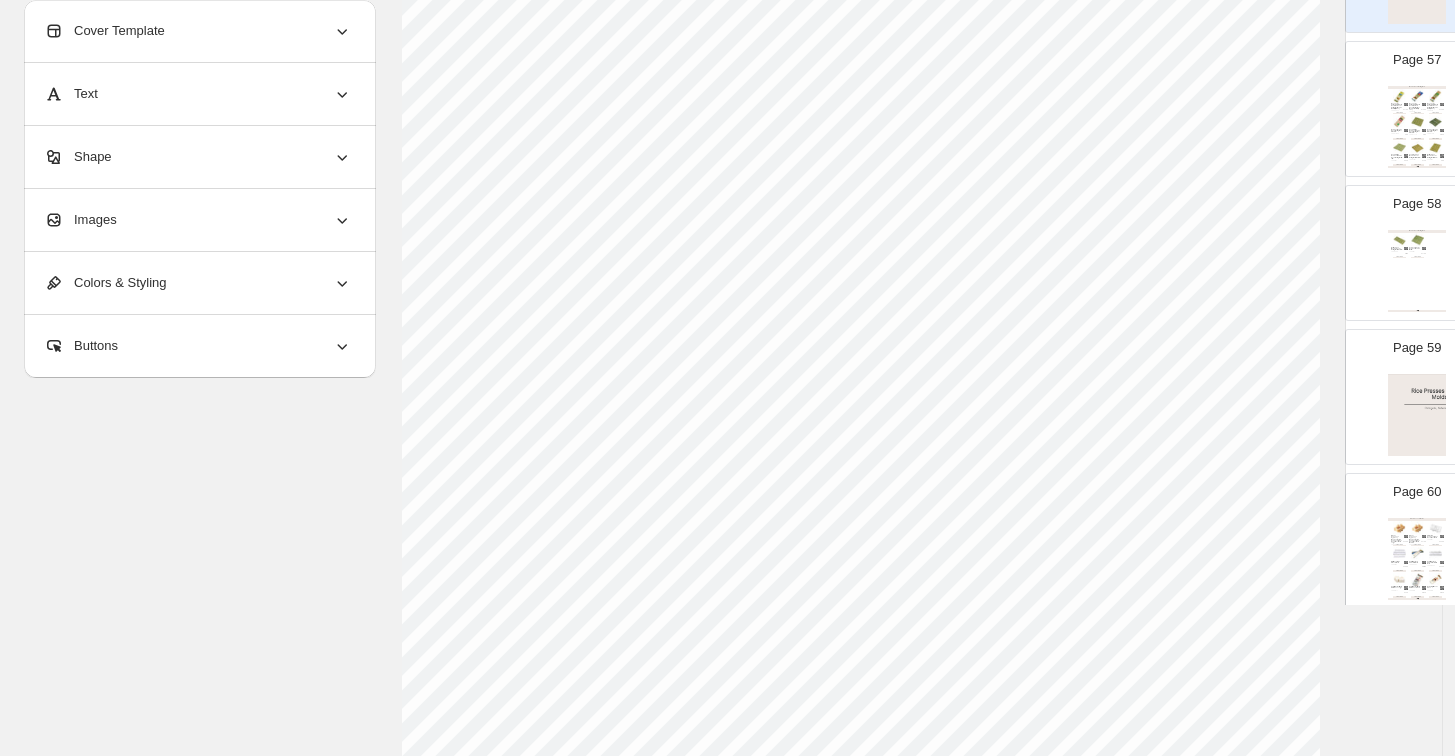 click at bounding box center [1417, 415] 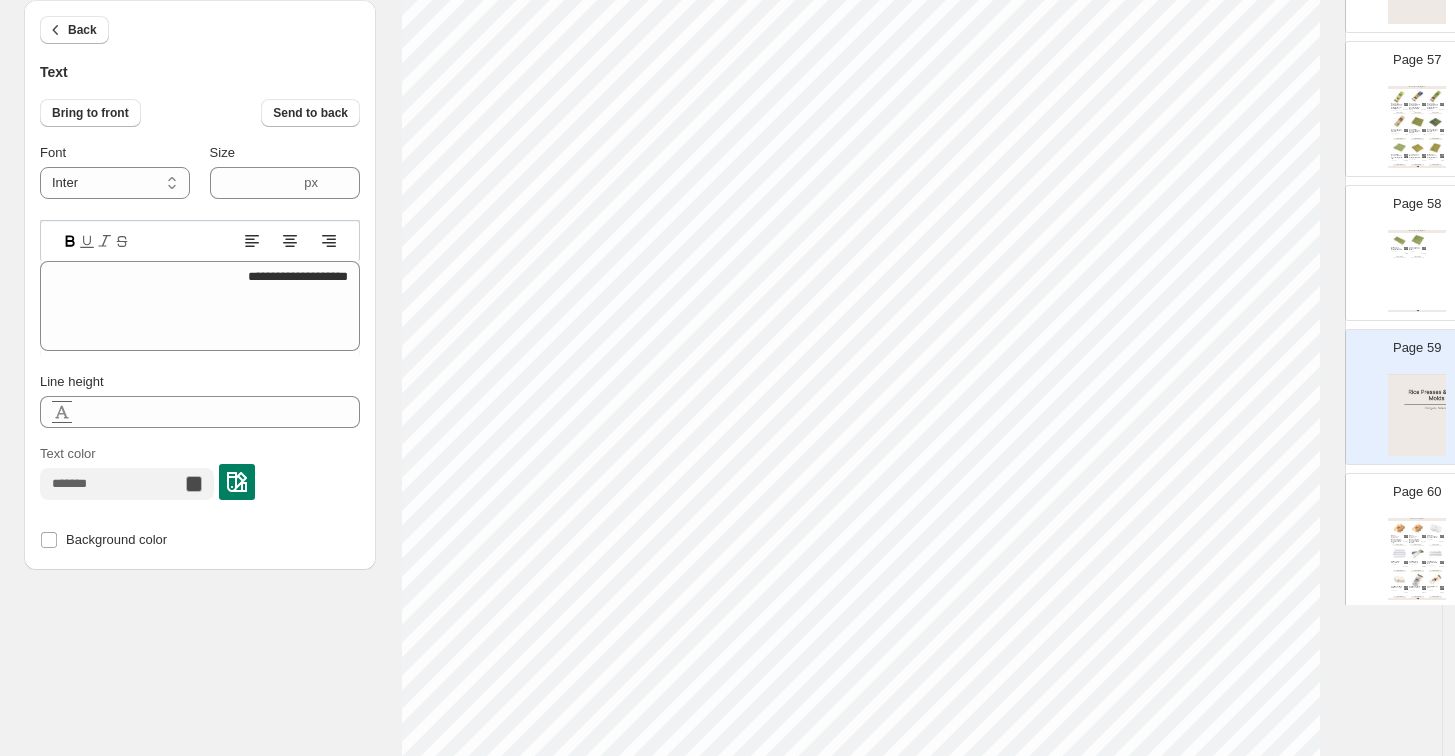 type on "****" 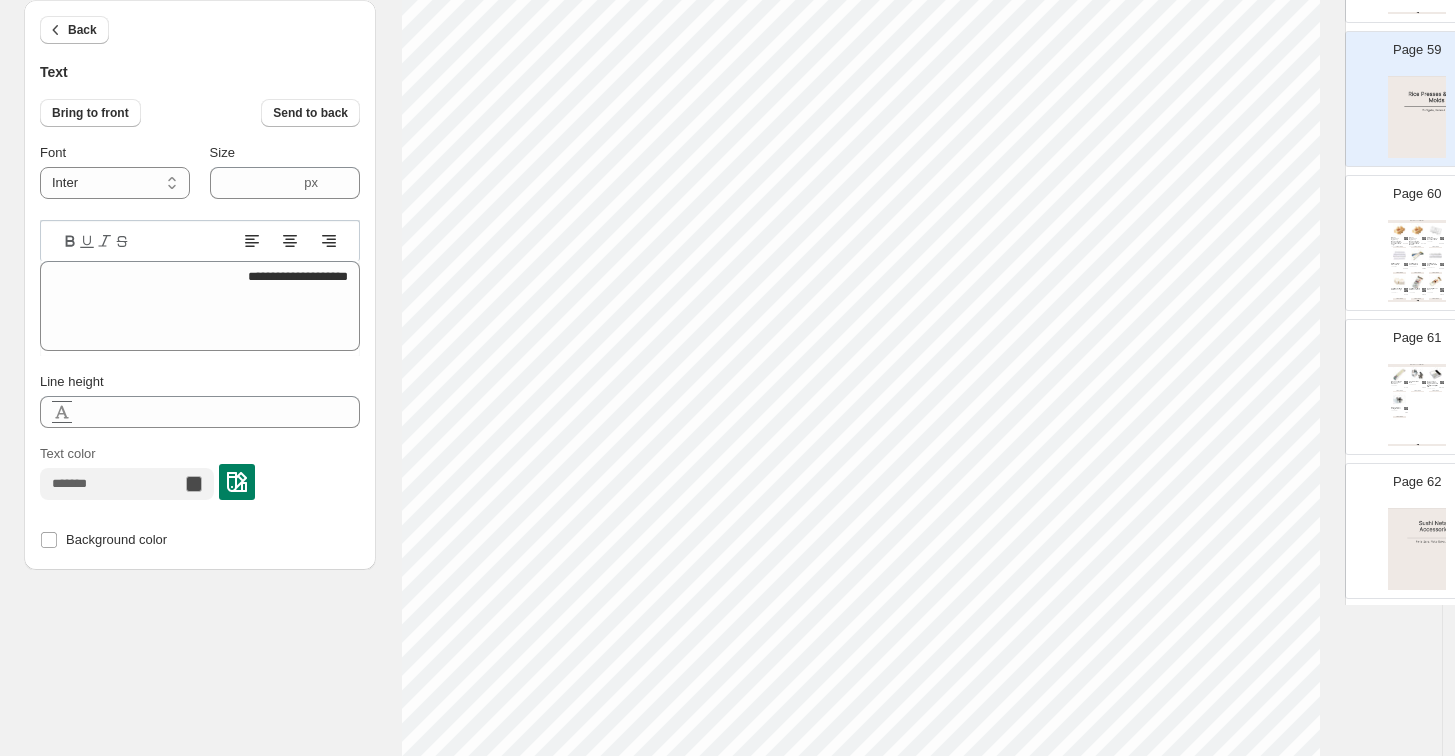 scroll, scrollTop: 8444, scrollLeft: 0, axis: vertical 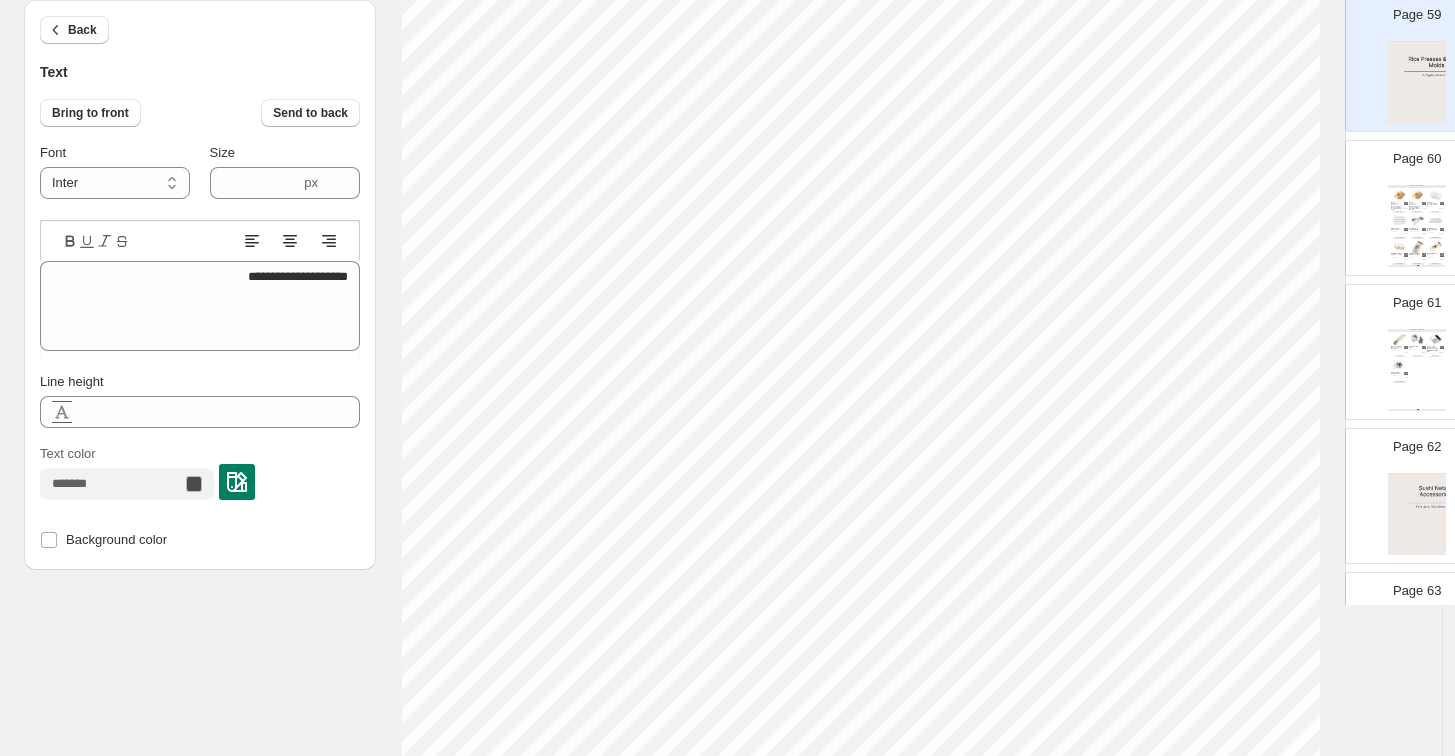 click at bounding box center [1417, 514] 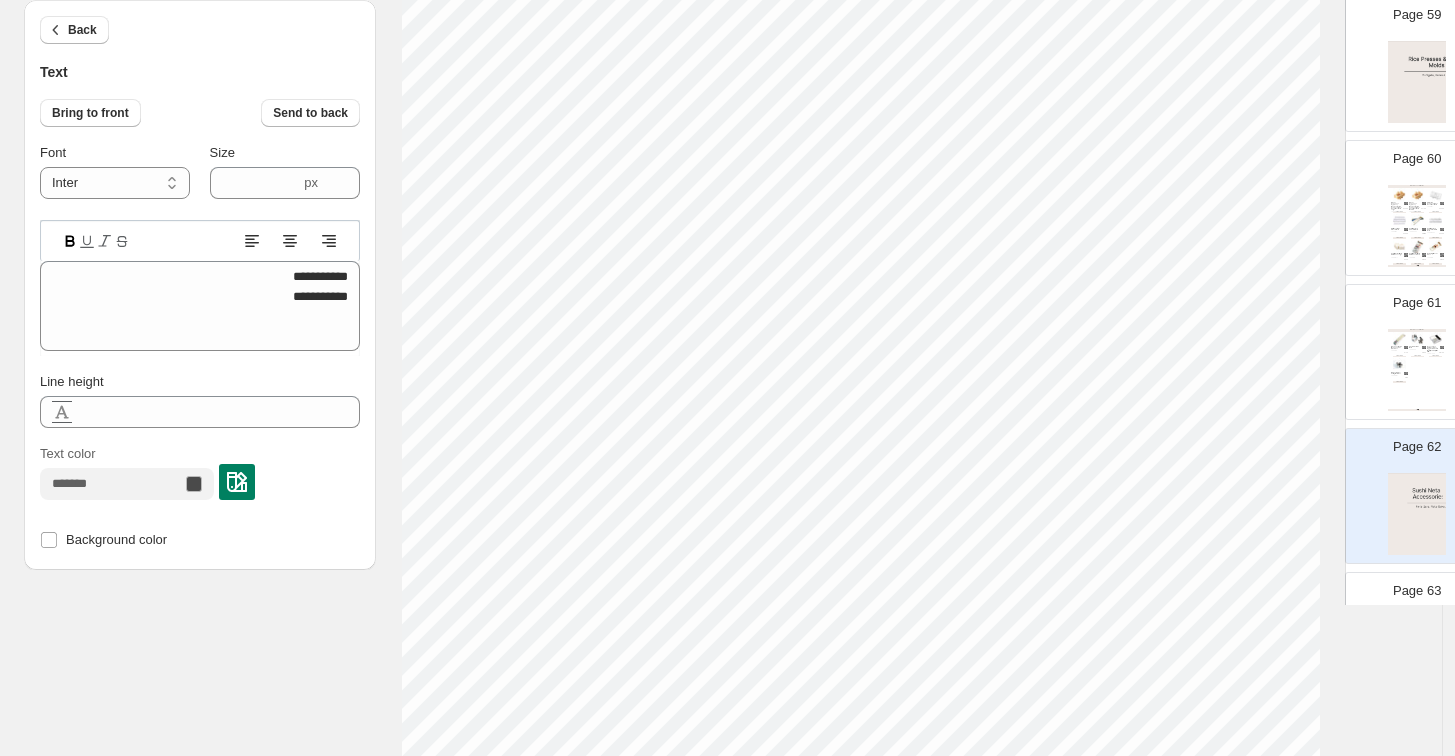 type on "****" 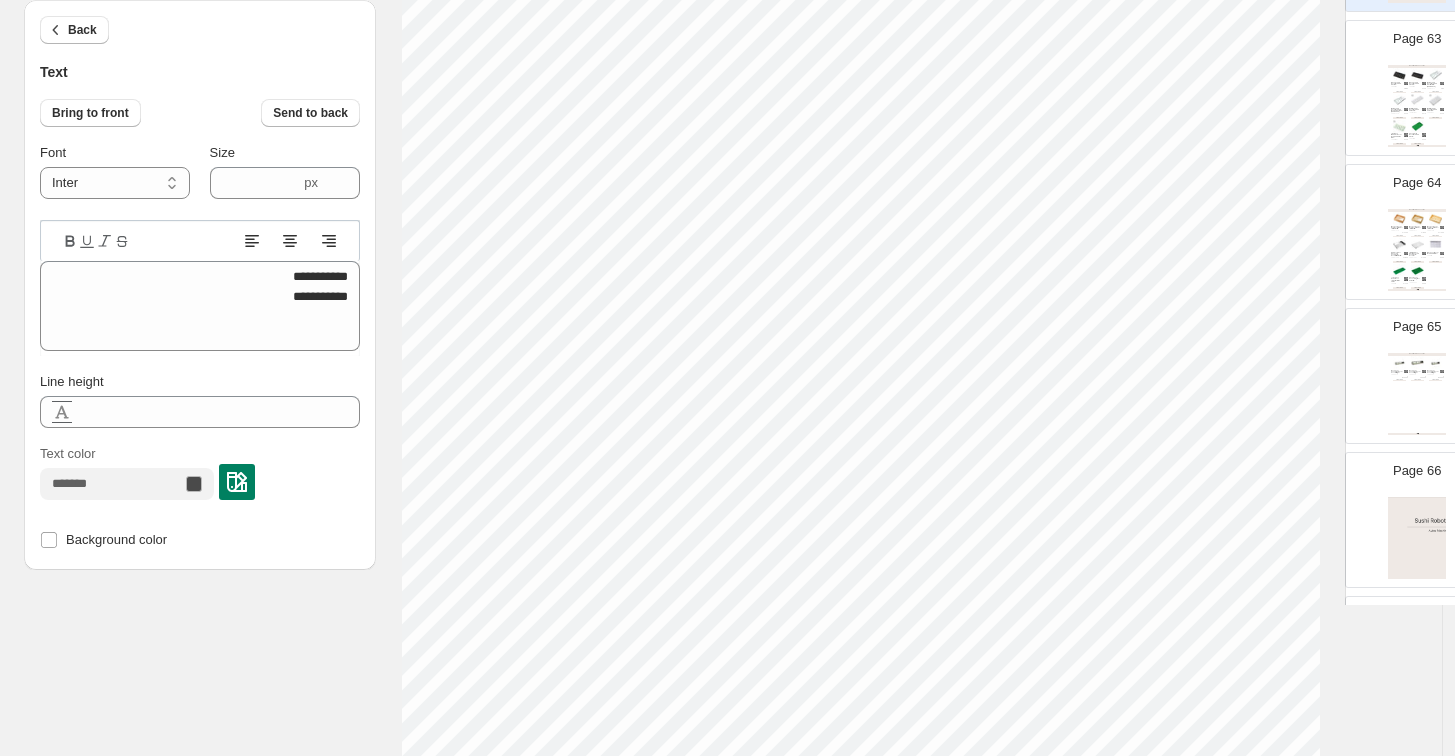 scroll, scrollTop: 9000, scrollLeft: 0, axis: vertical 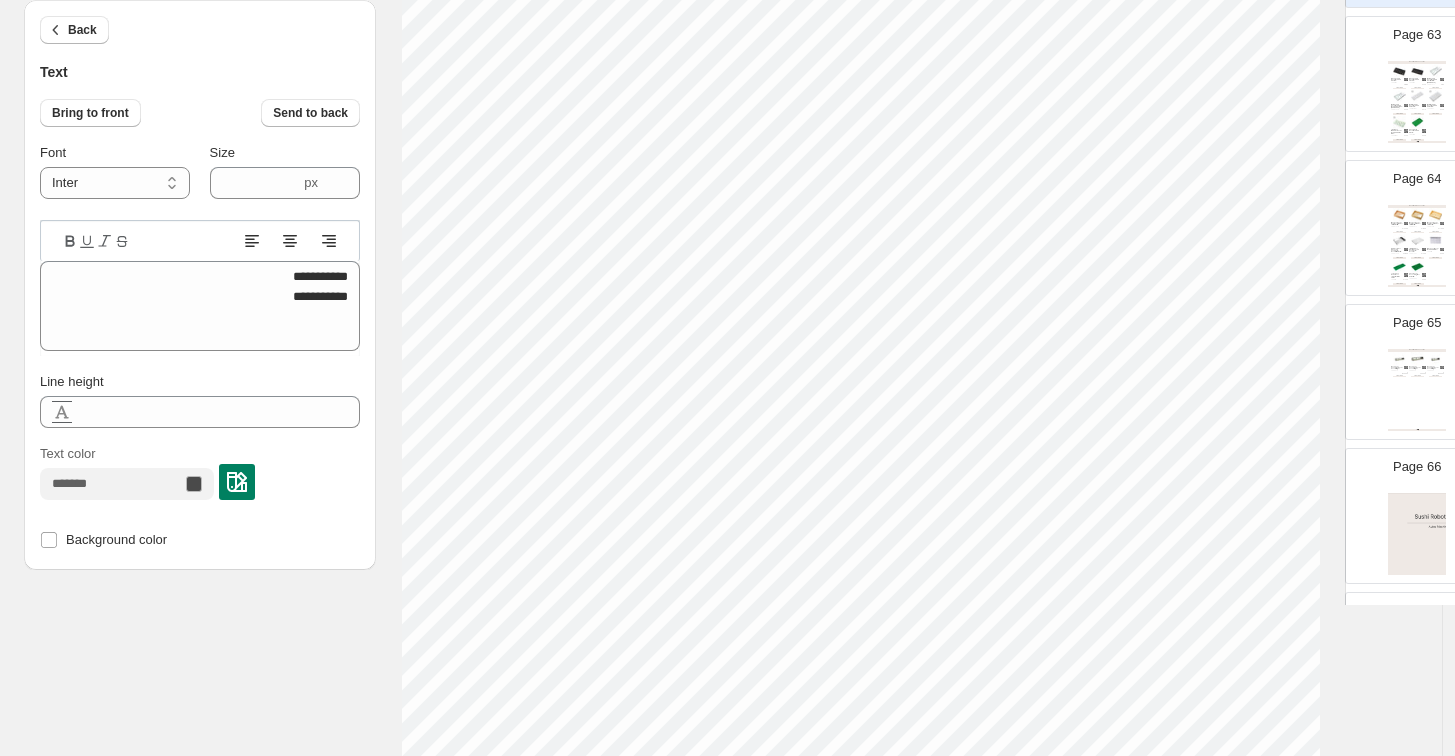 click on "Page 66" at bounding box center [1409, 508] 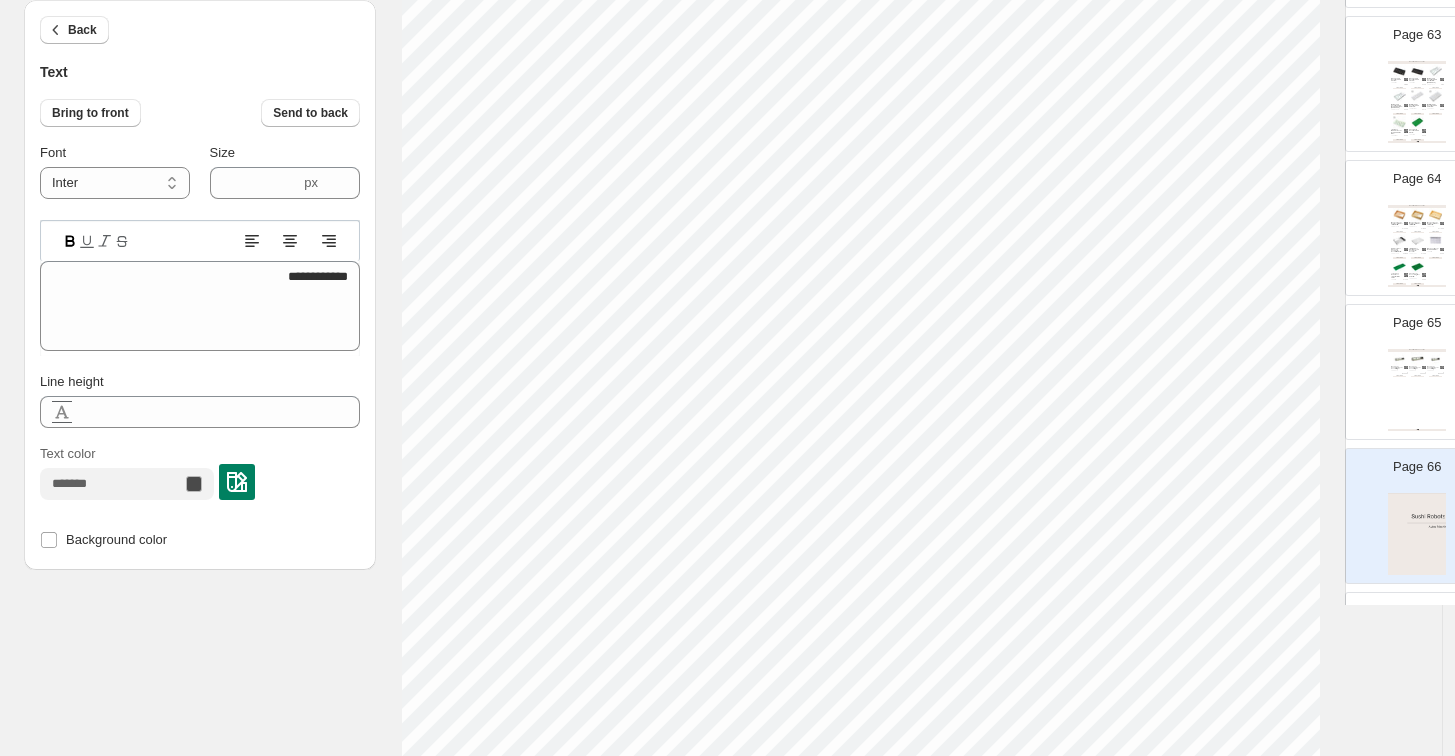 scroll, scrollTop: 17, scrollLeft: 2, axis: both 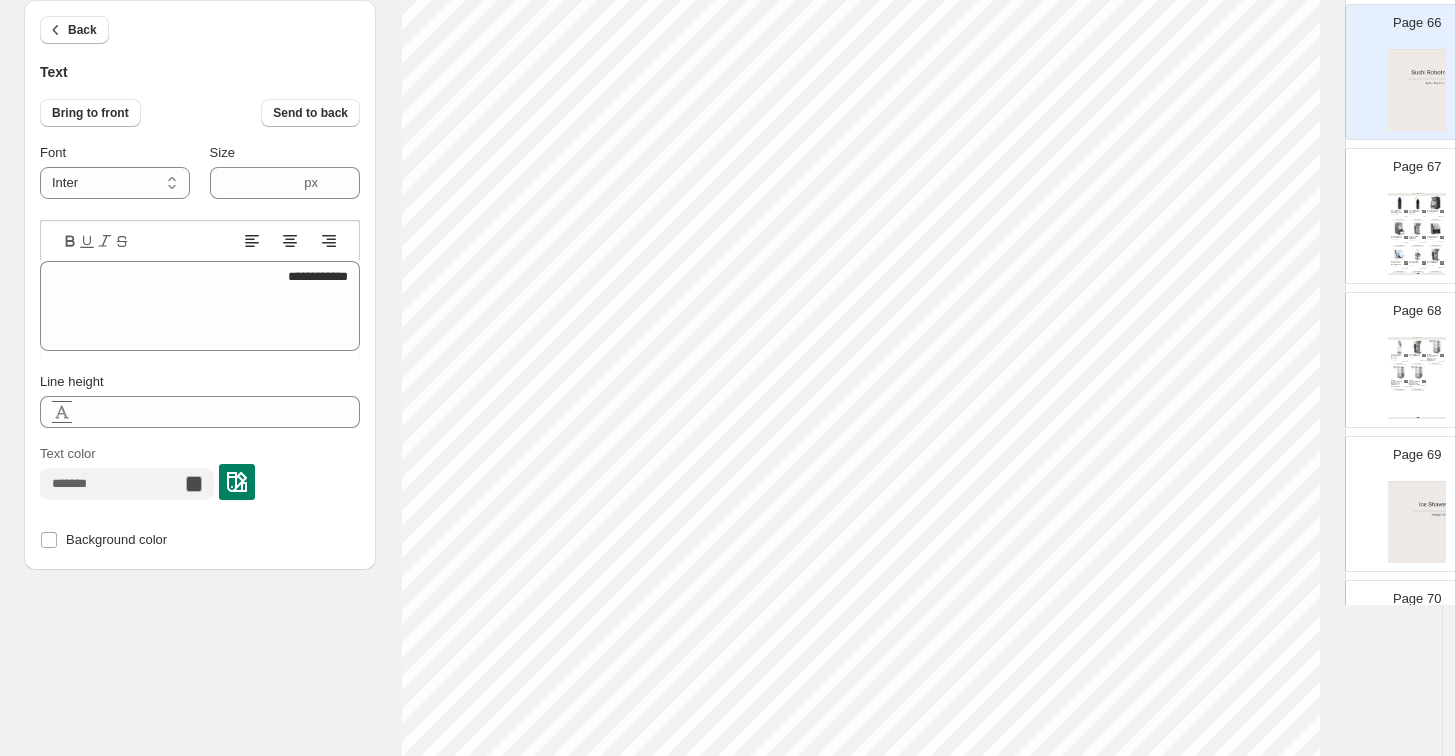 click on "Page 69" at bounding box center (1409, 496) 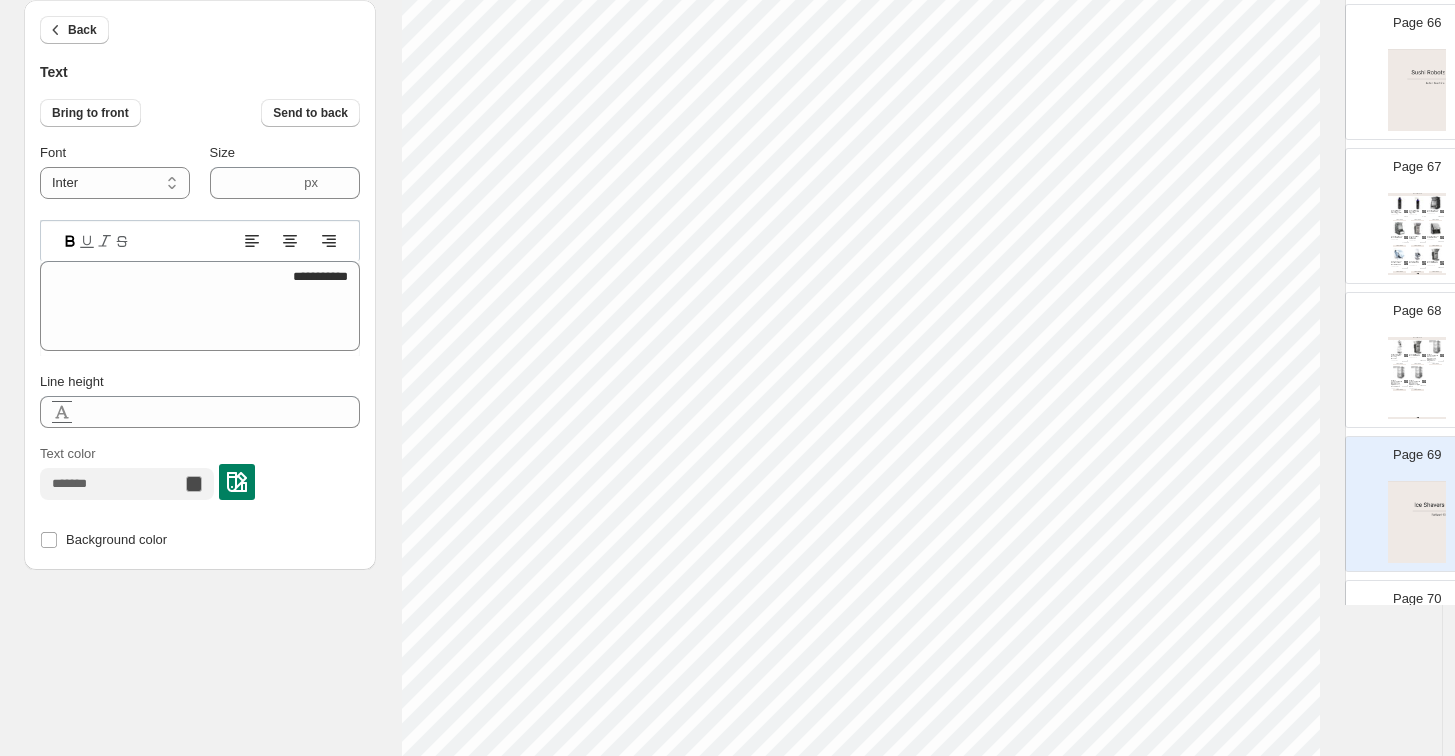 type on "****" 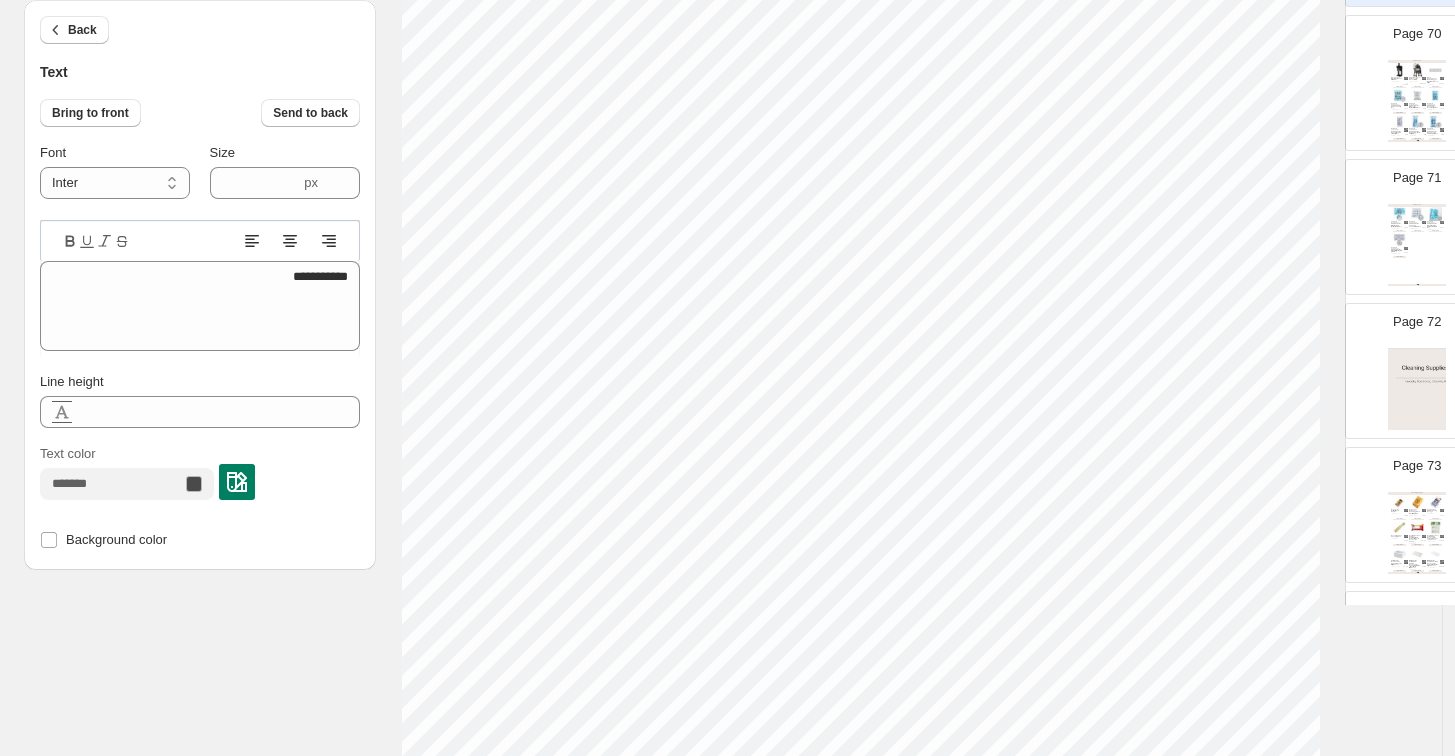 scroll, scrollTop: 10111, scrollLeft: 0, axis: vertical 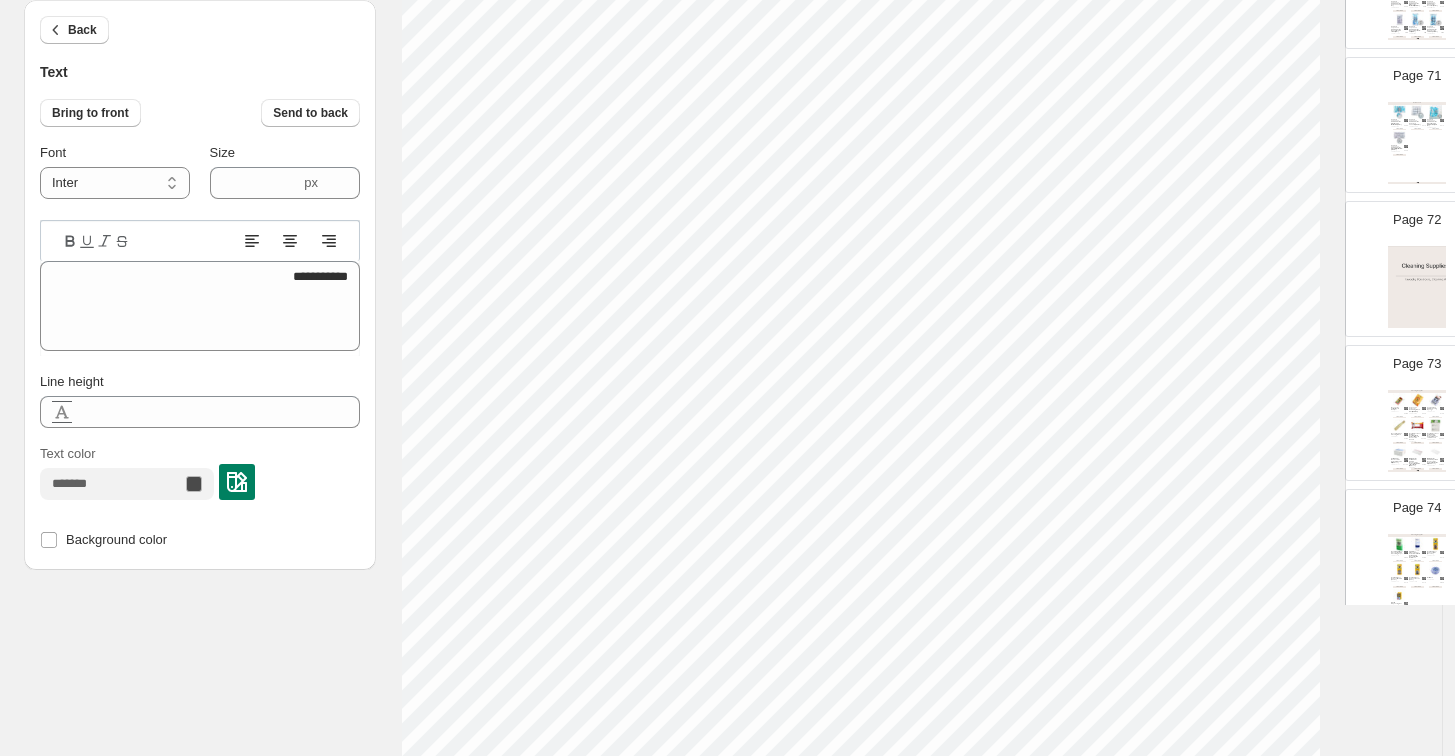 click at bounding box center [1417, 287] 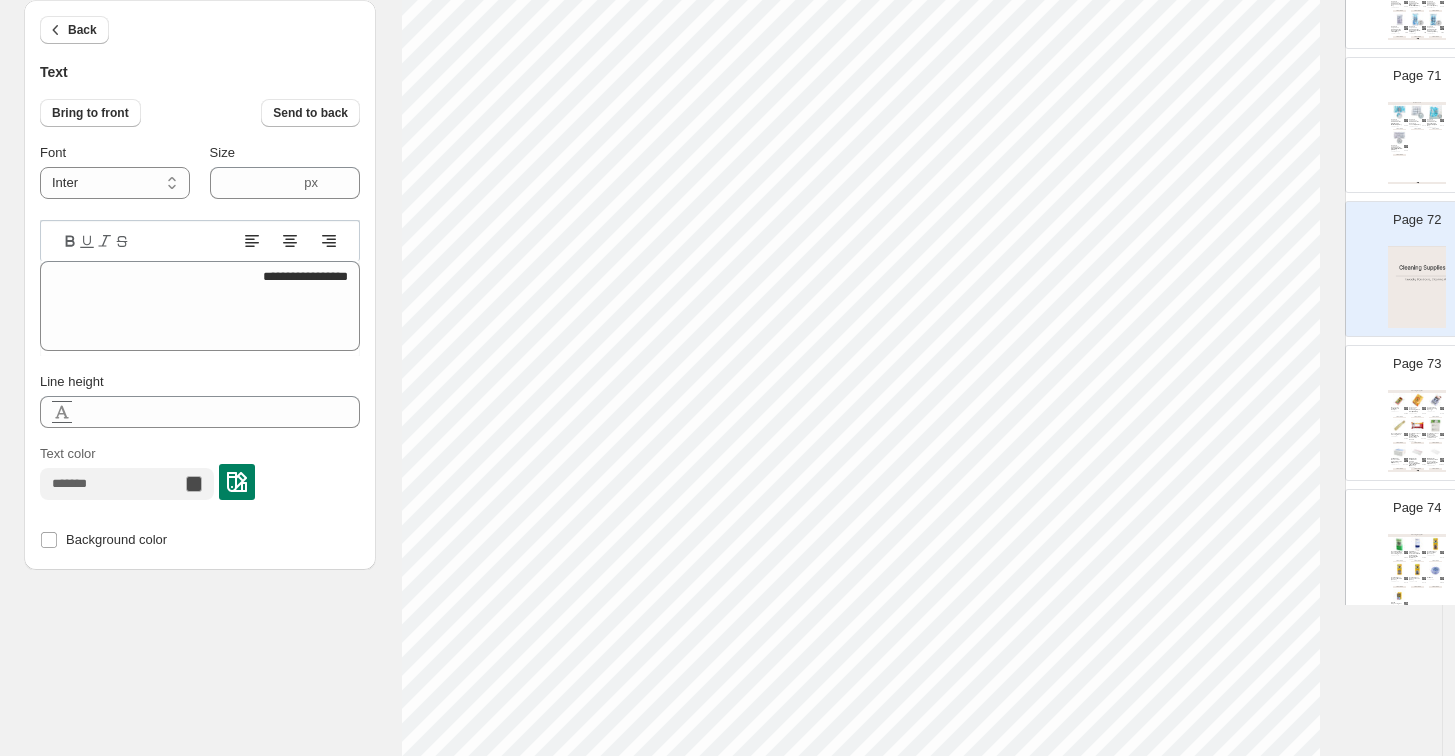 type on "****" 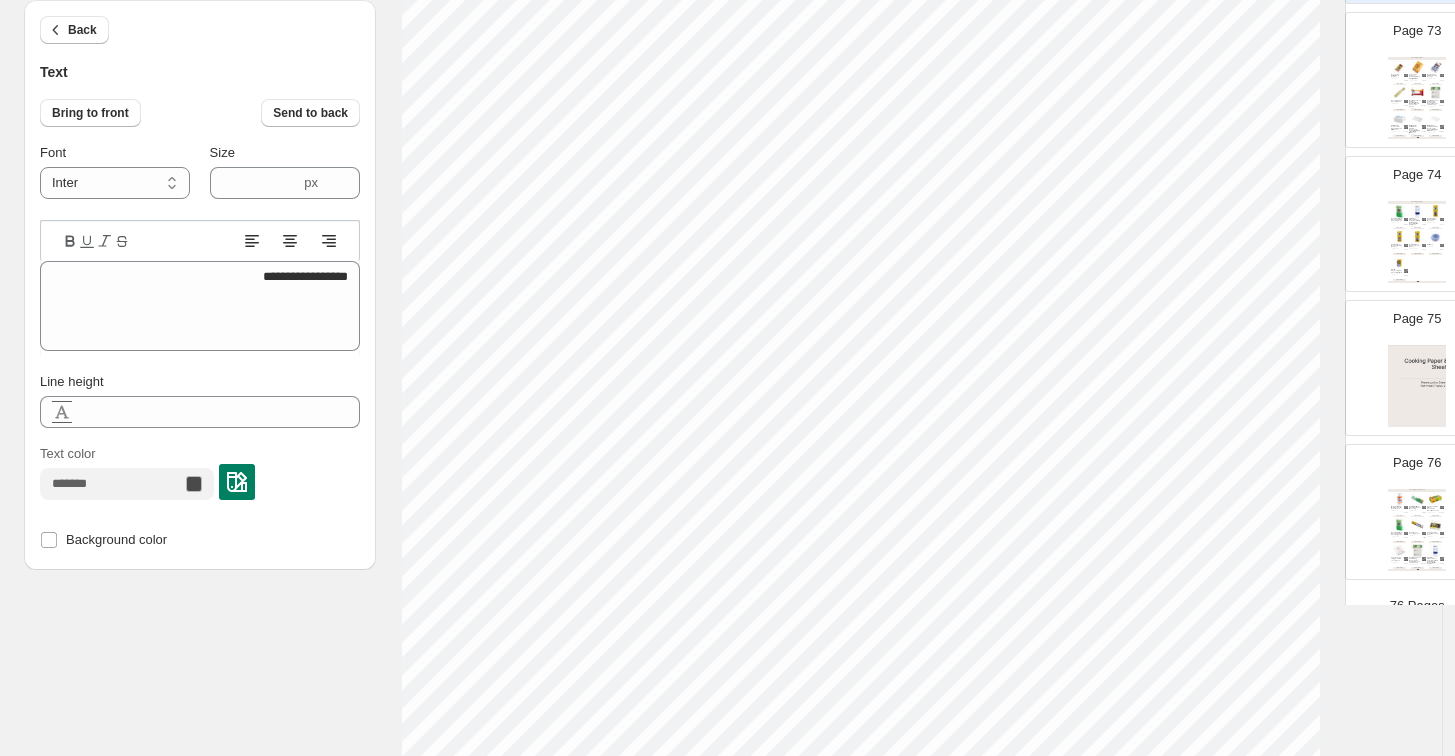scroll, scrollTop: 10446, scrollLeft: 0, axis: vertical 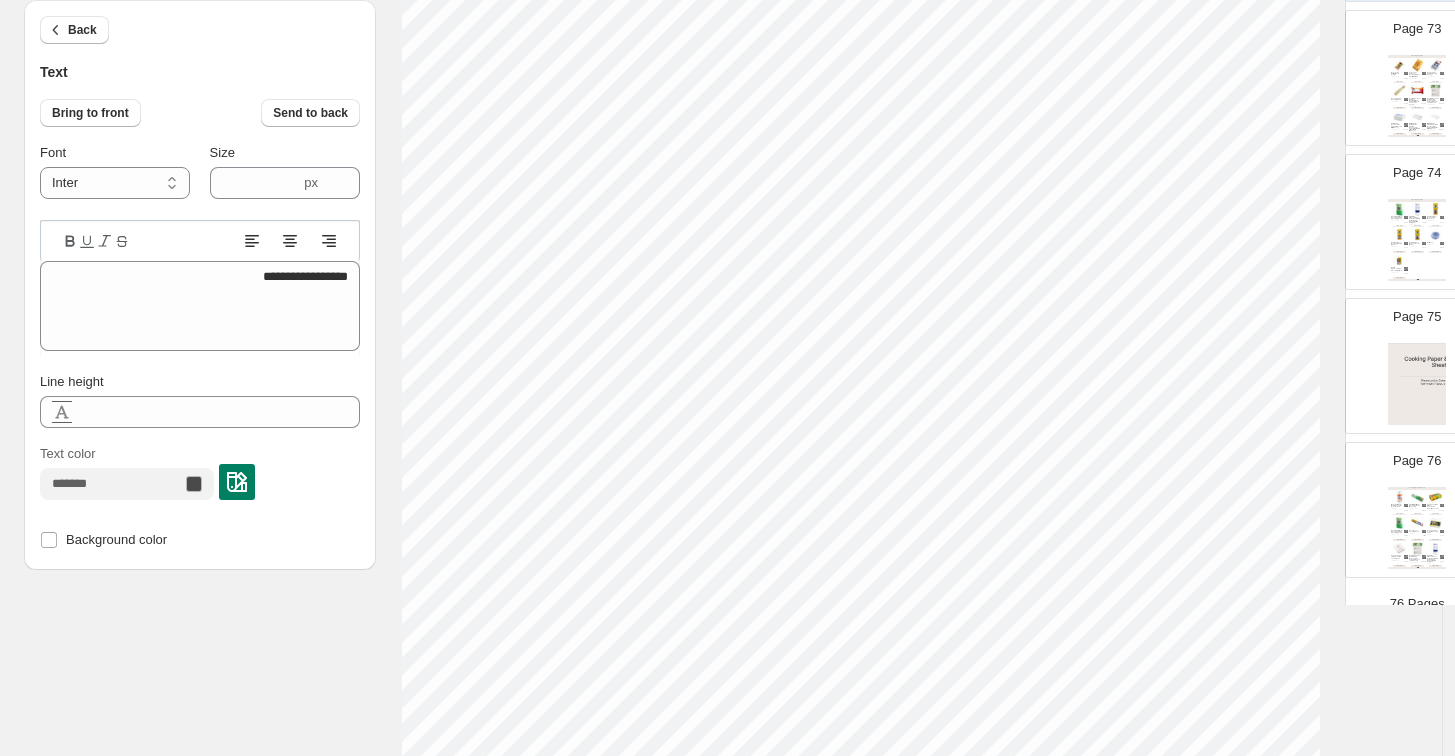 click at bounding box center [1417, 384] 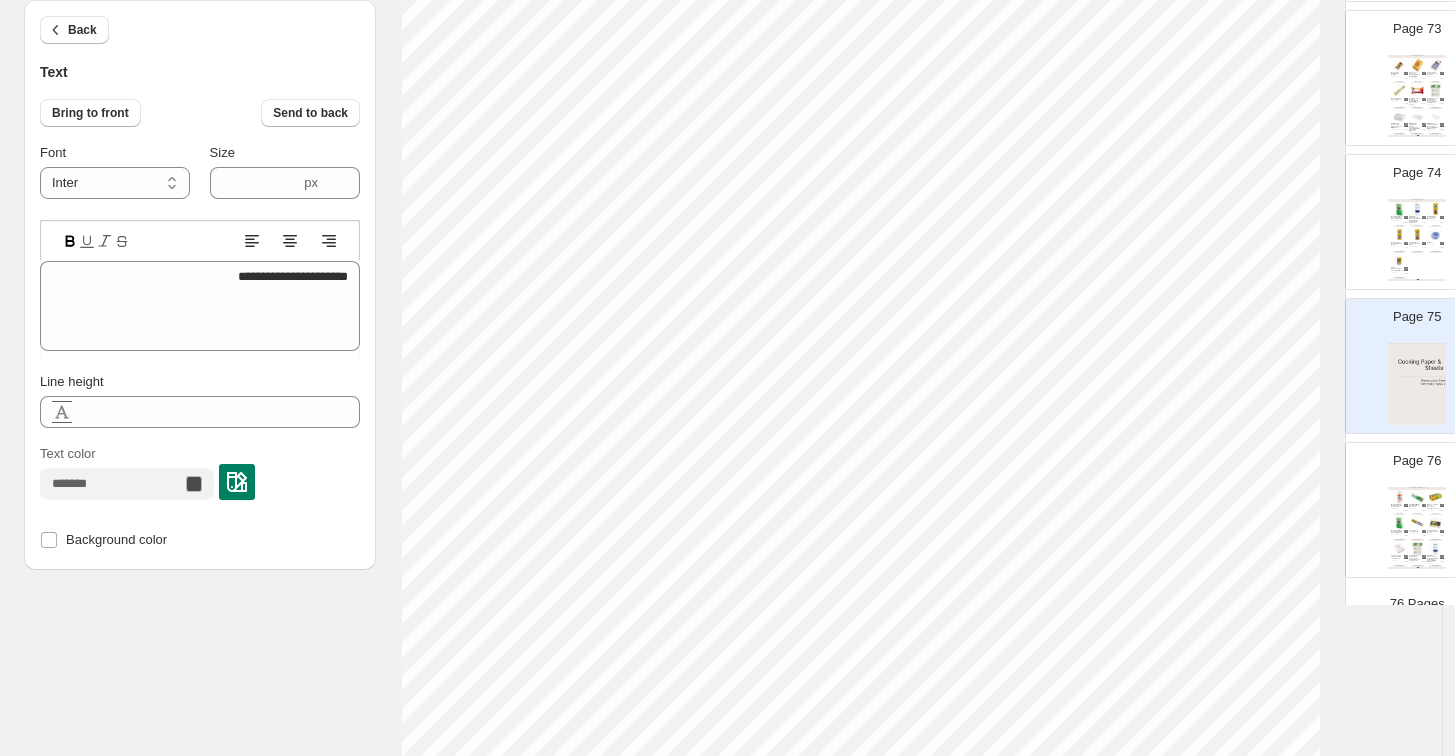 type on "****" 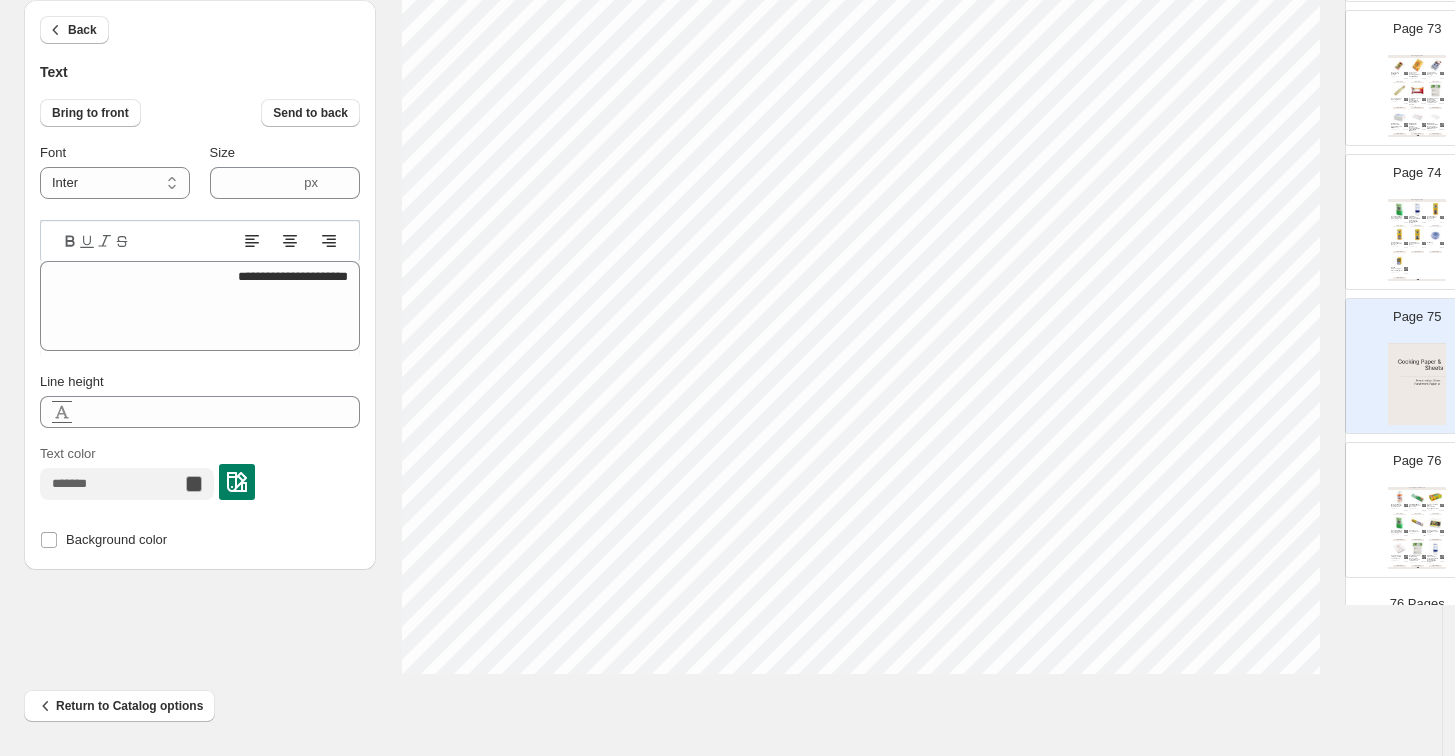 scroll, scrollTop: 114, scrollLeft: 0, axis: vertical 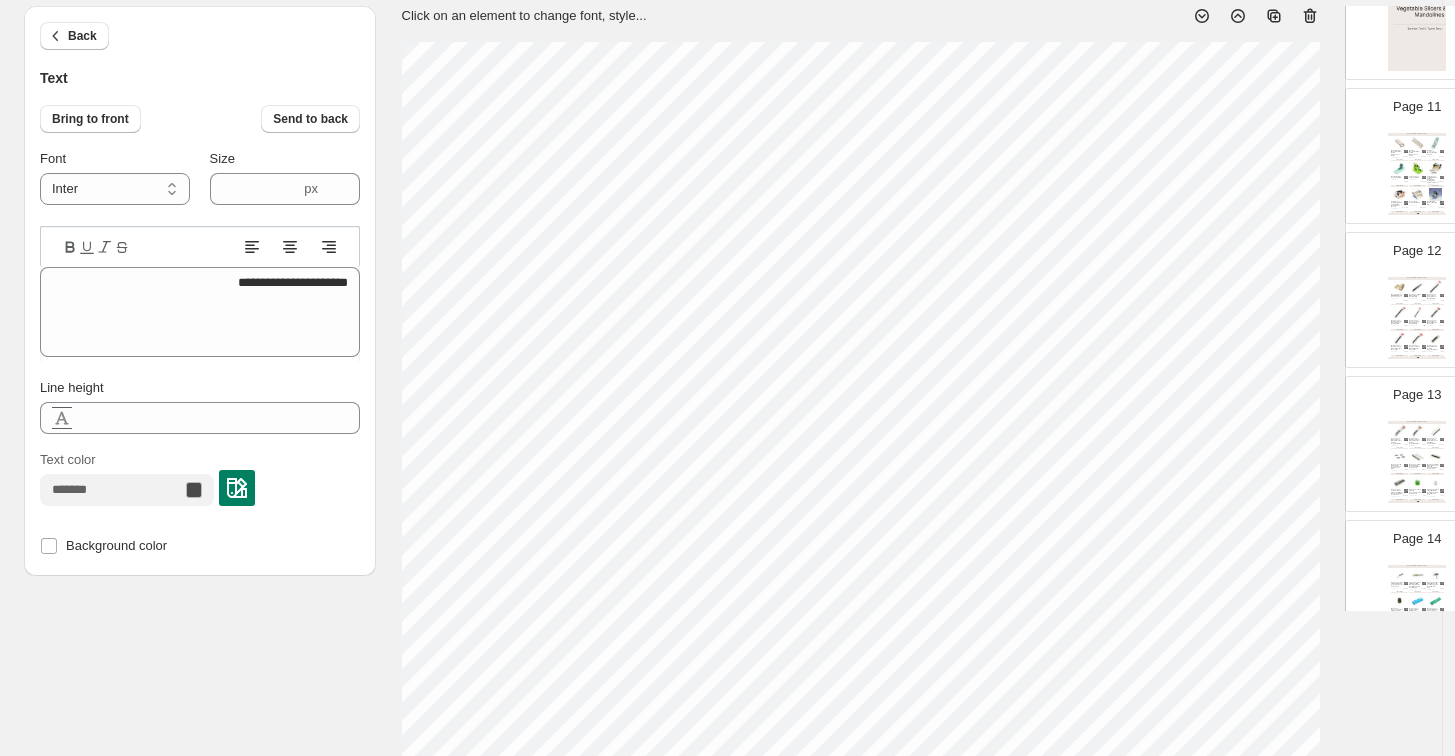 click on "Cabbec Chef Vegetable Slicer" at bounding box center [1415, 177] 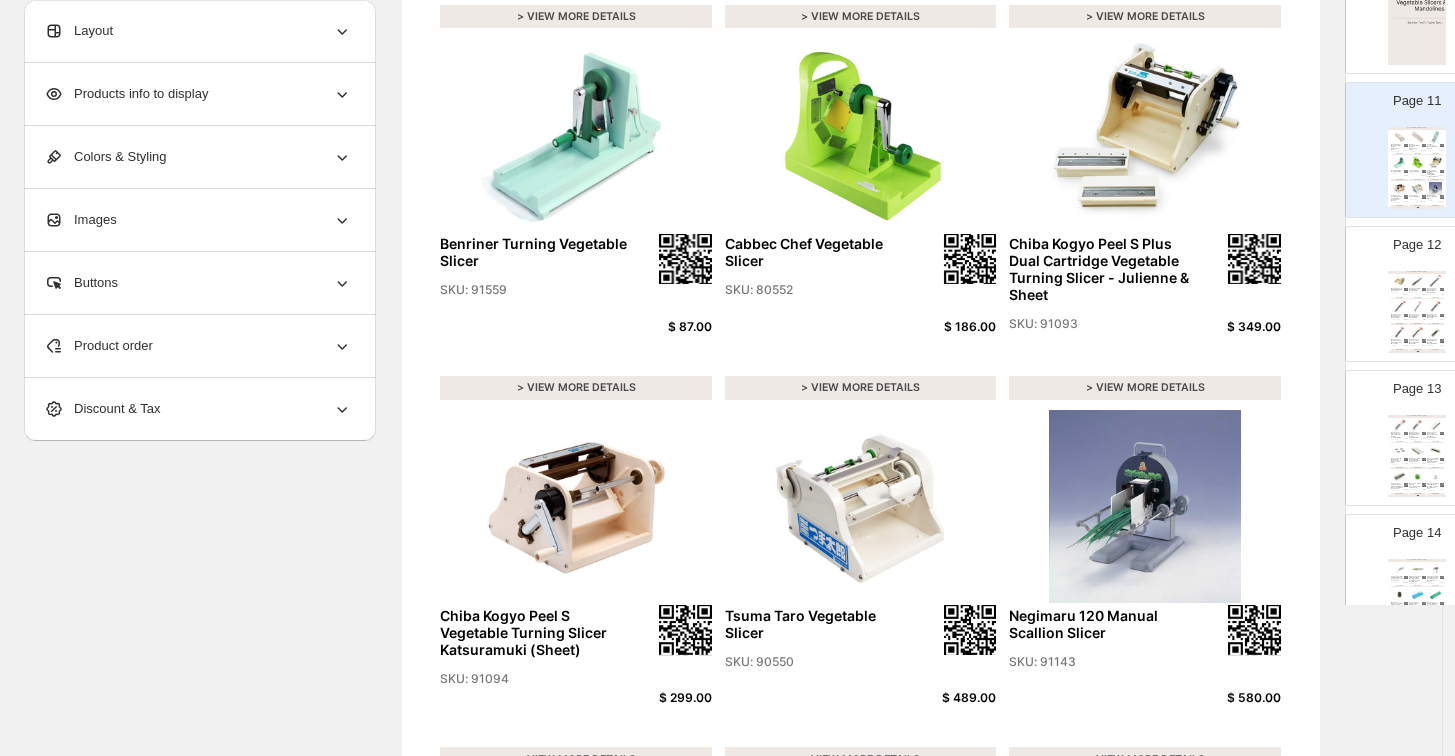 scroll, scrollTop: 559, scrollLeft: 0, axis: vertical 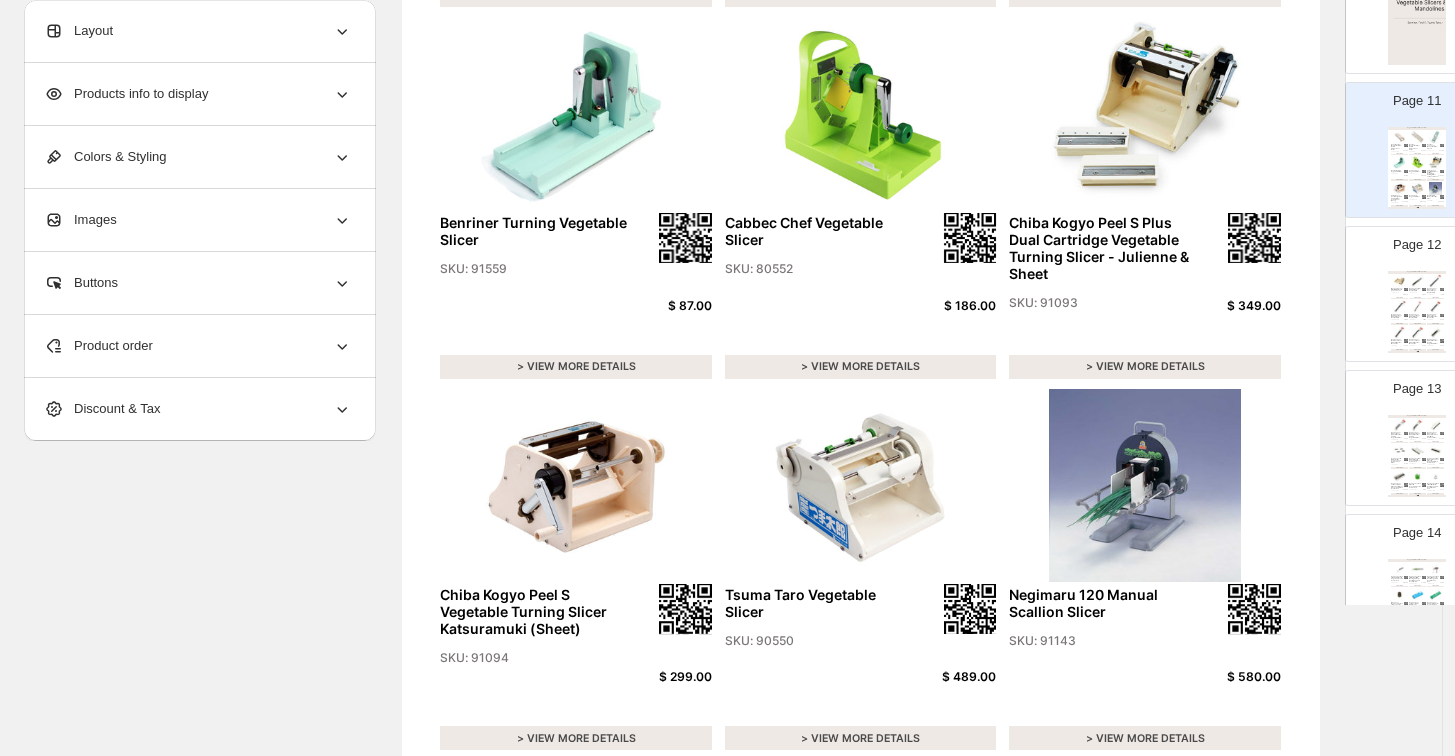 click on "SKU:  91093" at bounding box center (1102, 303) 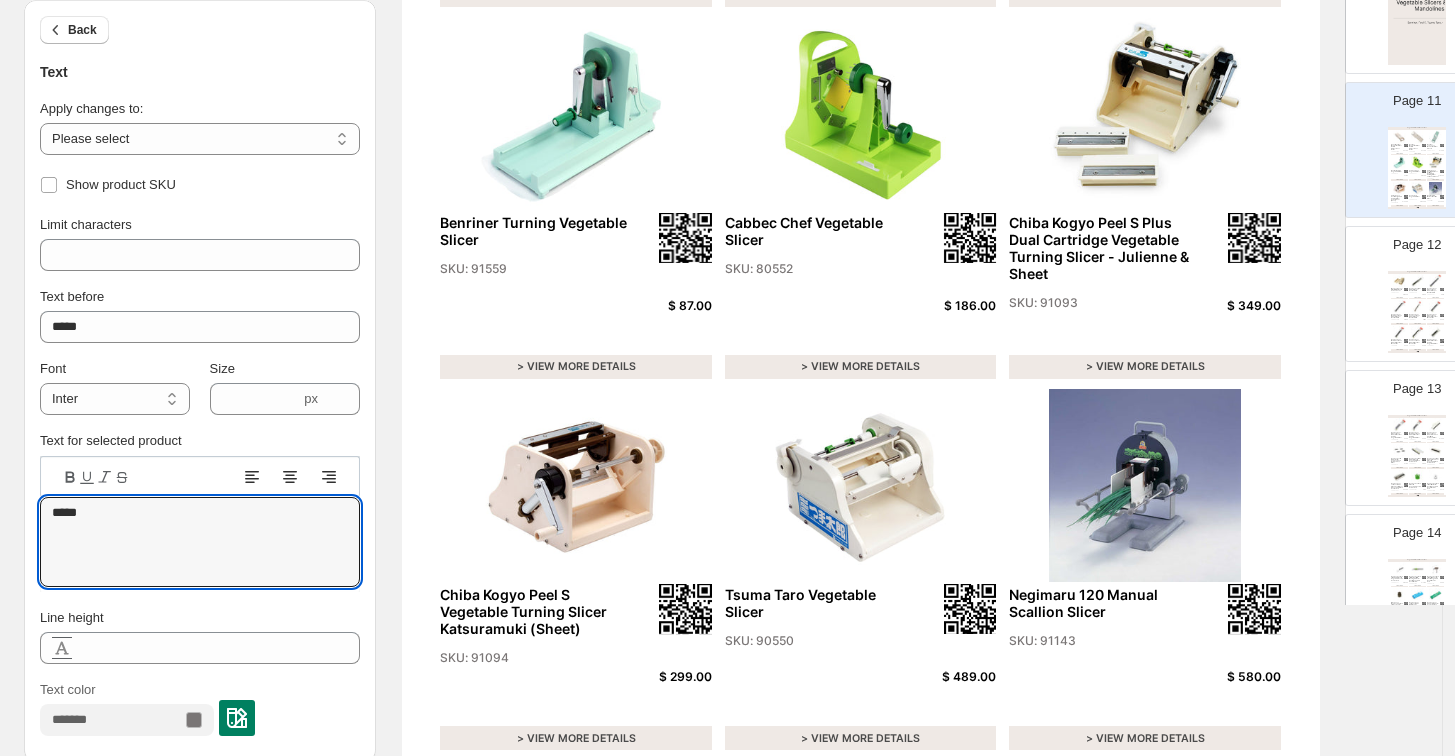 drag, startPoint x: 108, startPoint y: 503, endPoint x: 7, endPoint y: 502, distance: 101.00495 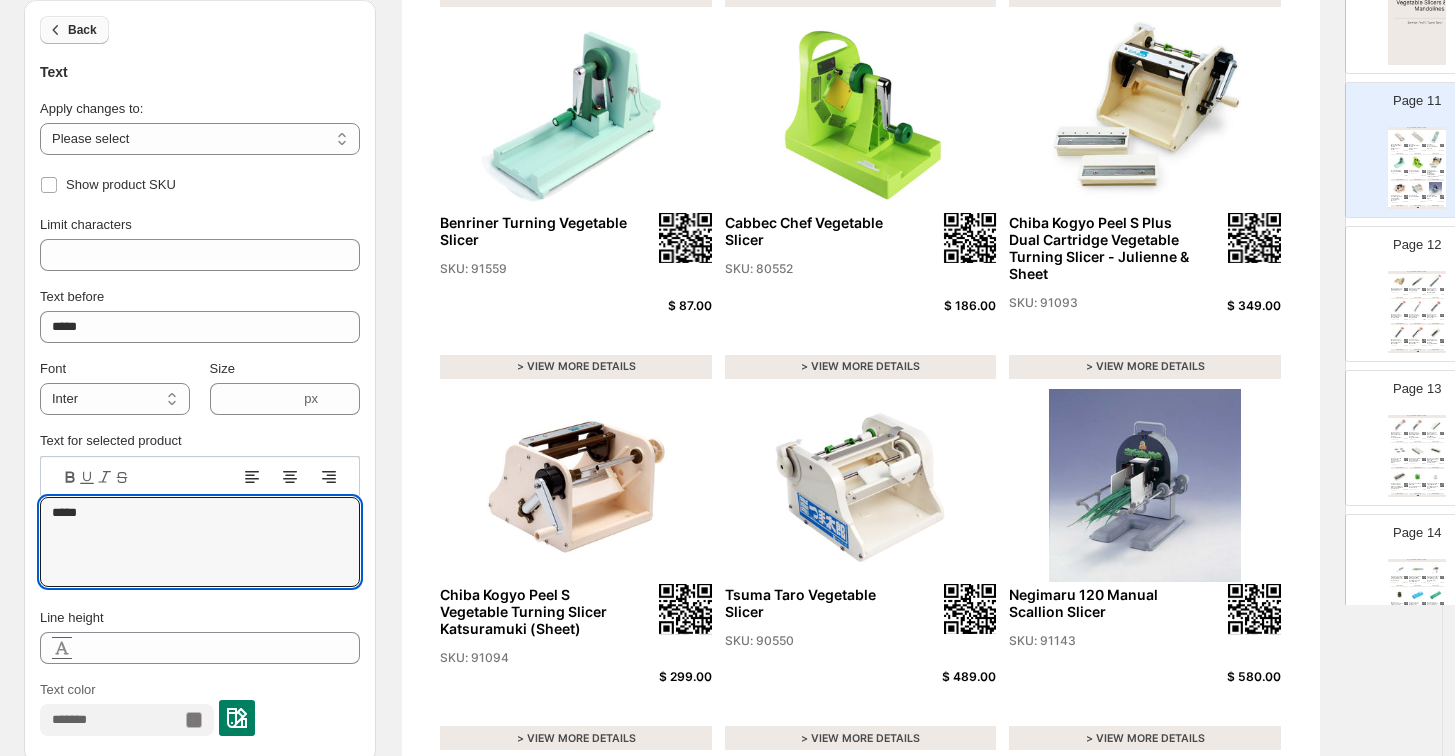 click 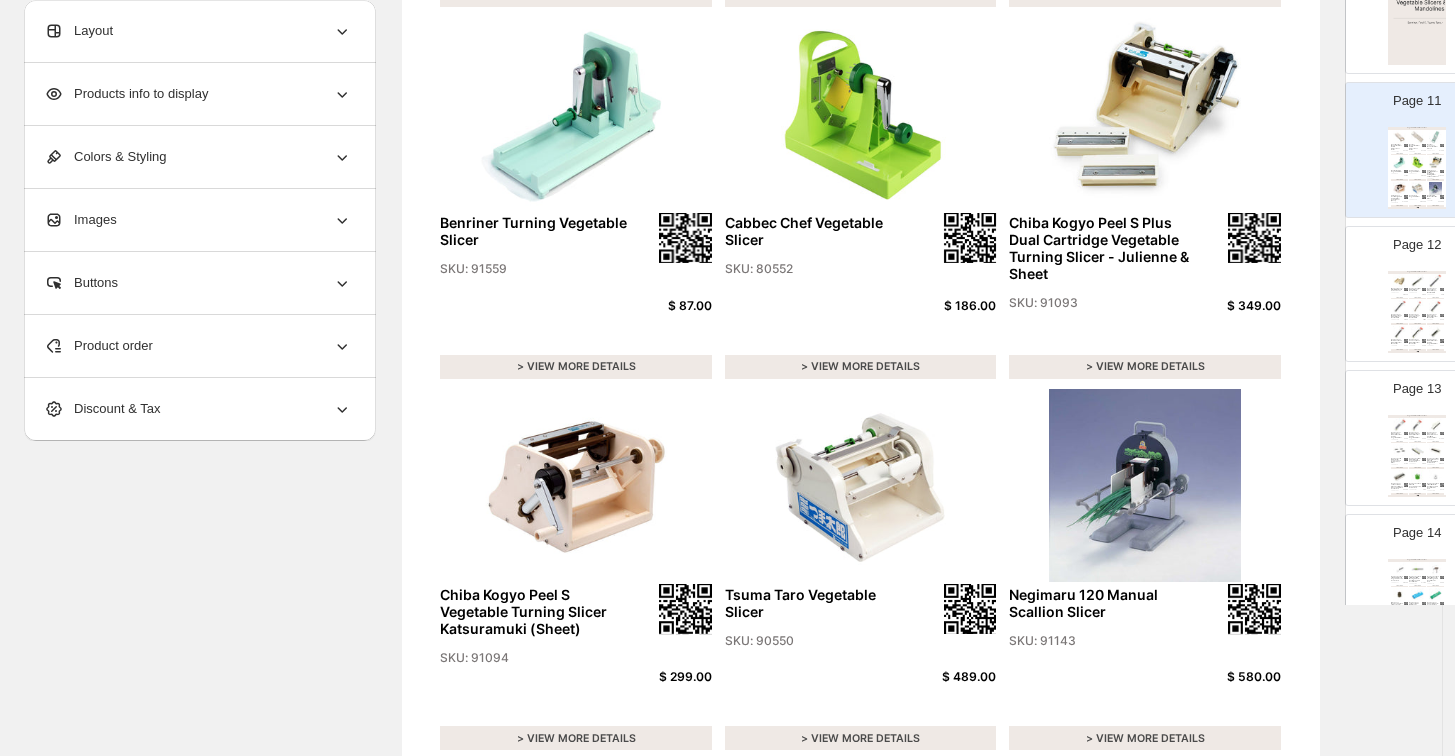 click 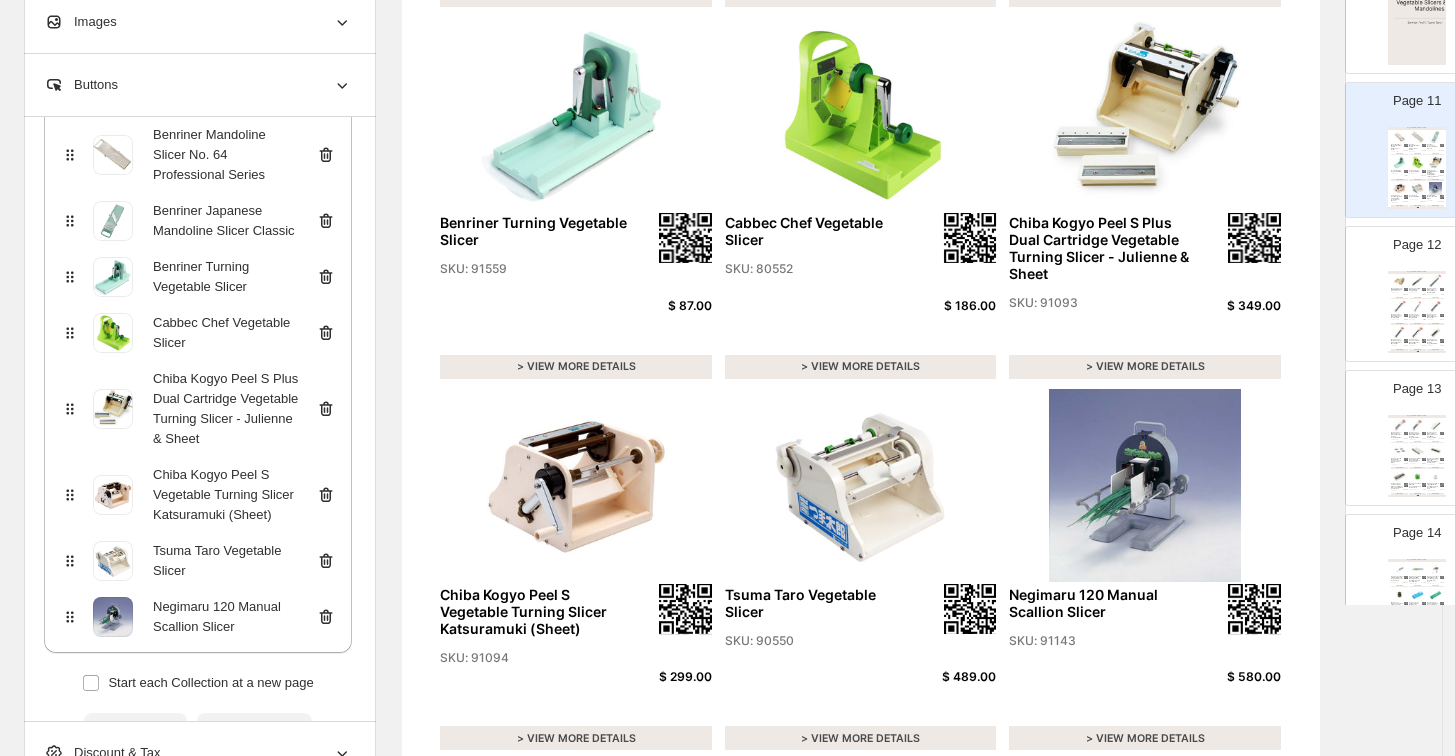 scroll, scrollTop: 333, scrollLeft: 0, axis: vertical 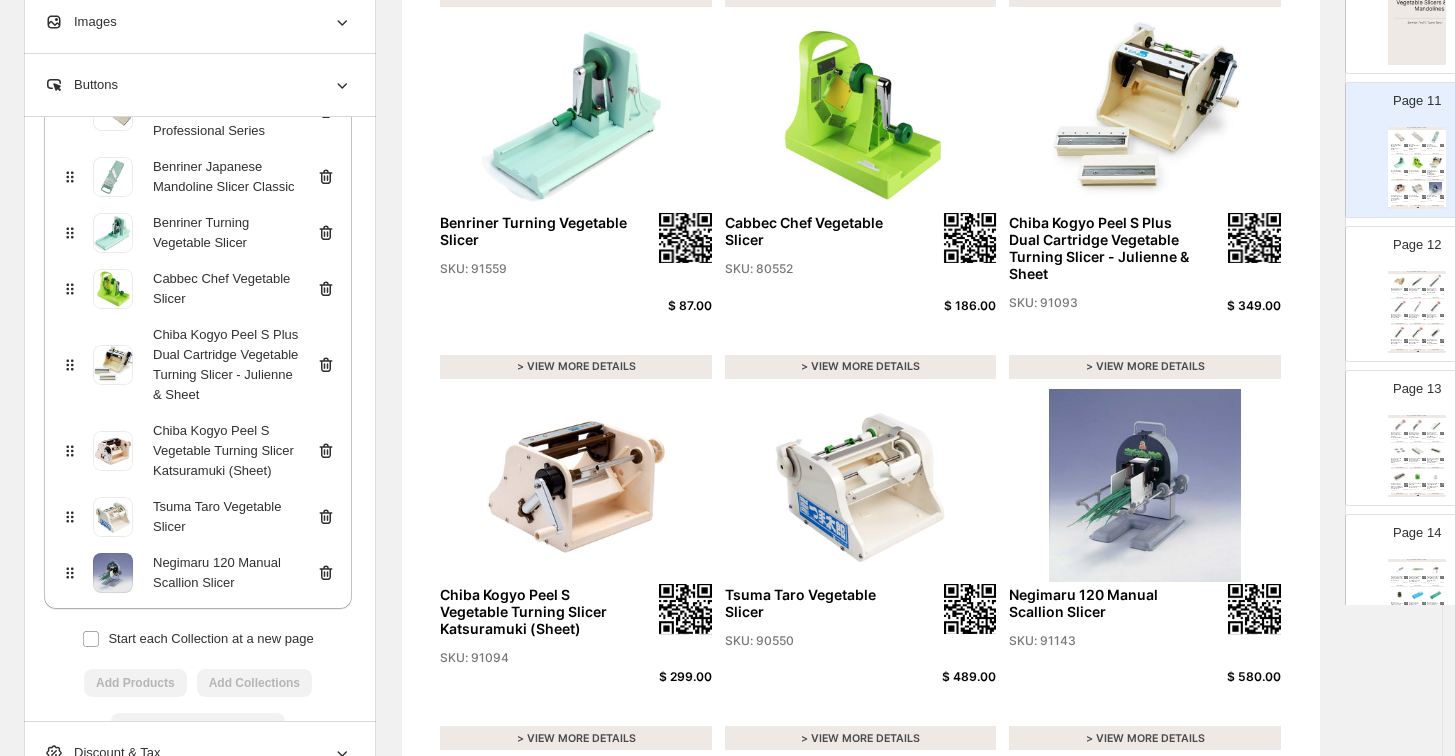 click 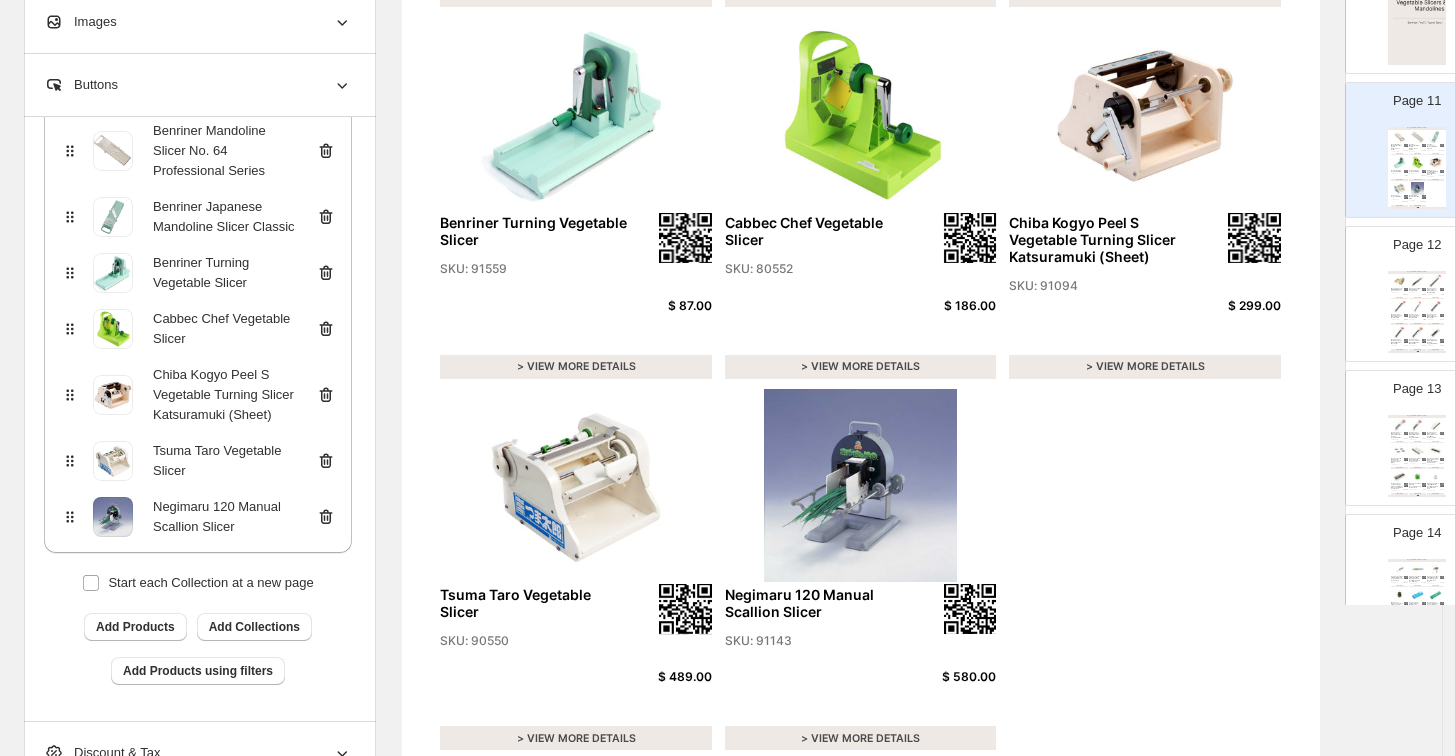 scroll, scrollTop: 324, scrollLeft: 0, axis: vertical 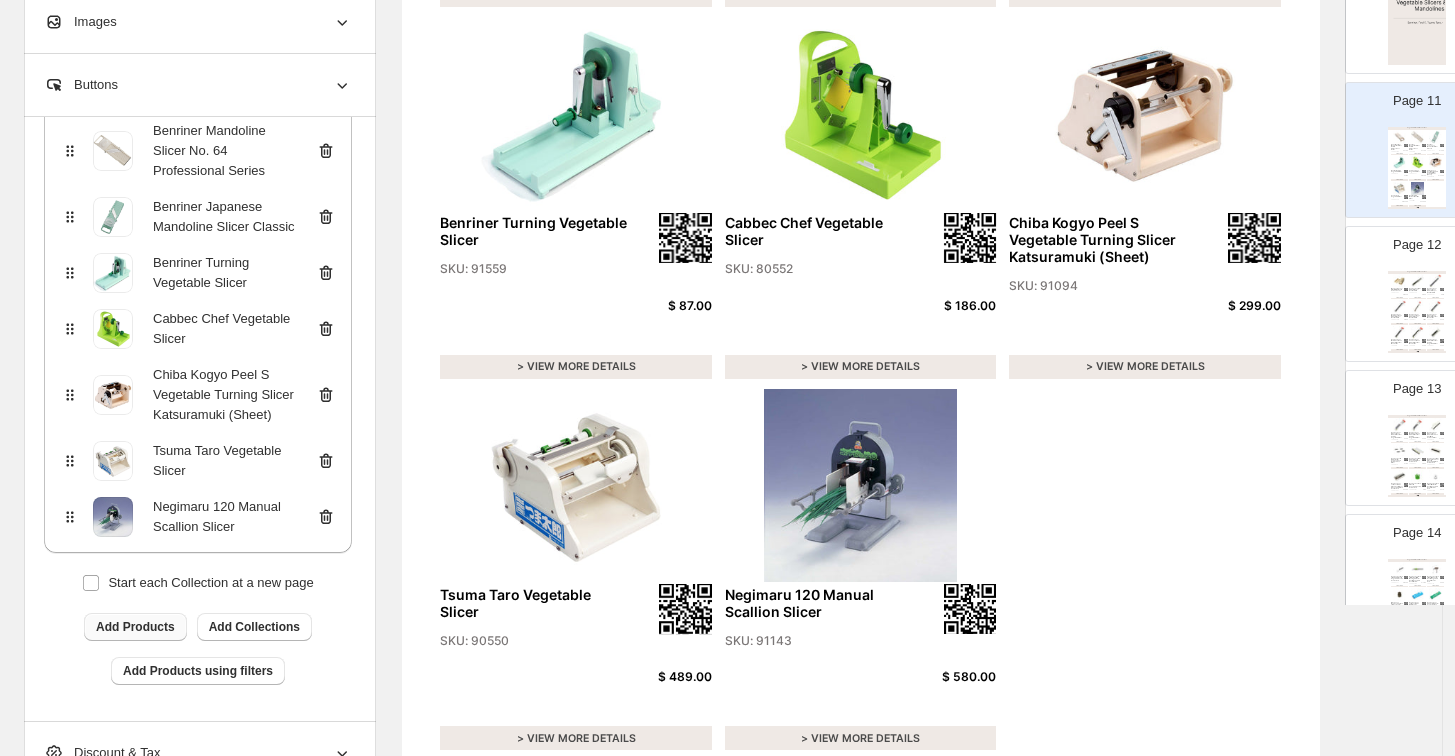 click on "Add Products" at bounding box center (135, 627) 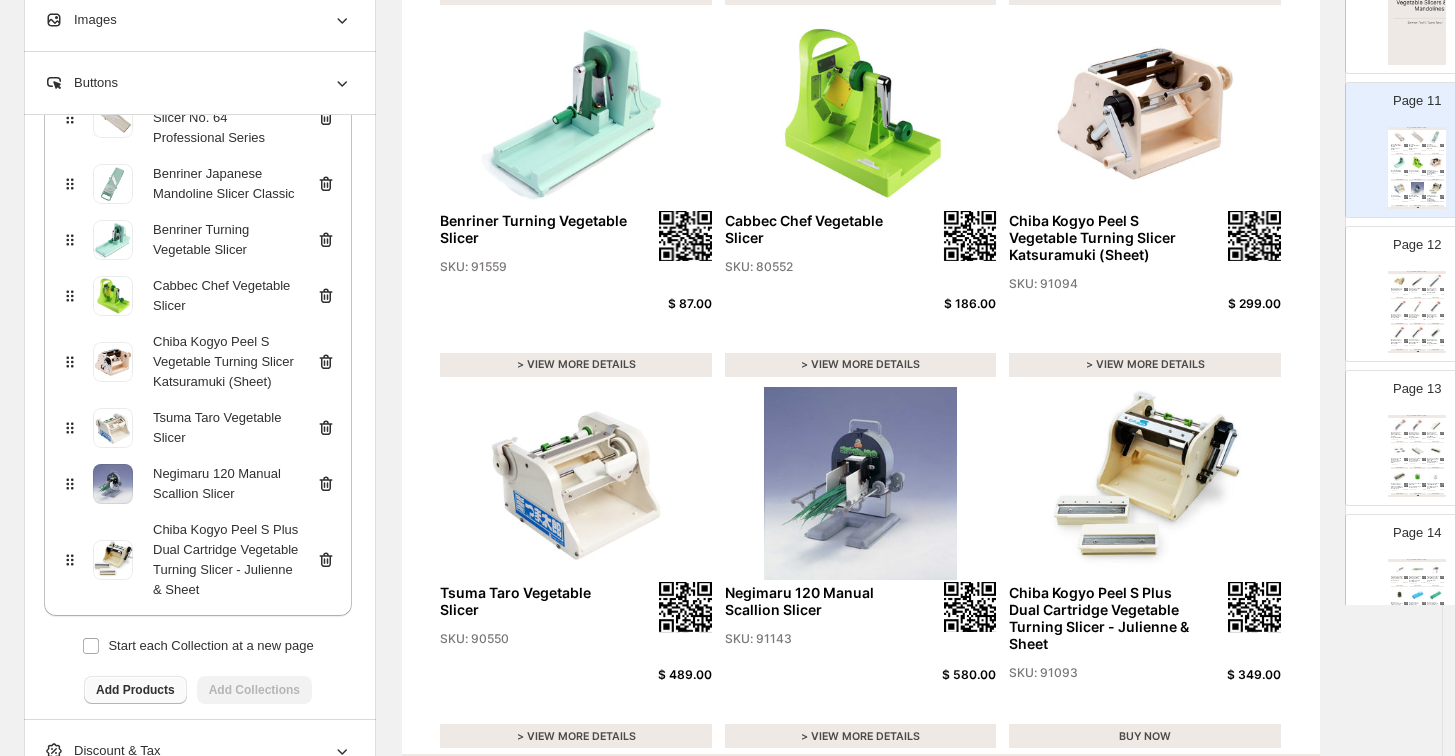 scroll, scrollTop: 562, scrollLeft: 0, axis: vertical 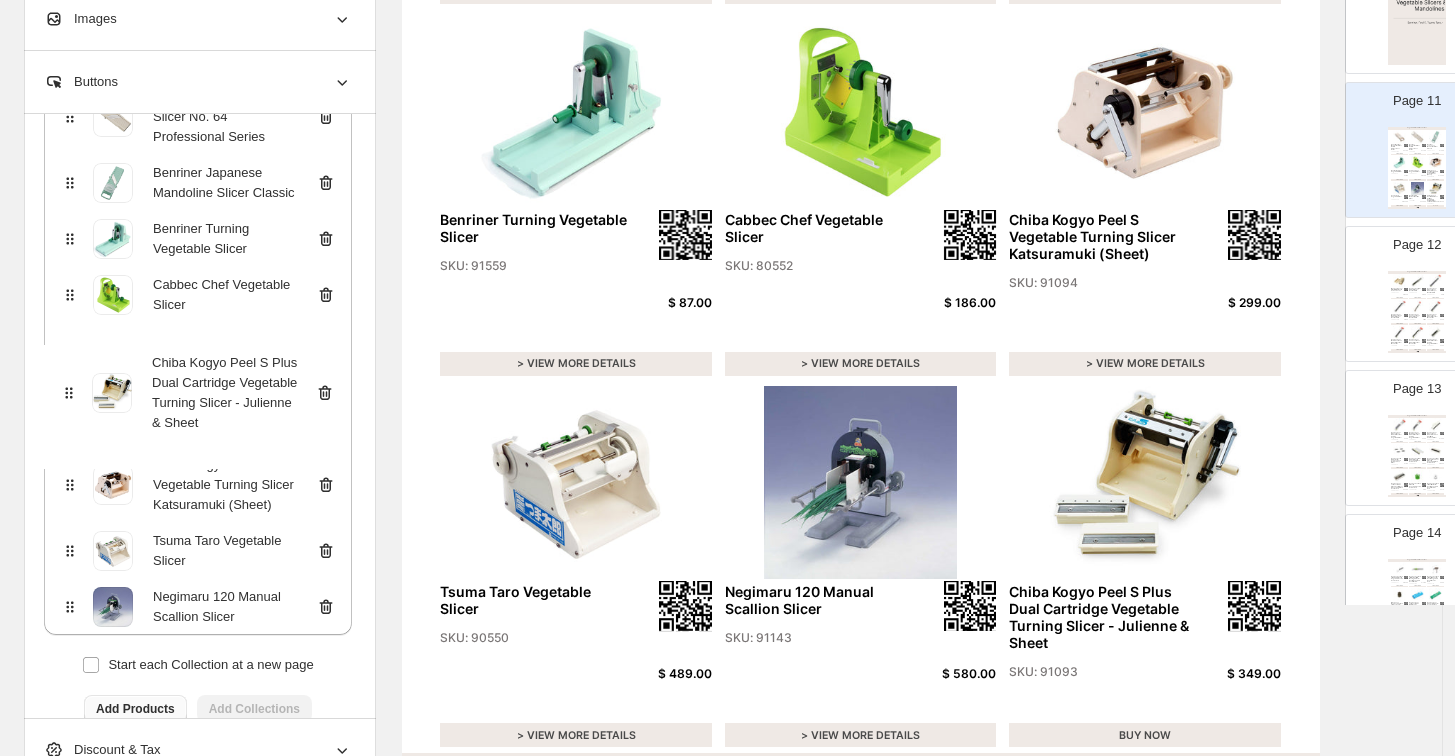 drag, startPoint x: 66, startPoint y: 599, endPoint x: 66, endPoint y: 392, distance: 207 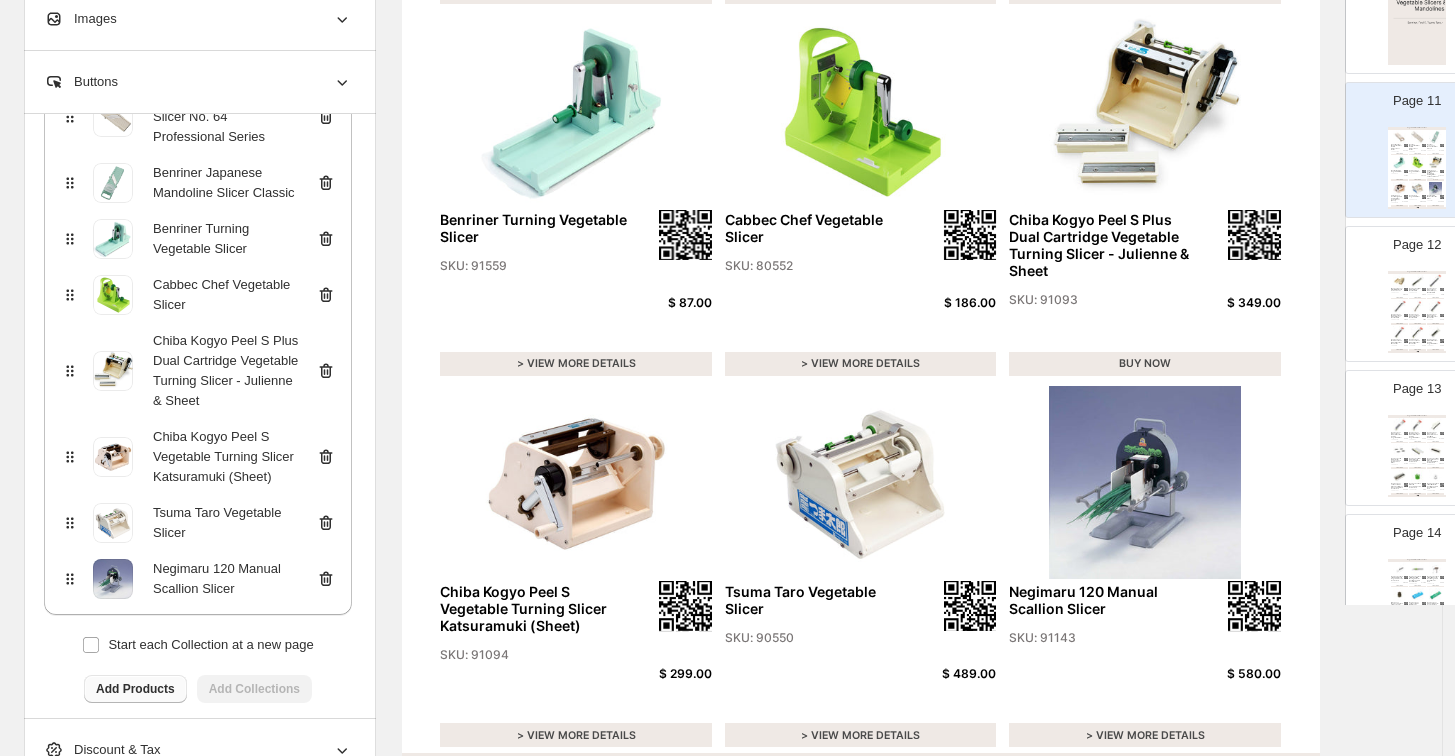 click on "BUY NOW" at bounding box center (1145, 364) 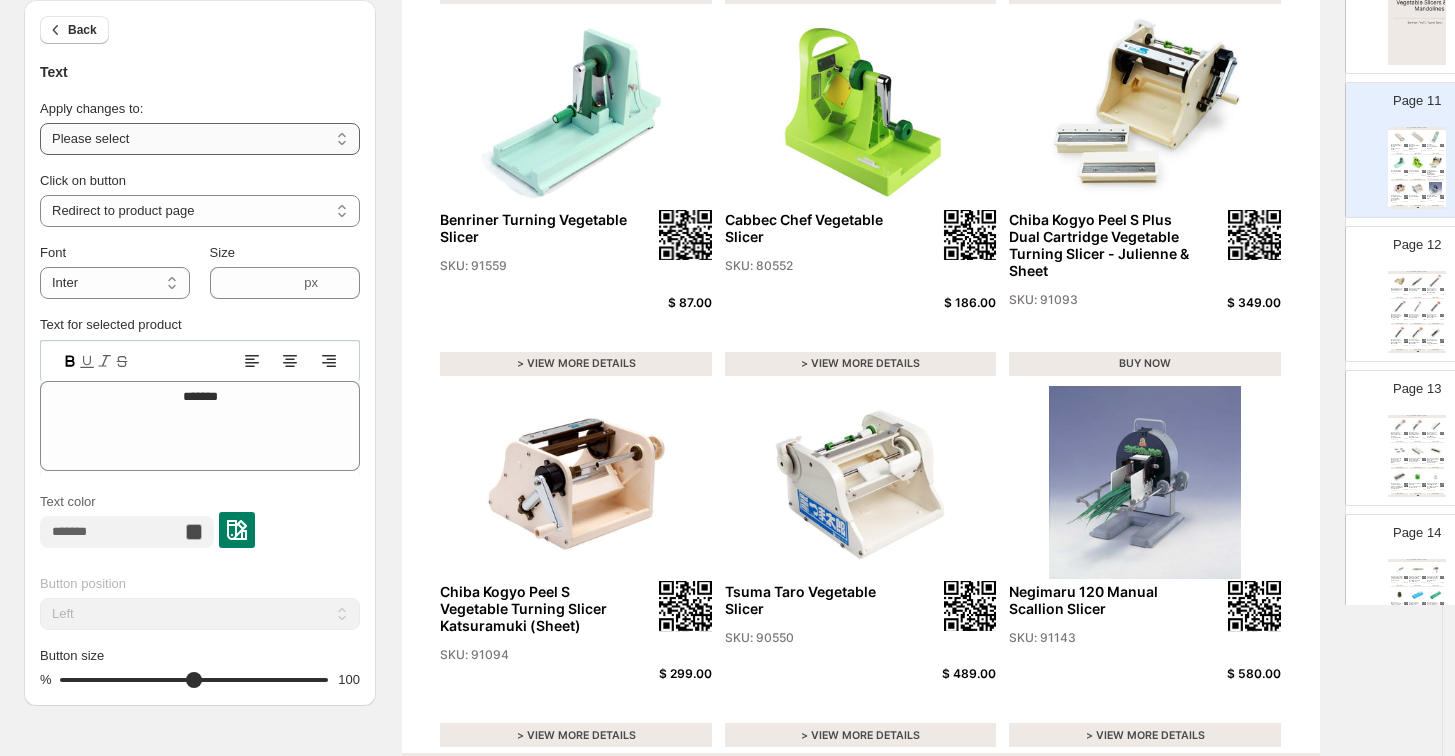 click on "**********" at bounding box center (200, 139) 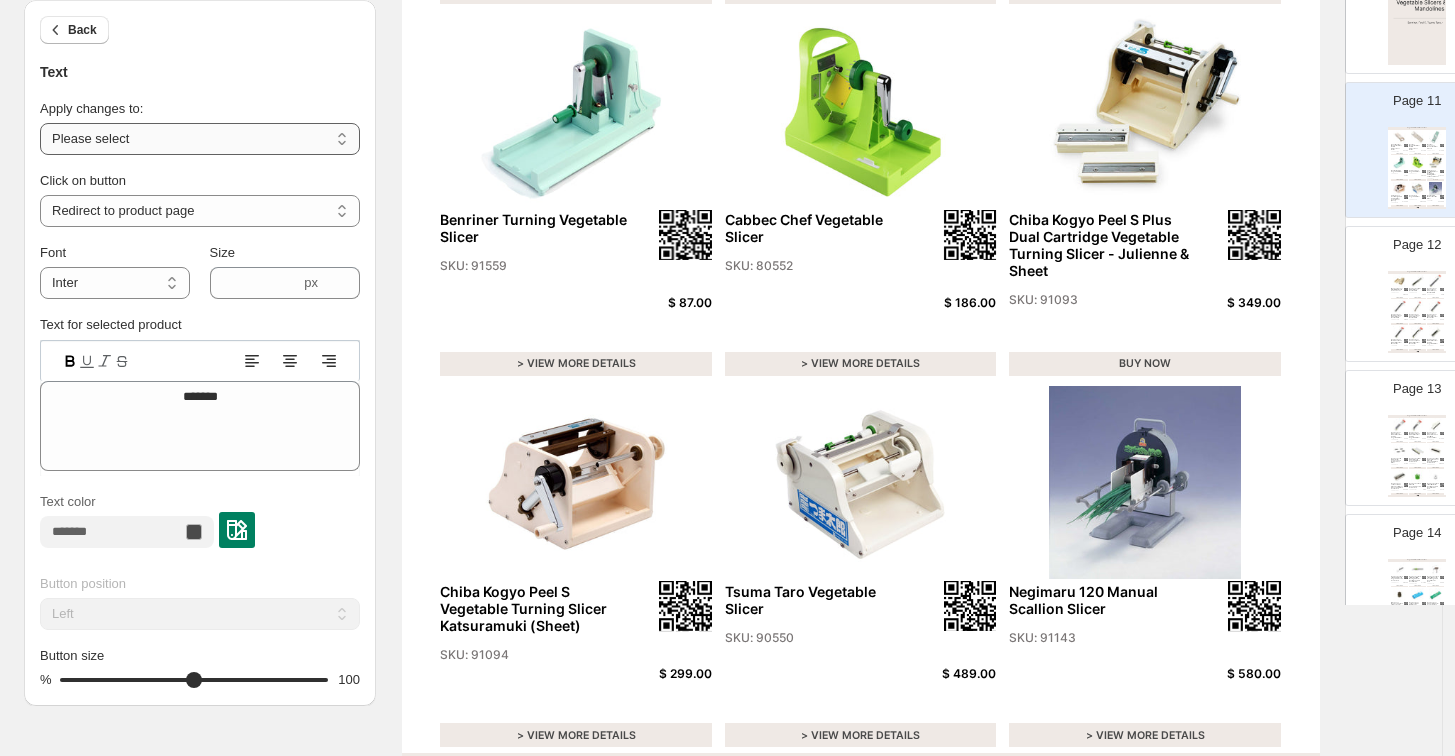click on "**********" at bounding box center [200, 139] 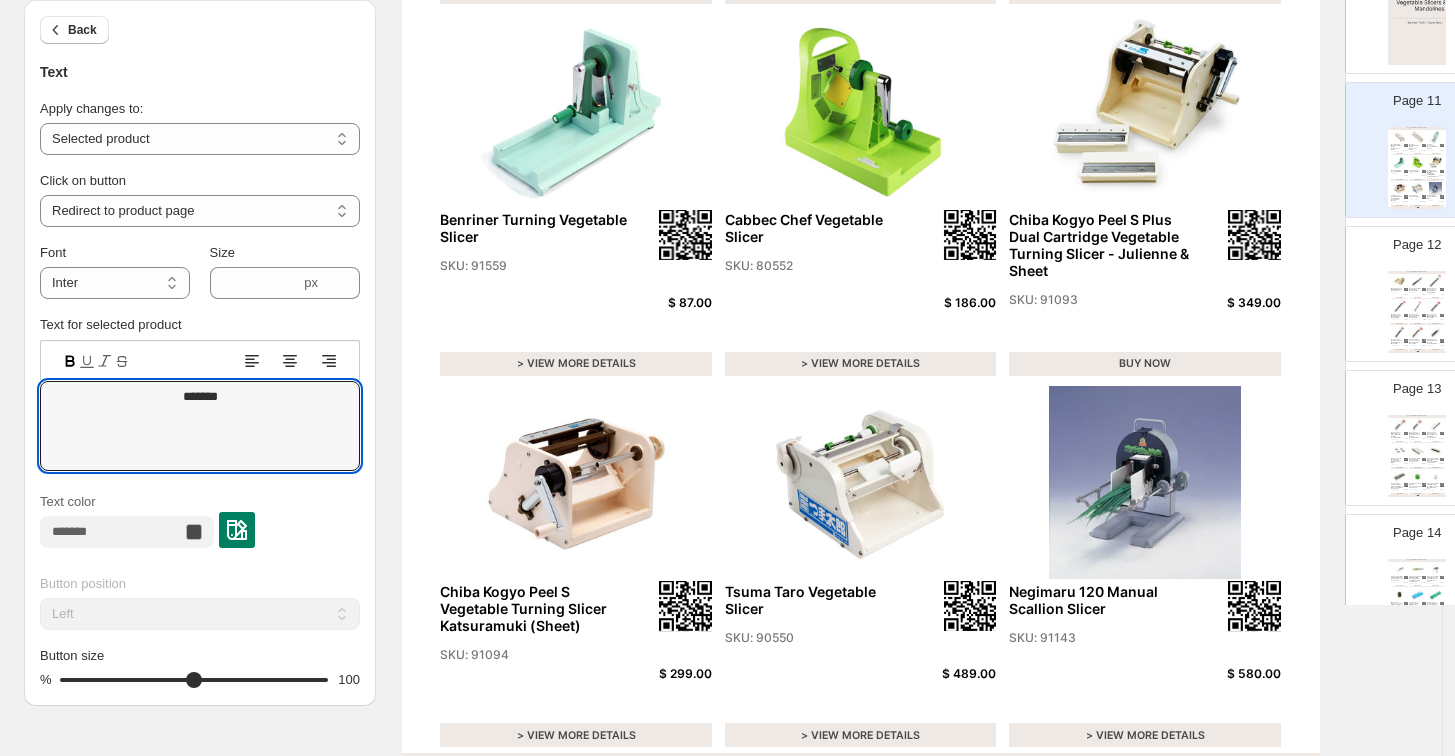 drag, startPoint x: 241, startPoint y: 393, endPoint x: 118, endPoint y: 378, distance: 123.911255 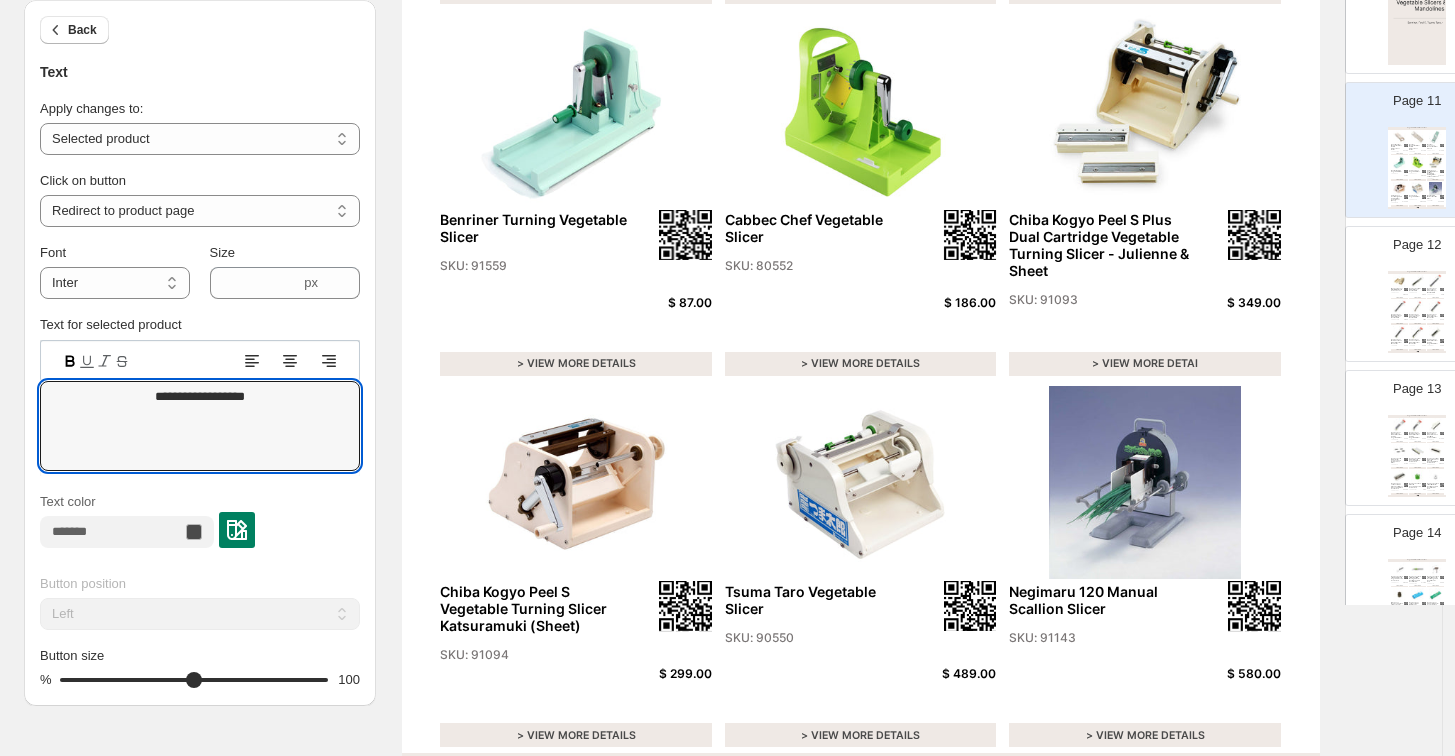 type on "**********" 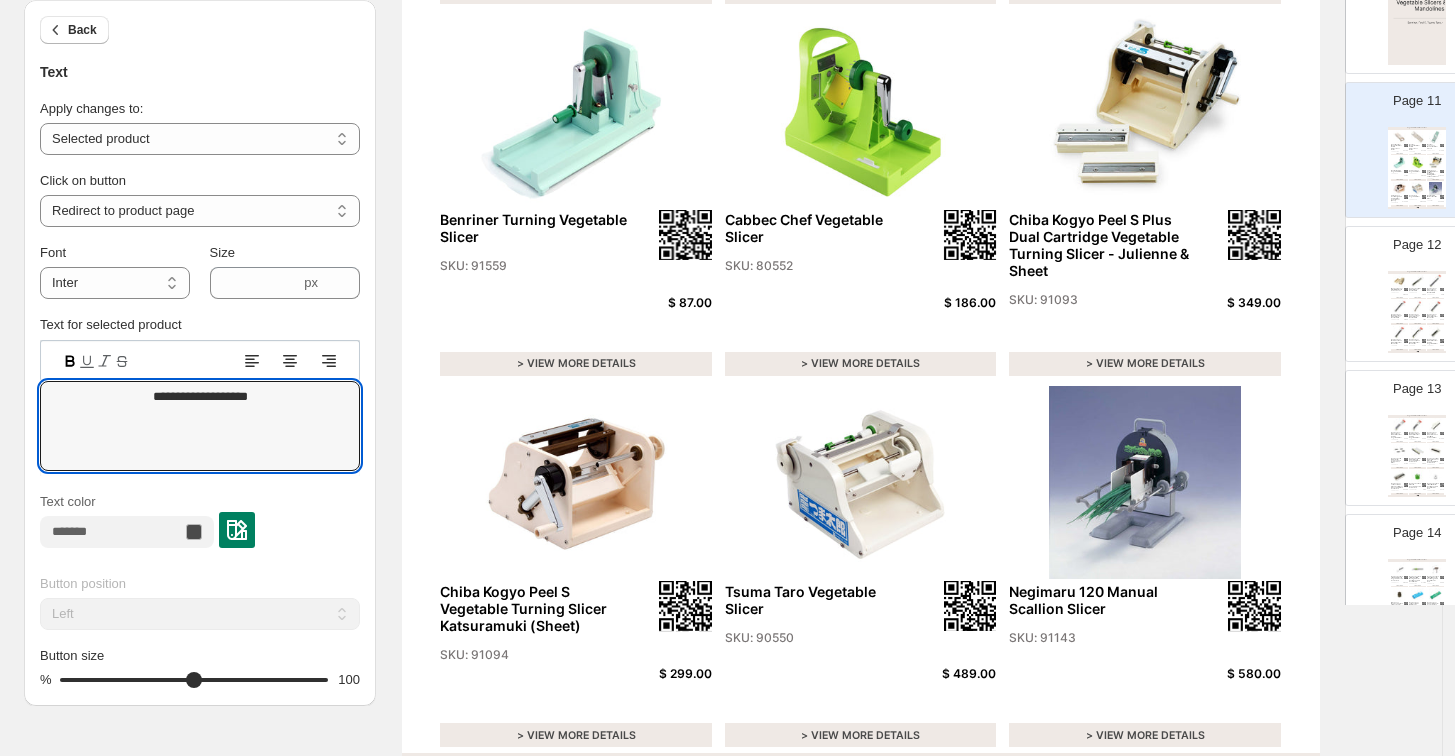 click at bounding box center [1435, 306] 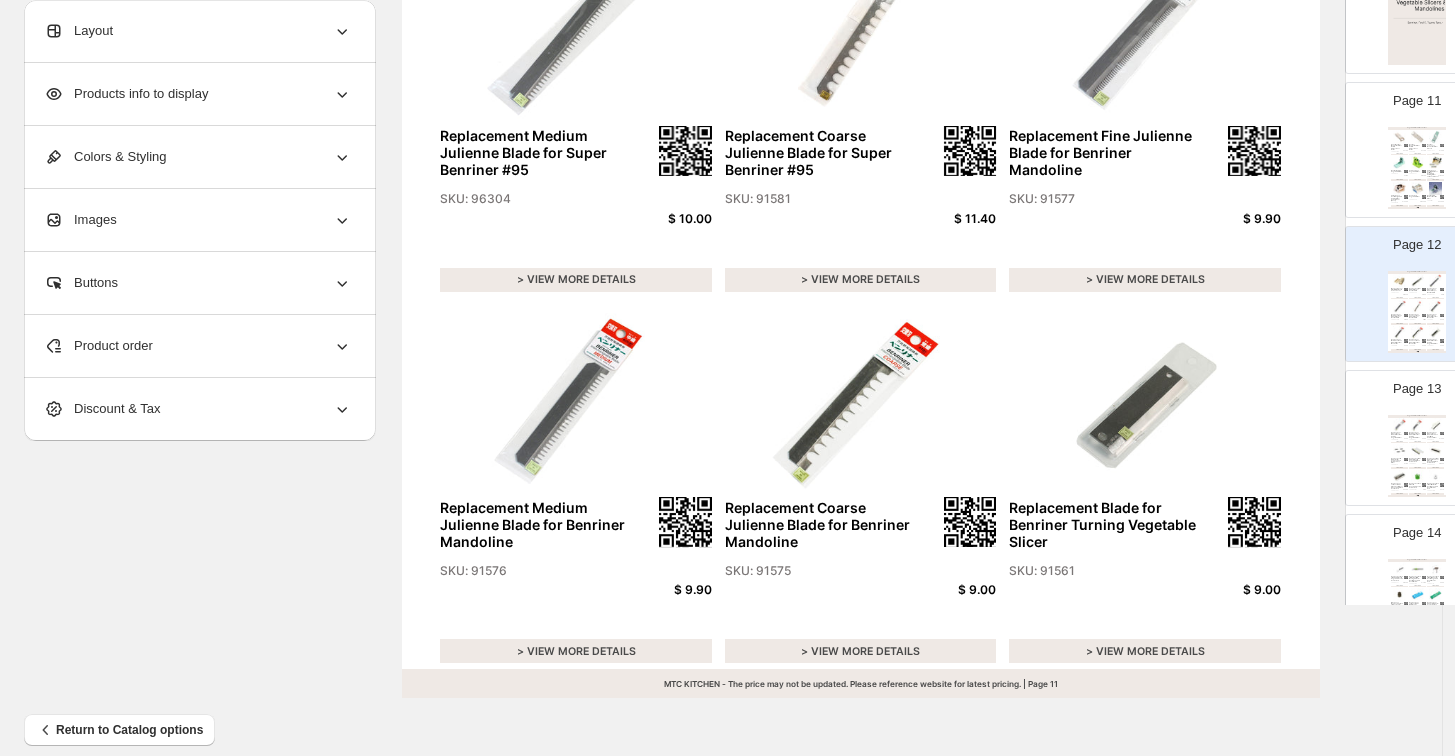 scroll, scrollTop: 670, scrollLeft: 0, axis: vertical 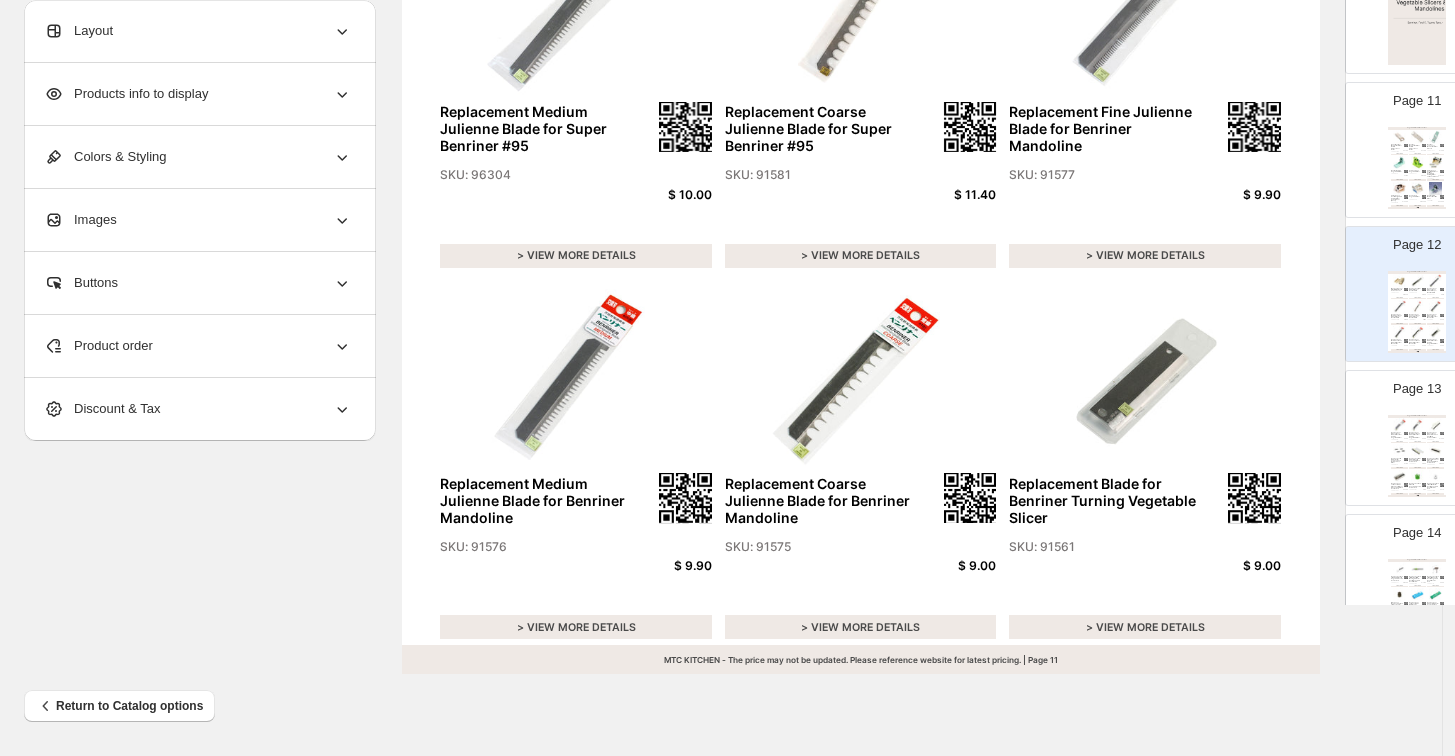 click at bounding box center (1417, 424) 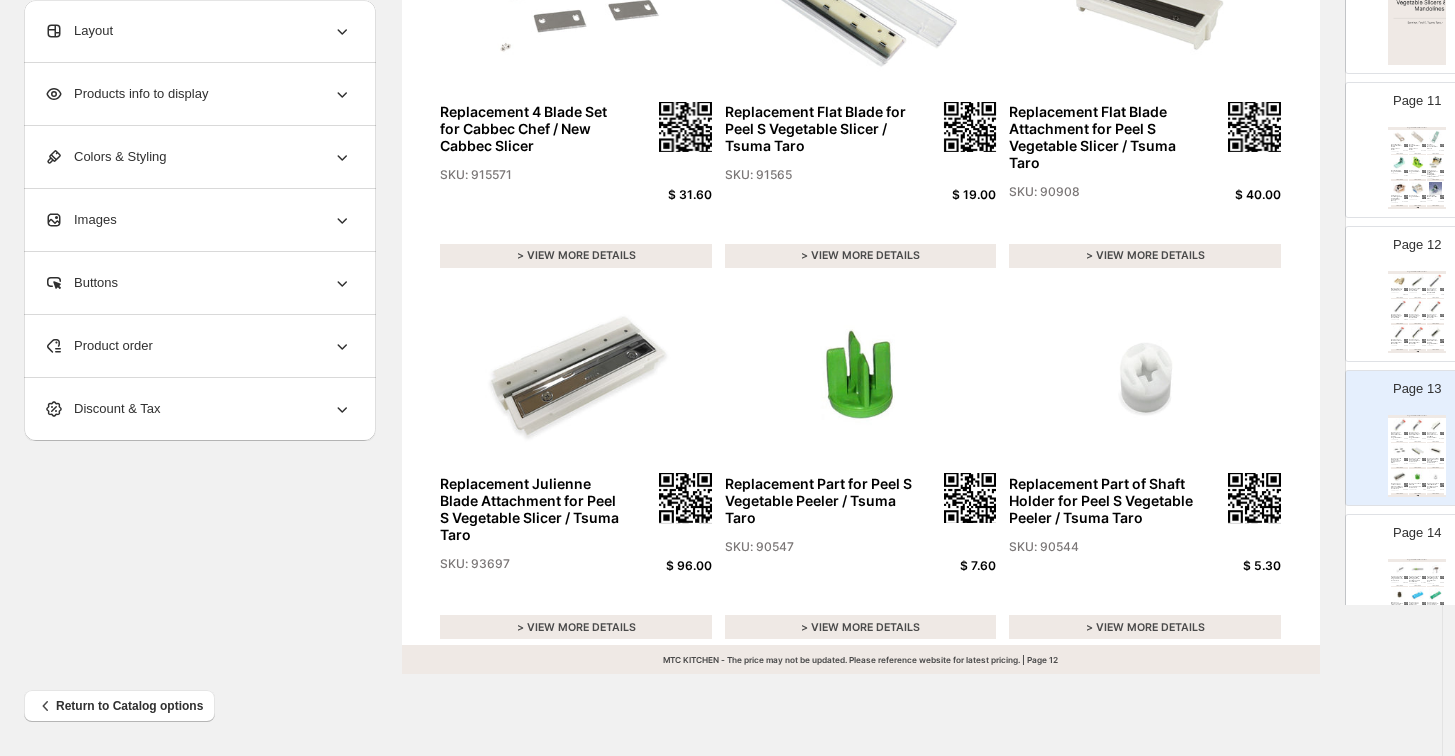 click on "Vegetable Slicers & Mandolines" at bounding box center (1417, 560) 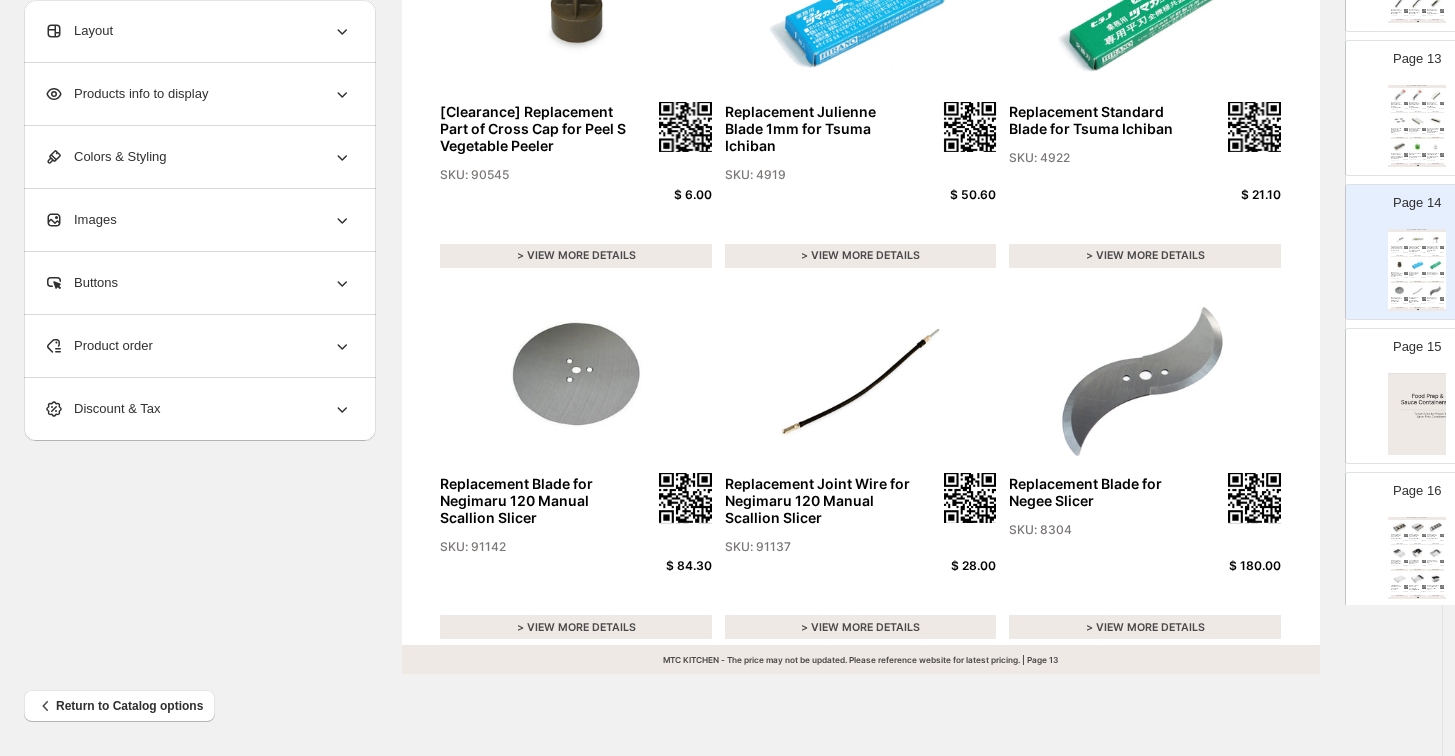 scroll, scrollTop: 1779, scrollLeft: 0, axis: vertical 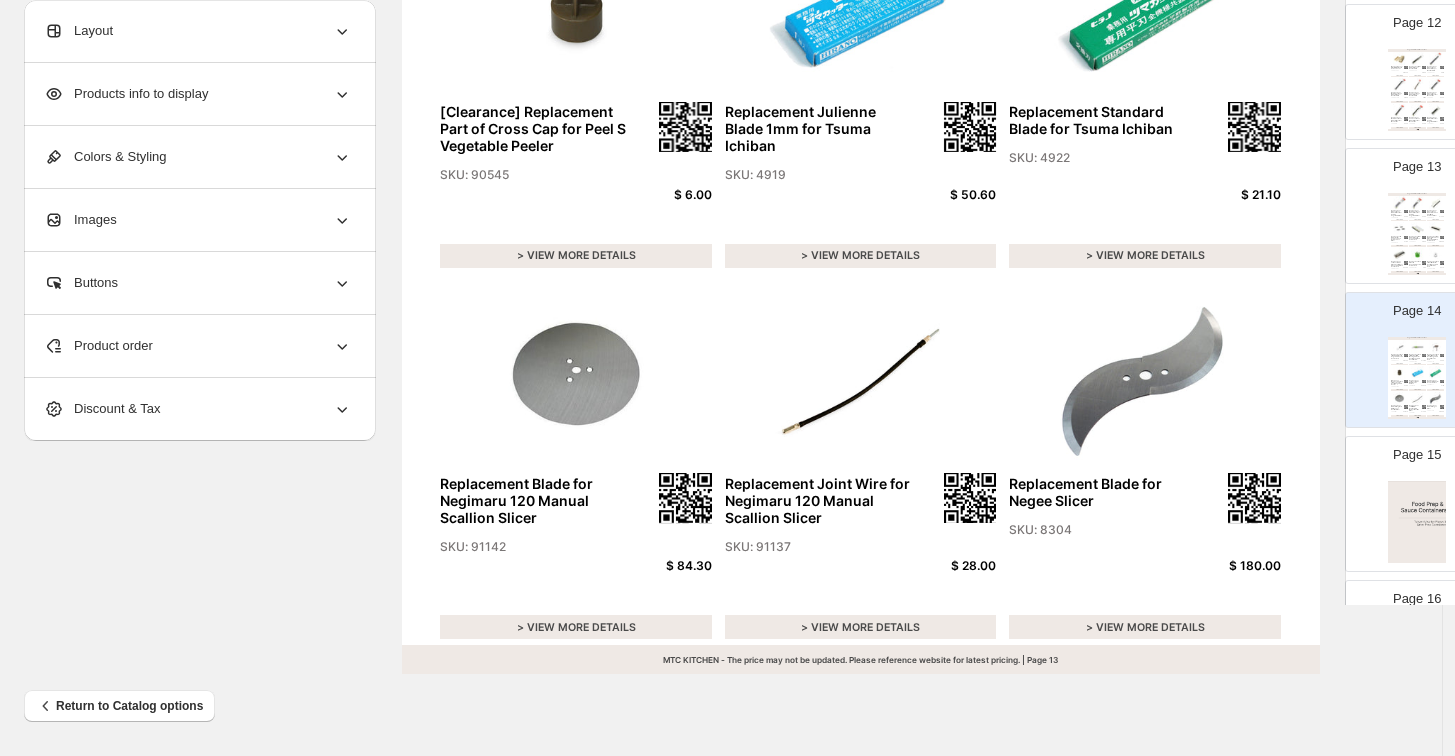 click on "SKU:  90545" at bounding box center (533, 175) 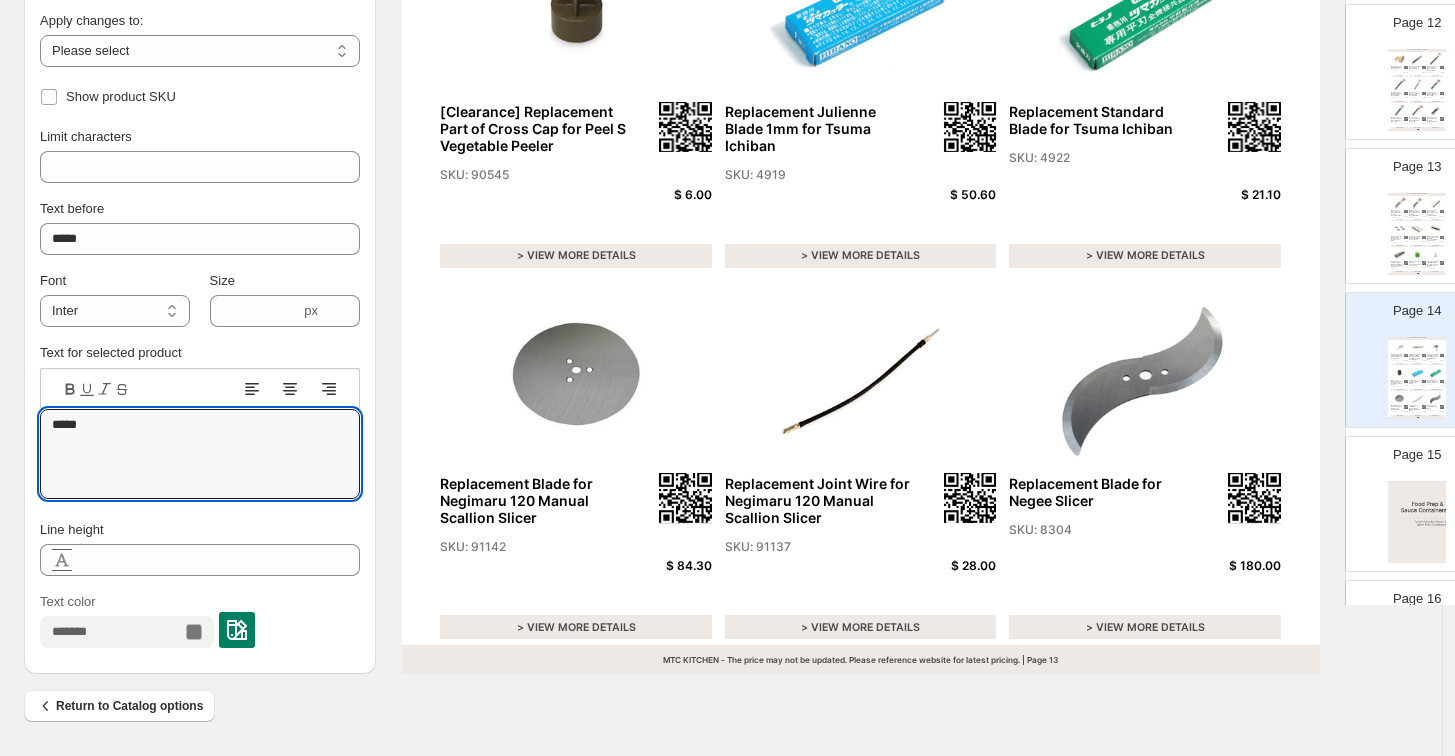 drag, startPoint x: 122, startPoint y: 425, endPoint x: 31, endPoint y: 418, distance: 91.26884 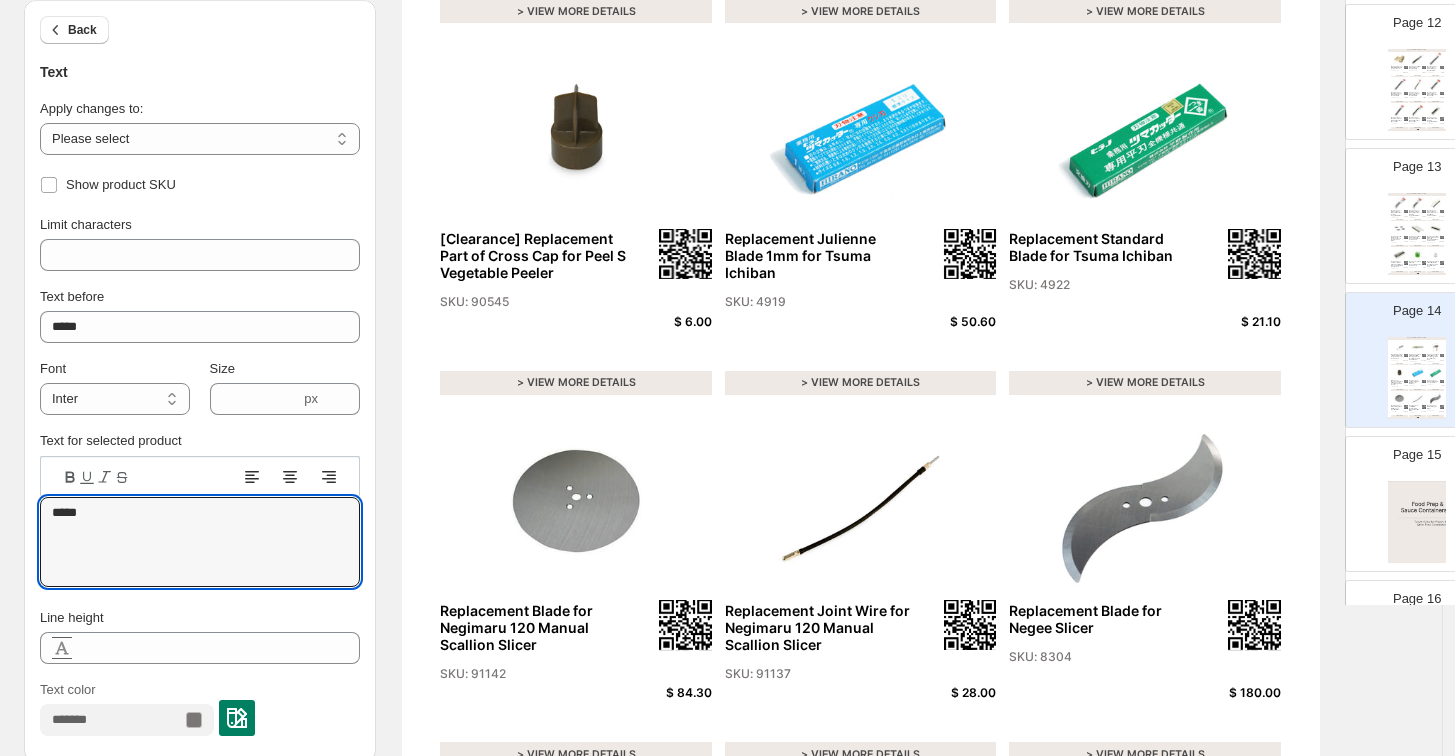 scroll, scrollTop: 670, scrollLeft: 0, axis: vertical 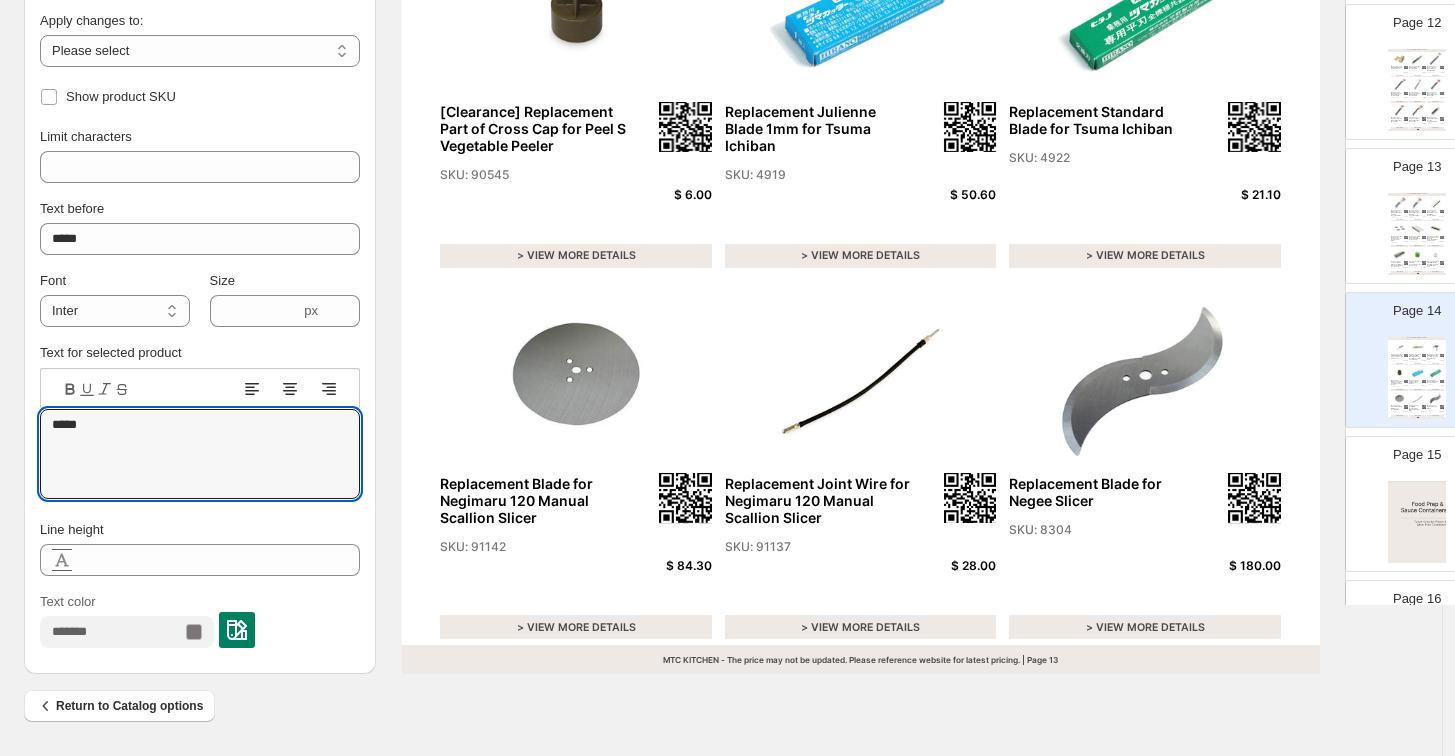 click at bounding box center (1417, 372) 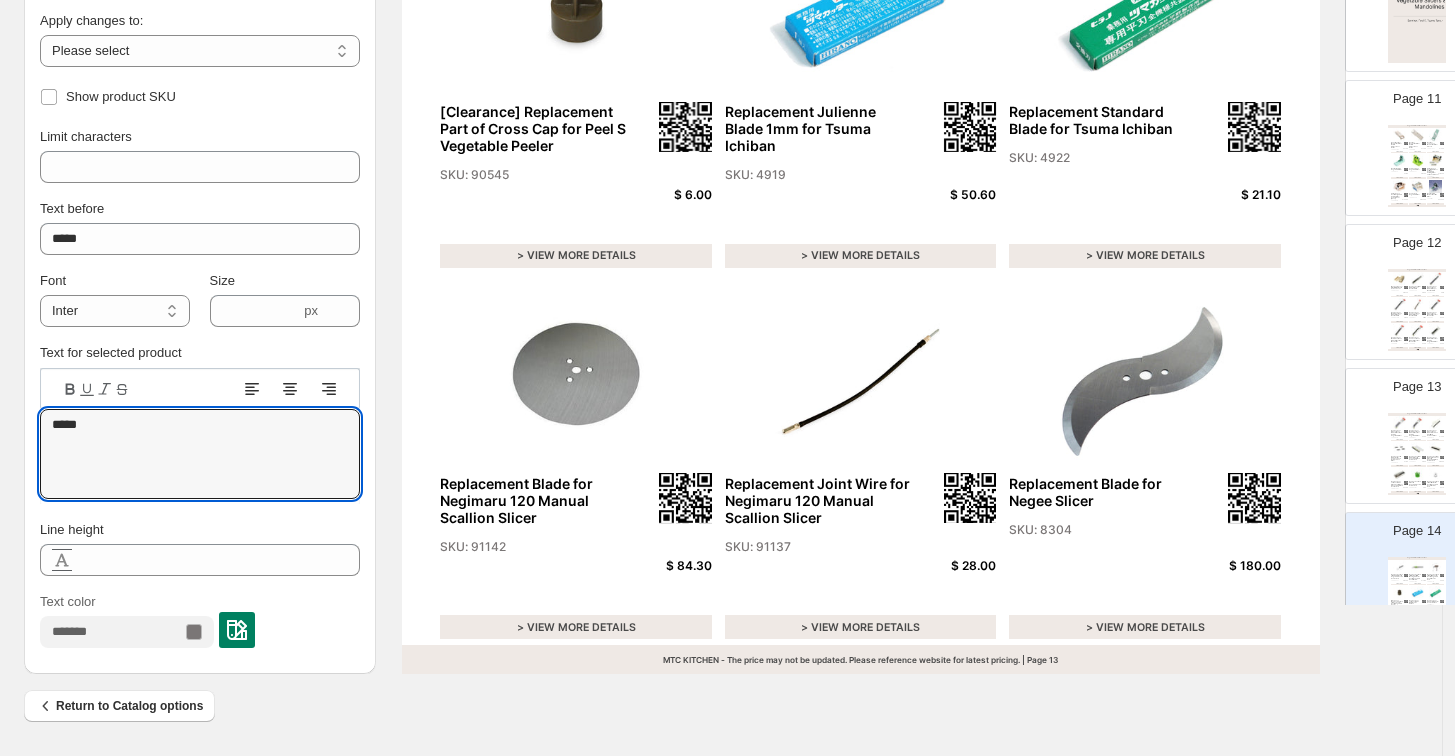 scroll, scrollTop: 1446, scrollLeft: 0, axis: vertical 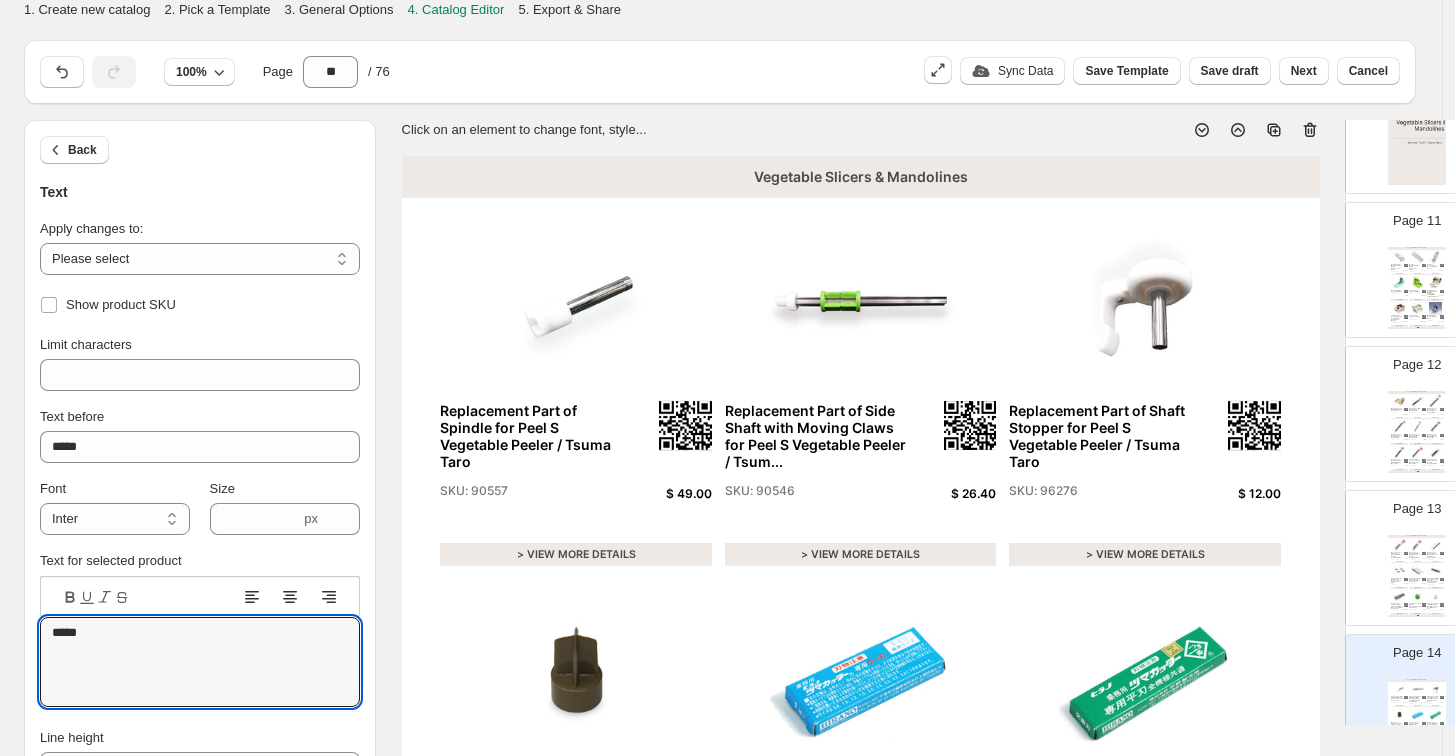 click 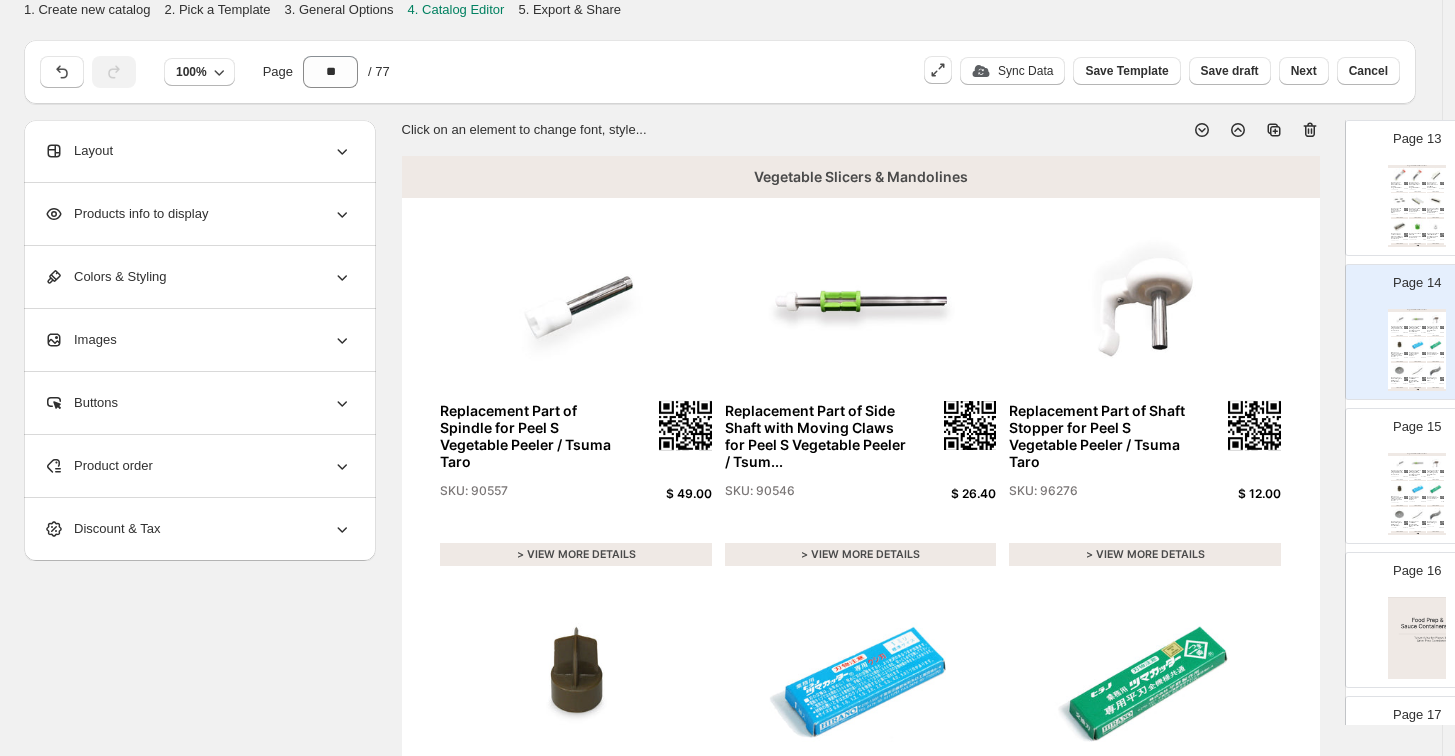 scroll, scrollTop: 1890, scrollLeft: 0, axis: vertical 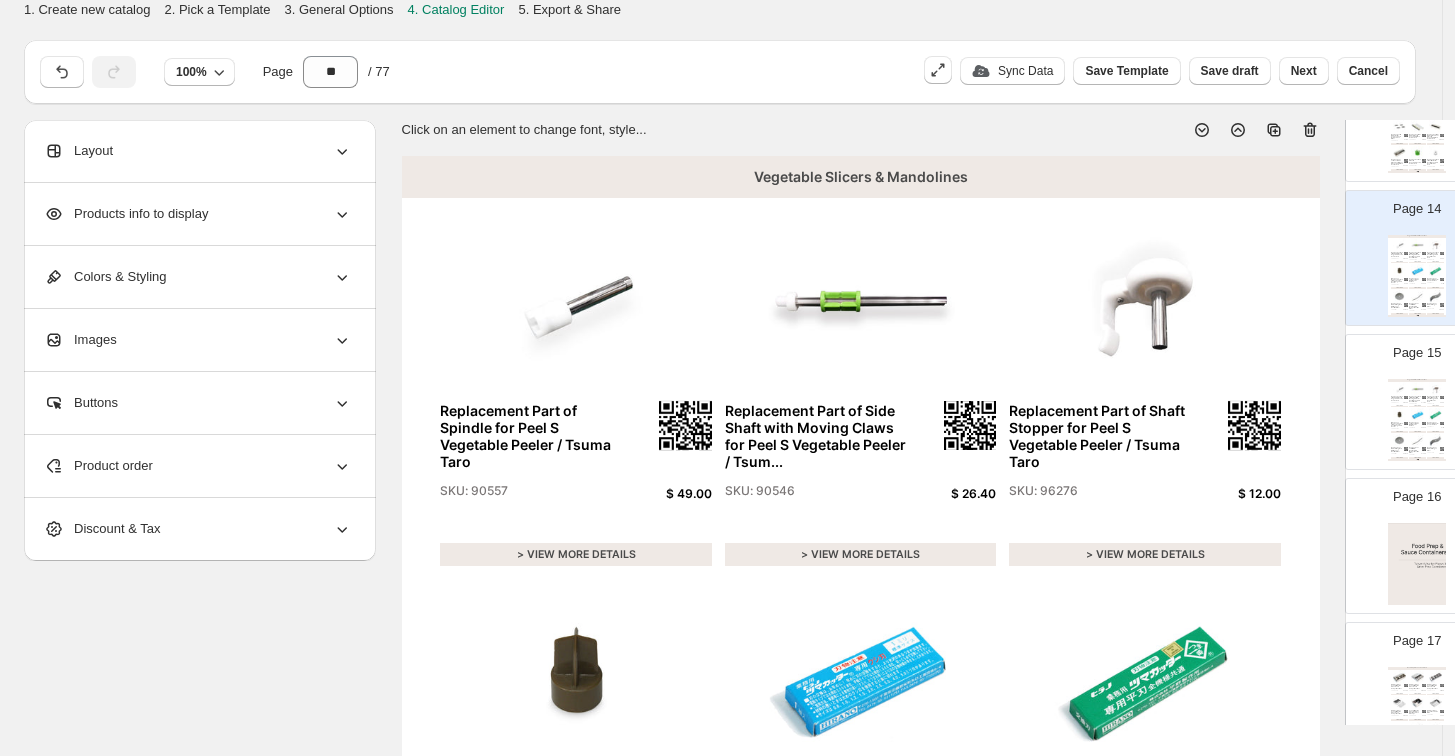 click at bounding box center (1423, 448) 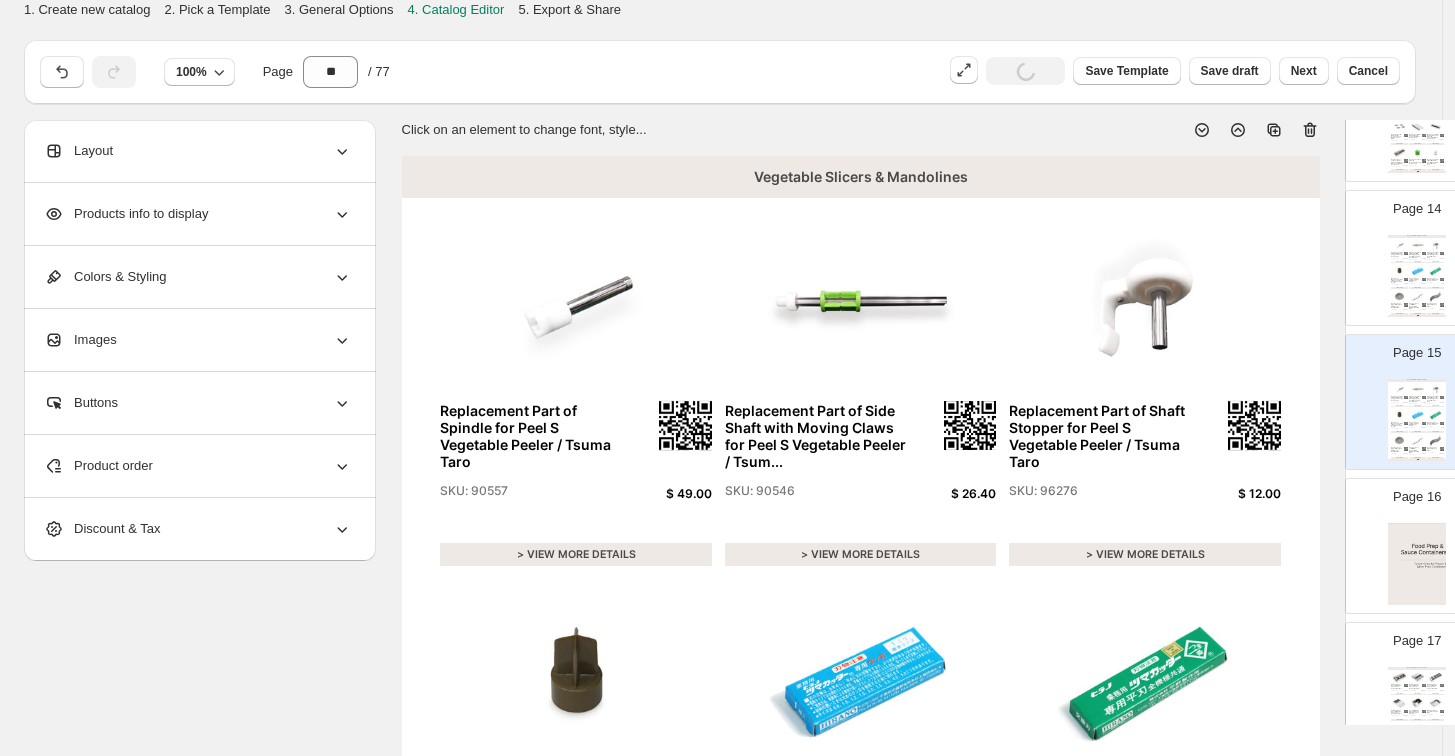 click 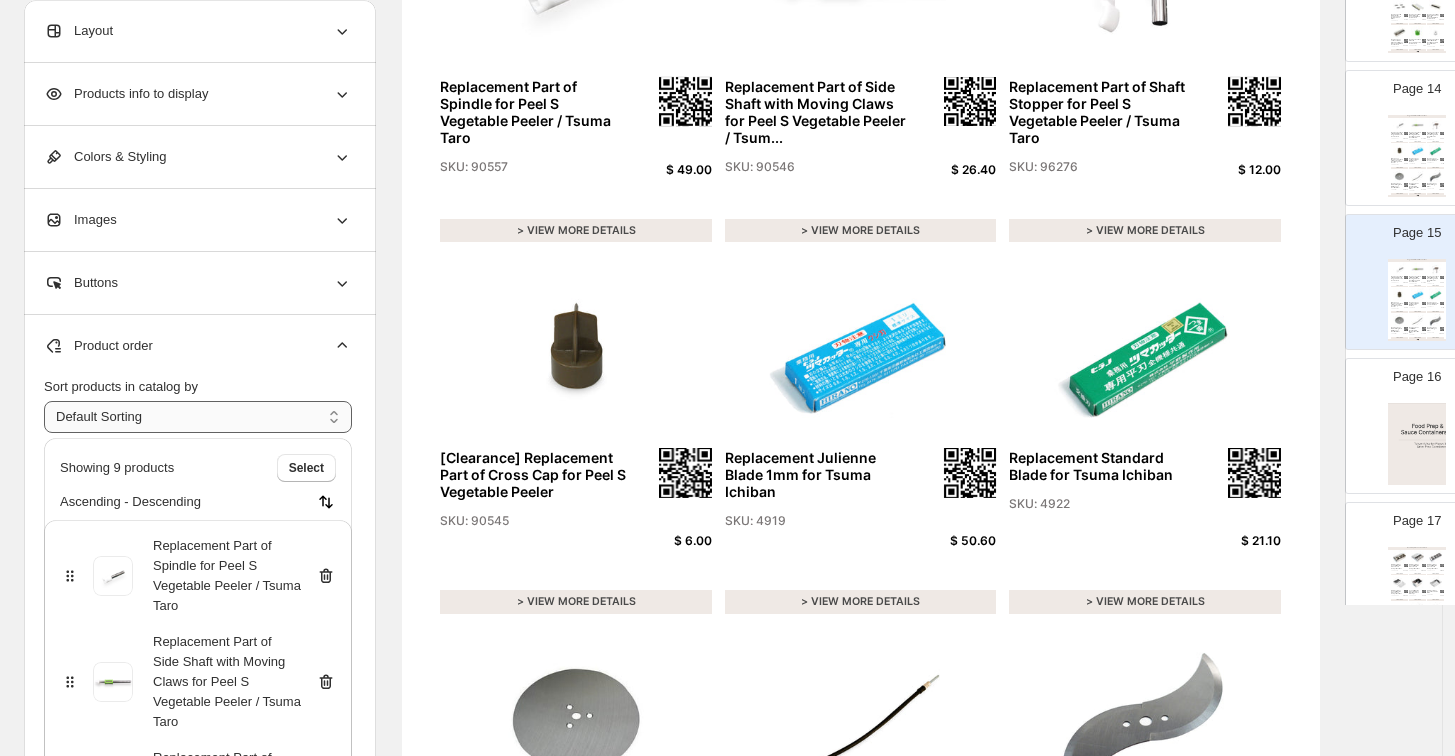 scroll, scrollTop: 333, scrollLeft: 0, axis: vertical 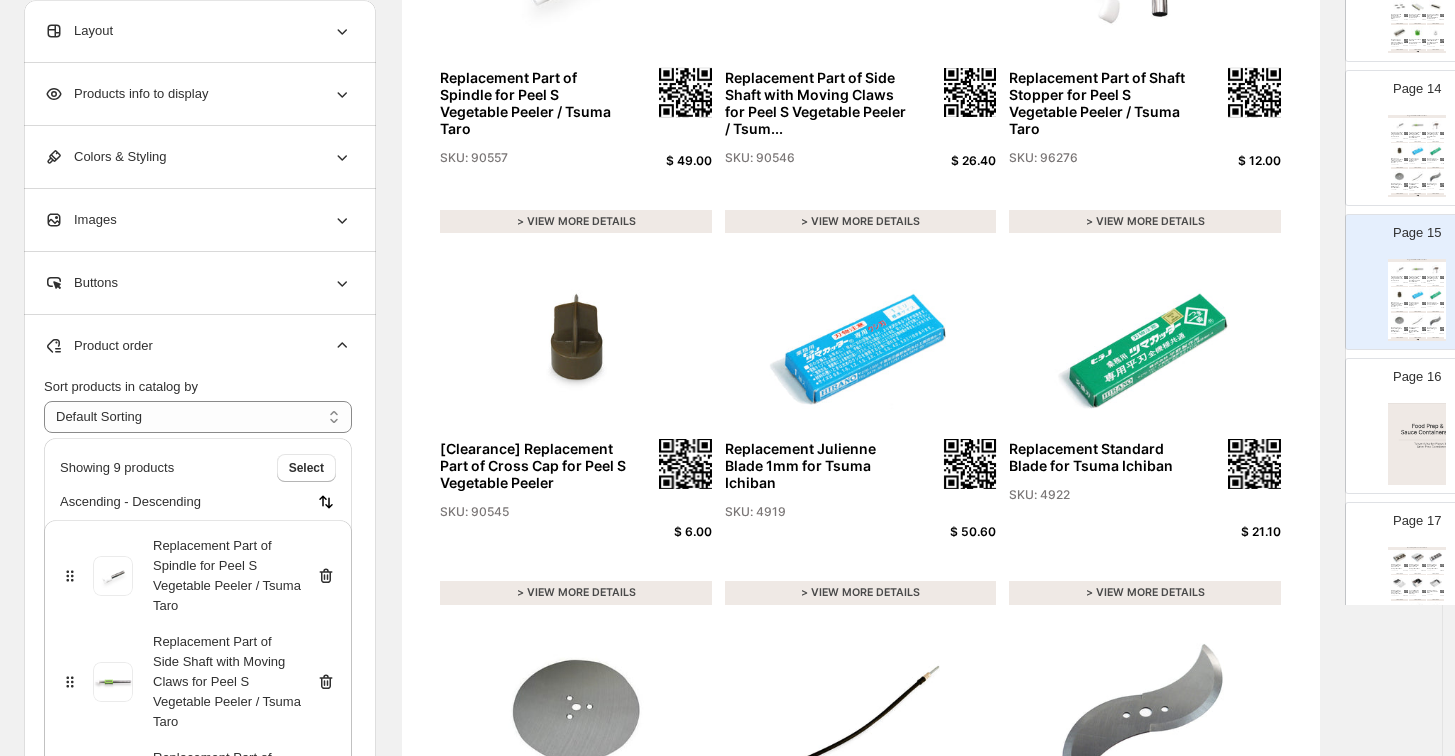 click 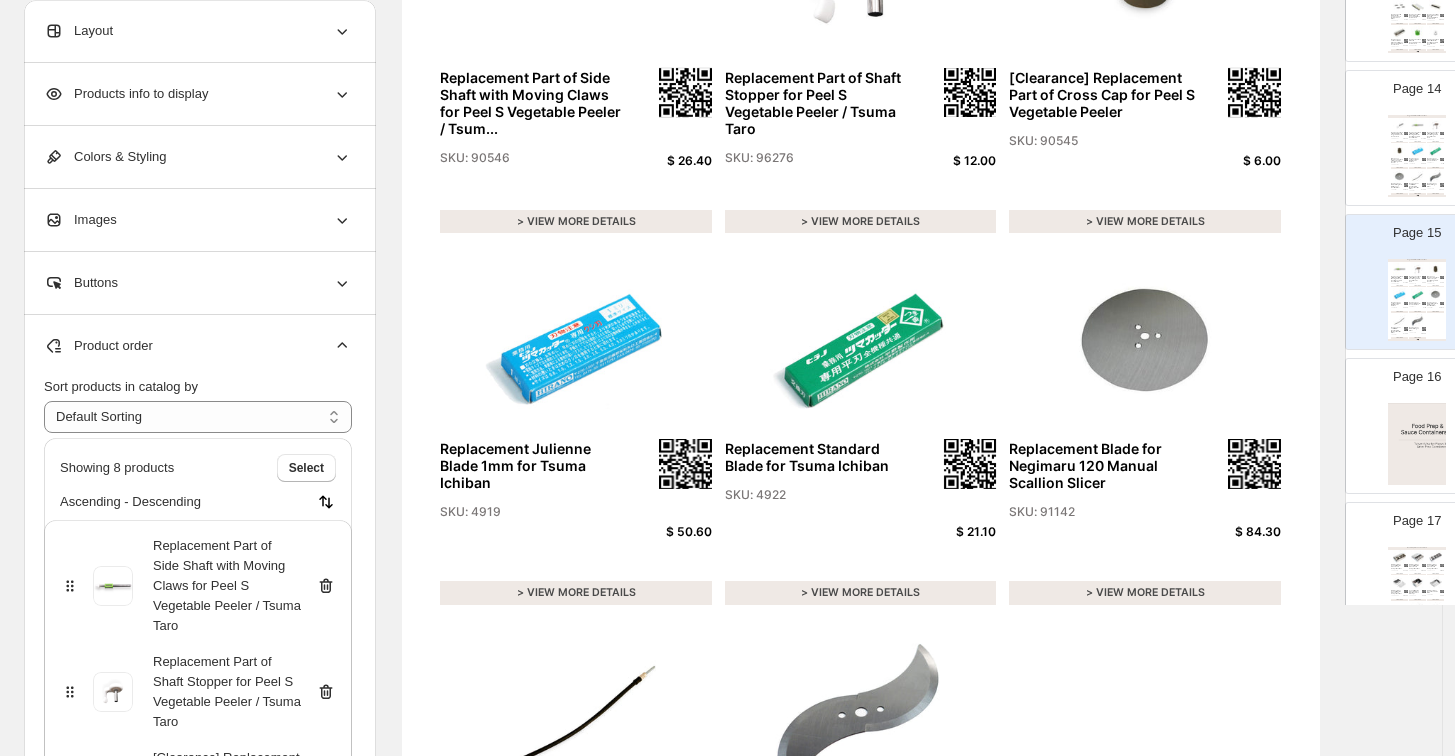 click 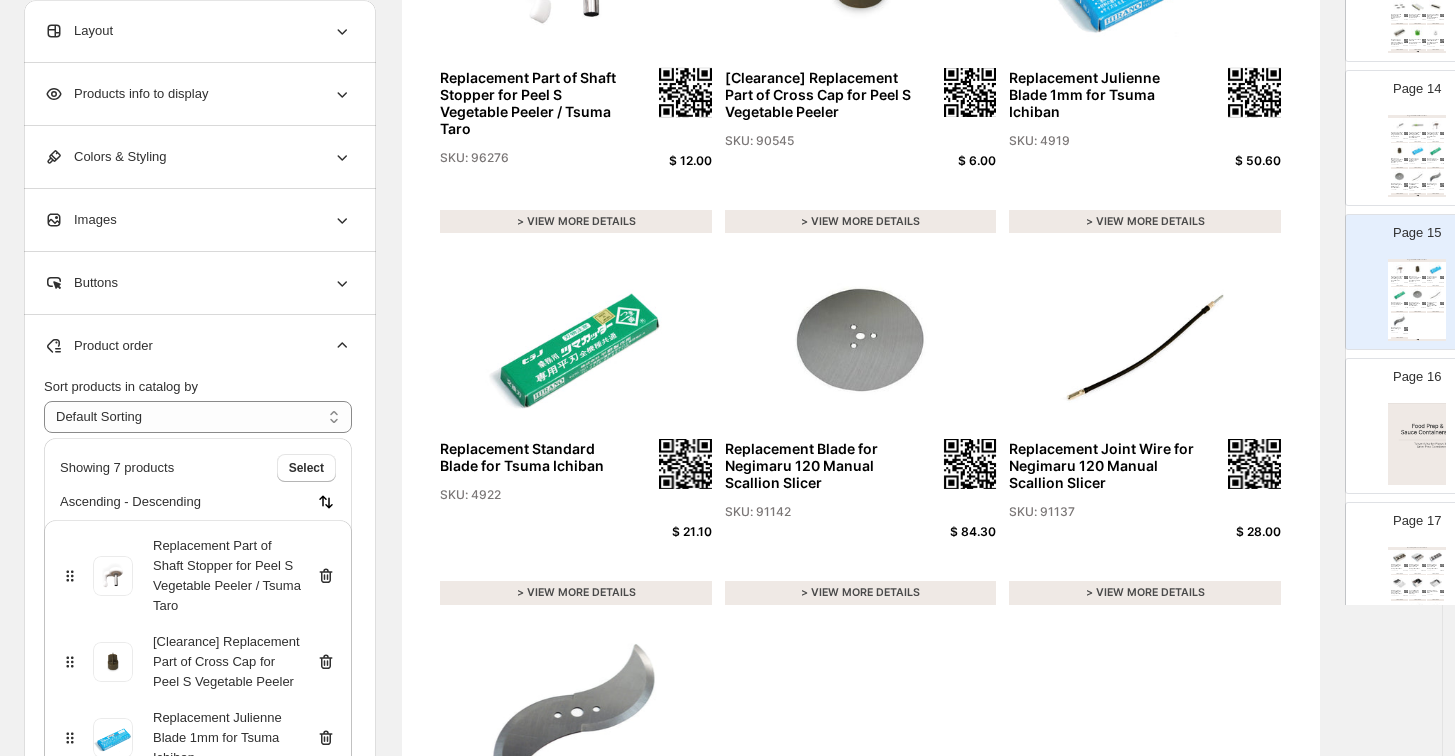 click 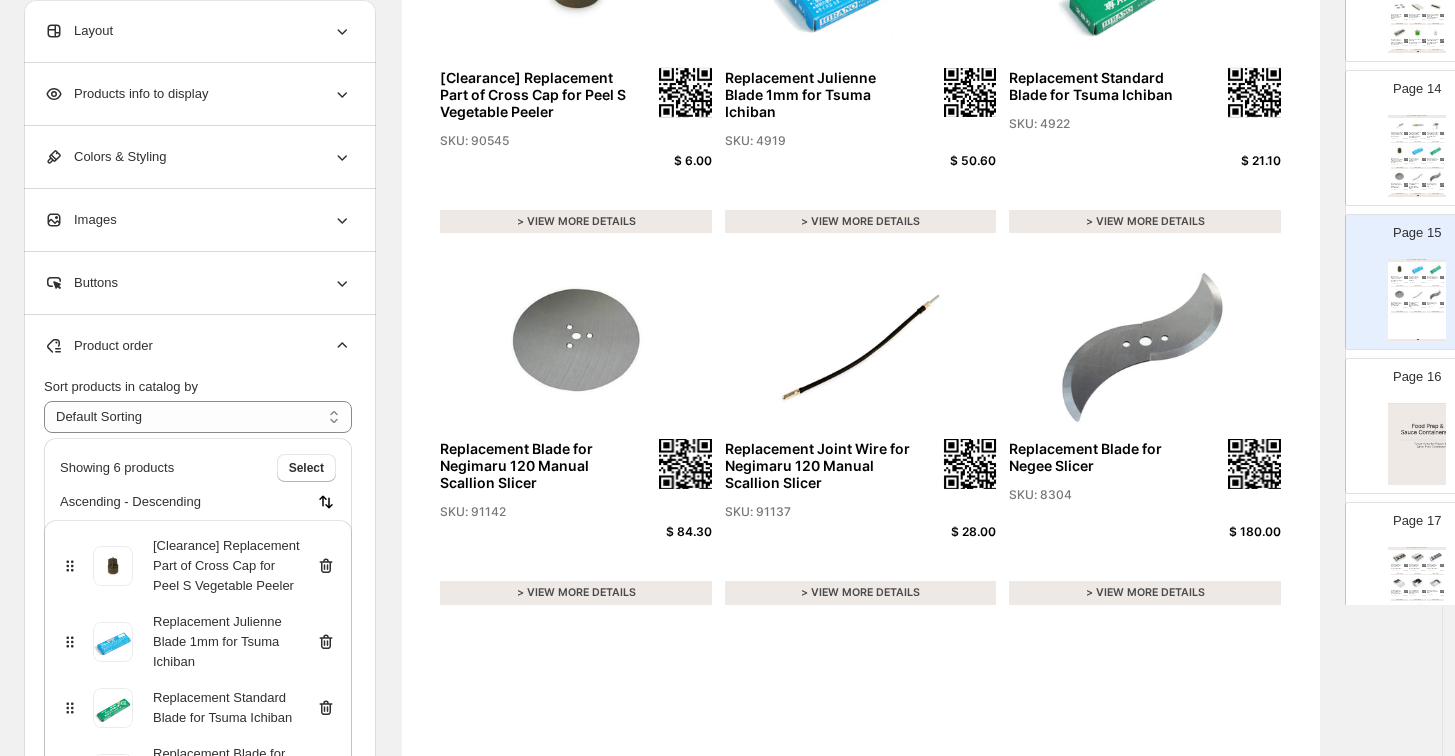 click 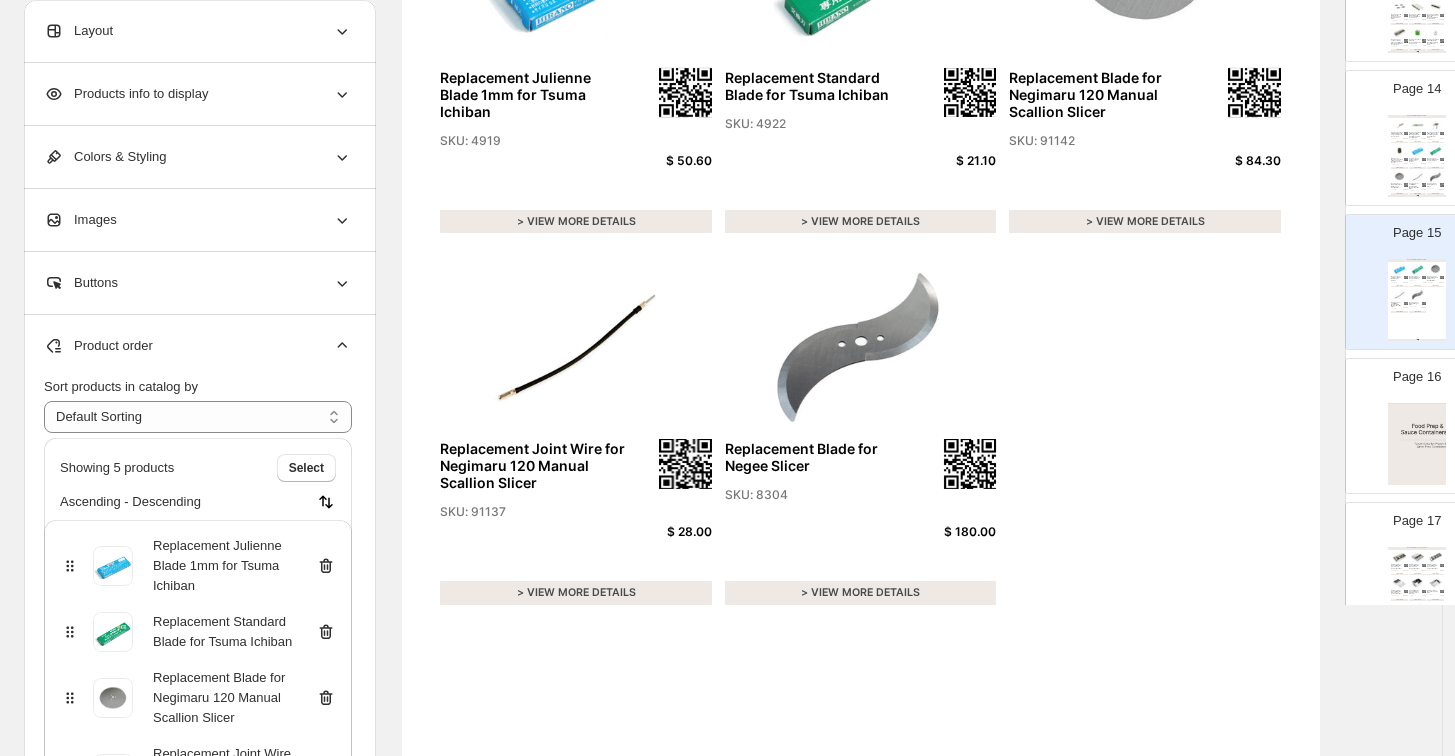click 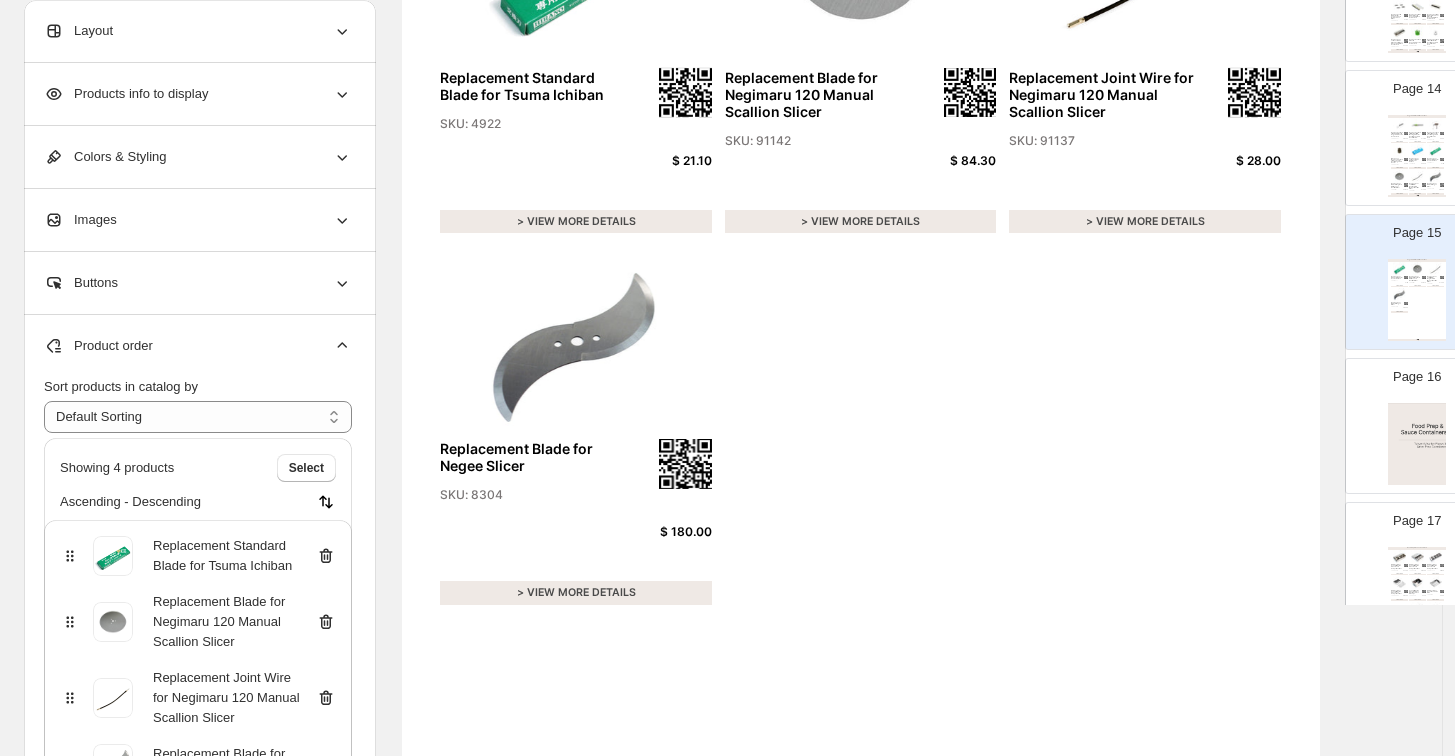 click 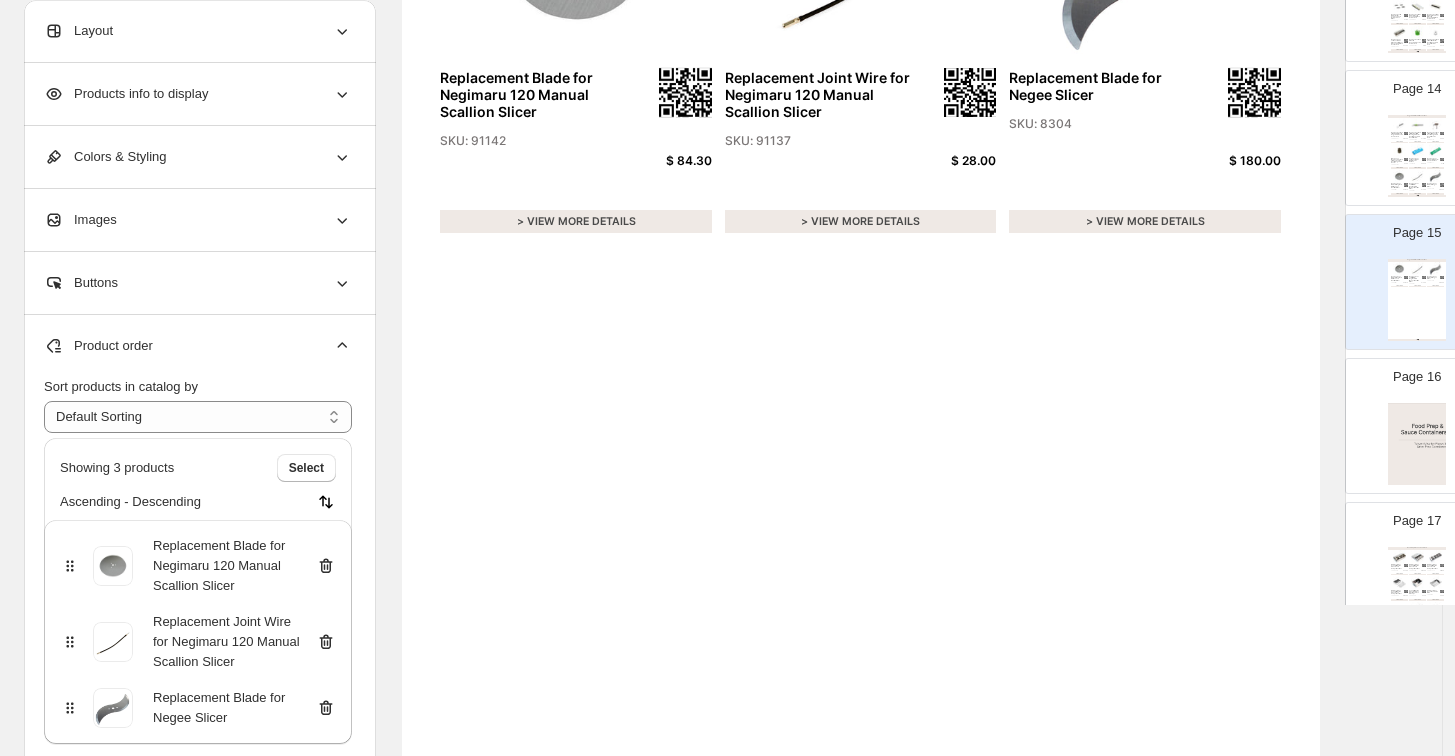 click on "> VIEW MORE DETAILS" at bounding box center (1417, 143) 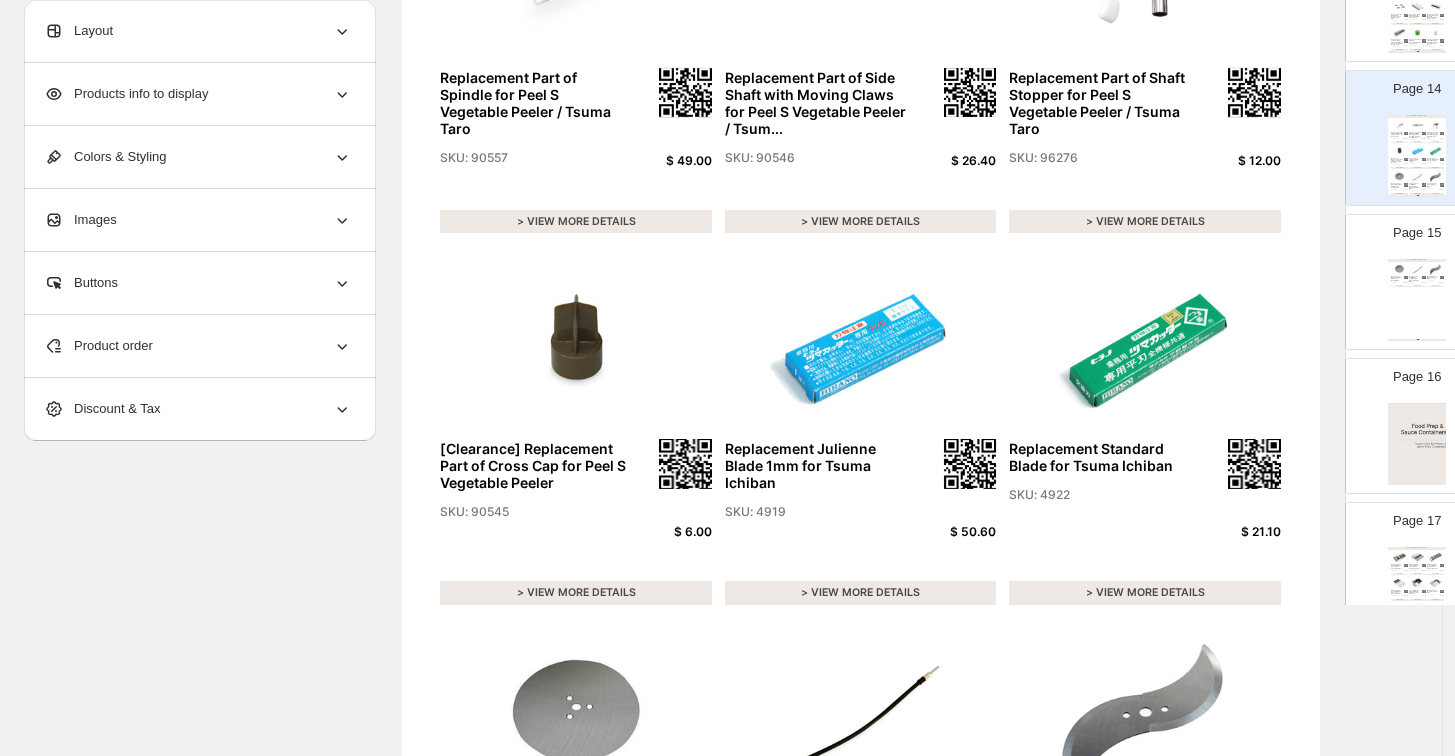 click 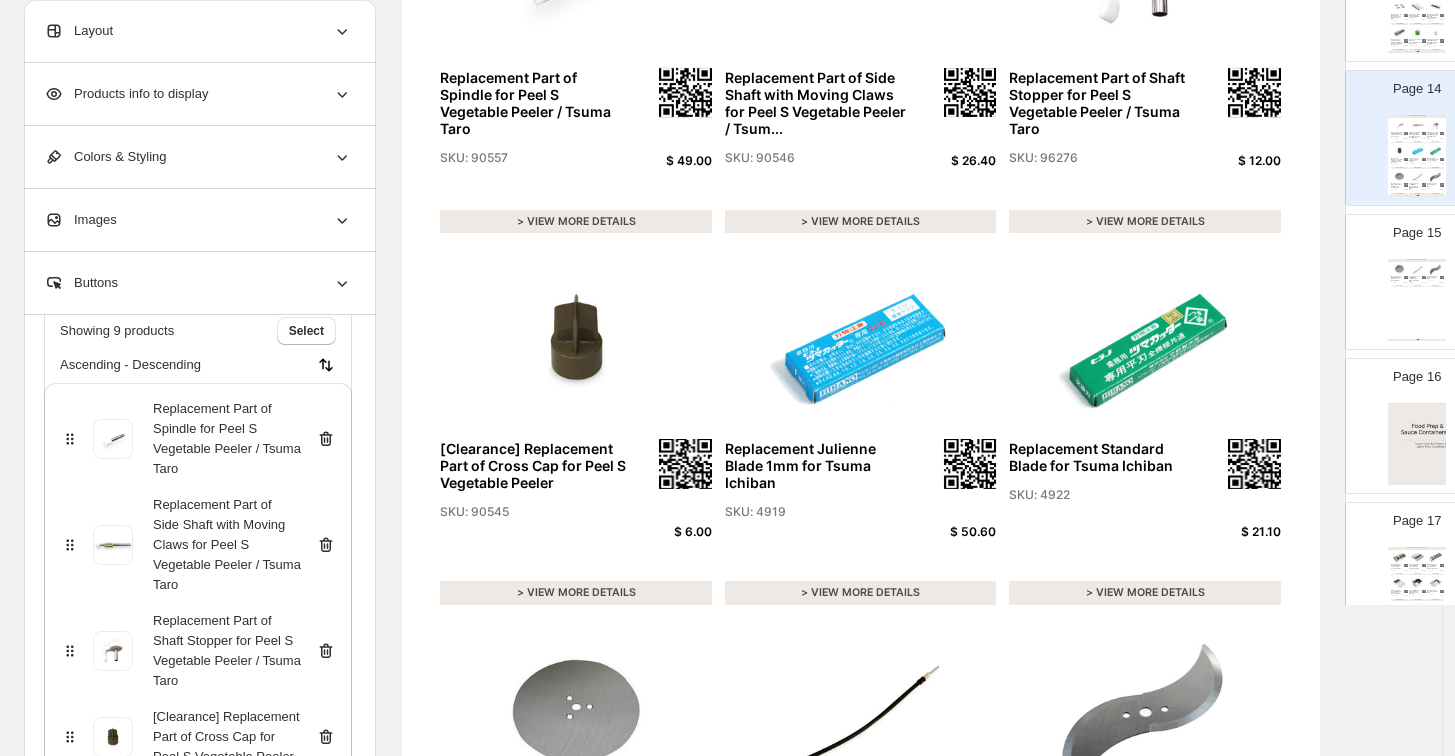 scroll, scrollTop: 540, scrollLeft: 0, axis: vertical 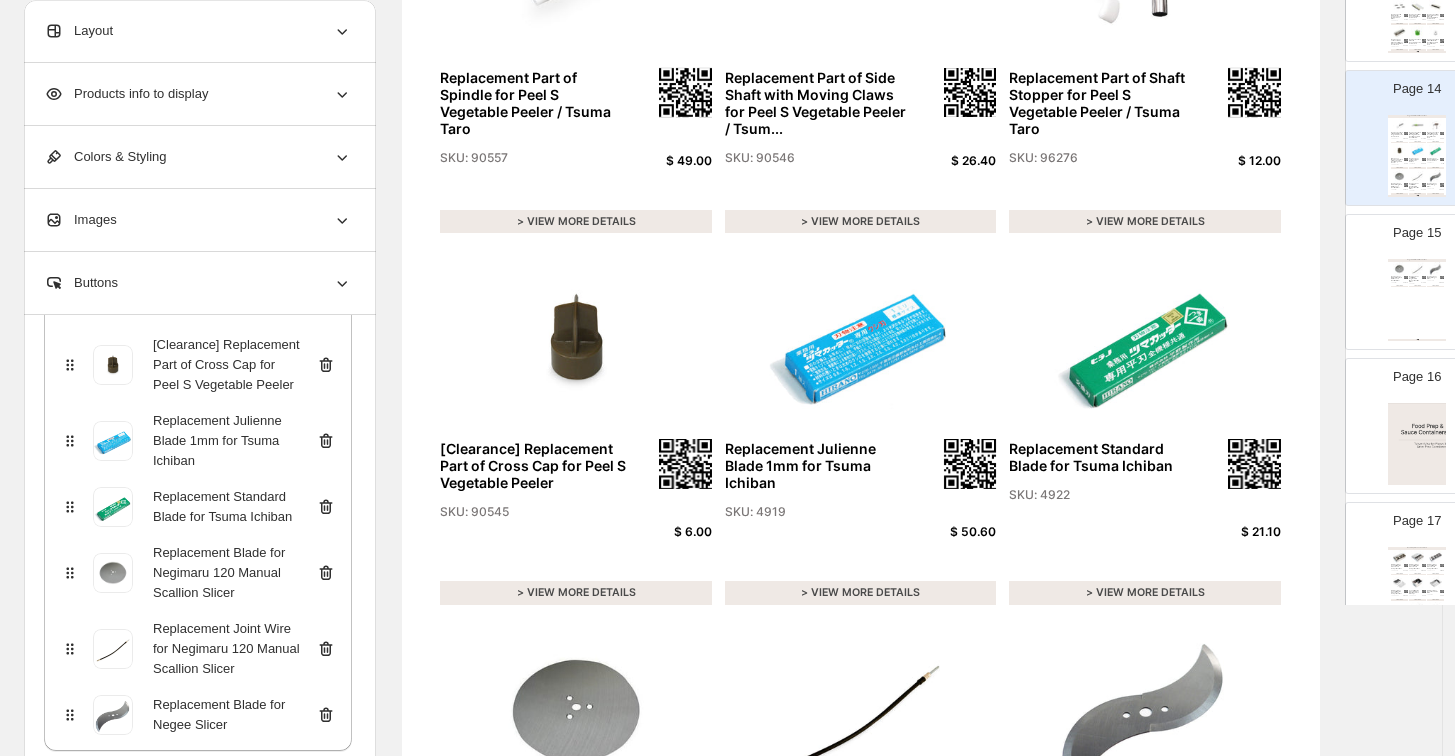click 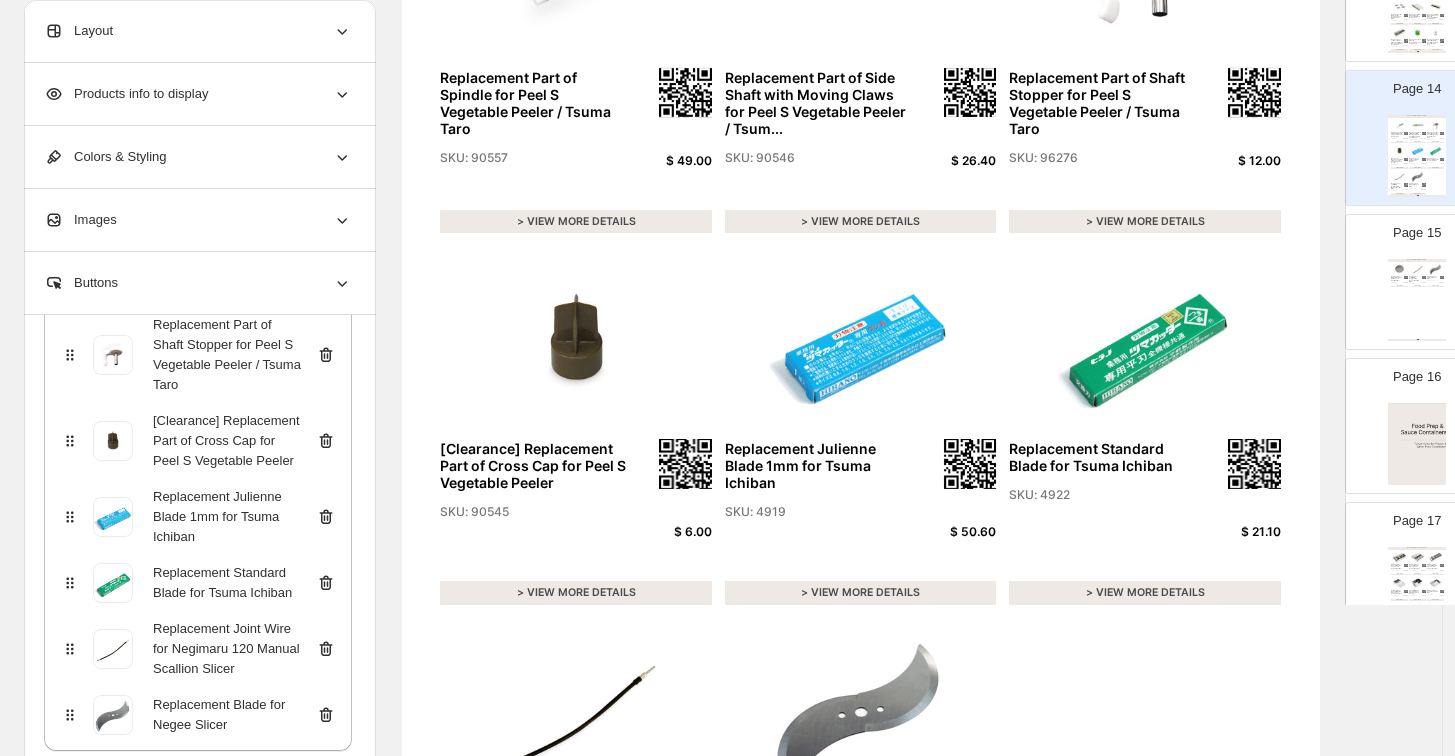scroll, scrollTop: 464, scrollLeft: 0, axis: vertical 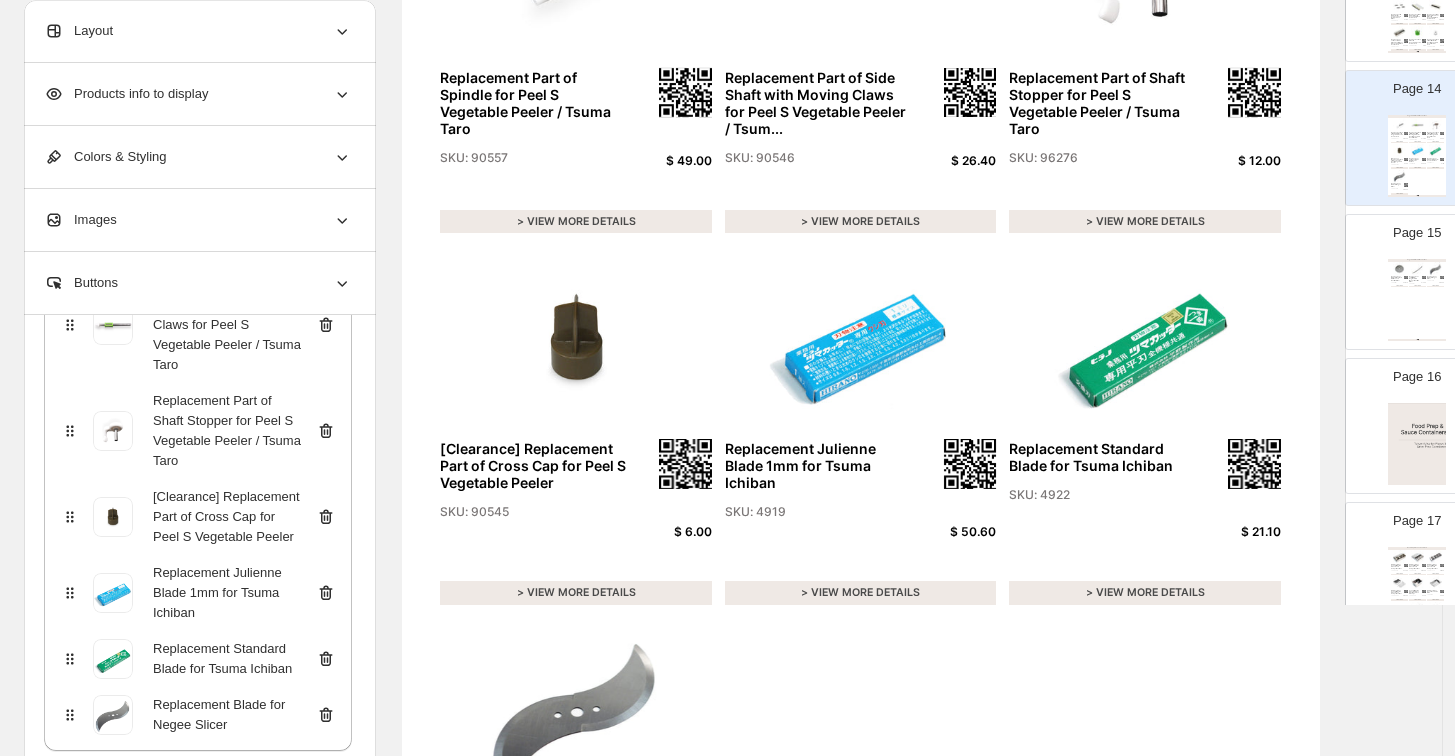 click 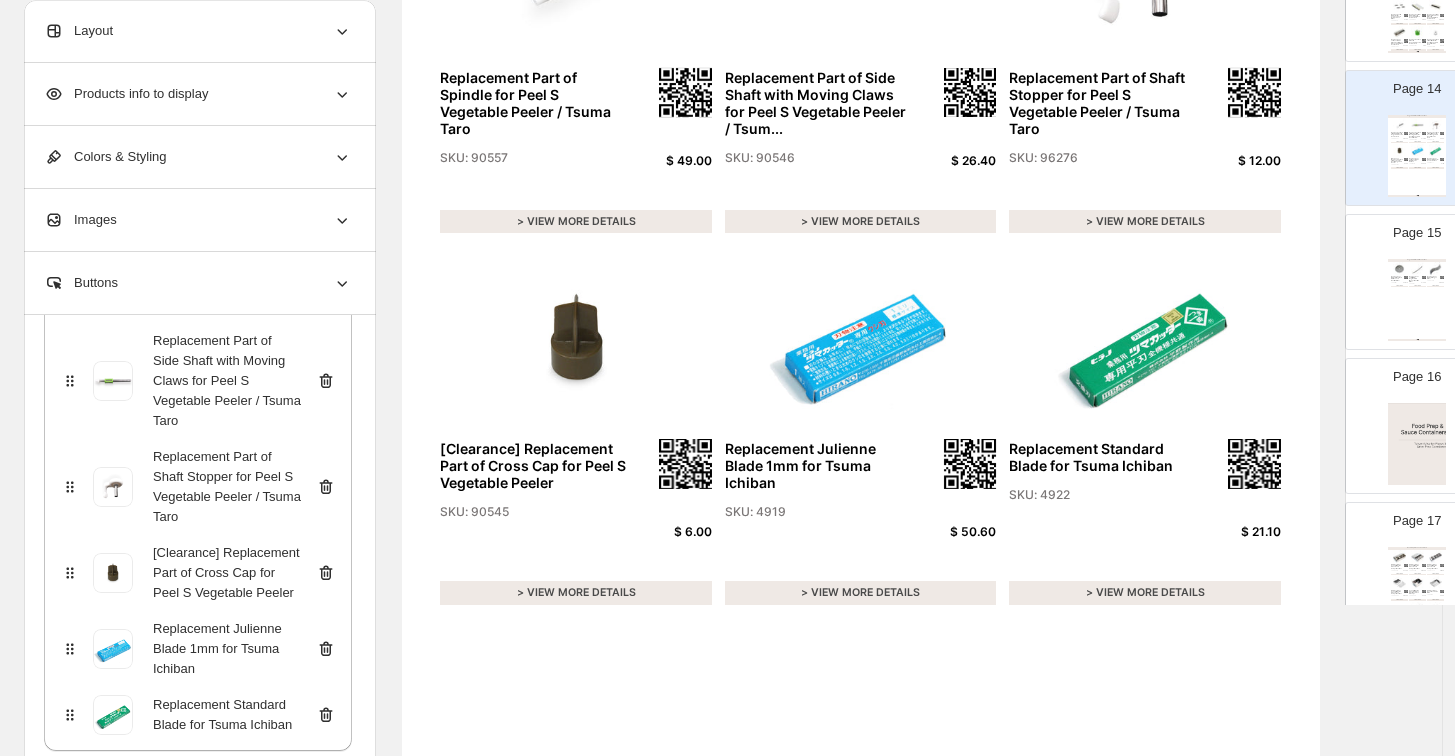 scroll, scrollTop: 332, scrollLeft: 0, axis: vertical 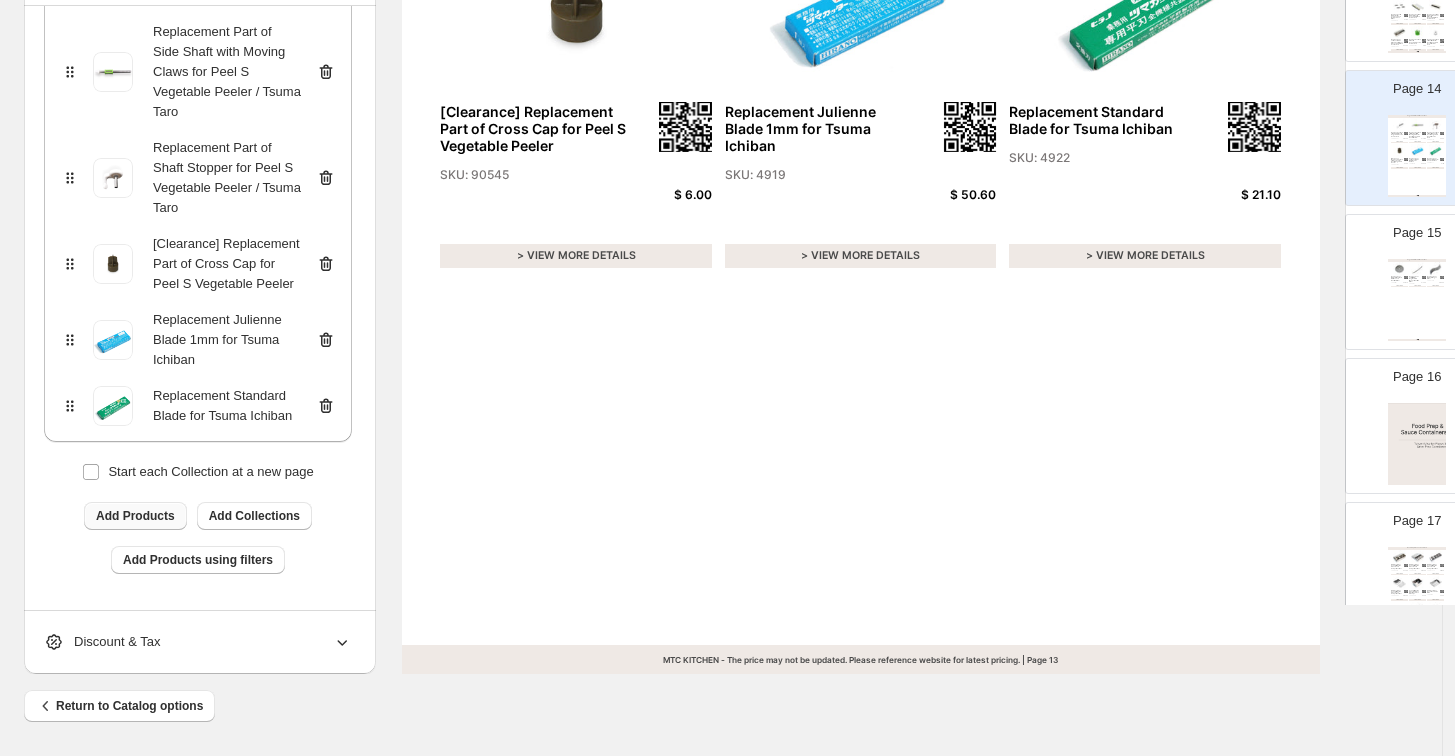 click on "Add Products" at bounding box center [135, 516] 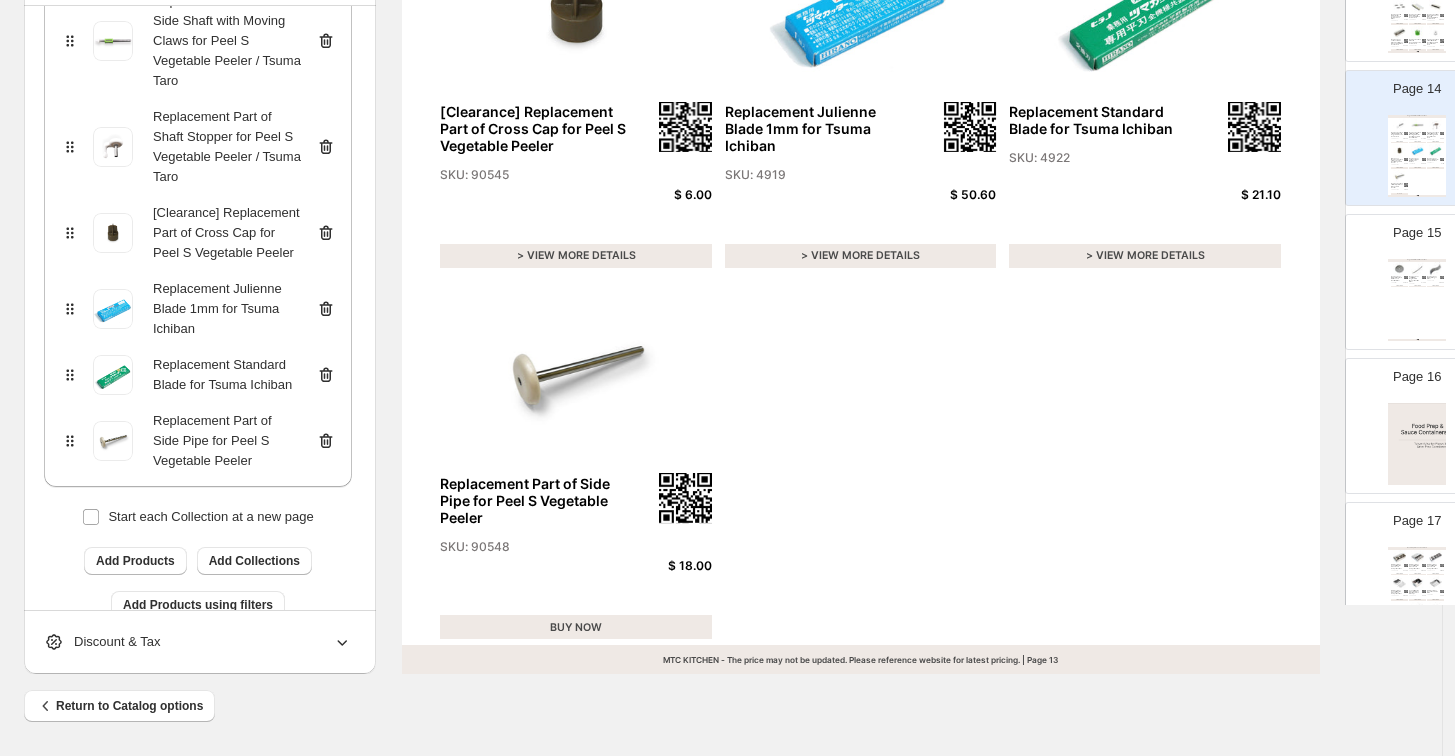 scroll, scrollTop: 334, scrollLeft: 0, axis: vertical 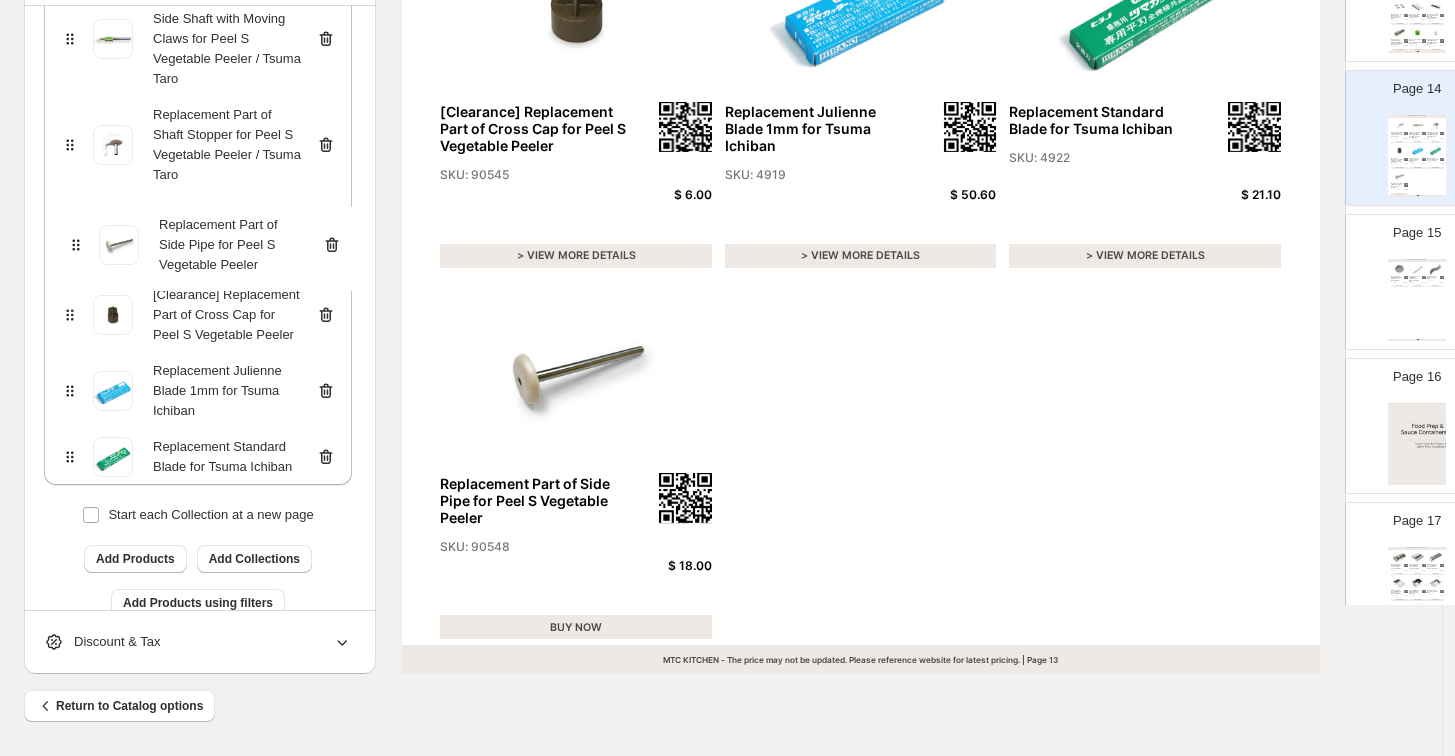 drag, startPoint x: 69, startPoint y: 473, endPoint x: 76, endPoint y: 240, distance: 233.10513 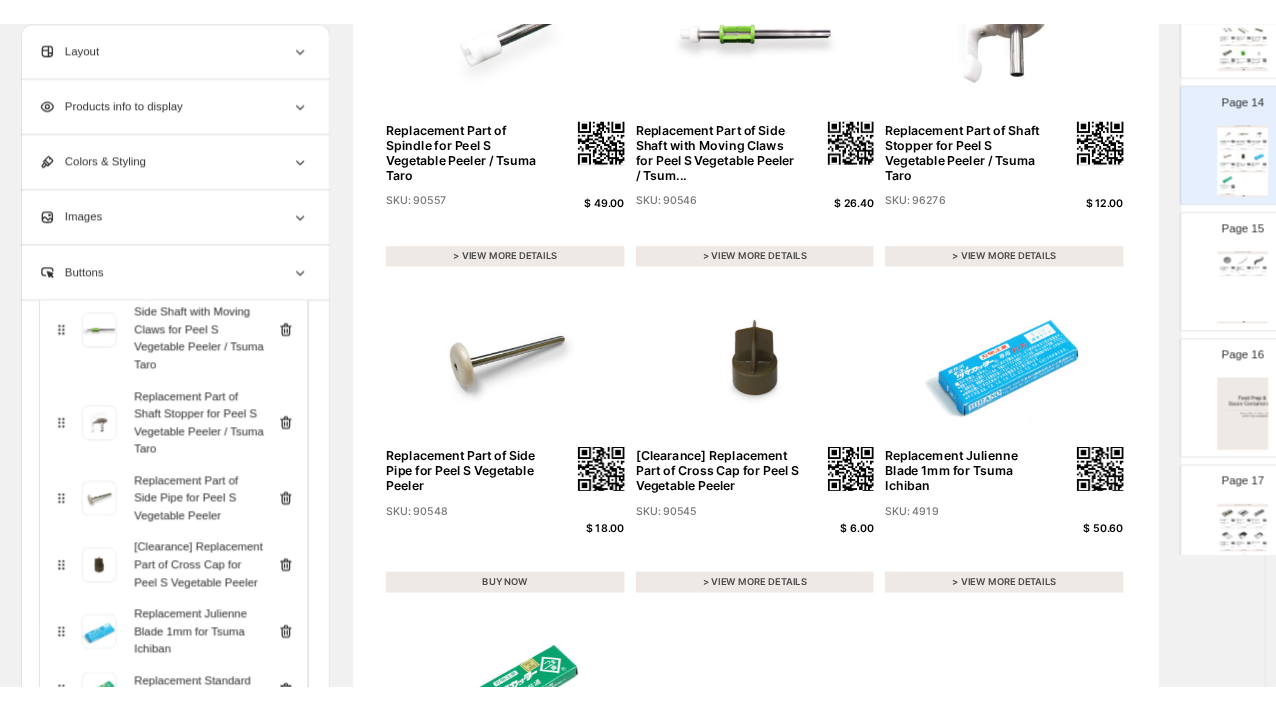 scroll, scrollTop: 336, scrollLeft: 0, axis: vertical 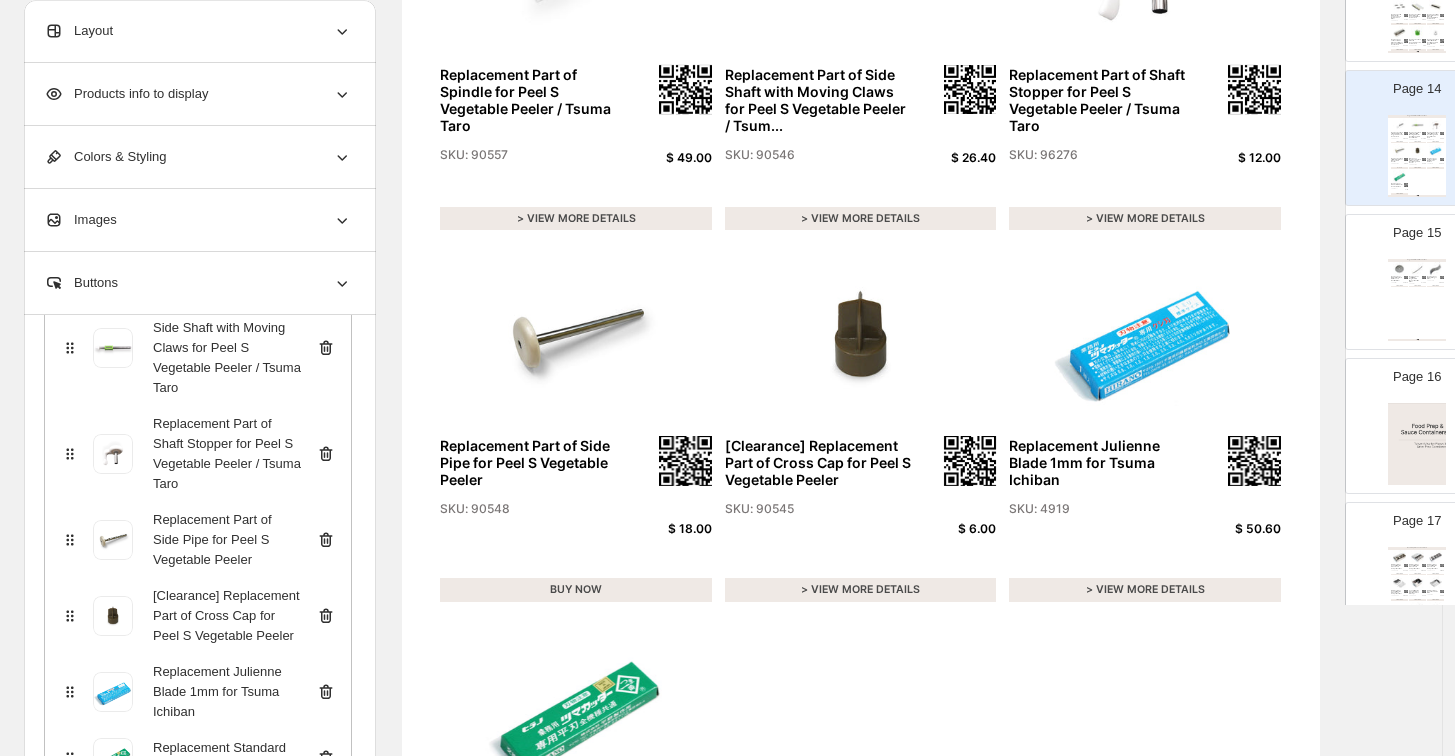 click on "BUY NOW" at bounding box center [576, 590] 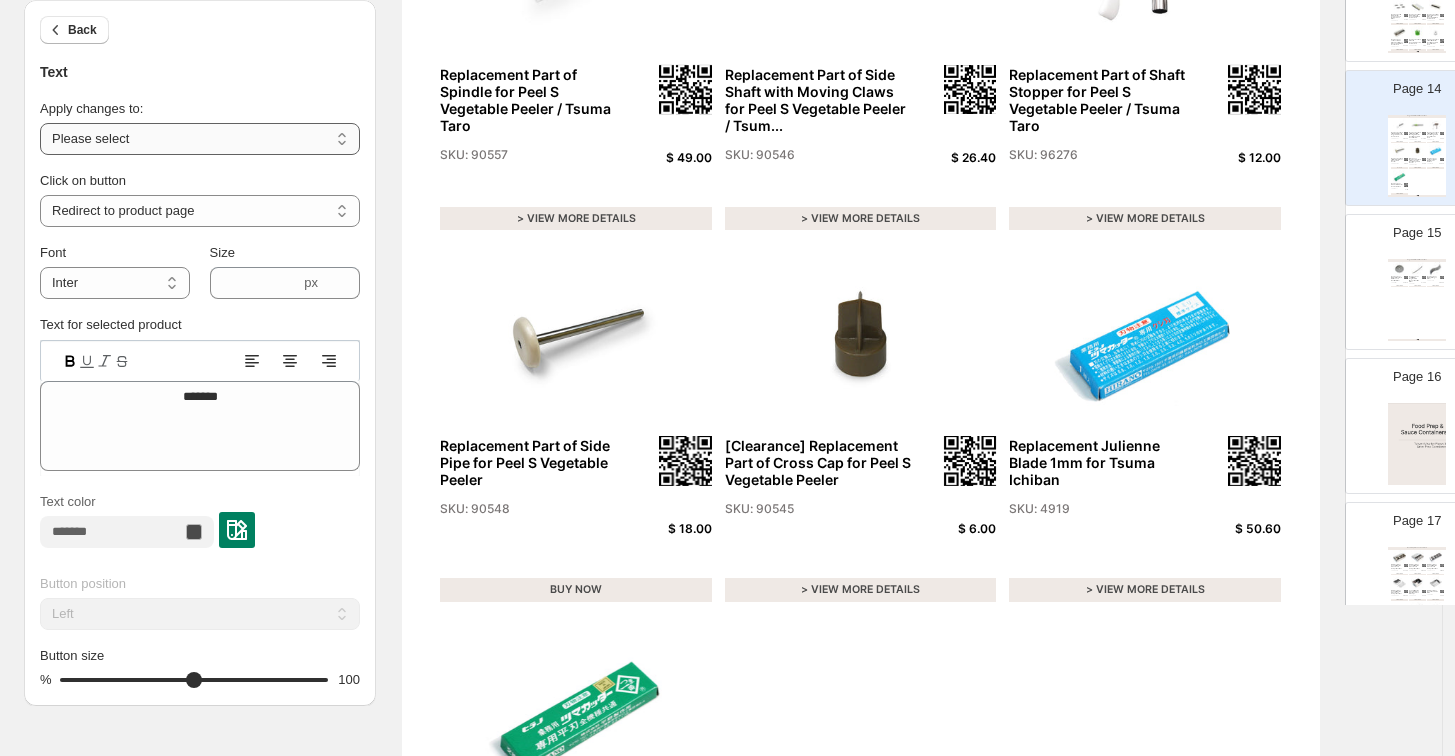 click on "**********" at bounding box center (200, 139) 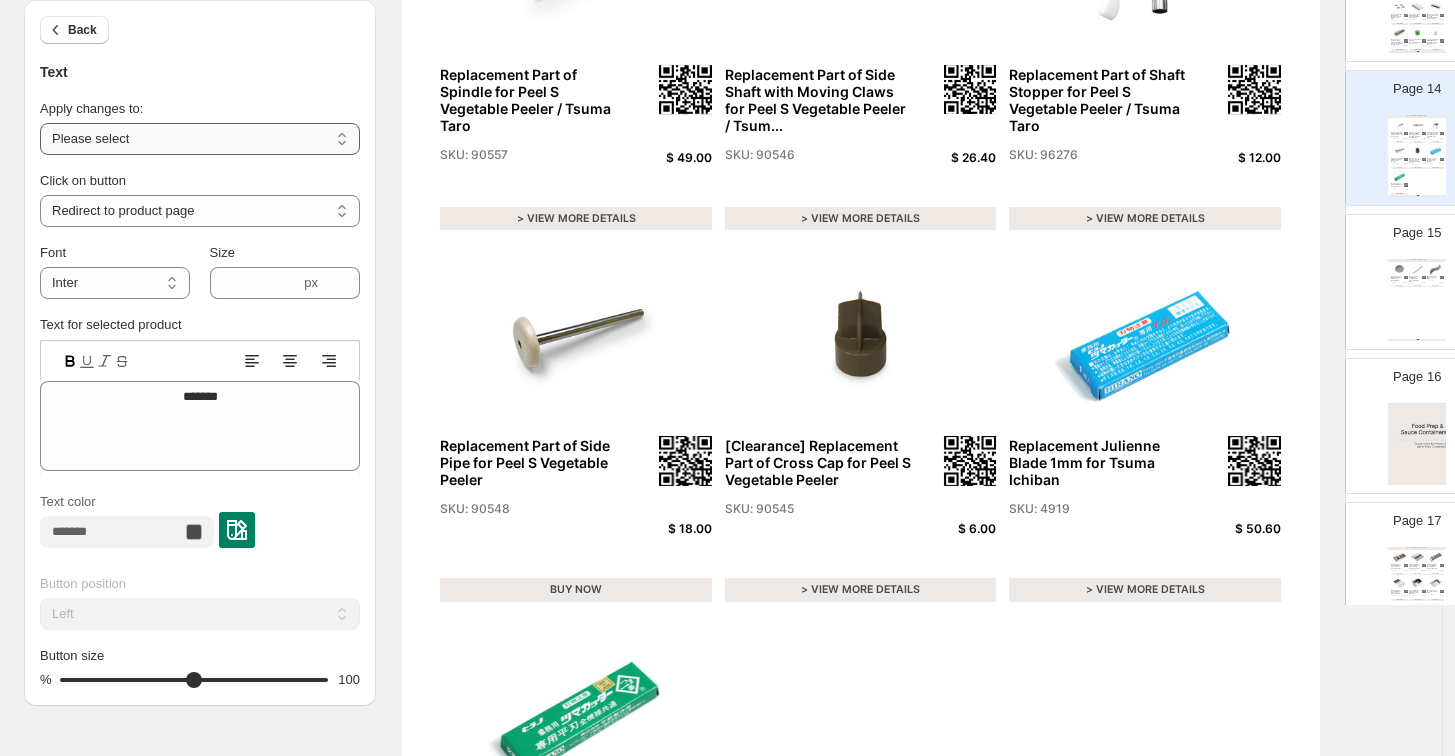 click on "**********" at bounding box center [200, 139] 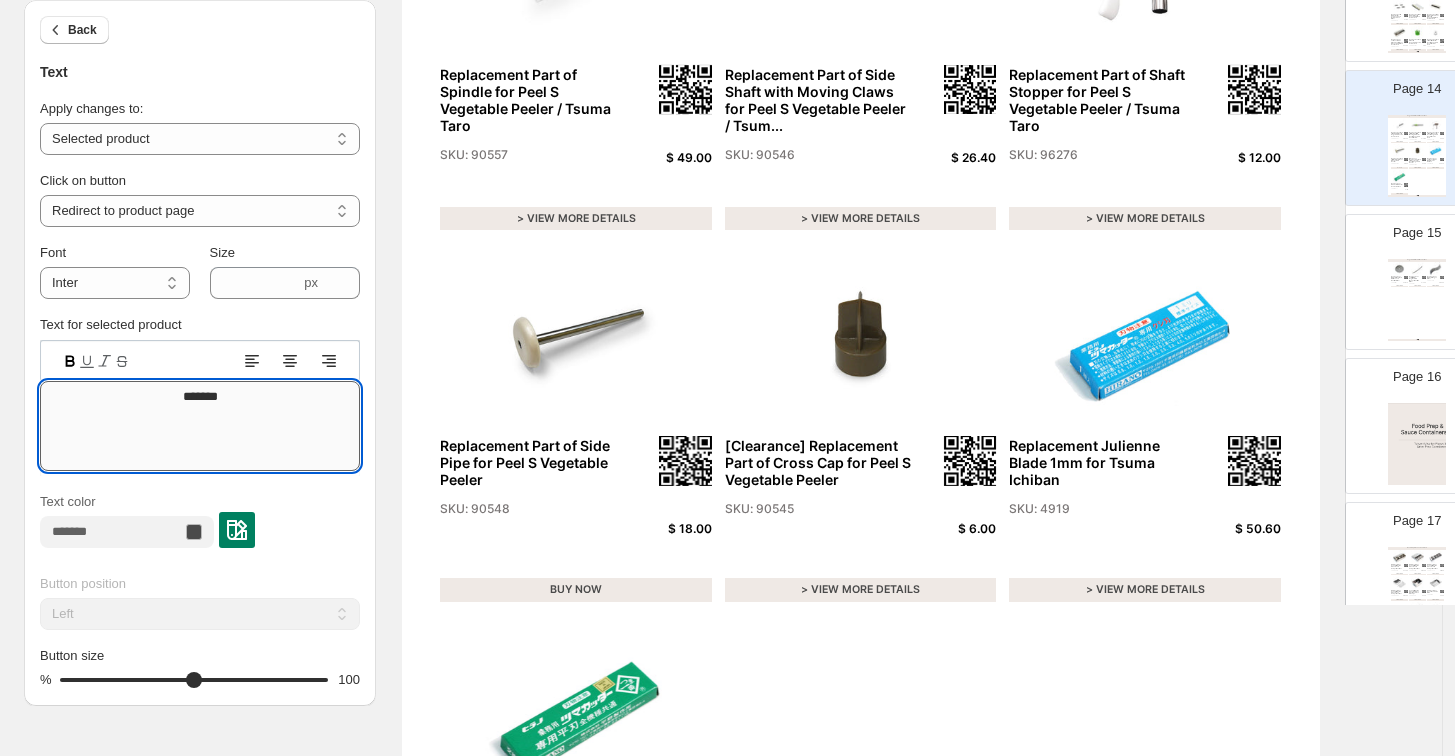 drag, startPoint x: 248, startPoint y: 393, endPoint x: 49, endPoint y: 382, distance: 199.30379 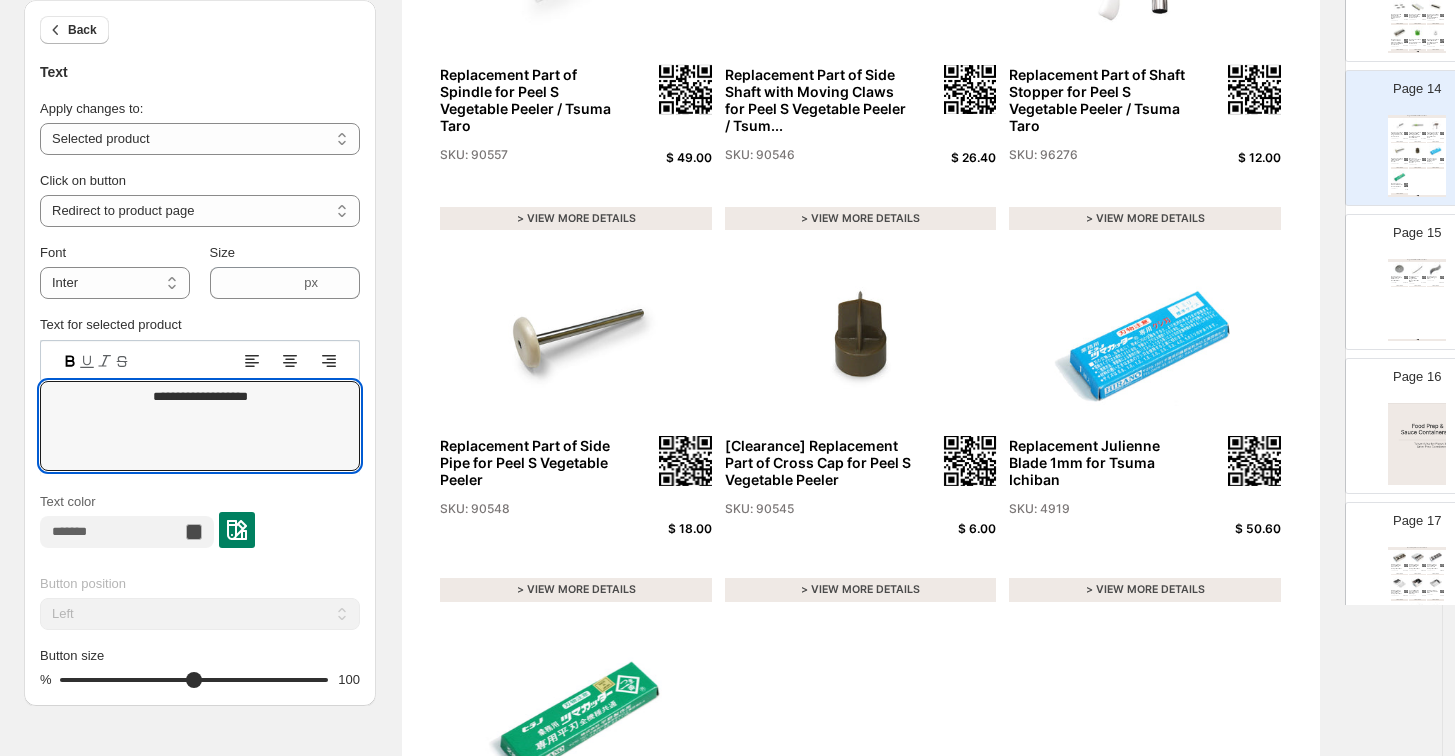 type on "**********" 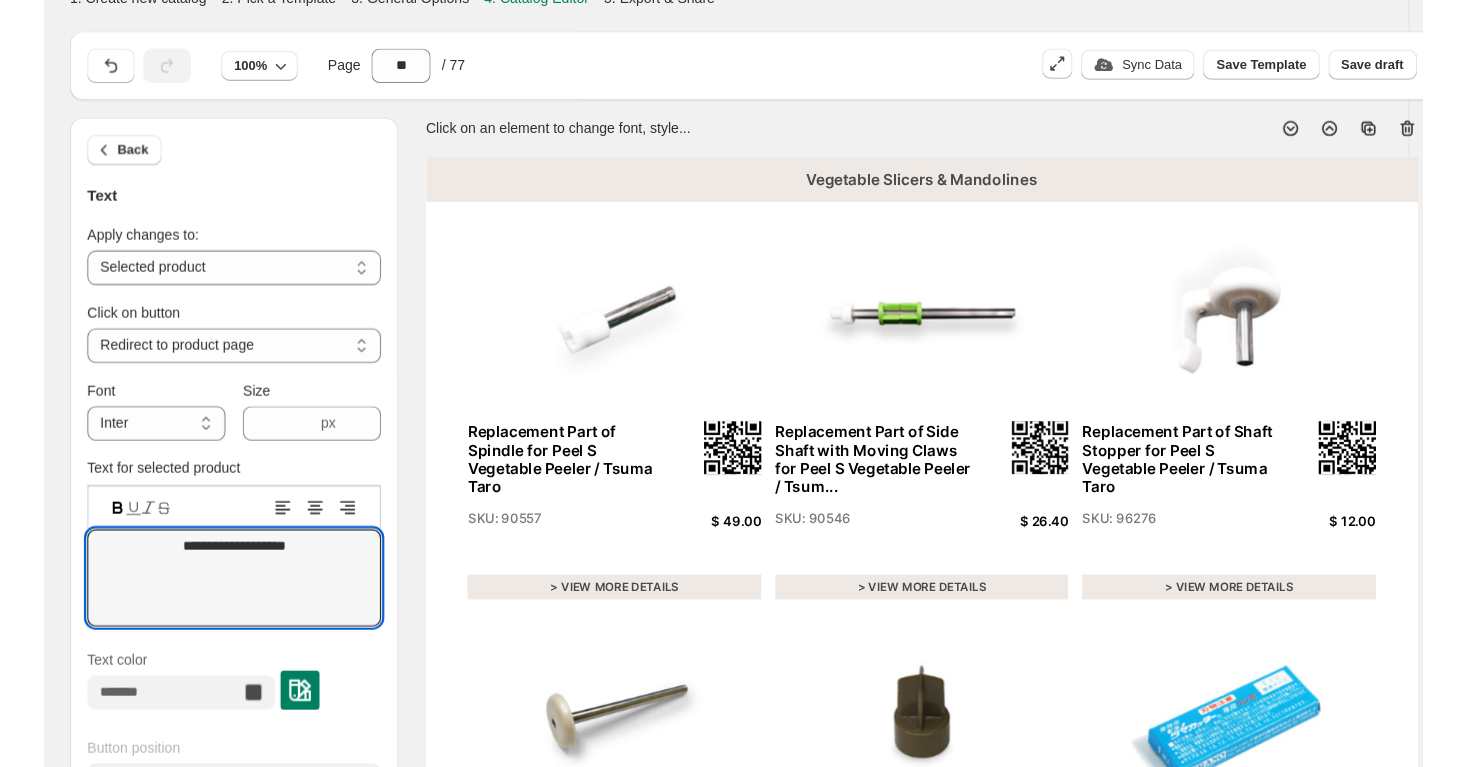 scroll, scrollTop: 0, scrollLeft: 0, axis: both 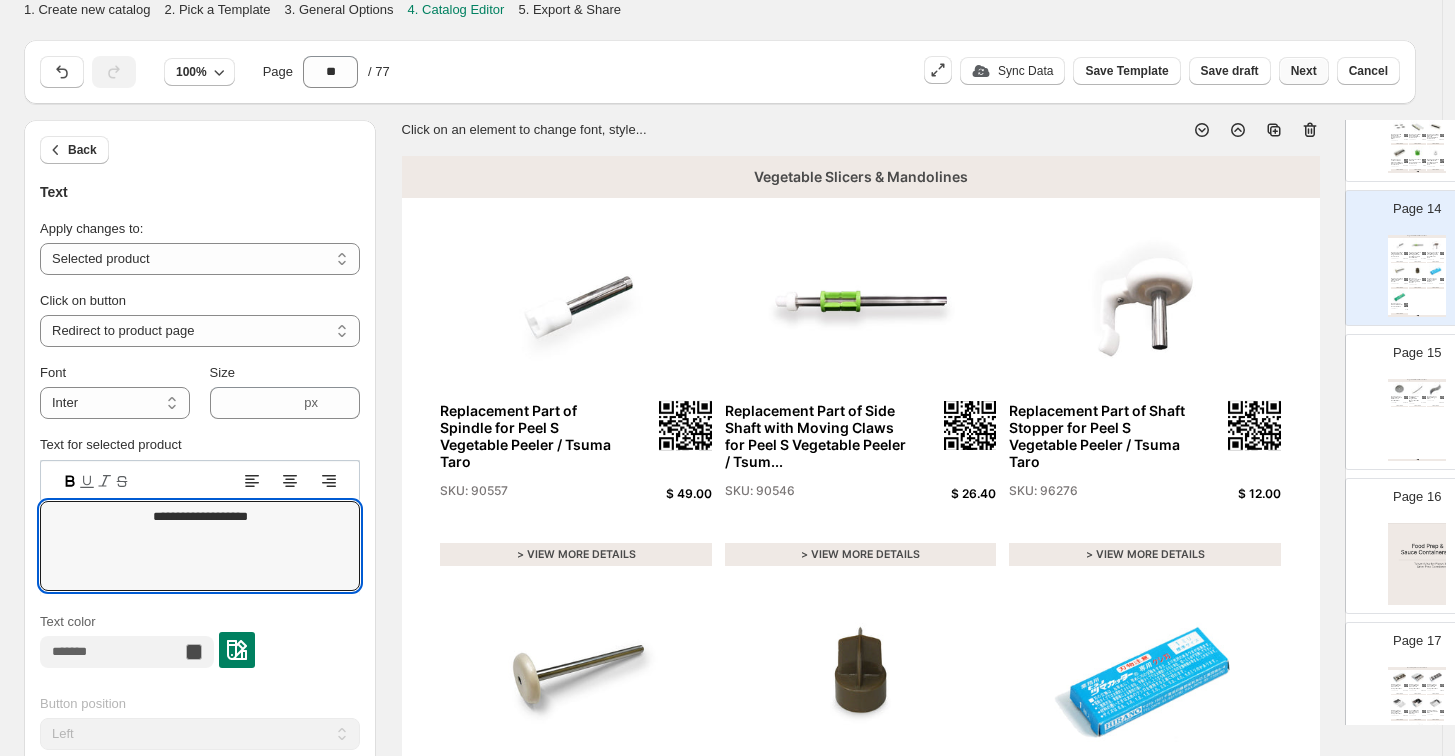 click on "Next" at bounding box center [1304, 71] 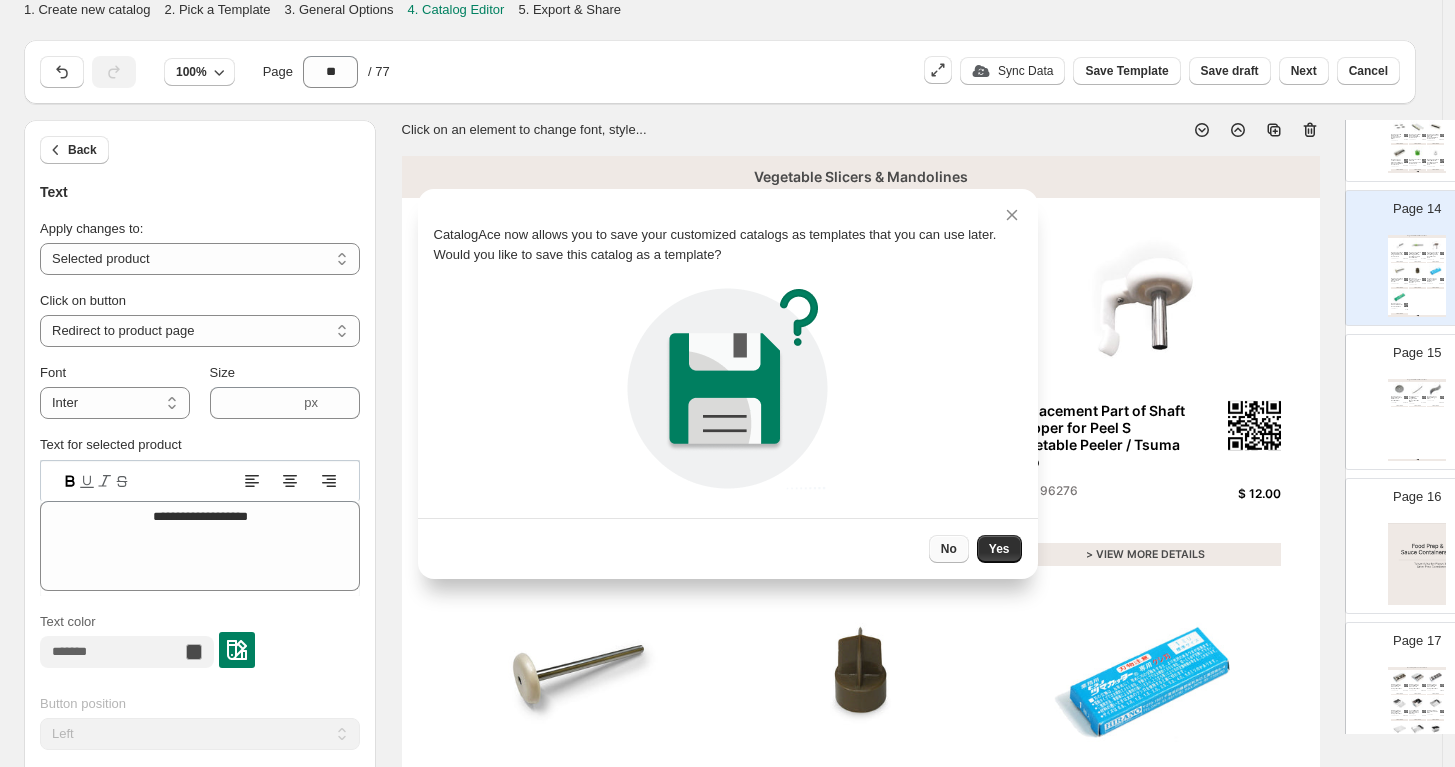 click on "No" at bounding box center (949, 549) 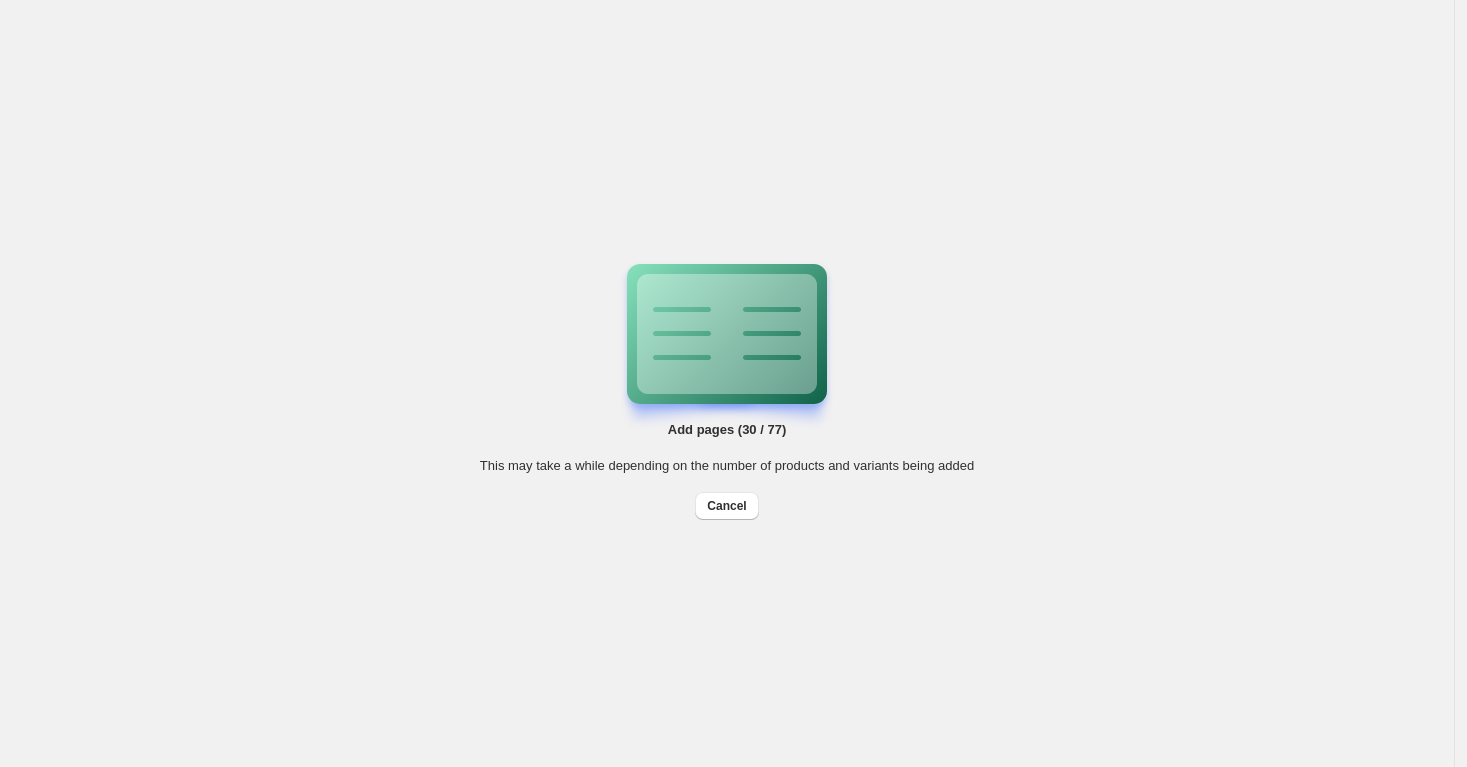 click on "Add pages (30 / 77) This may take a while depending on the number of products and variants being added Cancel Billing Help Center Get Support Suggestion box" at bounding box center [727, 383] 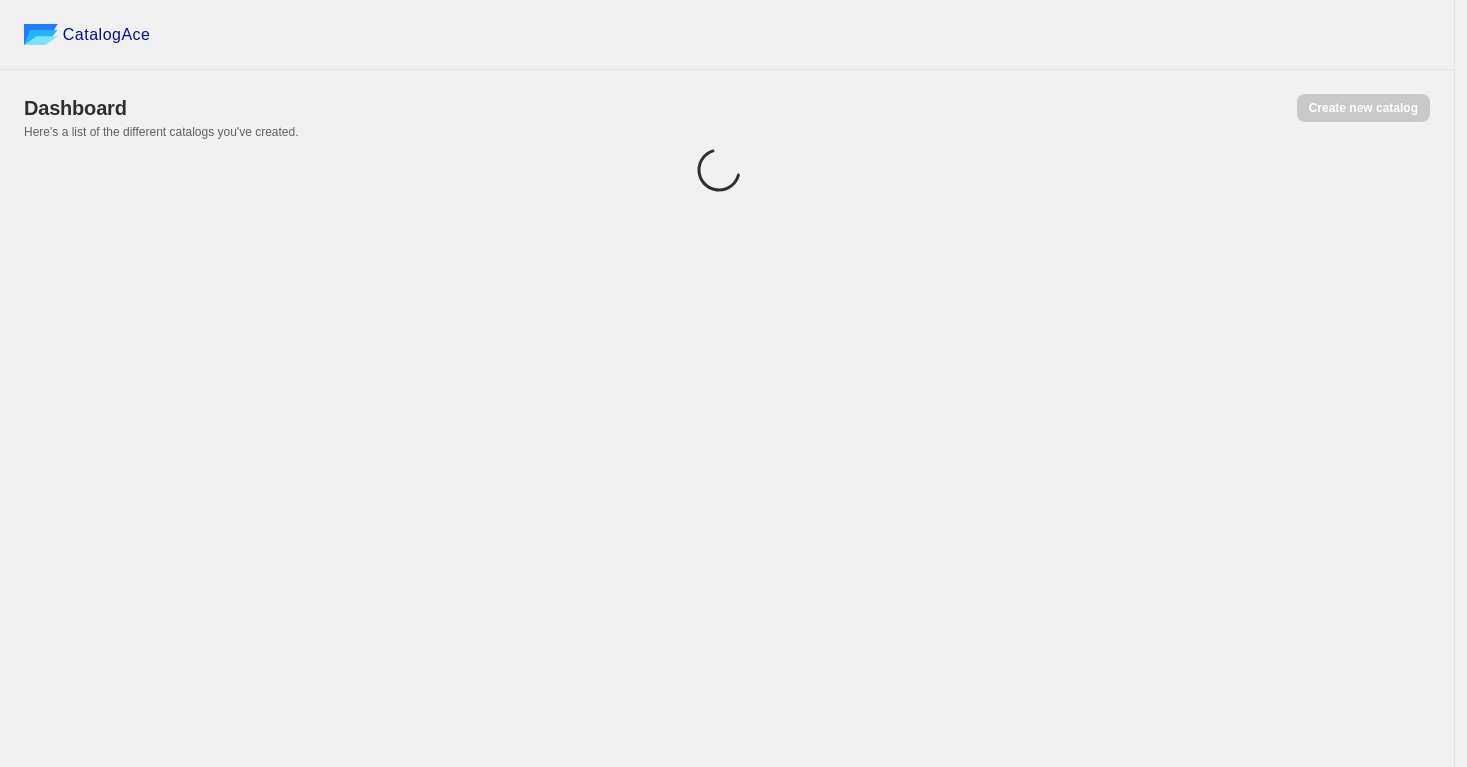 scroll, scrollTop: 0, scrollLeft: 0, axis: both 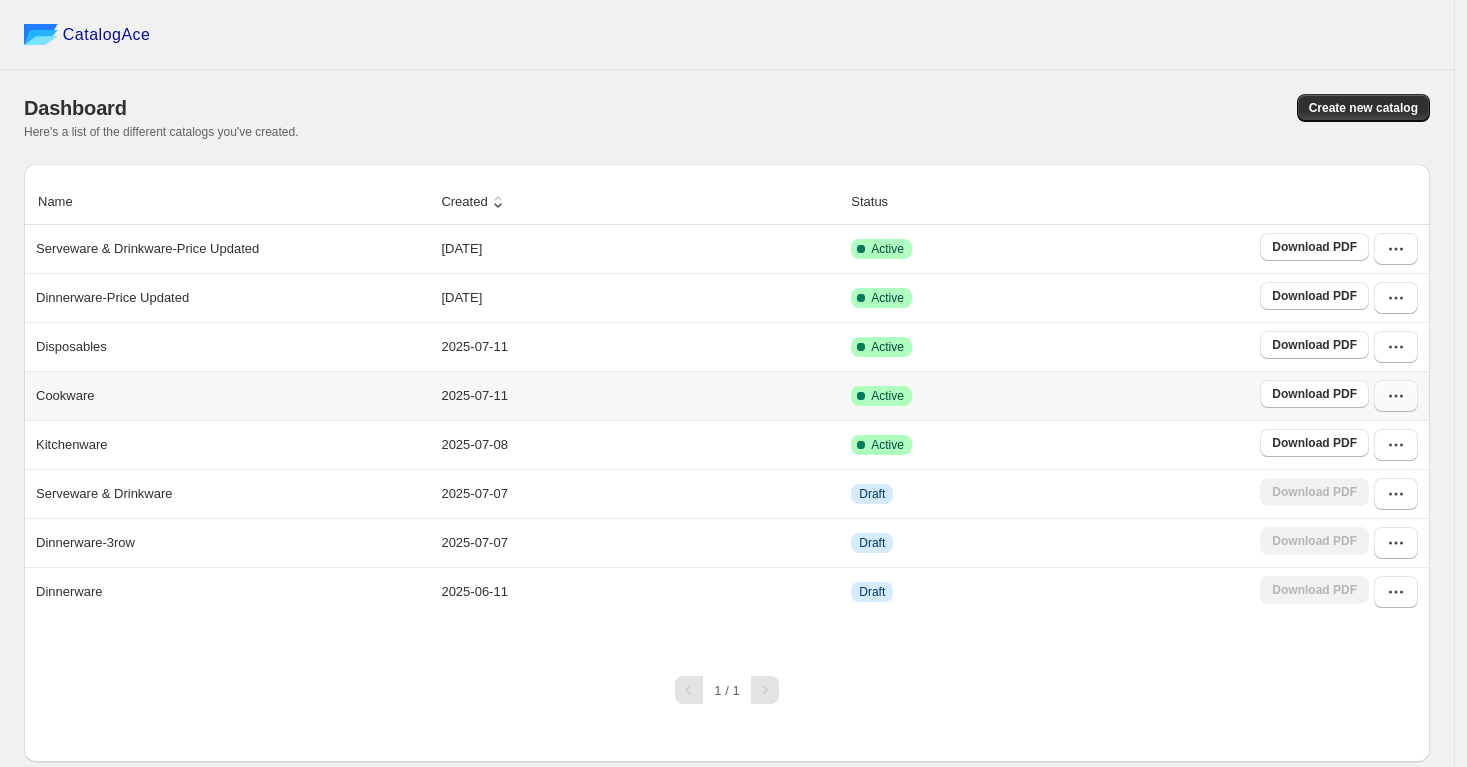 click 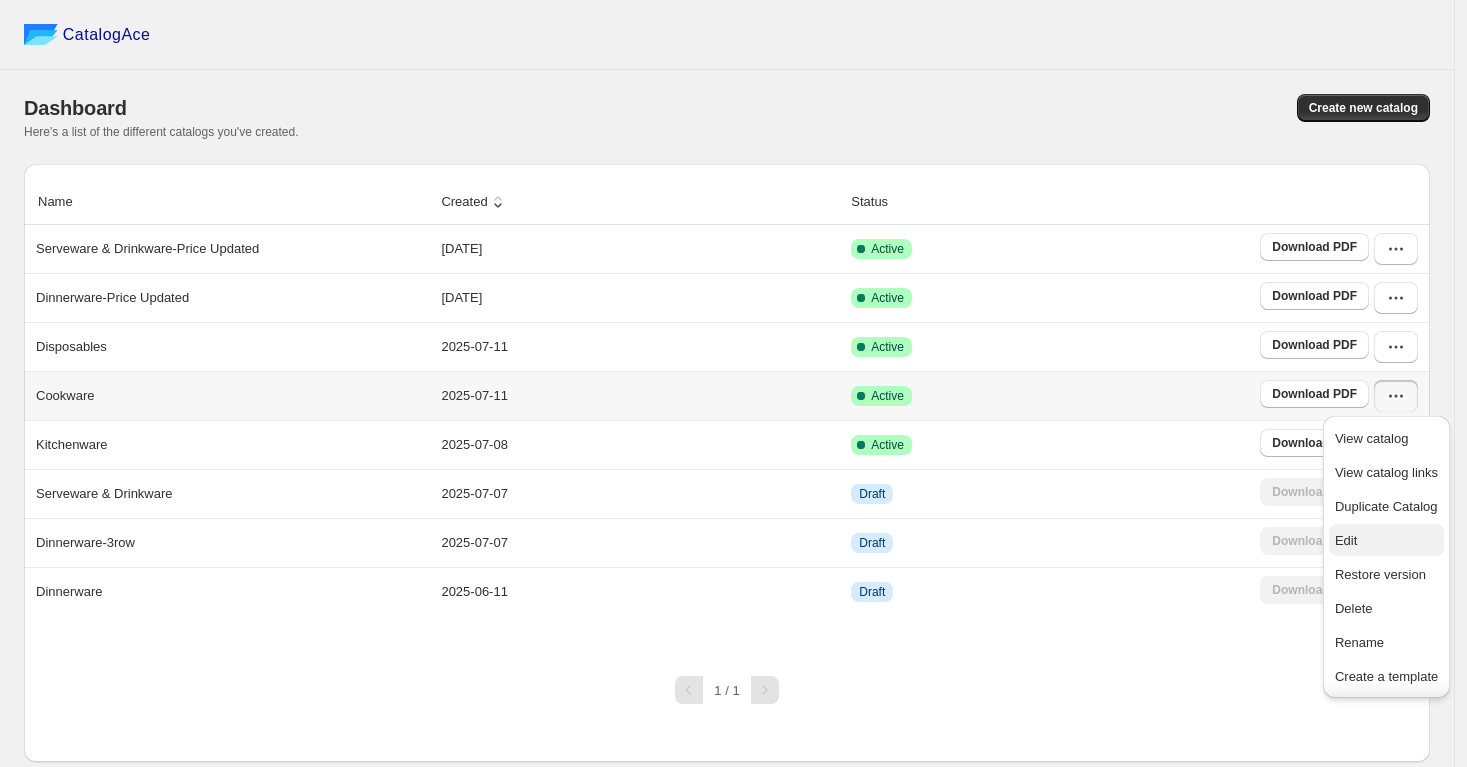 click on "Edit" at bounding box center [1346, 540] 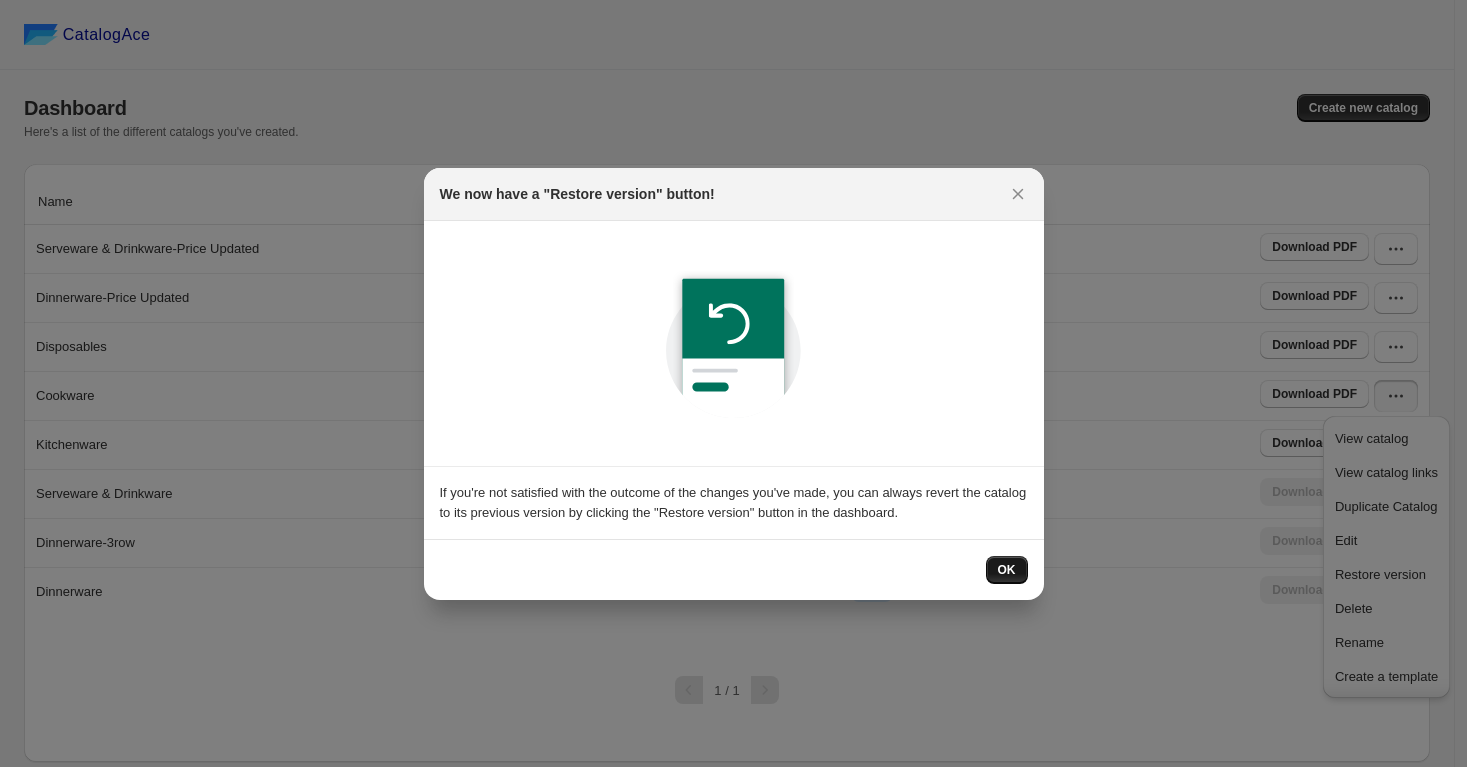 click on "OK" at bounding box center [1007, 570] 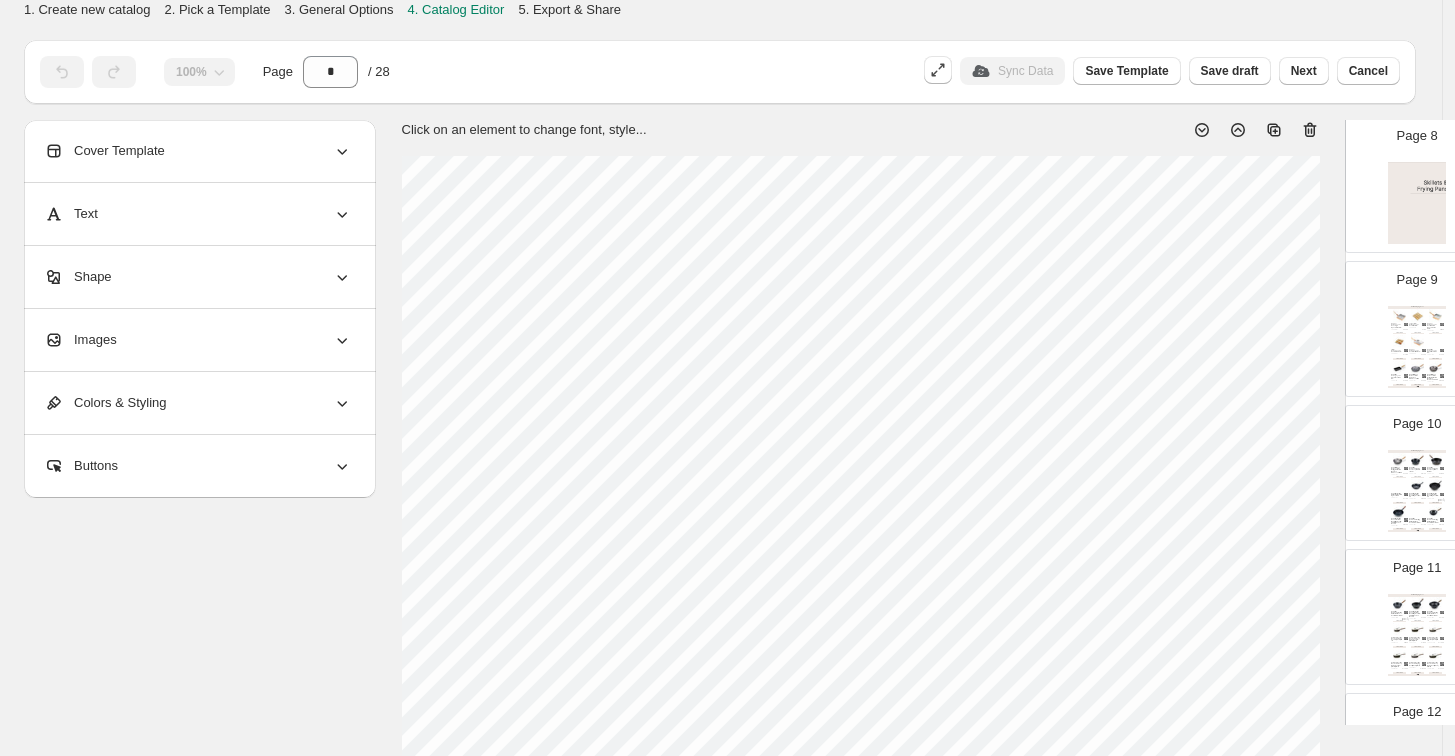 scroll, scrollTop: 1111, scrollLeft: 0, axis: vertical 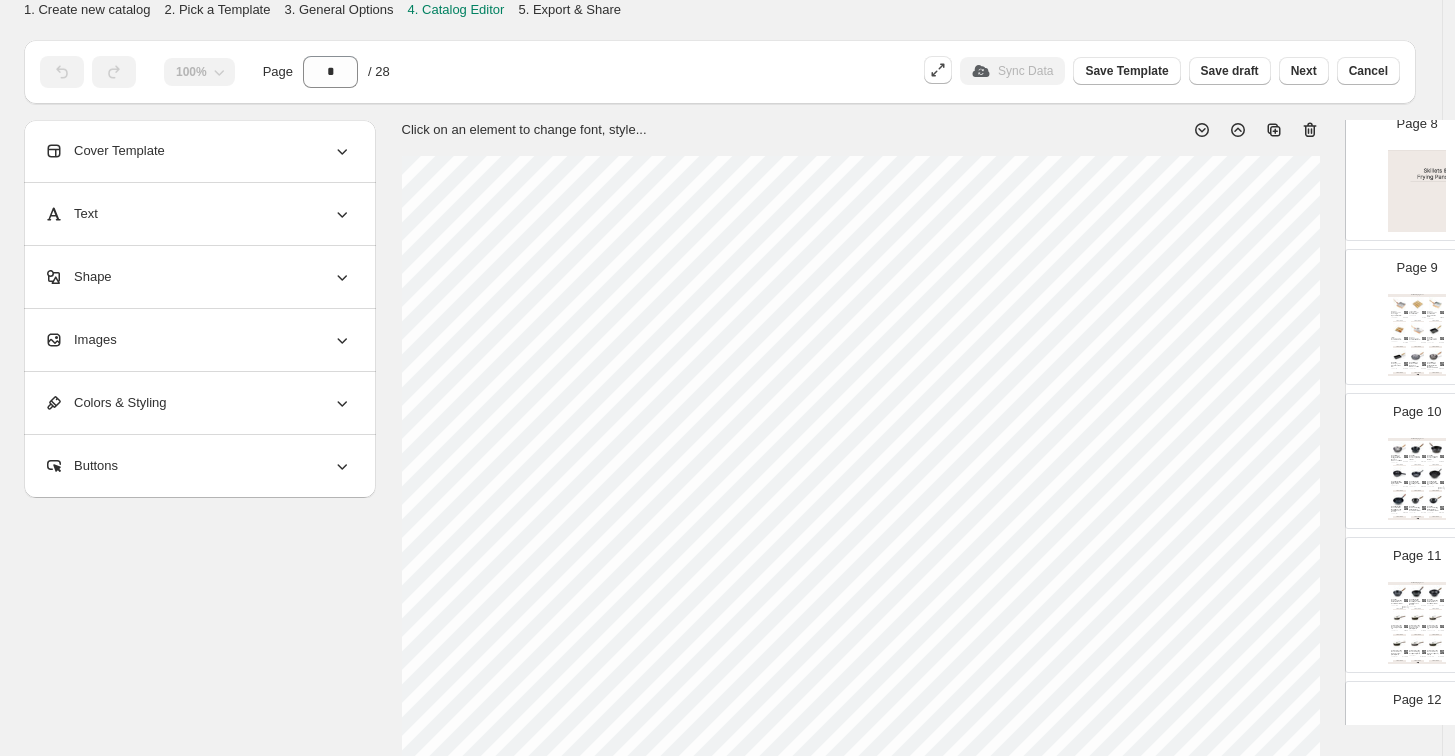 click on "Skillets & Frying Pans Copper Tamagoyaki Pan Large Square 9.5" x 9.5" SKU:  67042 $ 128.00 > VIEW MORE DETAILS Large Lid for Tamagoyaki Pan 9.5" x 9.5" SKU:  91364 $ 31.60 > VIEW MORE DETAILS Copper Tamagoyaki Pan Medium Square 8.25" x 8.25" SKU:  56705 $ 110.00 > VIEW MORE DETAILS Lid for Tamagoyaki Pan 8.25" x 8.25" SKU:  91367 $ 26.40 > VIEW MORE DETAILS Copper Tamagoyaki Pan Small 8.75" x  7" SKU:  91368 $ 68.00 > VIEW MORE DETAILS Summit Iron Tamagoyaki Omelet Pan 6.3" x 6.3" SKU:  82709 $ 39.00 > VIEW MORE DETAILS Summit Iron Tamagoyaki Omelet Pan 4.7" x 6.7" SKU:  82710 $ 30.00 > VIEW MORE DETAILS Summit Nitrogen Hardened Iron Frying Pan Embossed 11" dia SKU:  82762 $ 65.00 > VIEW MORE DETAILS Summit Nitrogen Hardened Iron Beijing Flat-Bottom Wok Pan Hammered 8.7" dia SKU:  82761 $ 48.00 > VIEW MORE DETAILS MTC KIITCHEN - The price may not be updated. Please reference website for latest pricing. | Page undefined" at bounding box center (1417, 335) 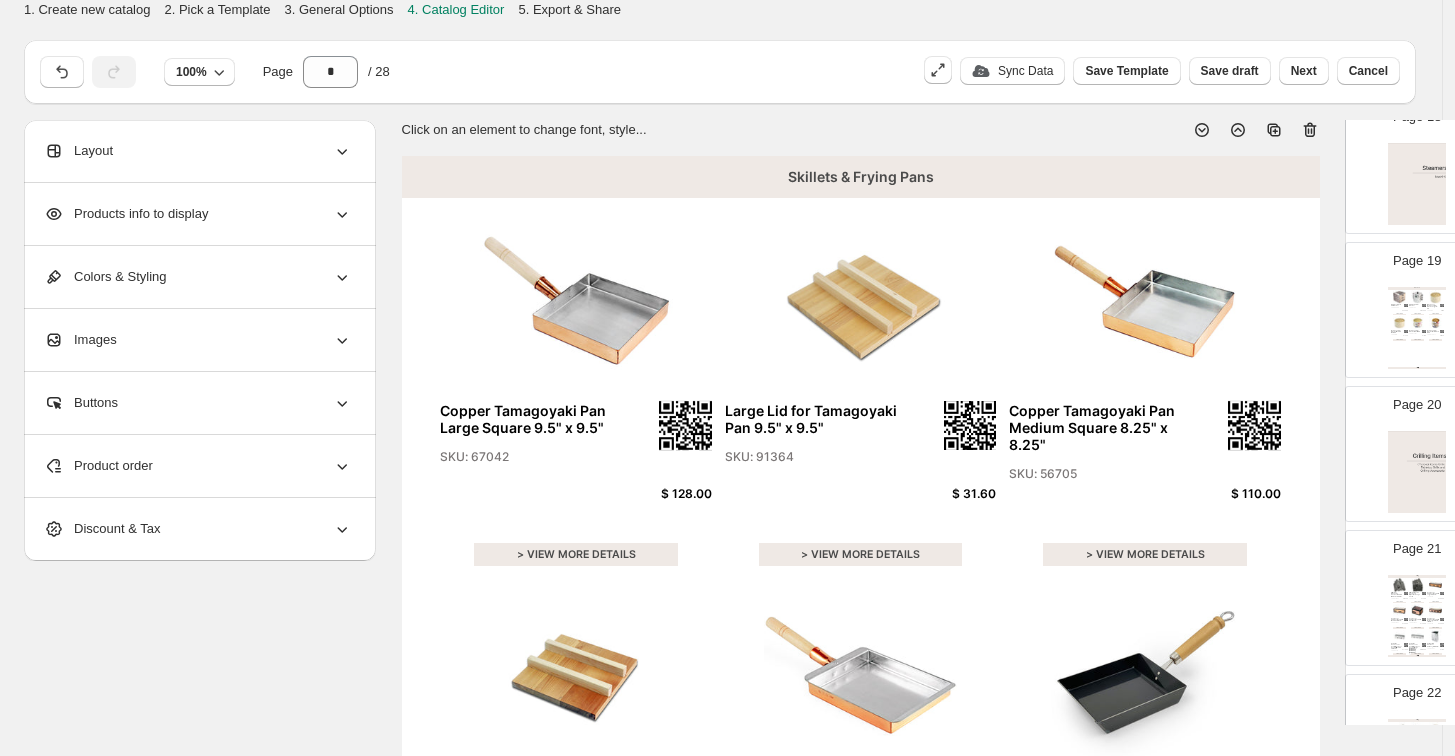 scroll, scrollTop: 2555, scrollLeft: 0, axis: vertical 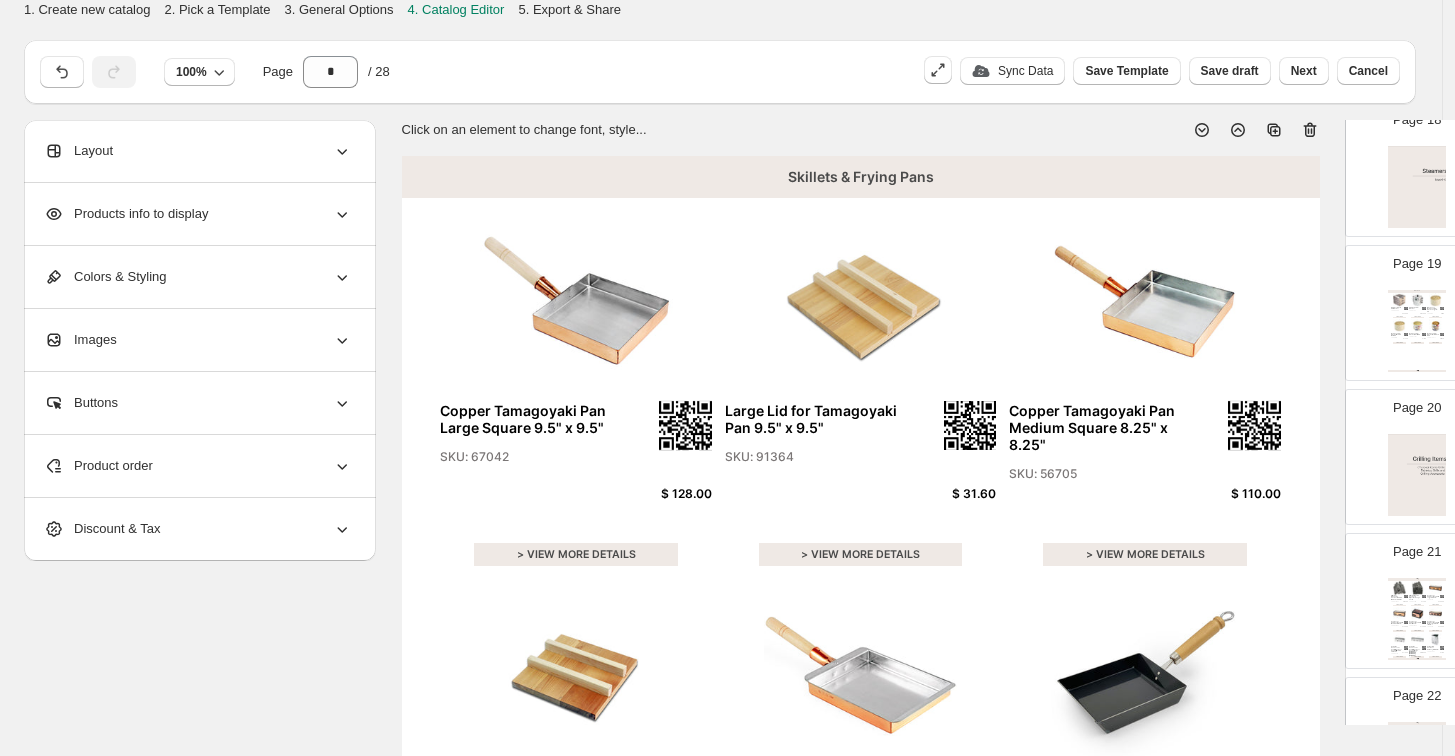 click at bounding box center (1417, 299) 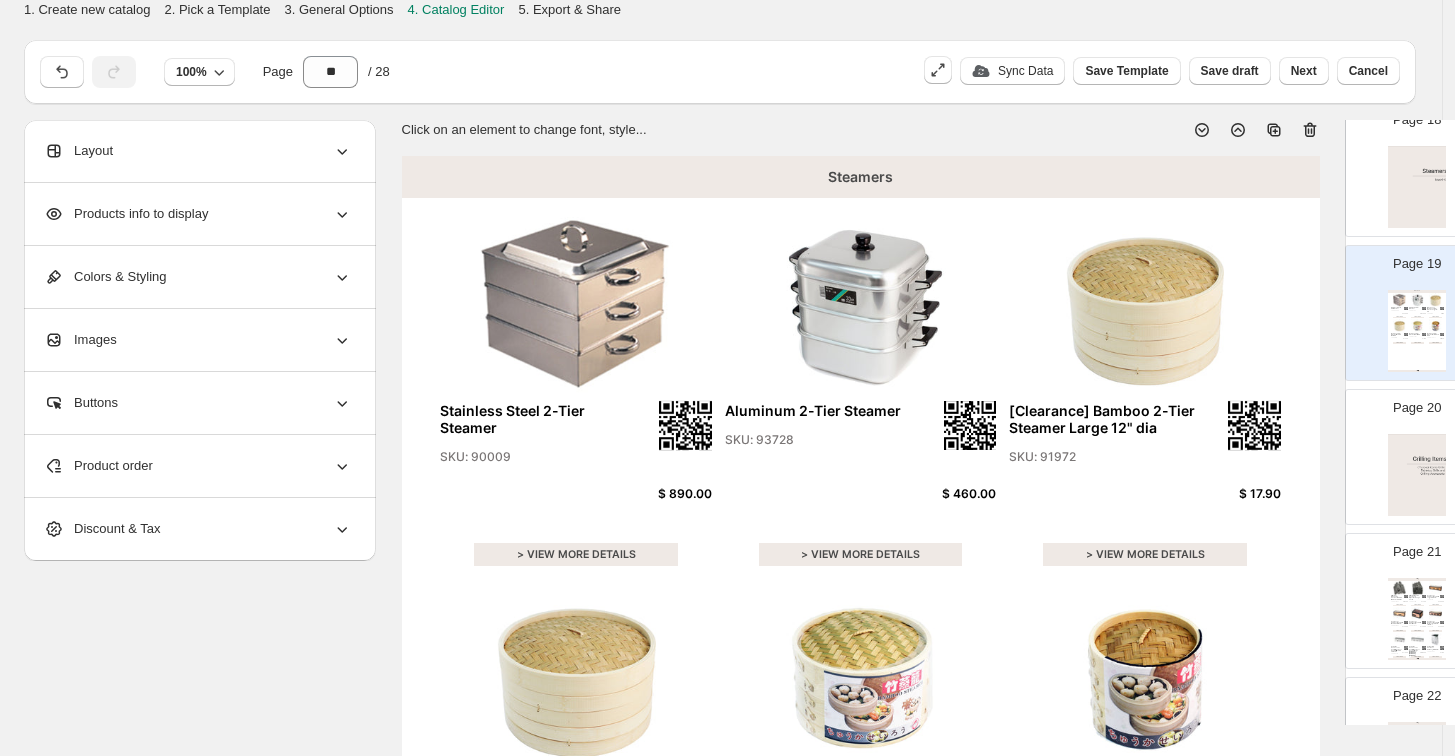 click on "$ 17.90" at bounding box center (1232, 494) 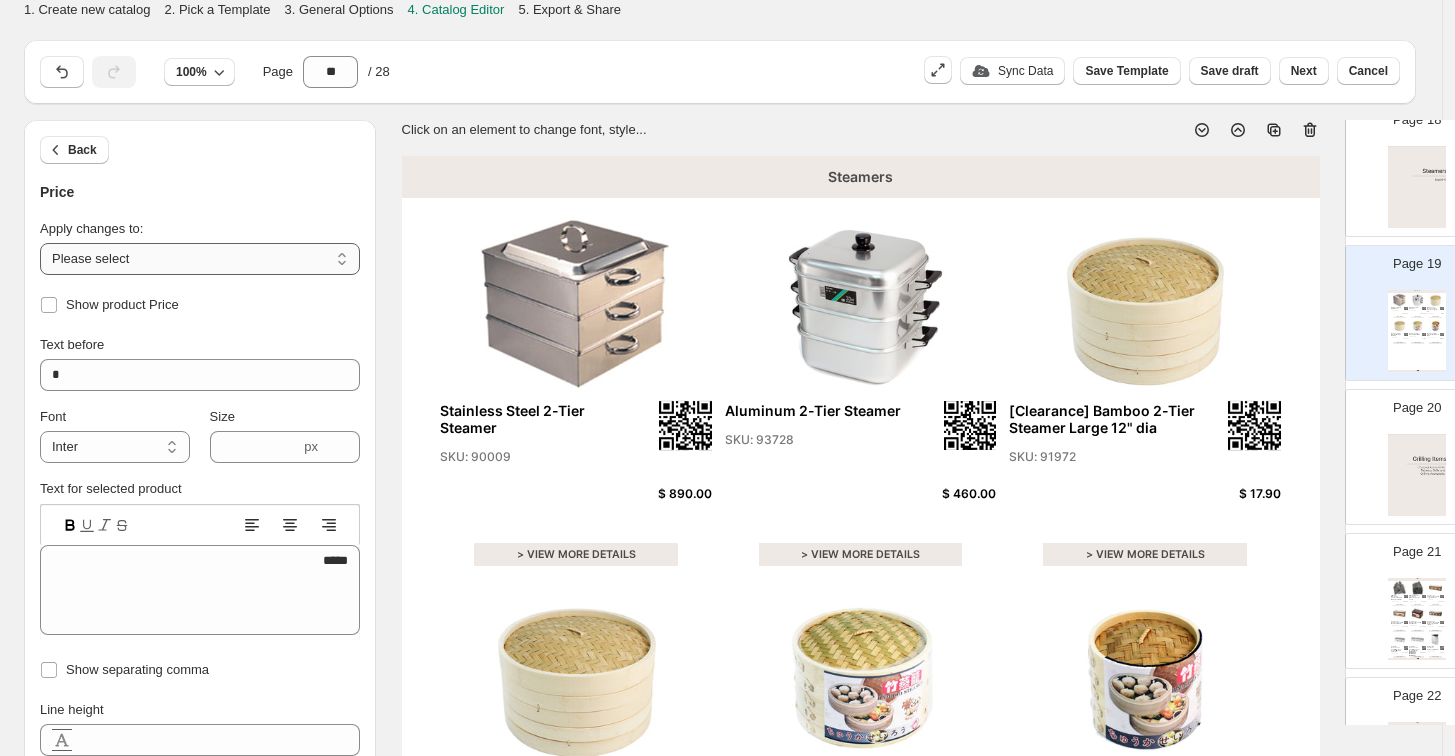 drag, startPoint x: 214, startPoint y: 253, endPoint x: 213, endPoint y: 271, distance: 18.027756 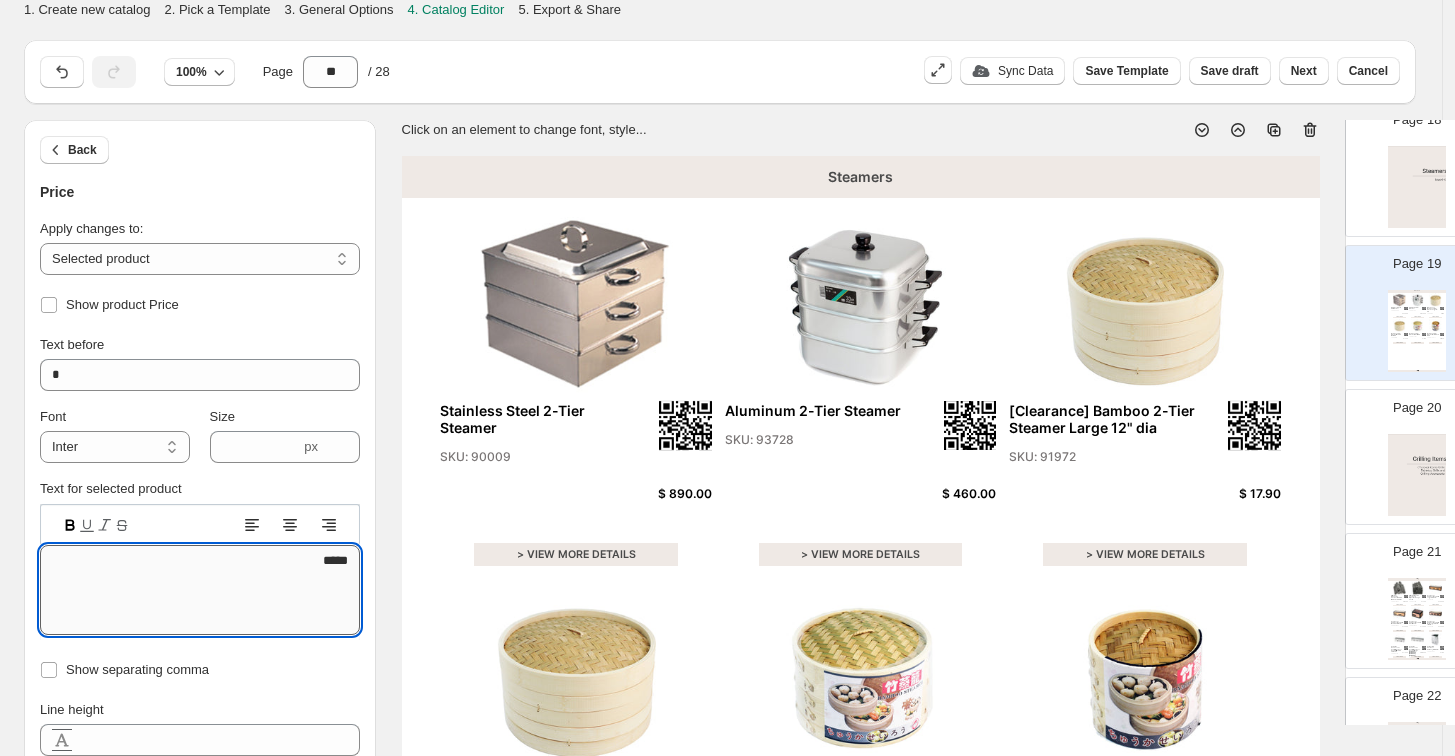 click on "*****" at bounding box center (200, 590) 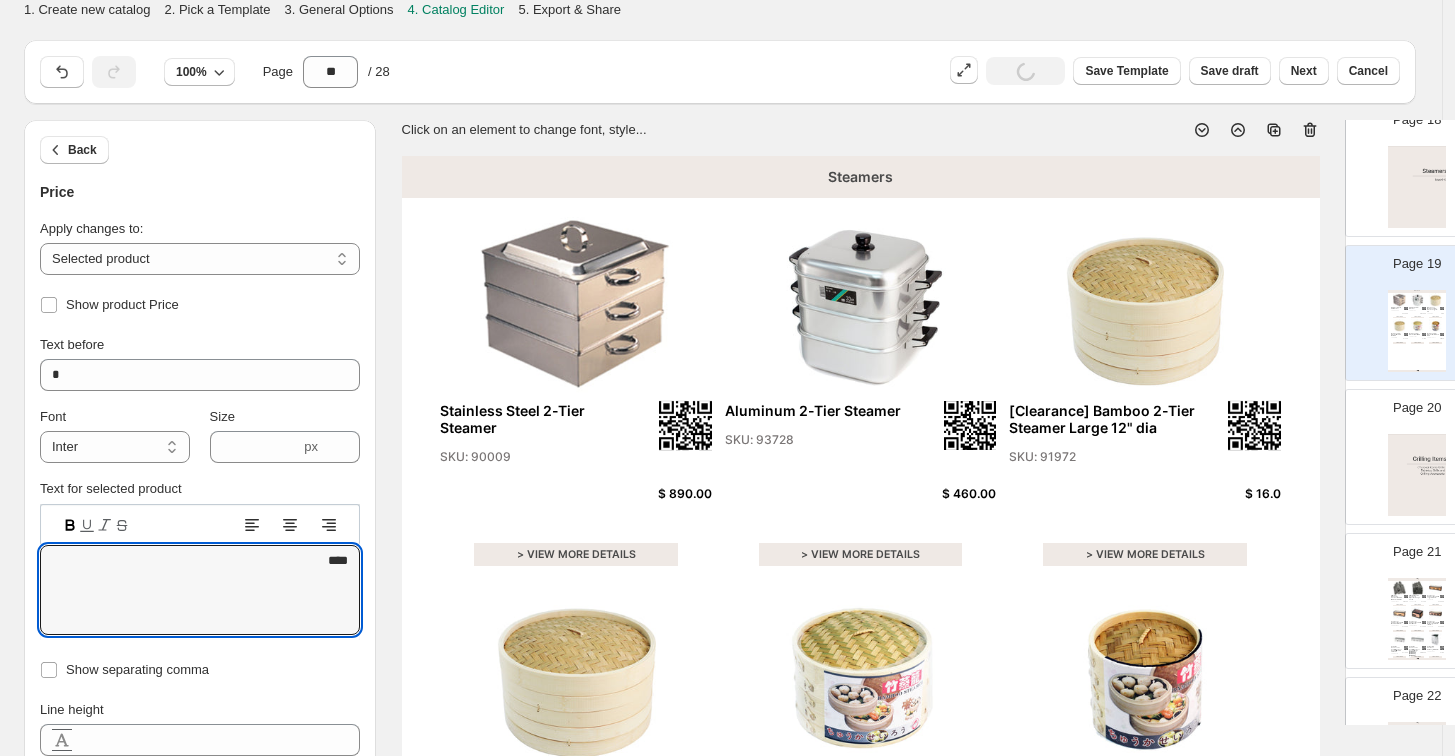type on "*****" 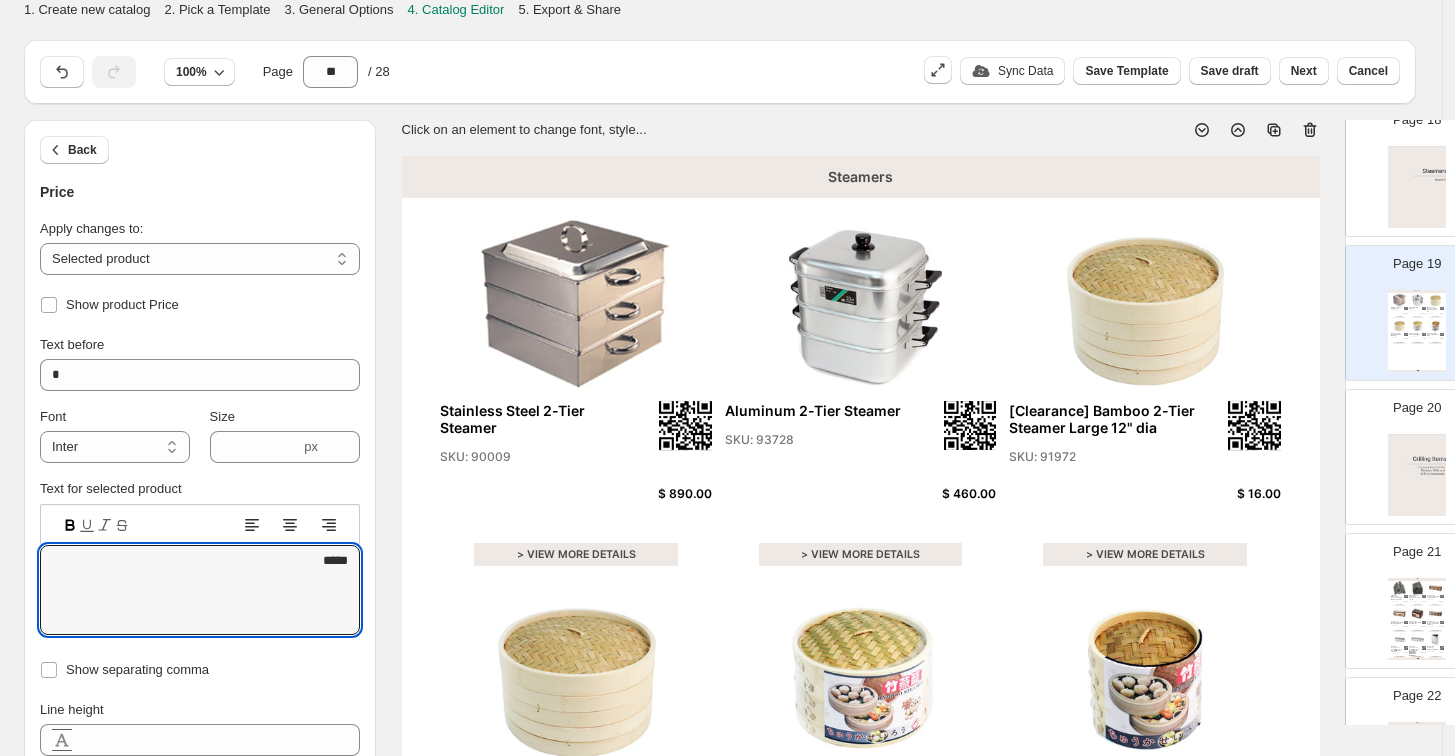 click at bounding box center (1417, 475) 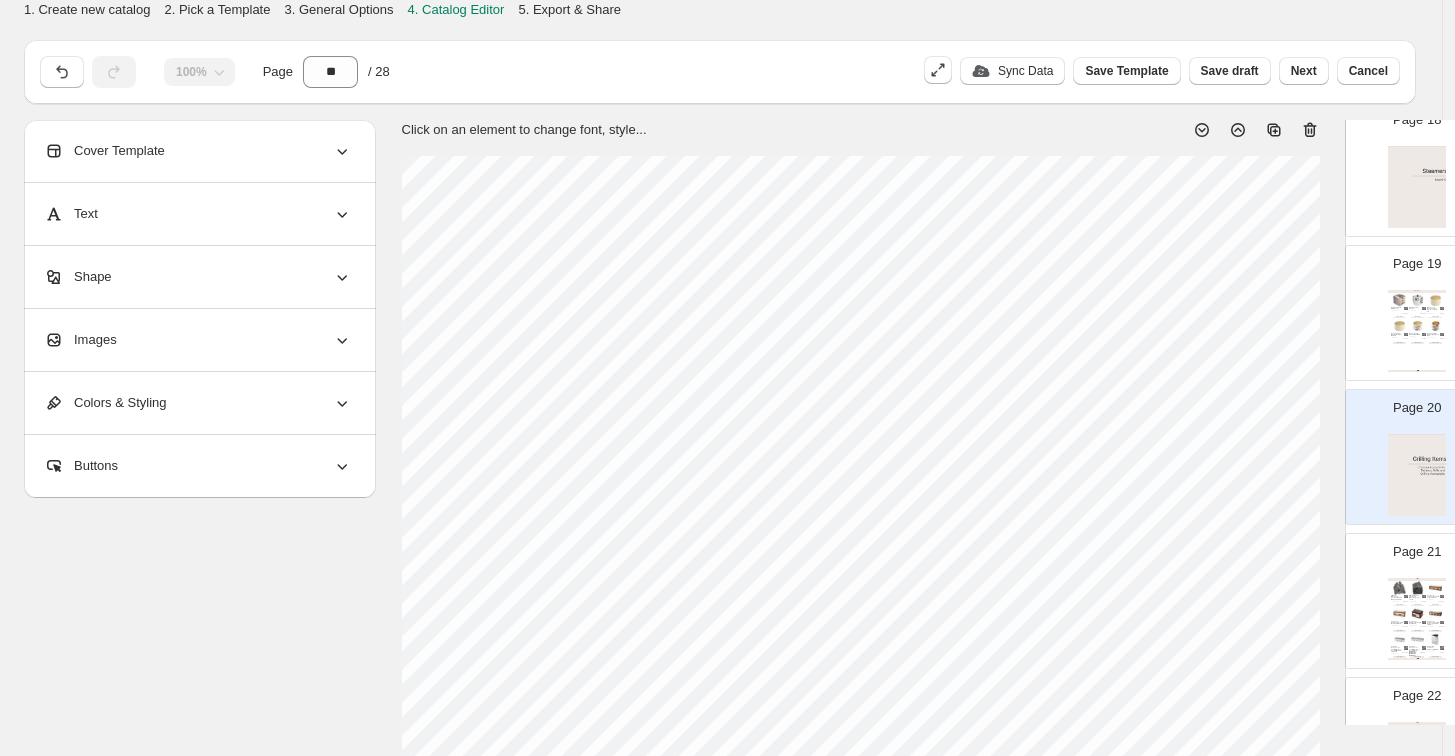 click on "Page 20" at bounding box center [1417, 408] 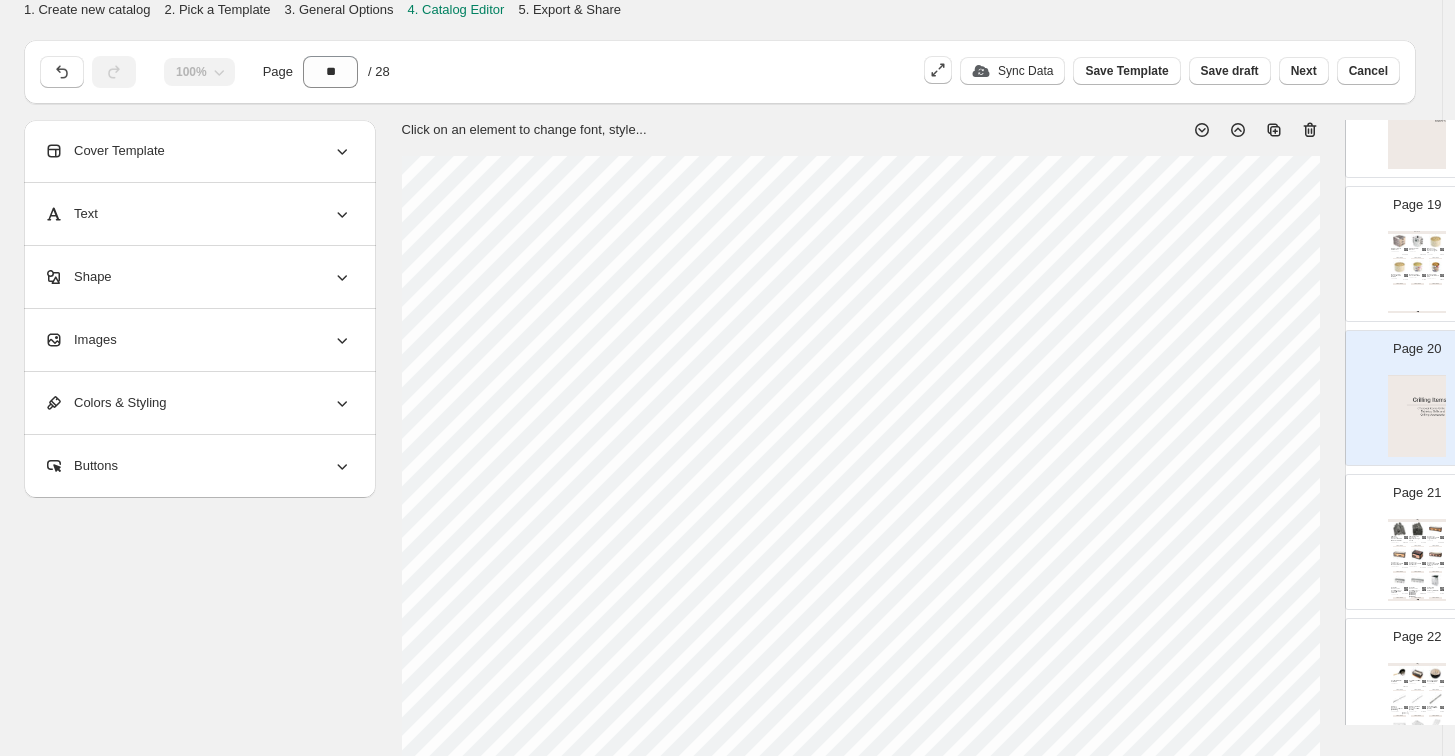 scroll, scrollTop: 2666, scrollLeft: 0, axis: vertical 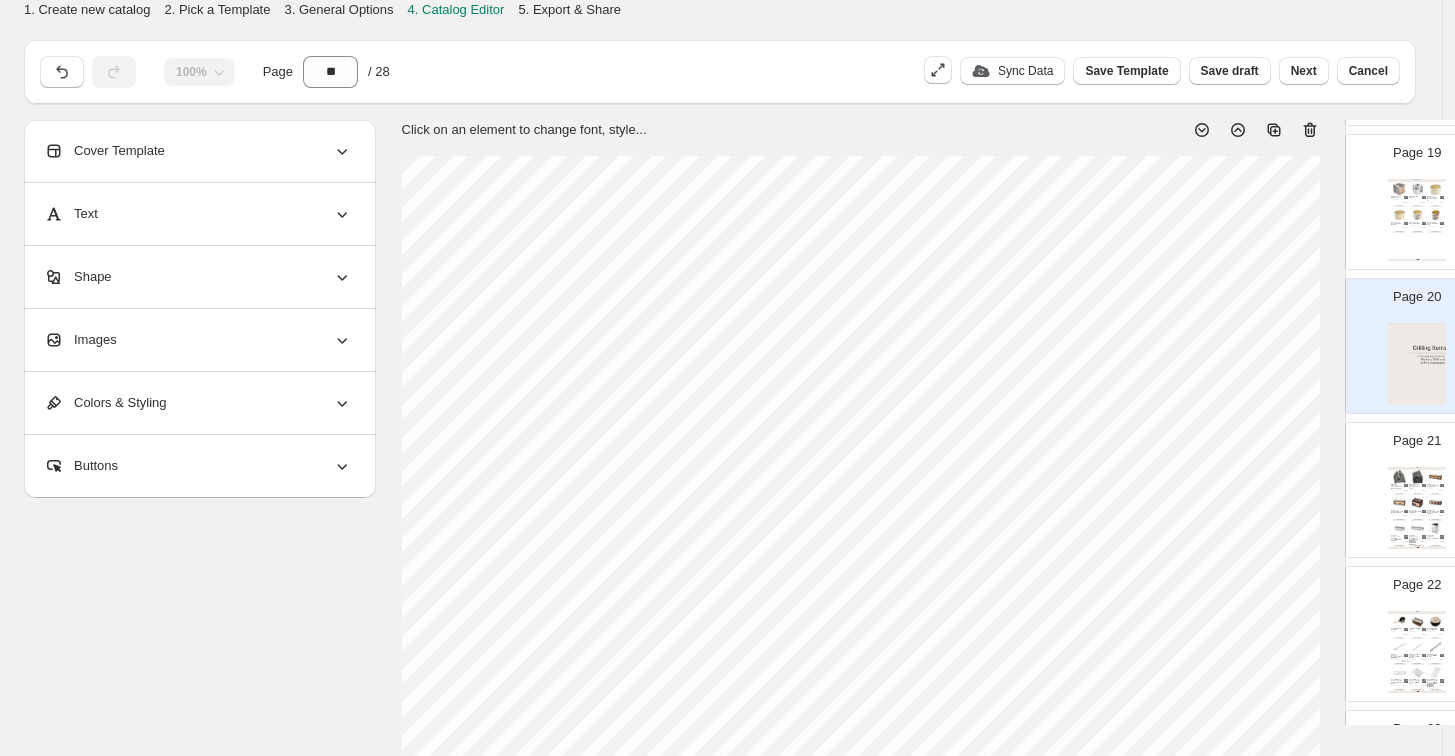 click at bounding box center [1417, 364] 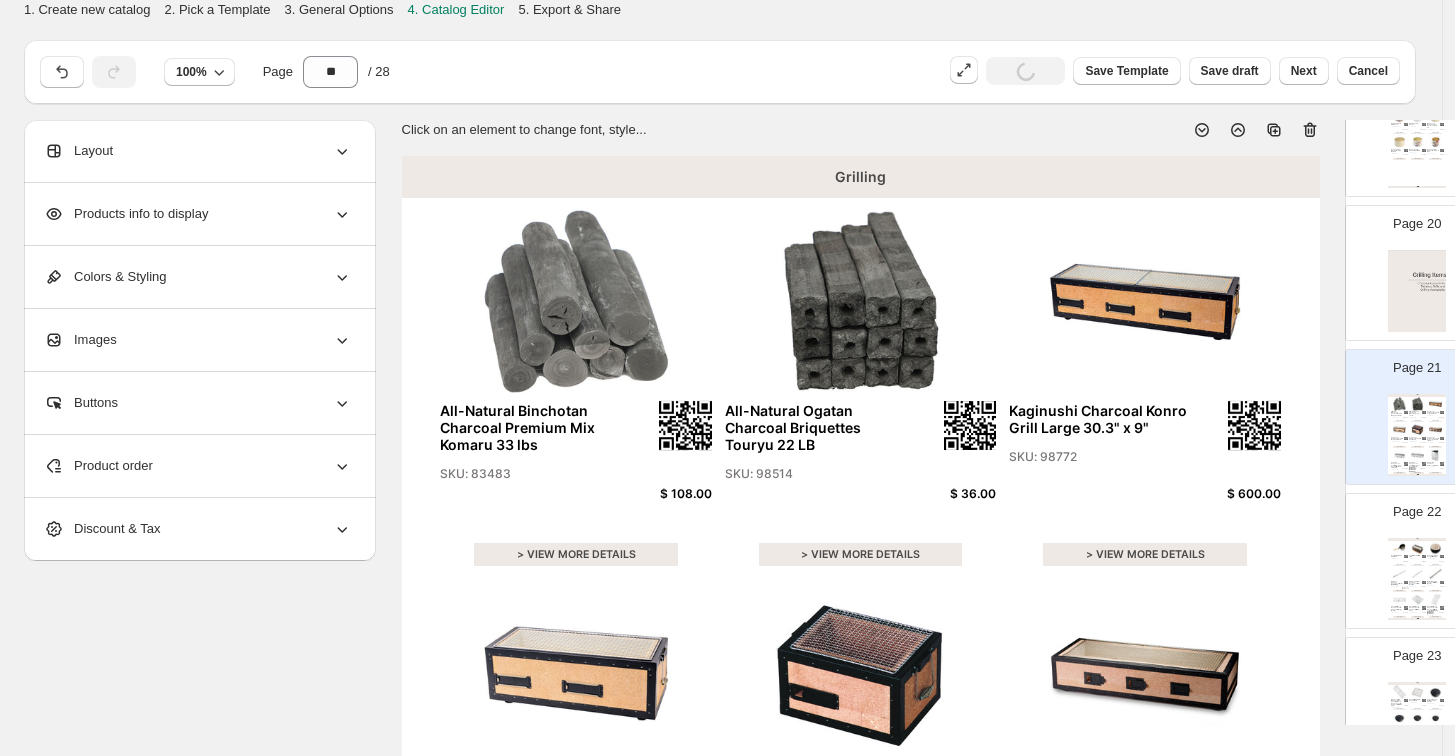 scroll, scrollTop: 2777, scrollLeft: 0, axis: vertical 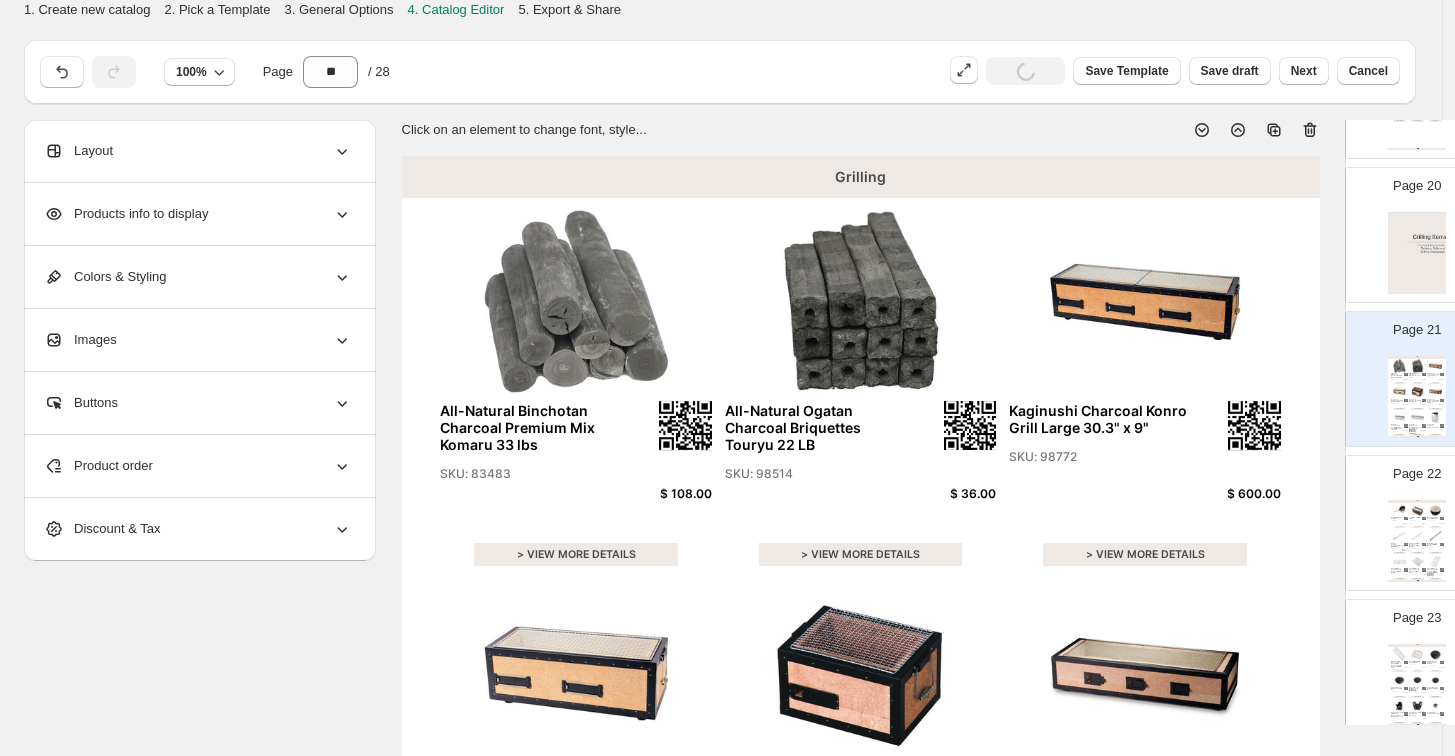 click at bounding box center (1435, 535) 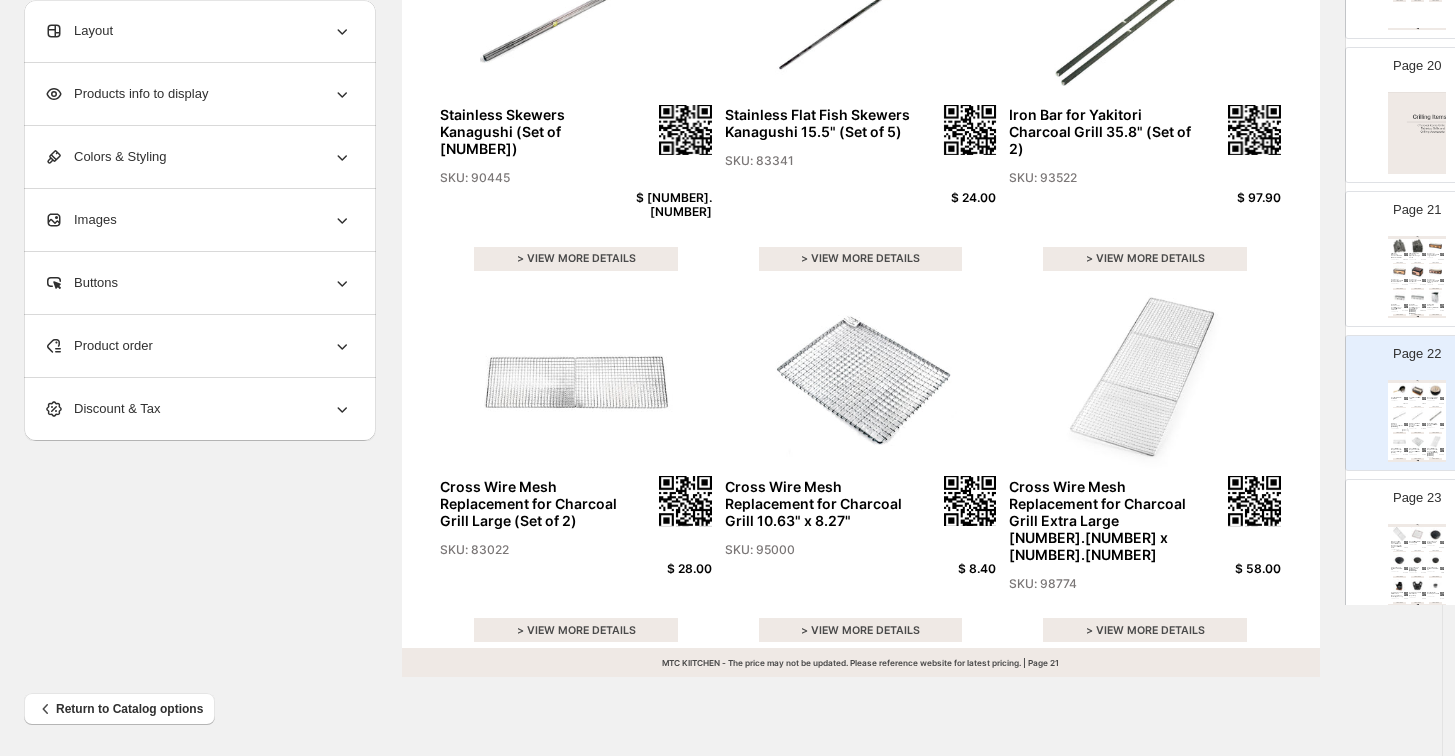 scroll, scrollTop: 670, scrollLeft: 0, axis: vertical 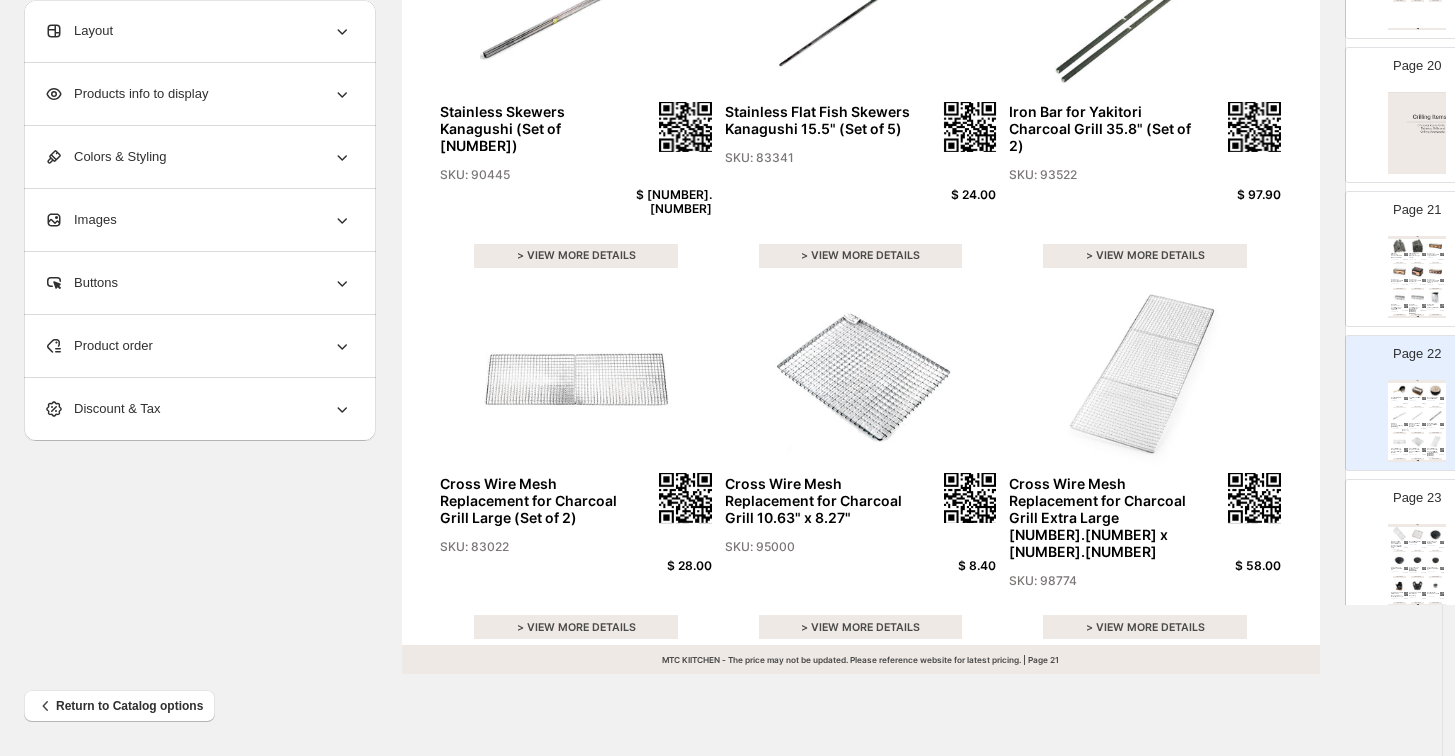 click on "[Clearance] 18-8 Stainless Steel Cross Wire Mesh Replacement for Charcoal Grill 21.25" x 8.25" SKU:  83008" at bounding box center [1399, 545] 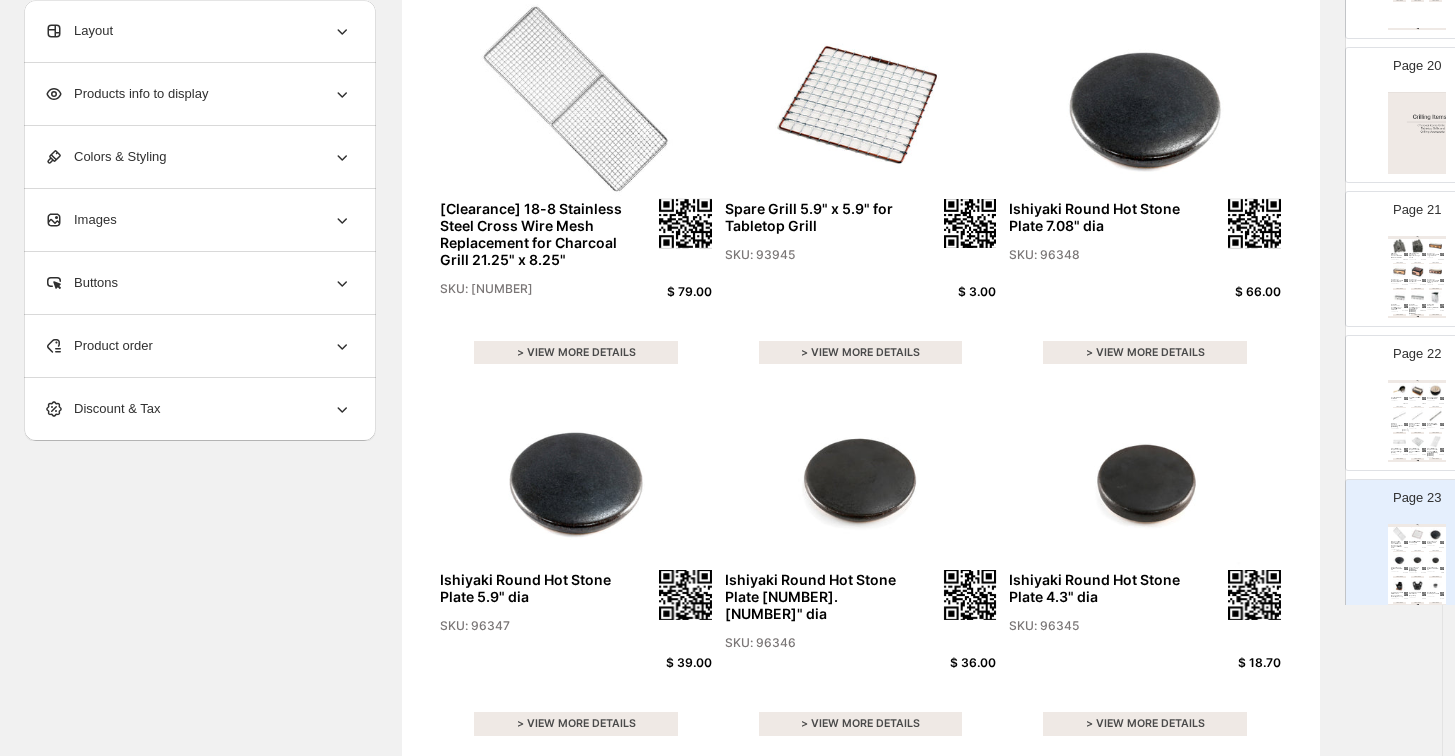 scroll, scrollTop: 3, scrollLeft: 0, axis: vertical 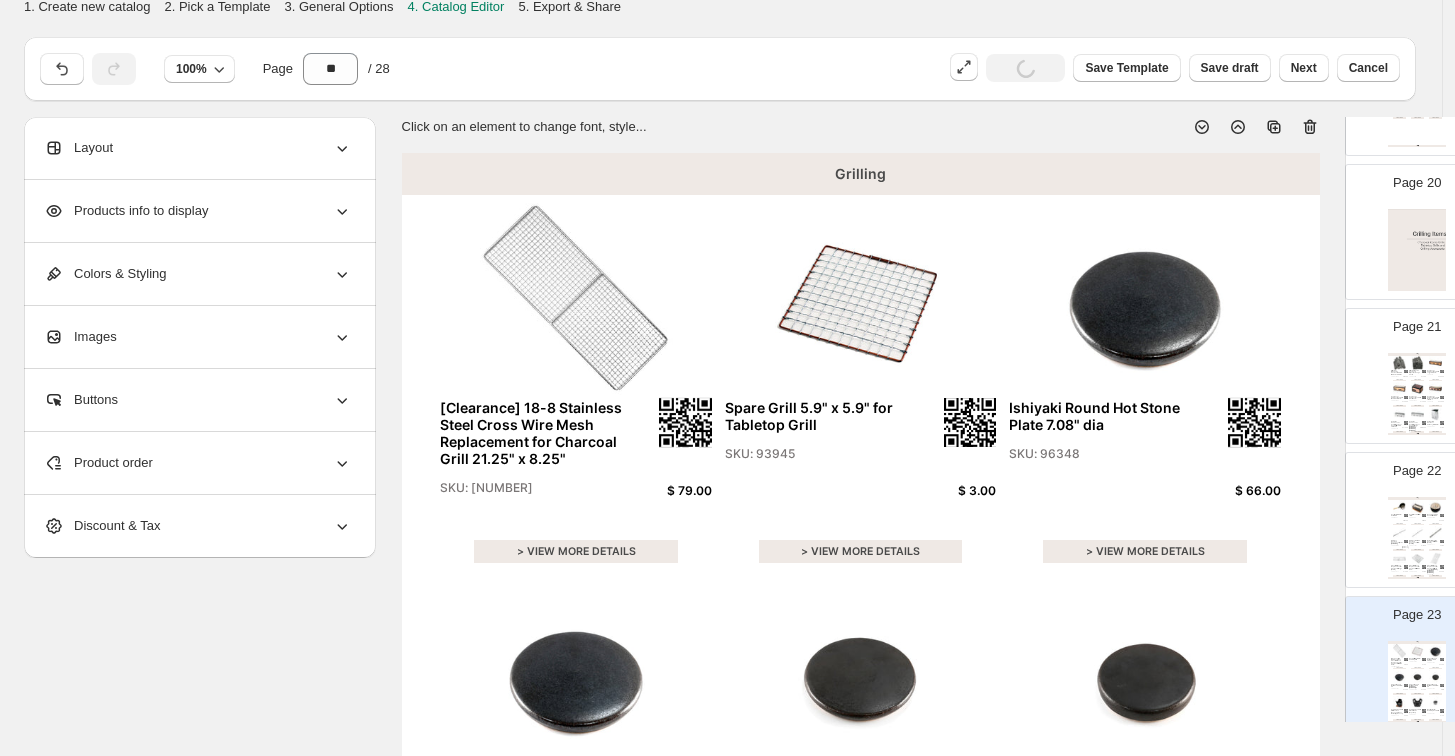 click on "$ 79.00" at bounding box center (663, 491) 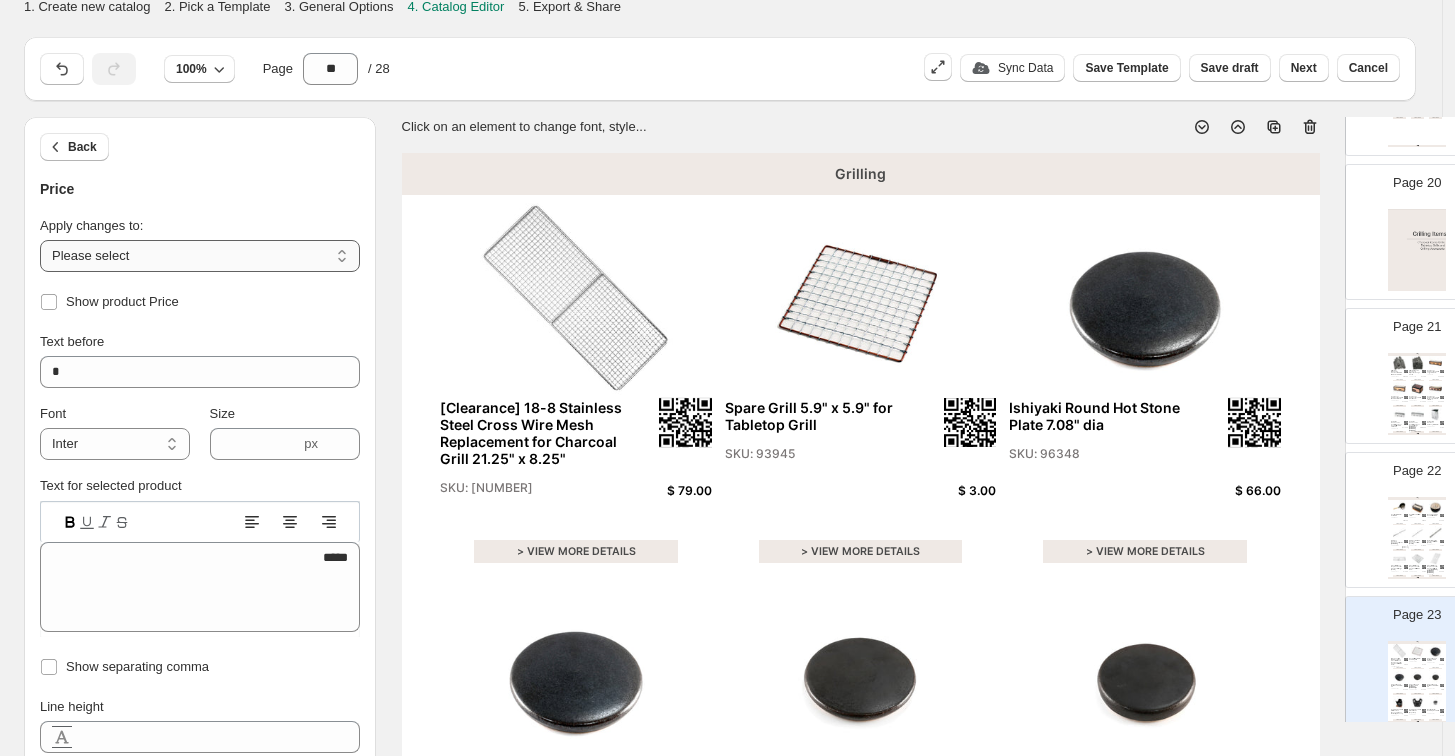 click on "**********" at bounding box center [200, 256] 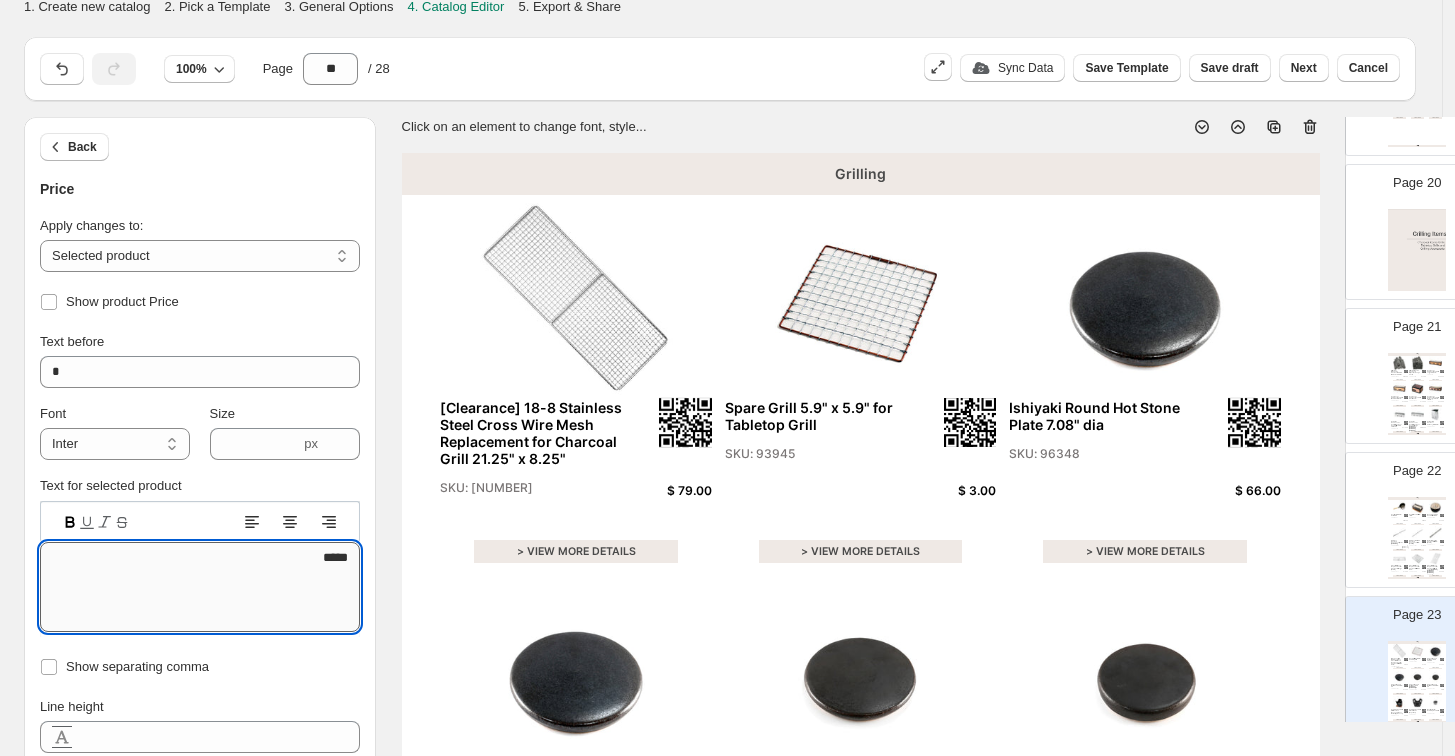 drag, startPoint x: 301, startPoint y: 557, endPoint x: 352, endPoint y: 556, distance: 51.009804 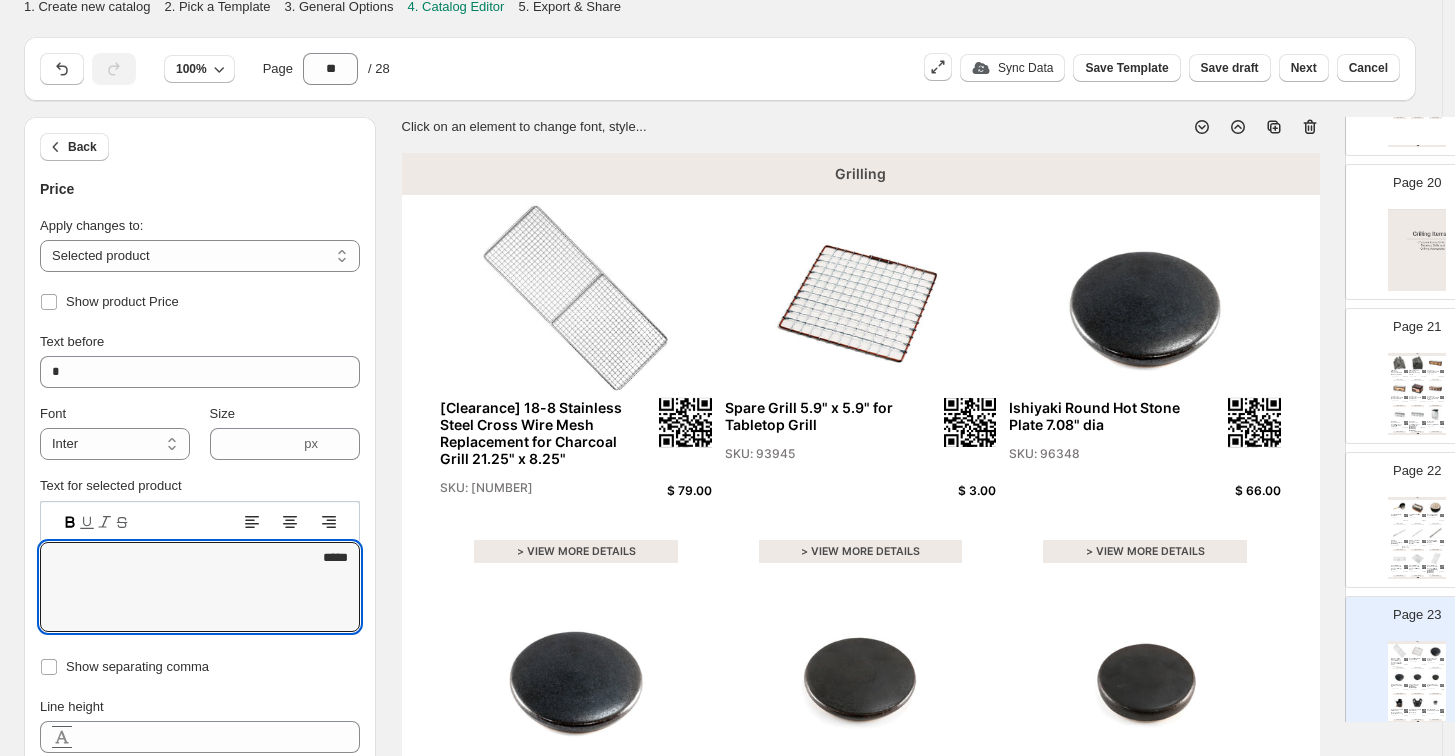 paste 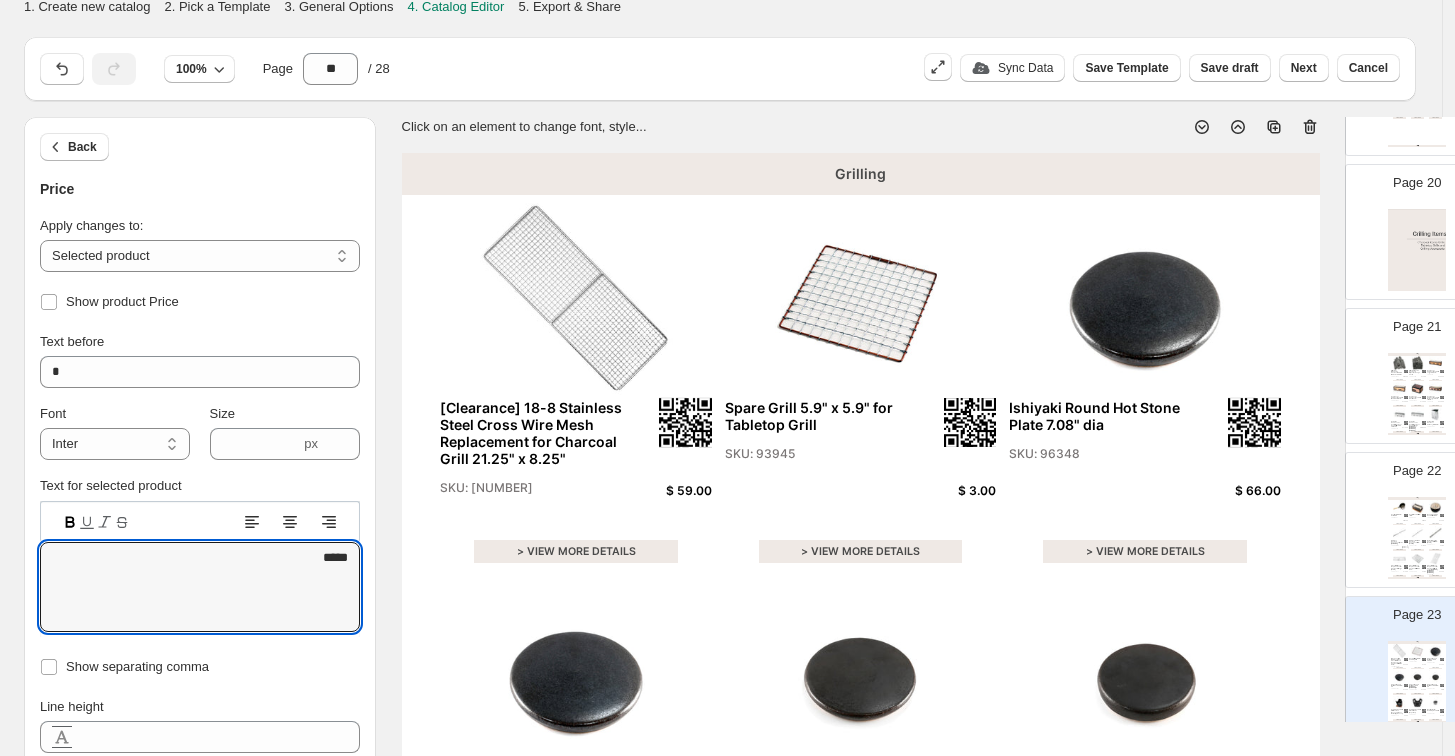 type on "*****" 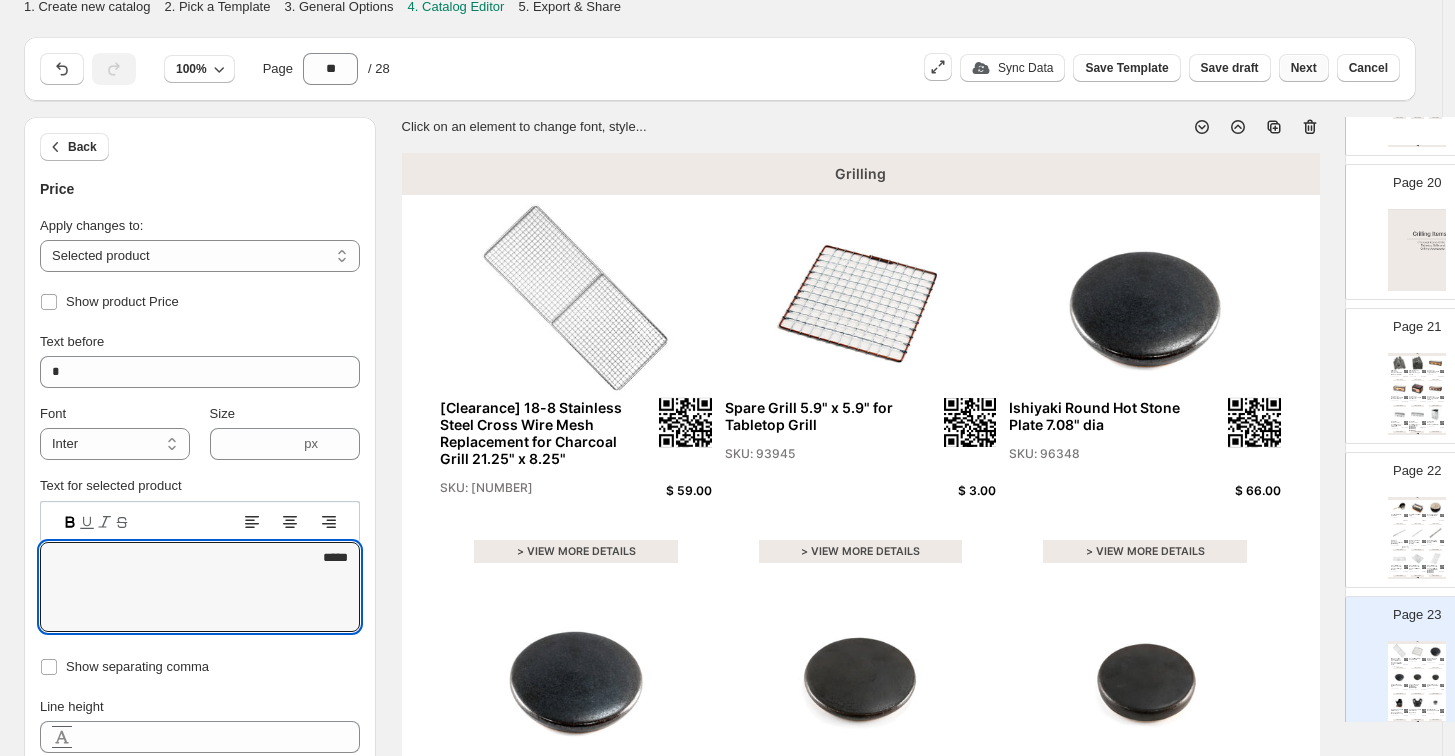 click on "Next" at bounding box center (1304, 68) 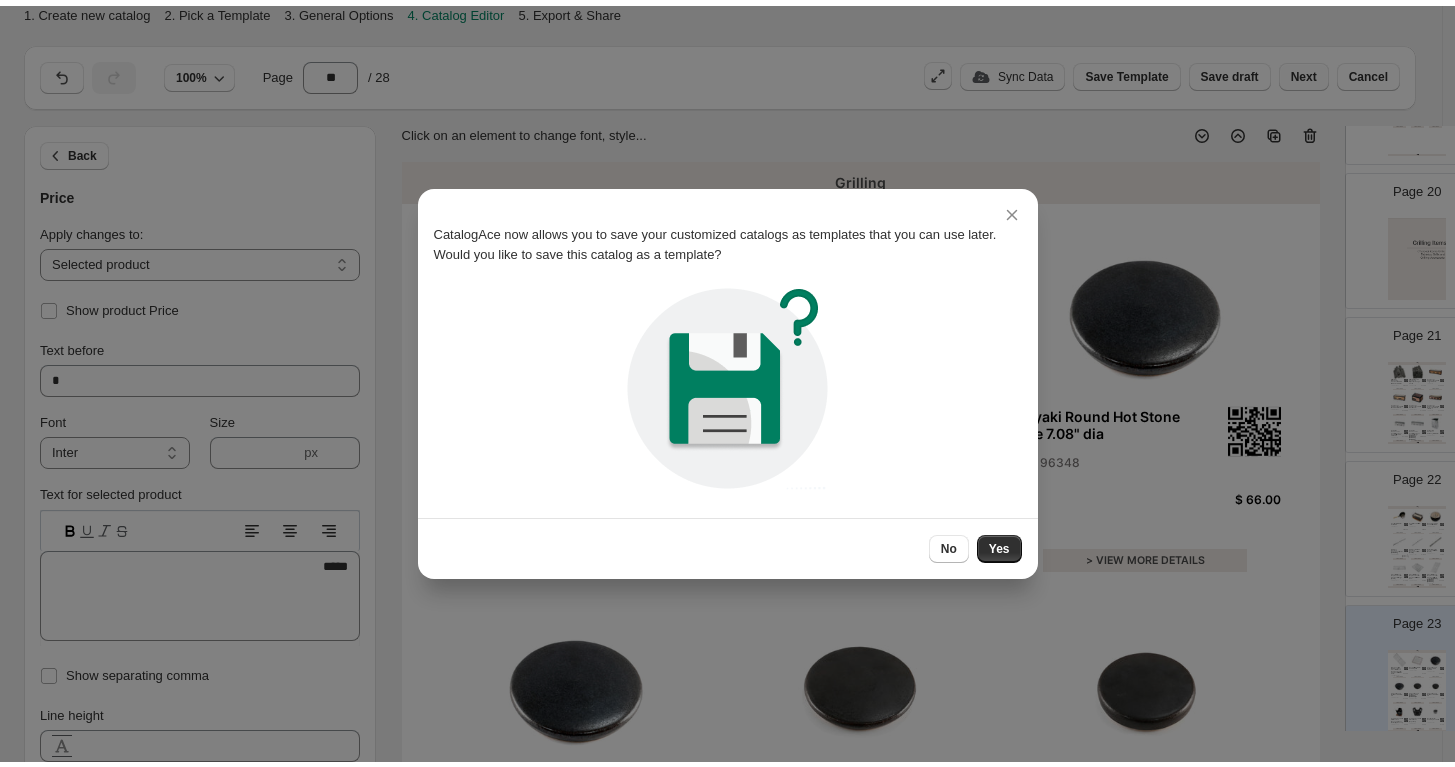 scroll, scrollTop: 0, scrollLeft: 0, axis: both 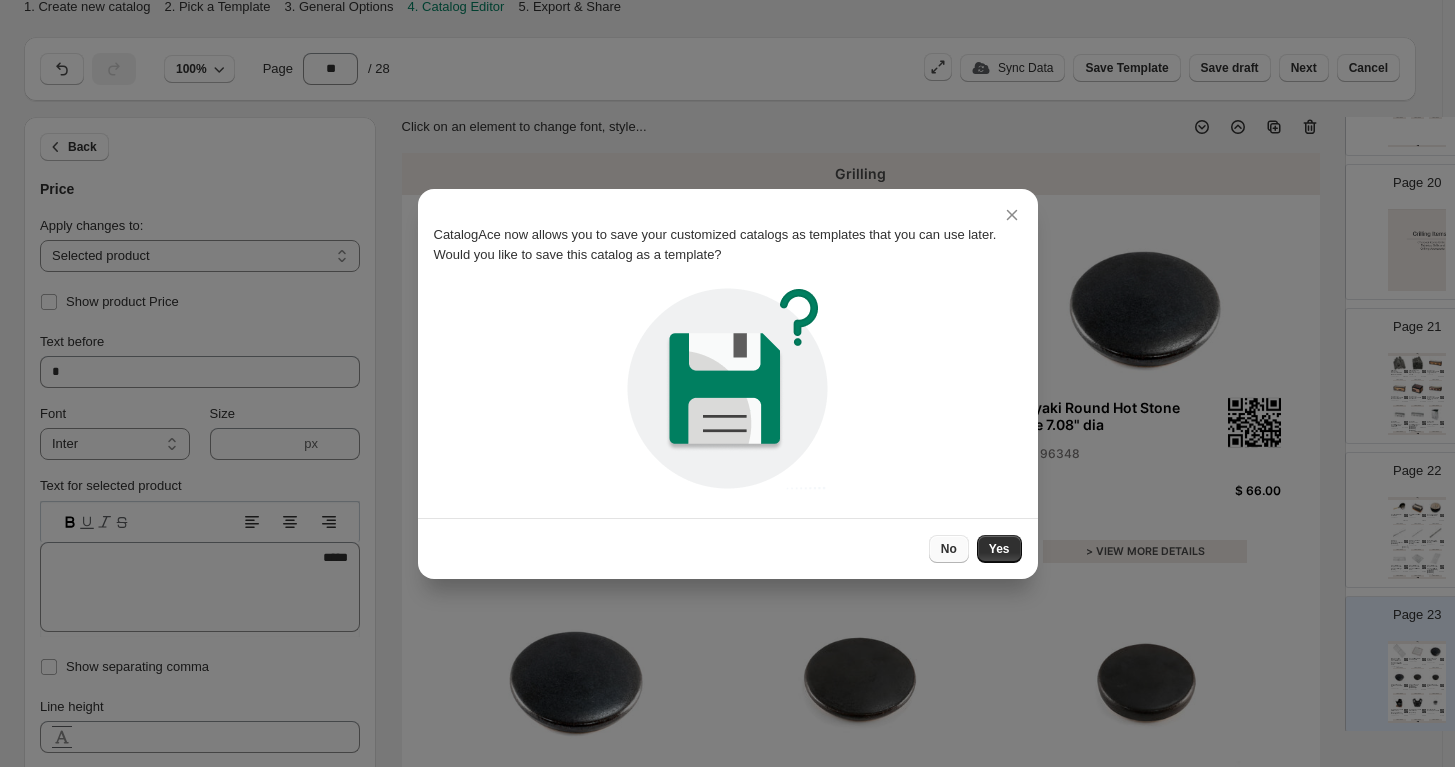 click on "No" at bounding box center (949, 549) 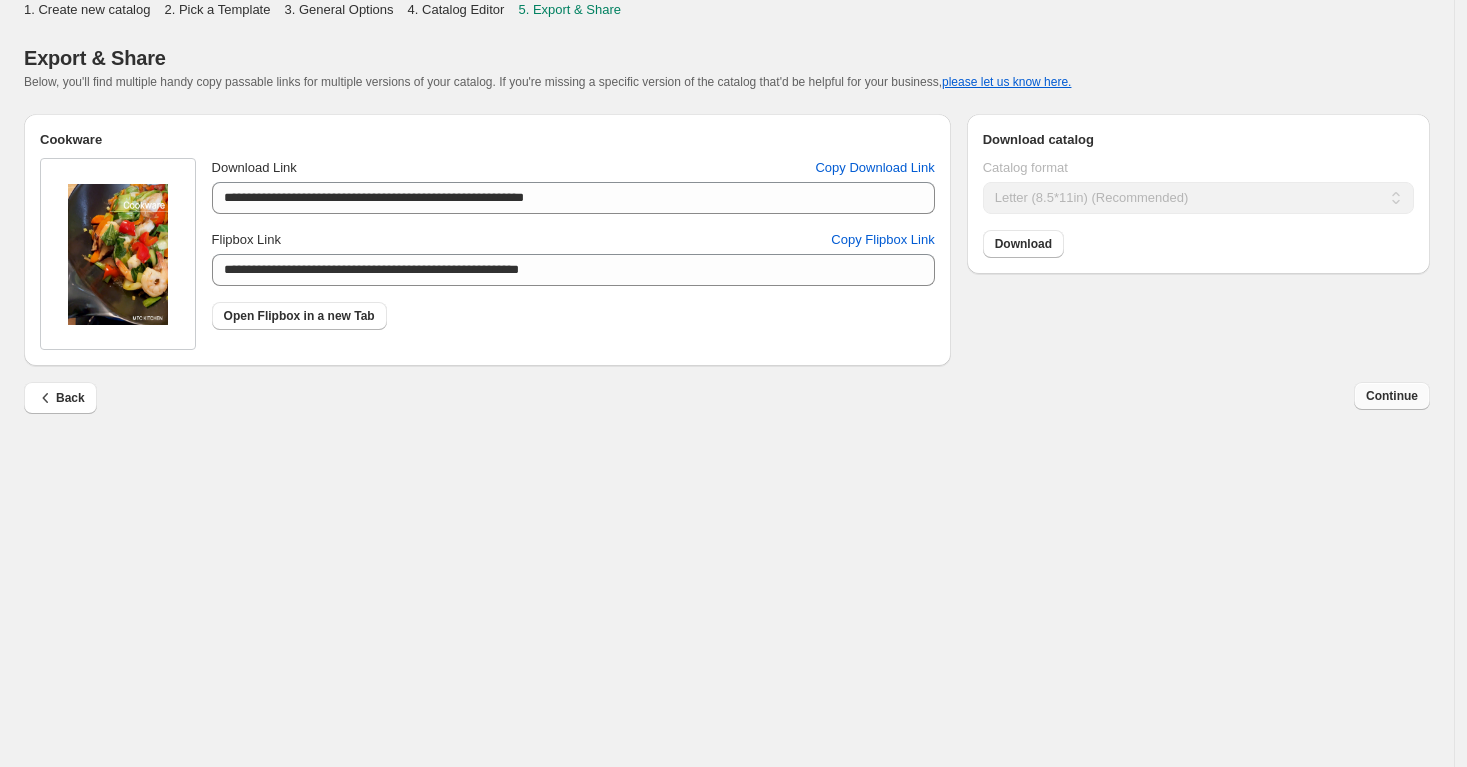 click on "Continue" at bounding box center [1392, 396] 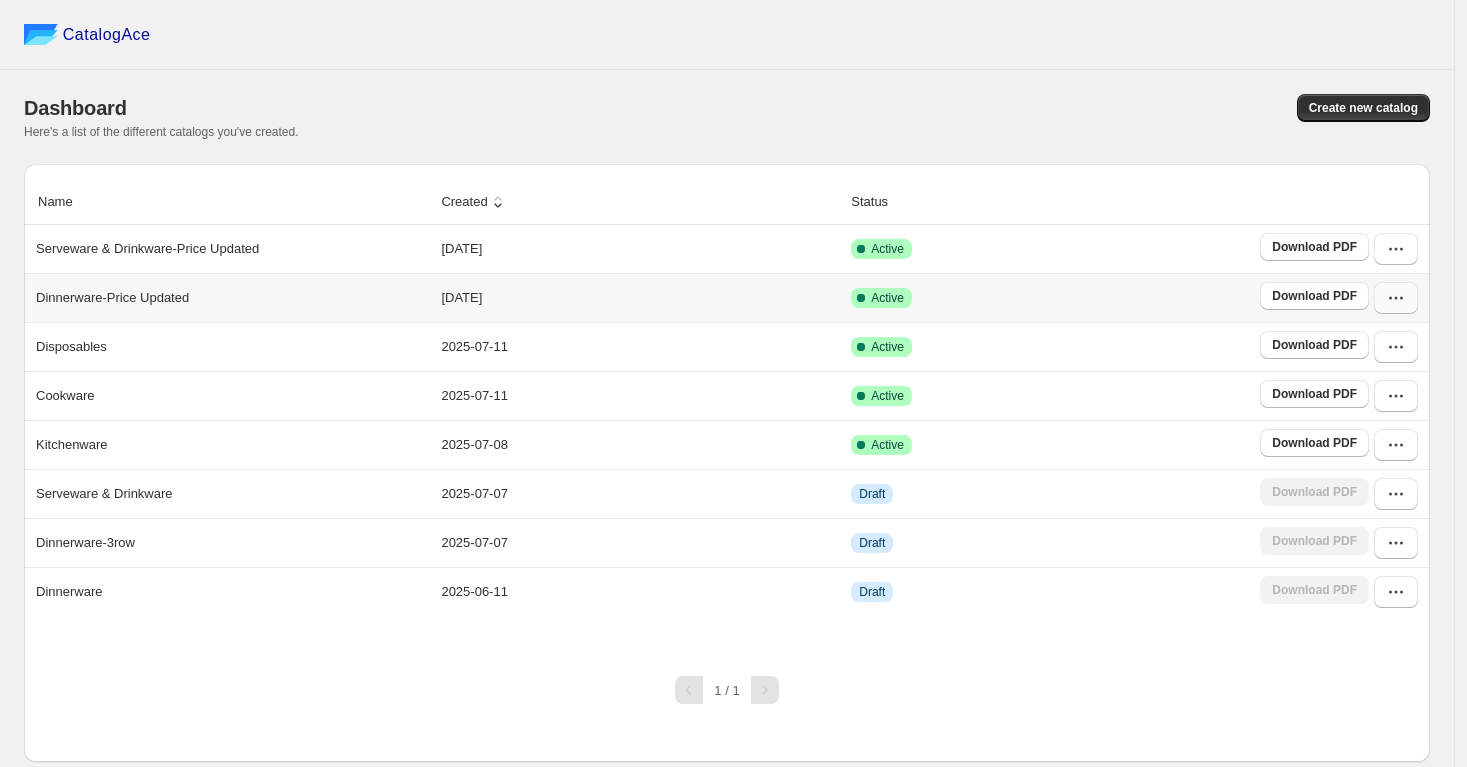 click 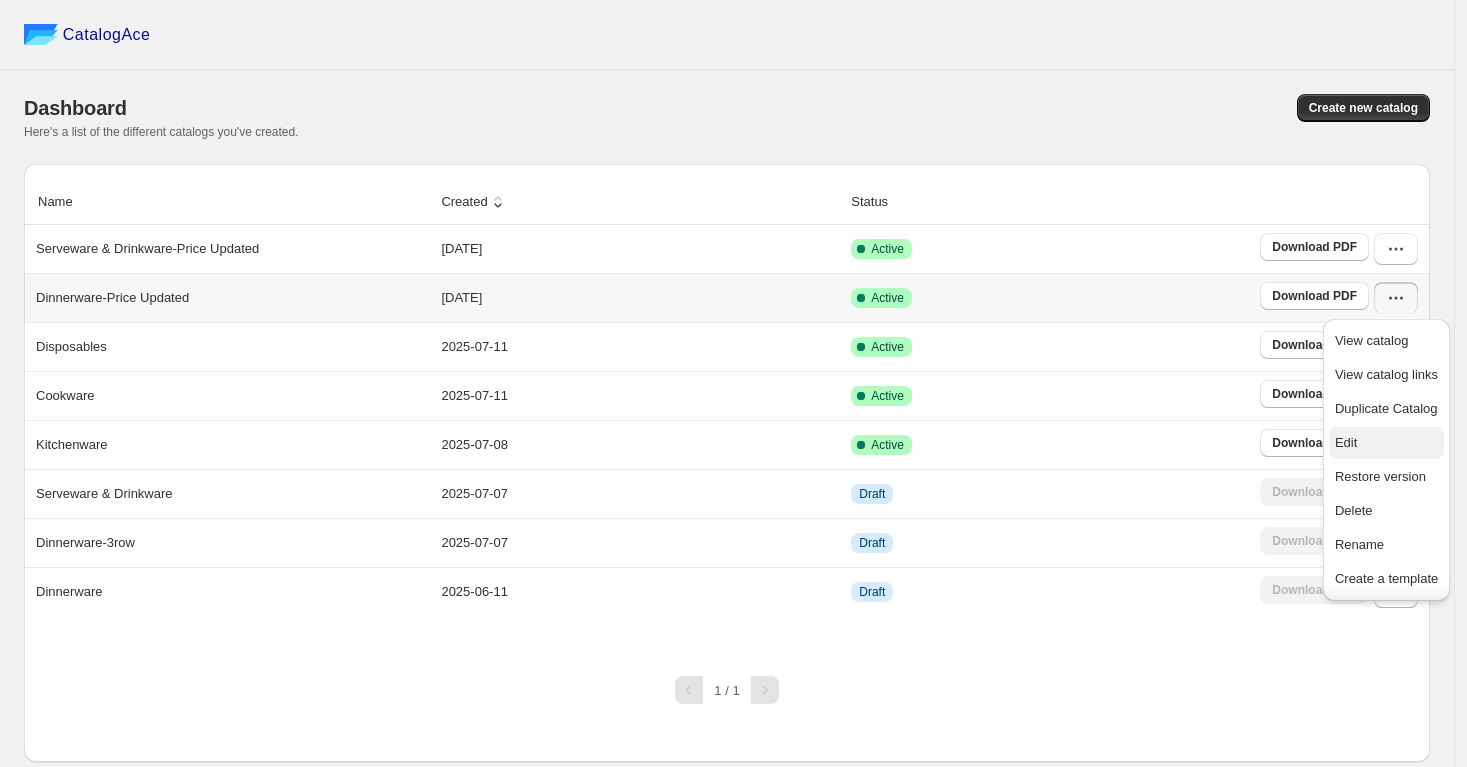 click on "Edit" at bounding box center [1346, 442] 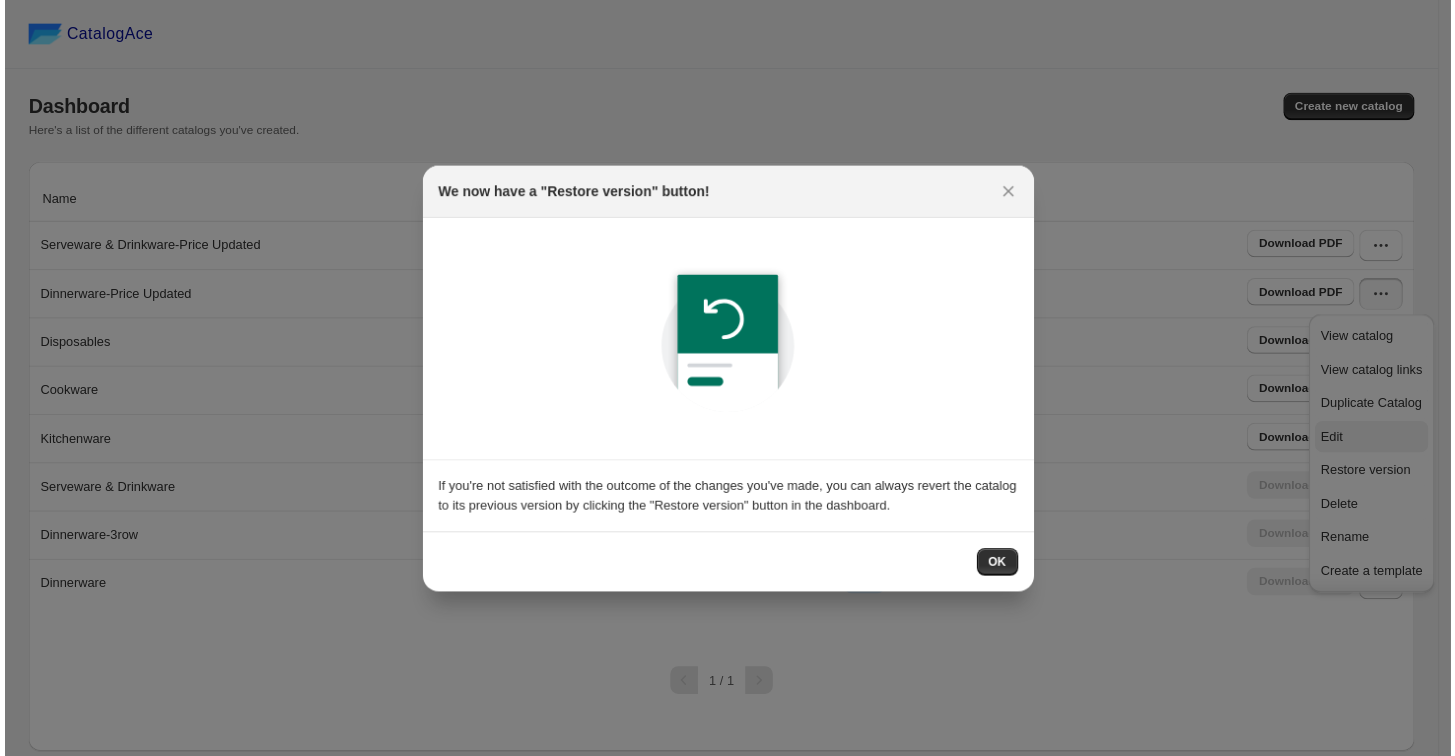 scroll, scrollTop: 0, scrollLeft: 0, axis: both 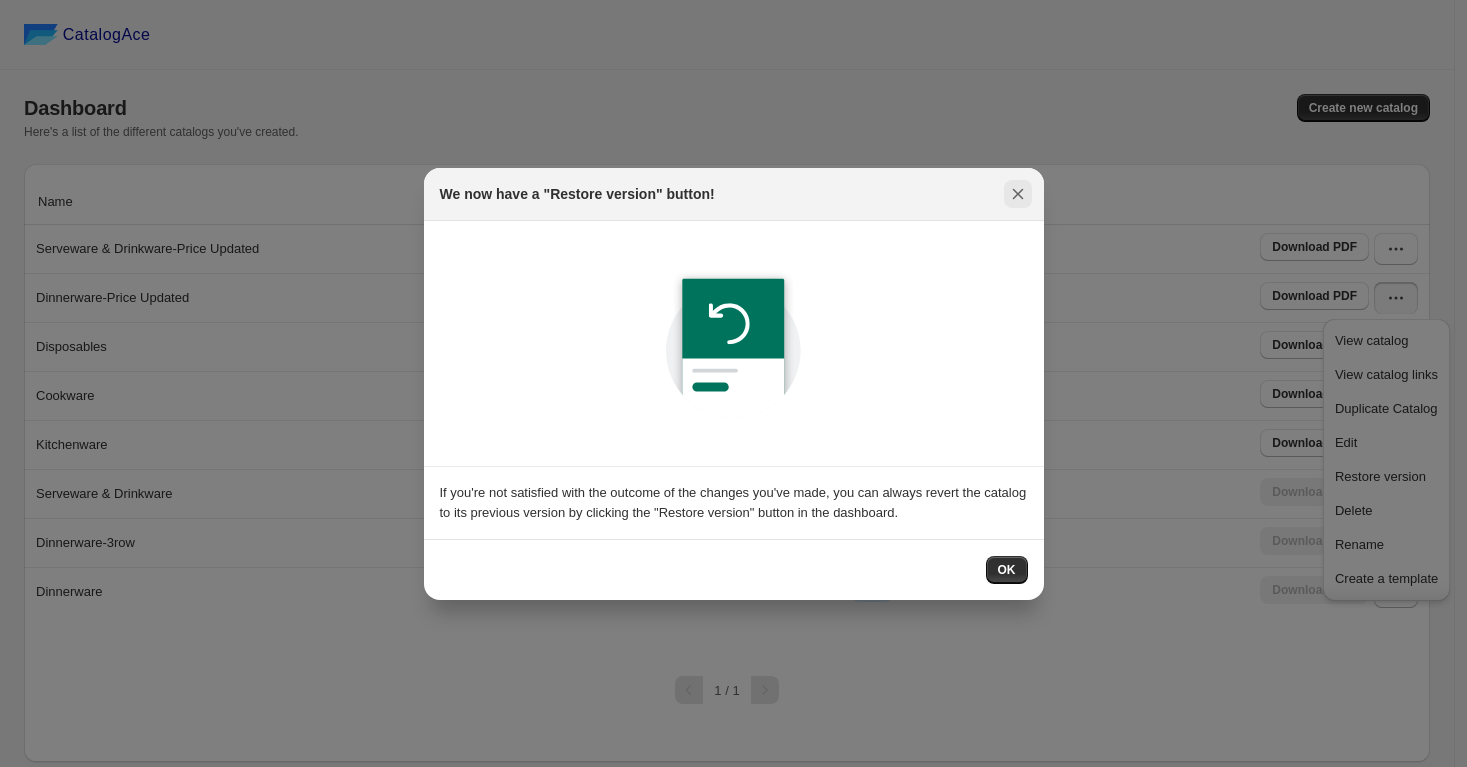 click 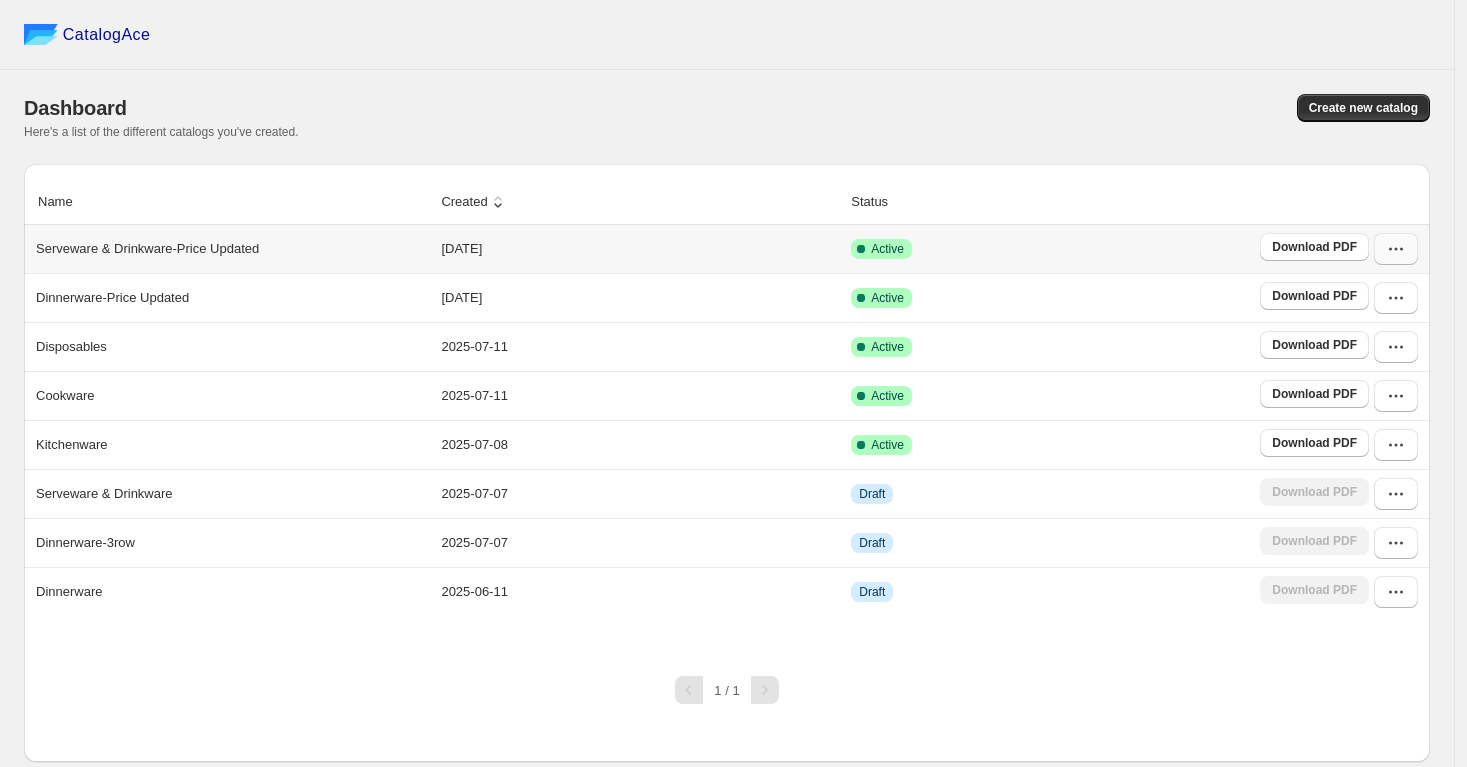 click 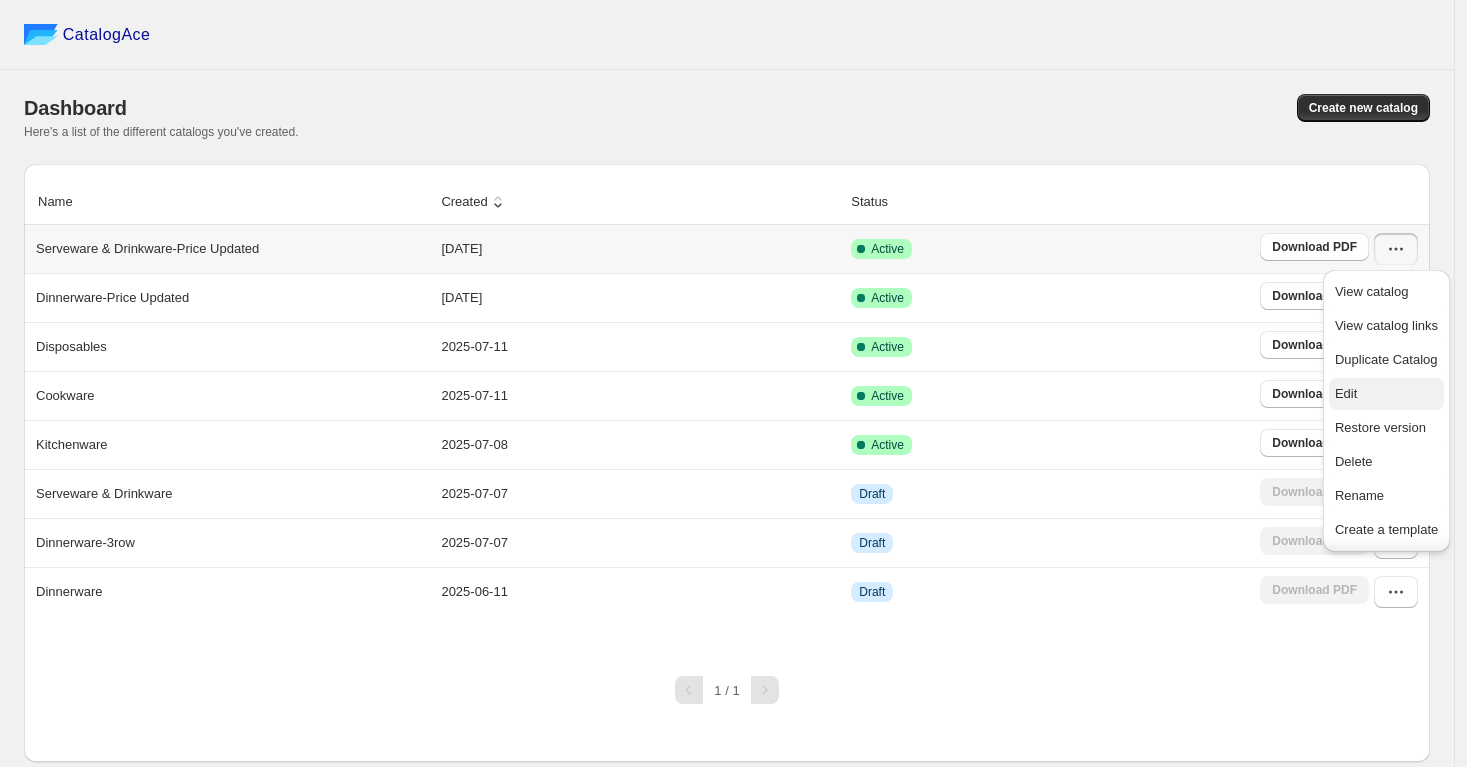 click on "Edit" at bounding box center (1346, 393) 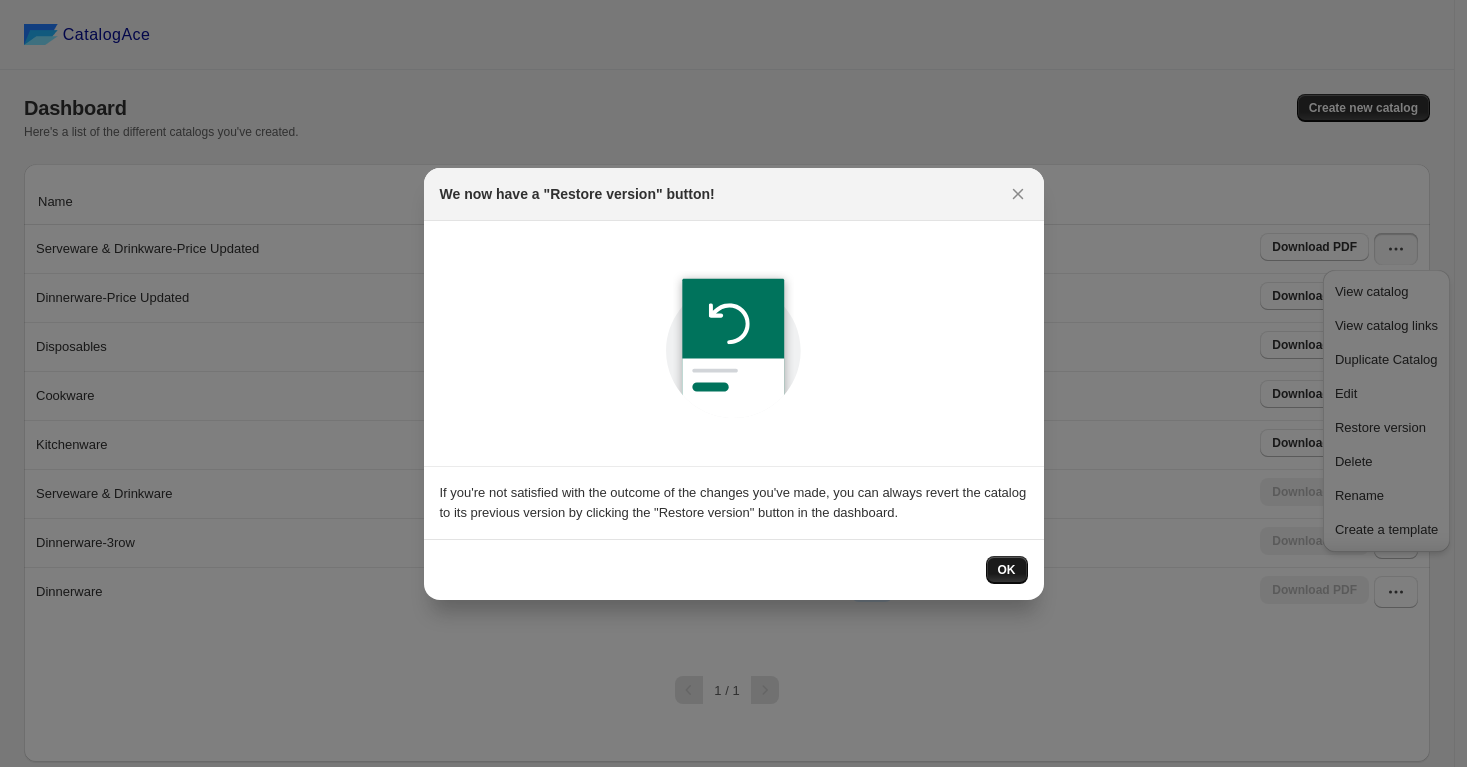 click on "OK" at bounding box center [1007, 570] 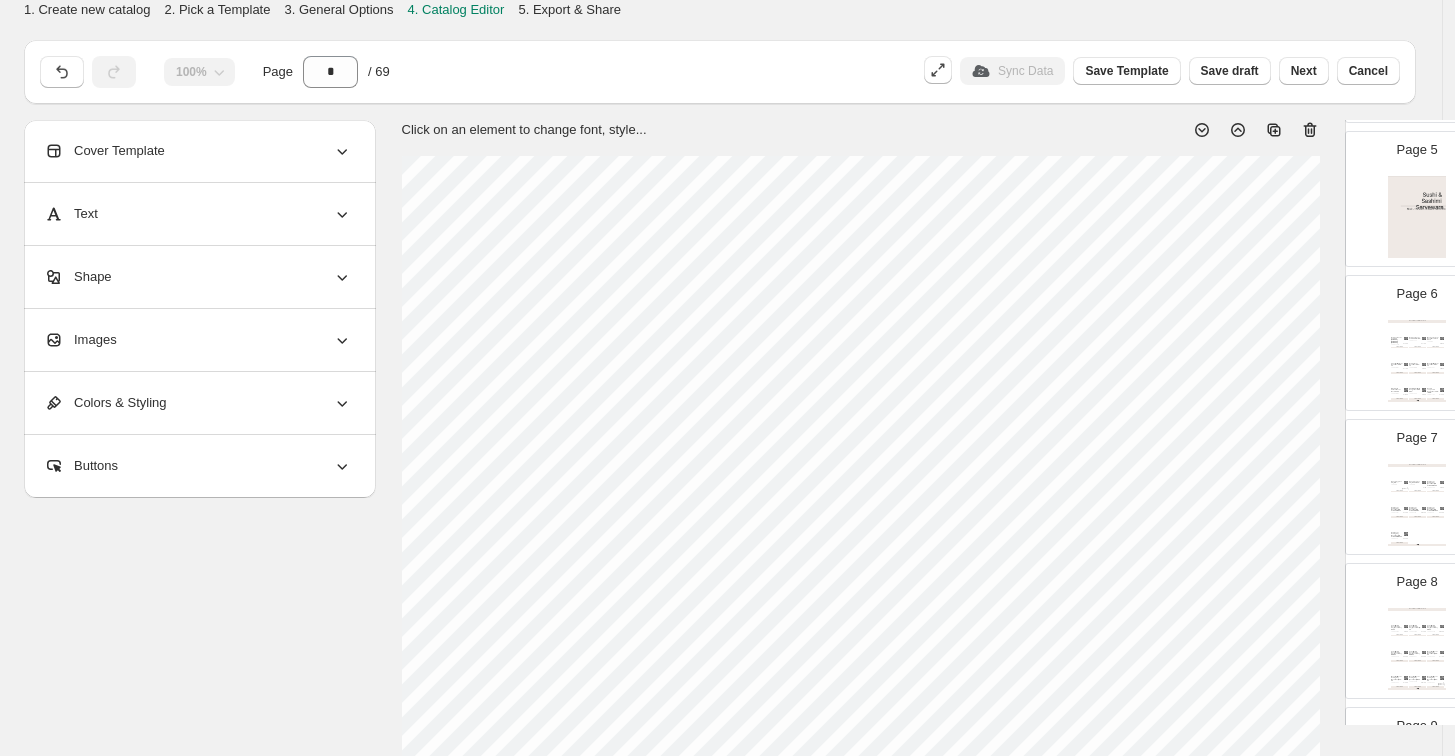 scroll, scrollTop: 666, scrollLeft: 0, axis: vertical 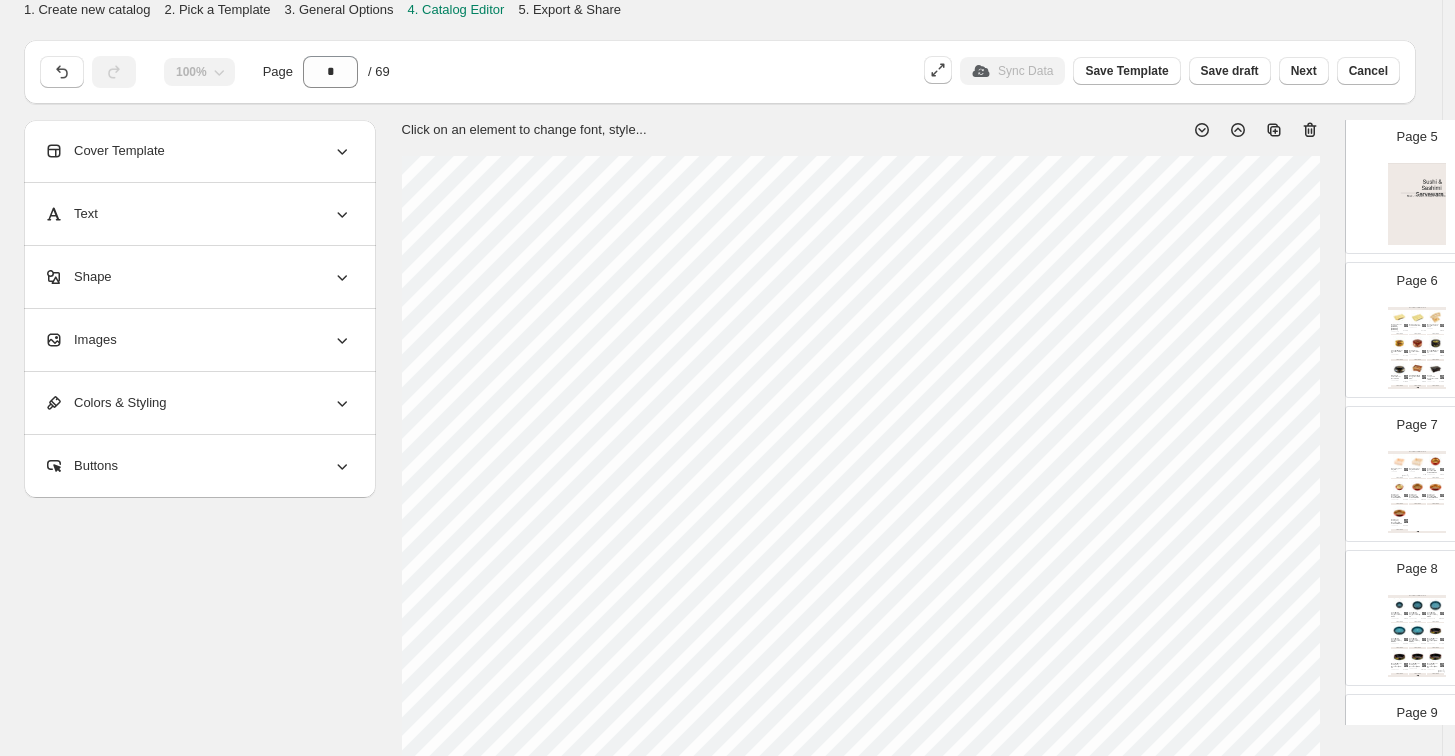 click at bounding box center [1417, 204] 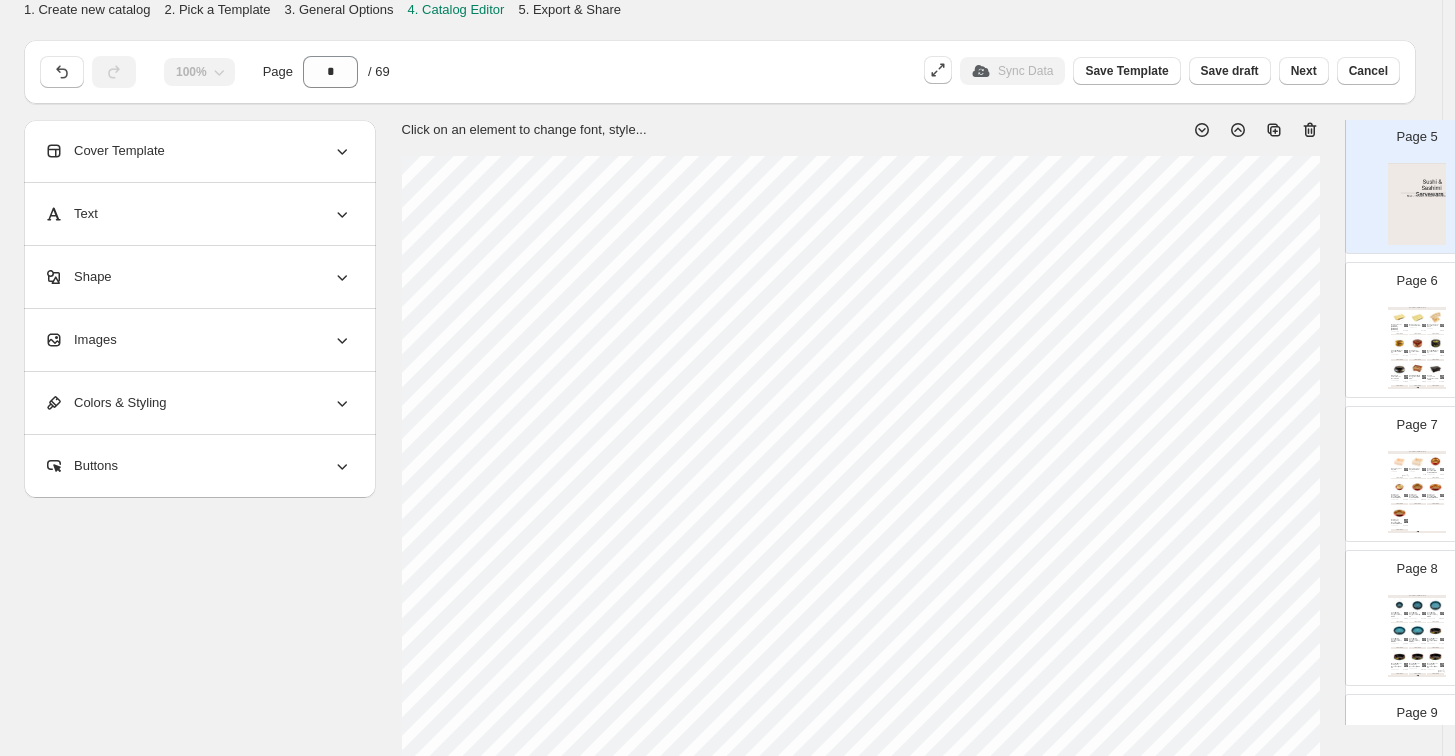 scroll, scrollTop: 111, scrollLeft: 0, axis: vertical 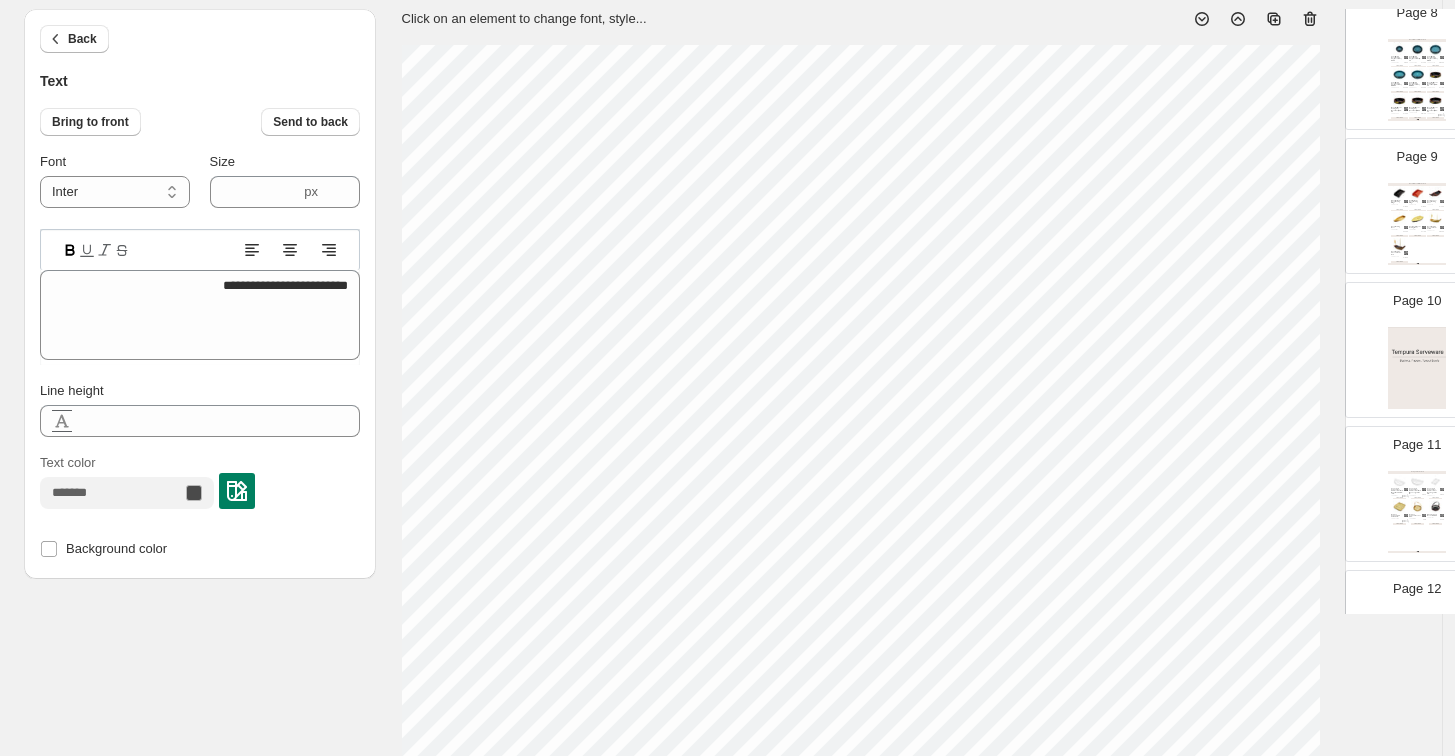 click at bounding box center (1417, 368) 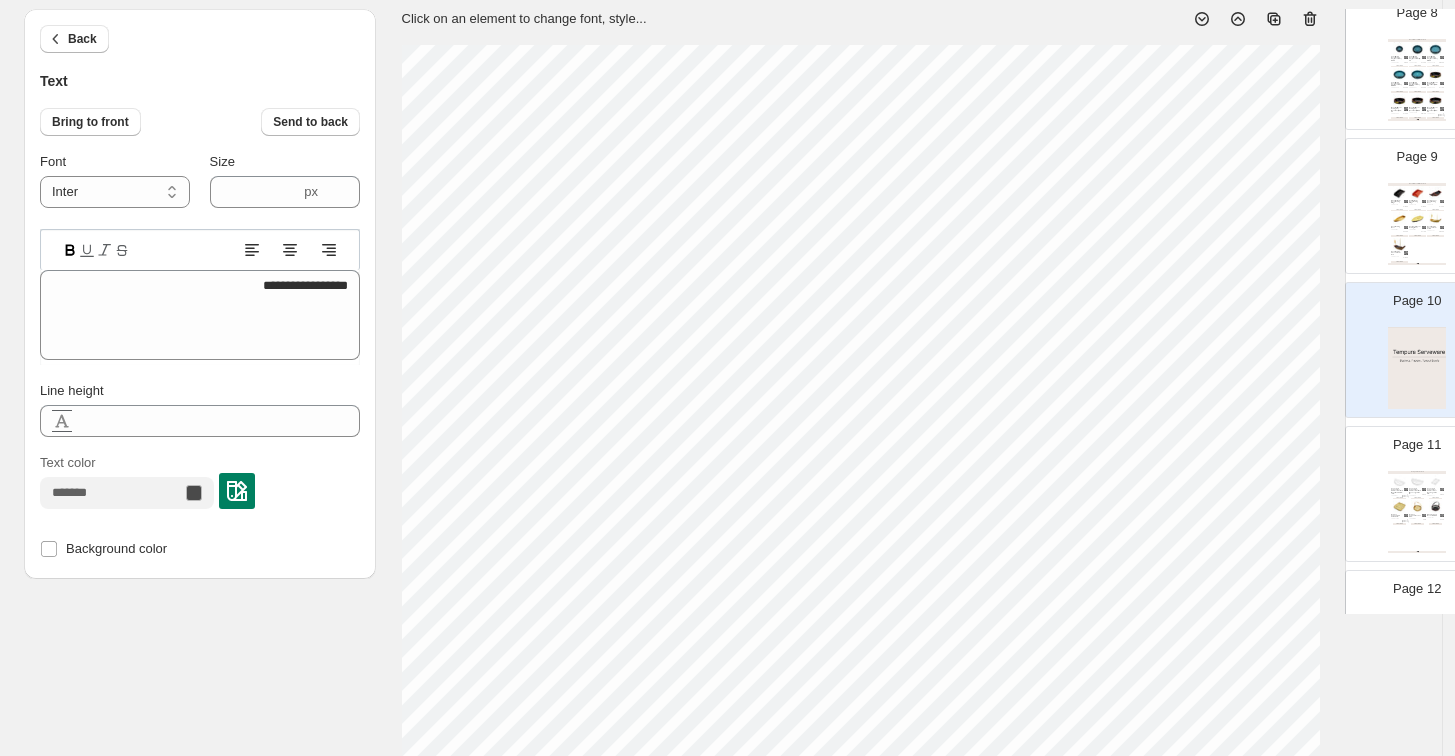 type on "****" 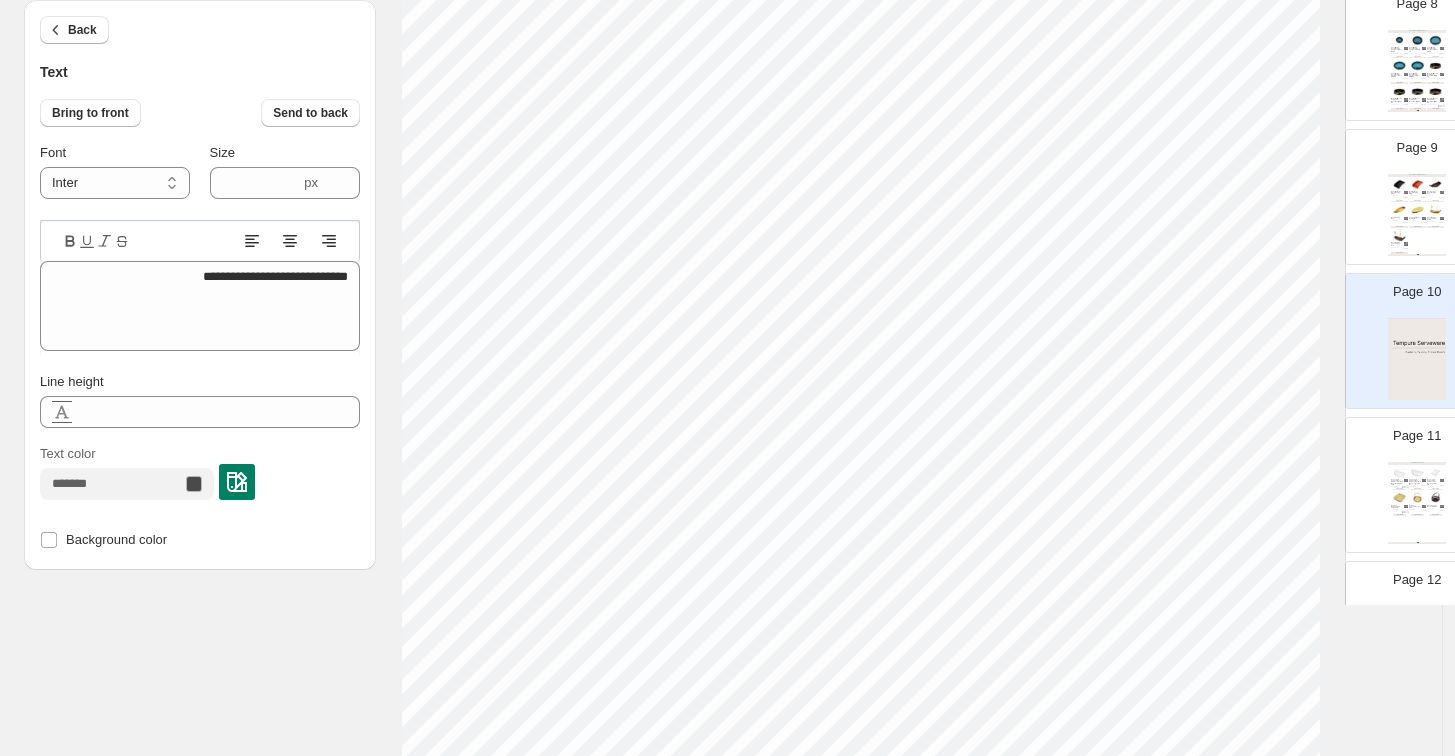 scroll, scrollTop: 333, scrollLeft: 0, axis: vertical 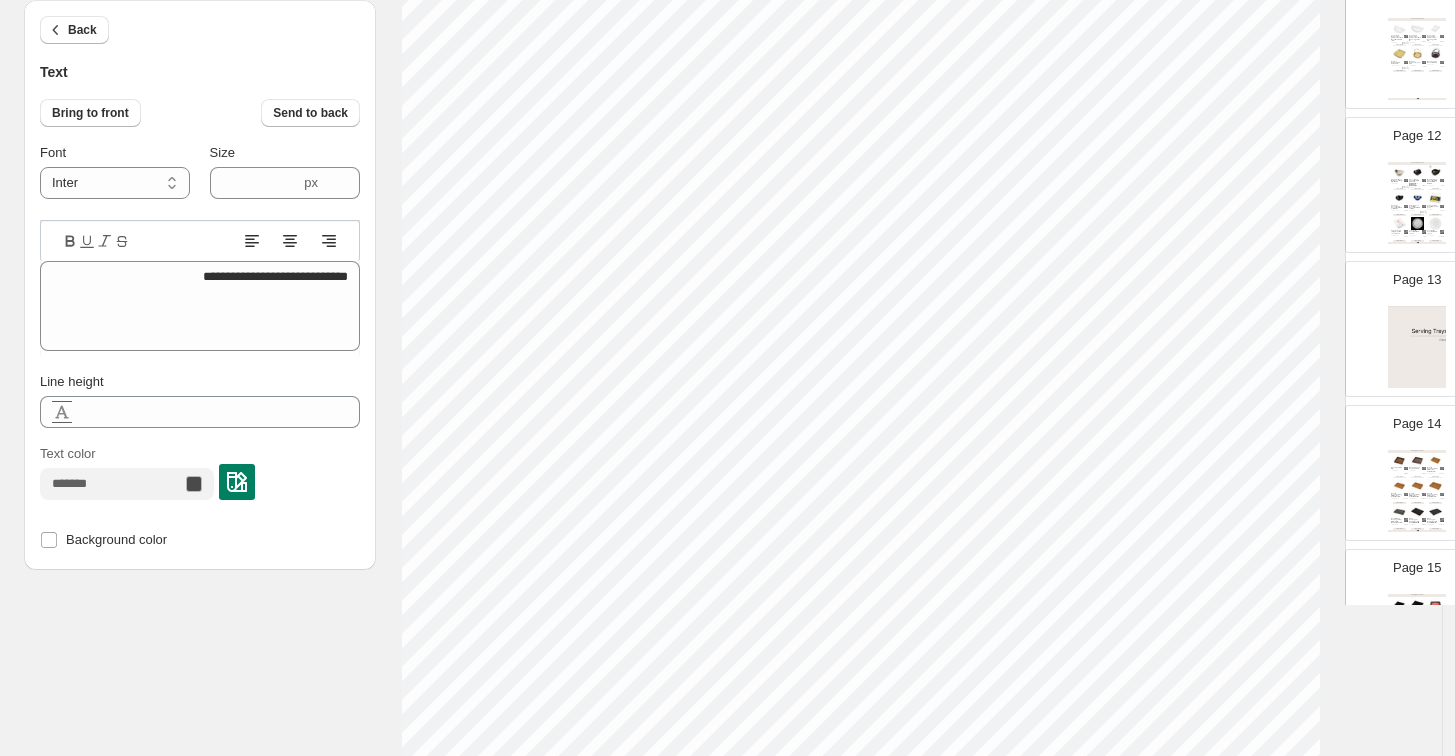 click at bounding box center (1417, 347) 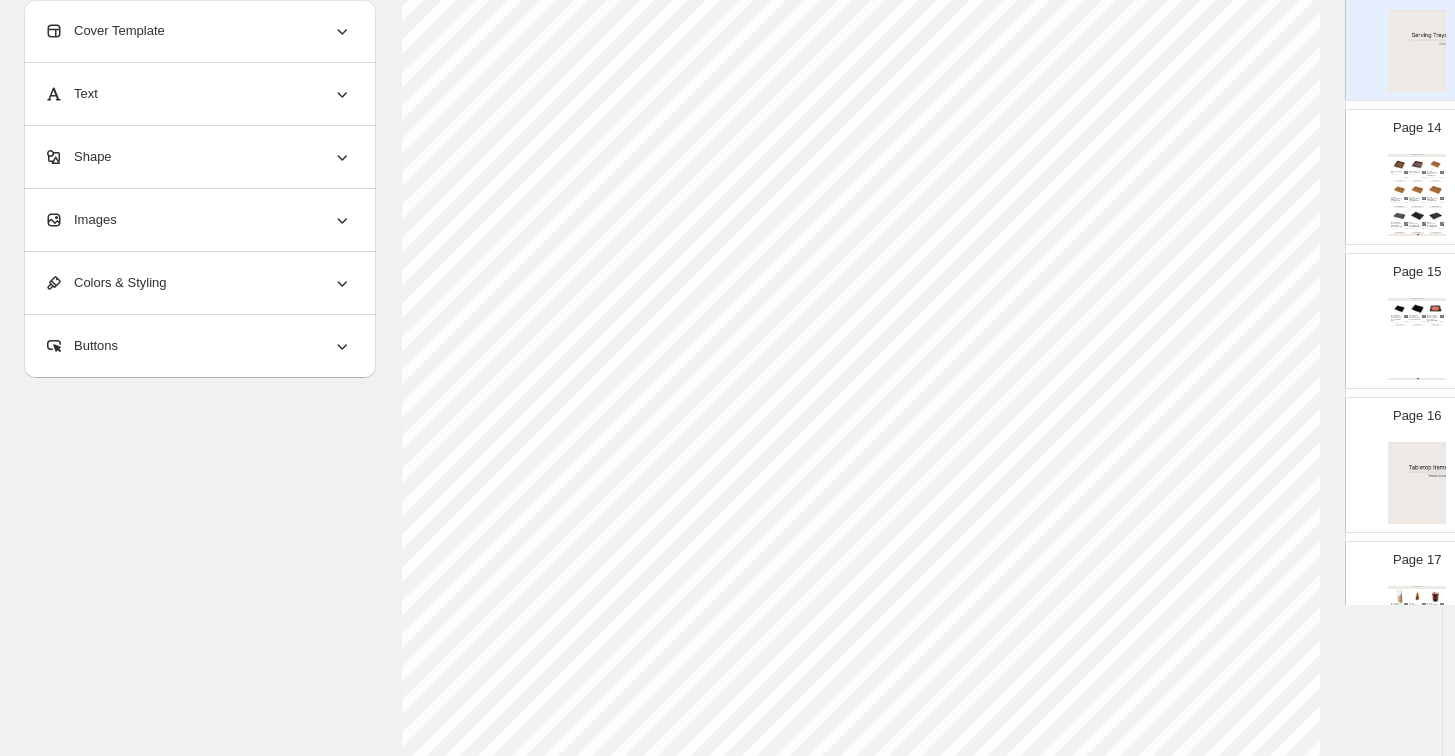 scroll, scrollTop: 1888, scrollLeft: 0, axis: vertical 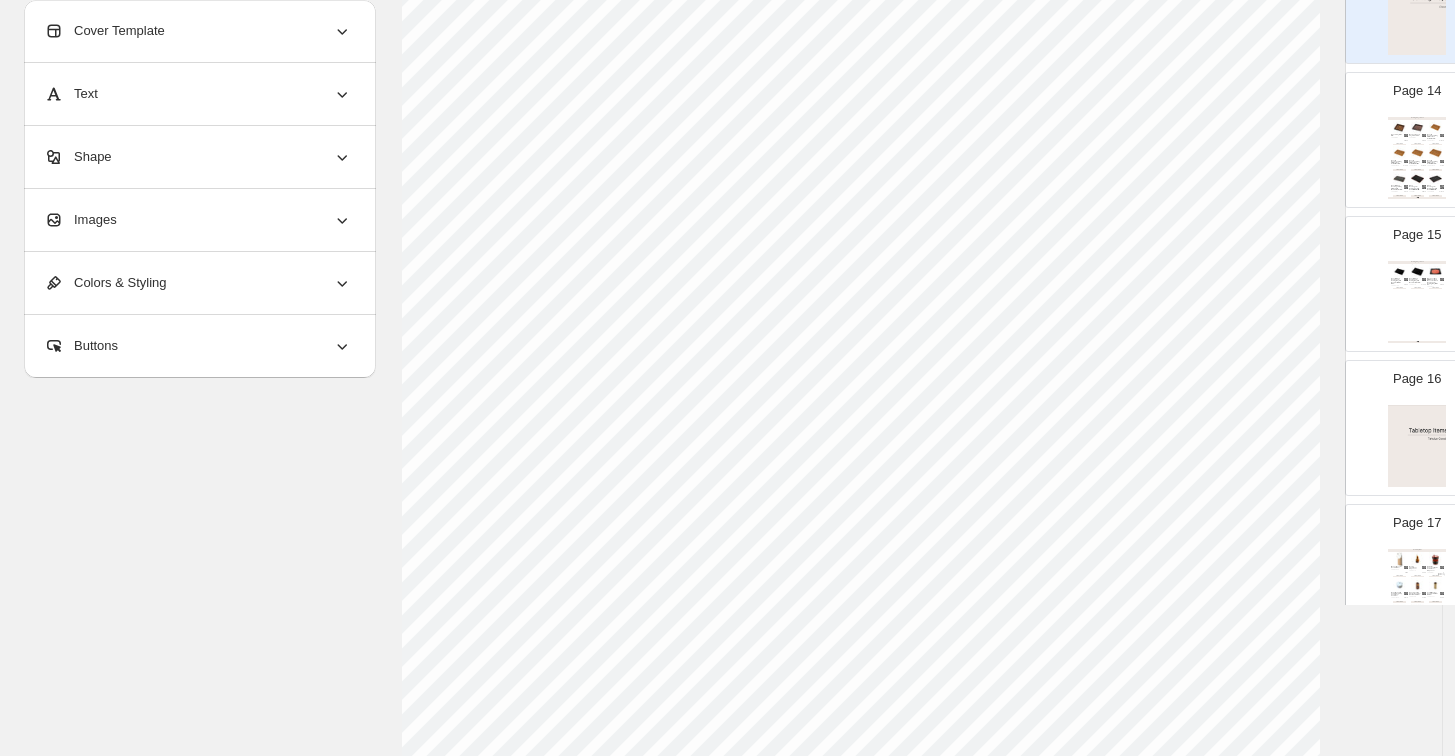 click at bounding box center [1417, 446] 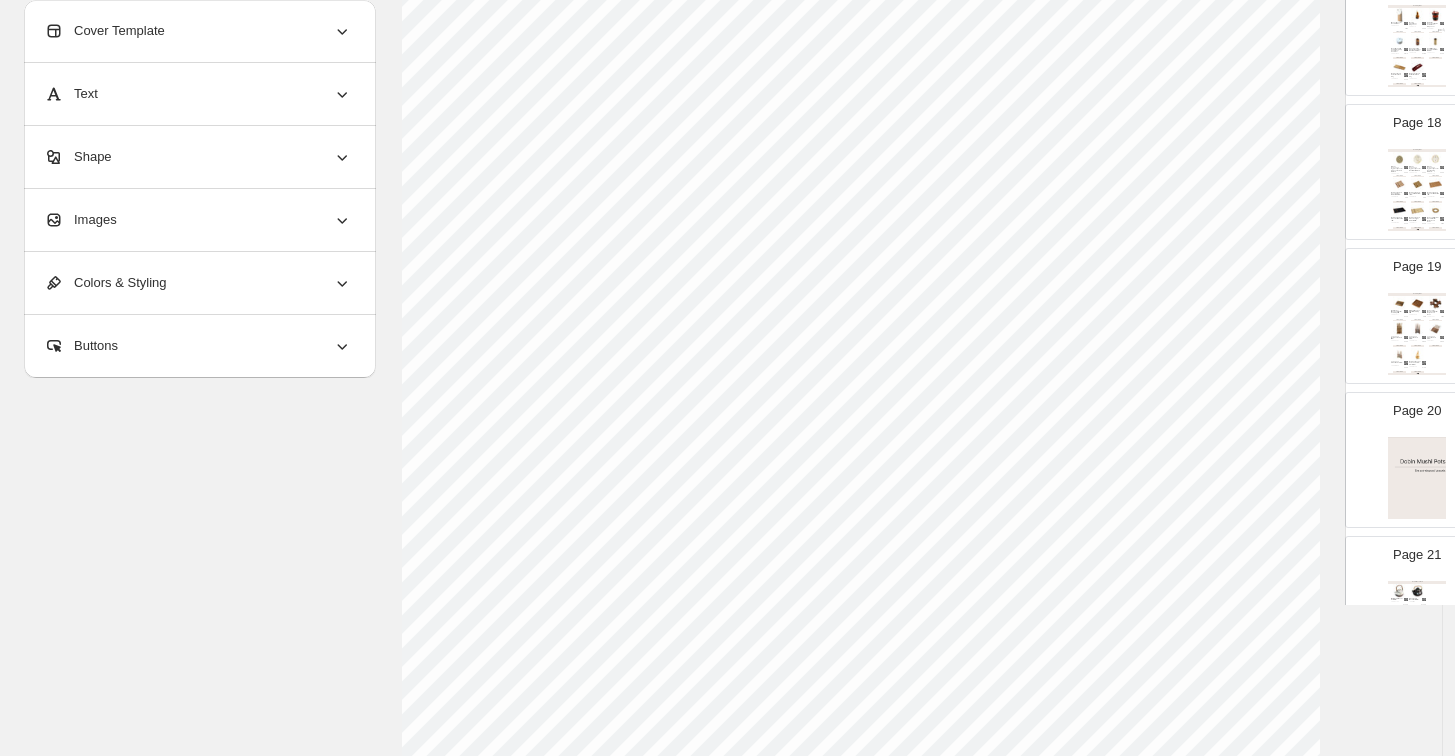 scroll, scrollTop: 2444, scrollLeft: 0, axis: vertical 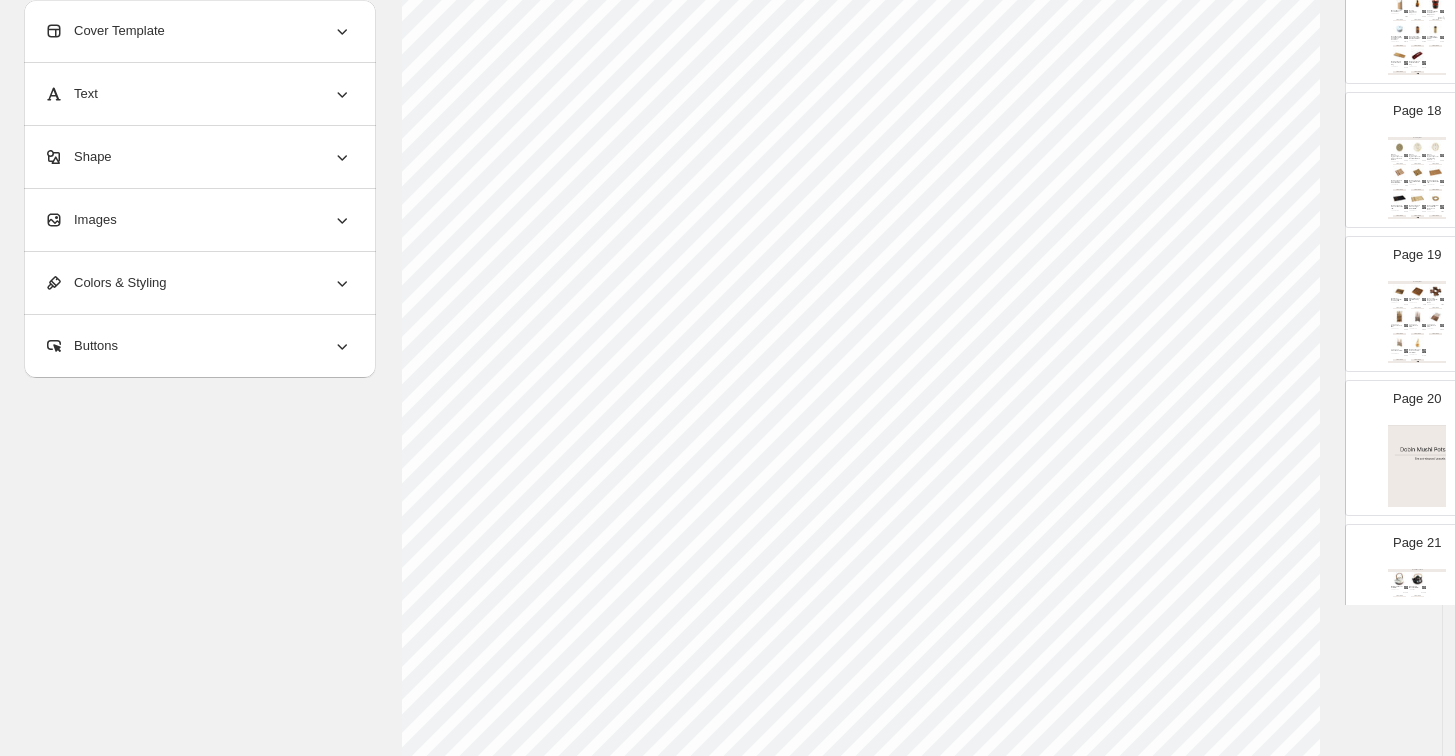 click at bounding box center (1417, 466) 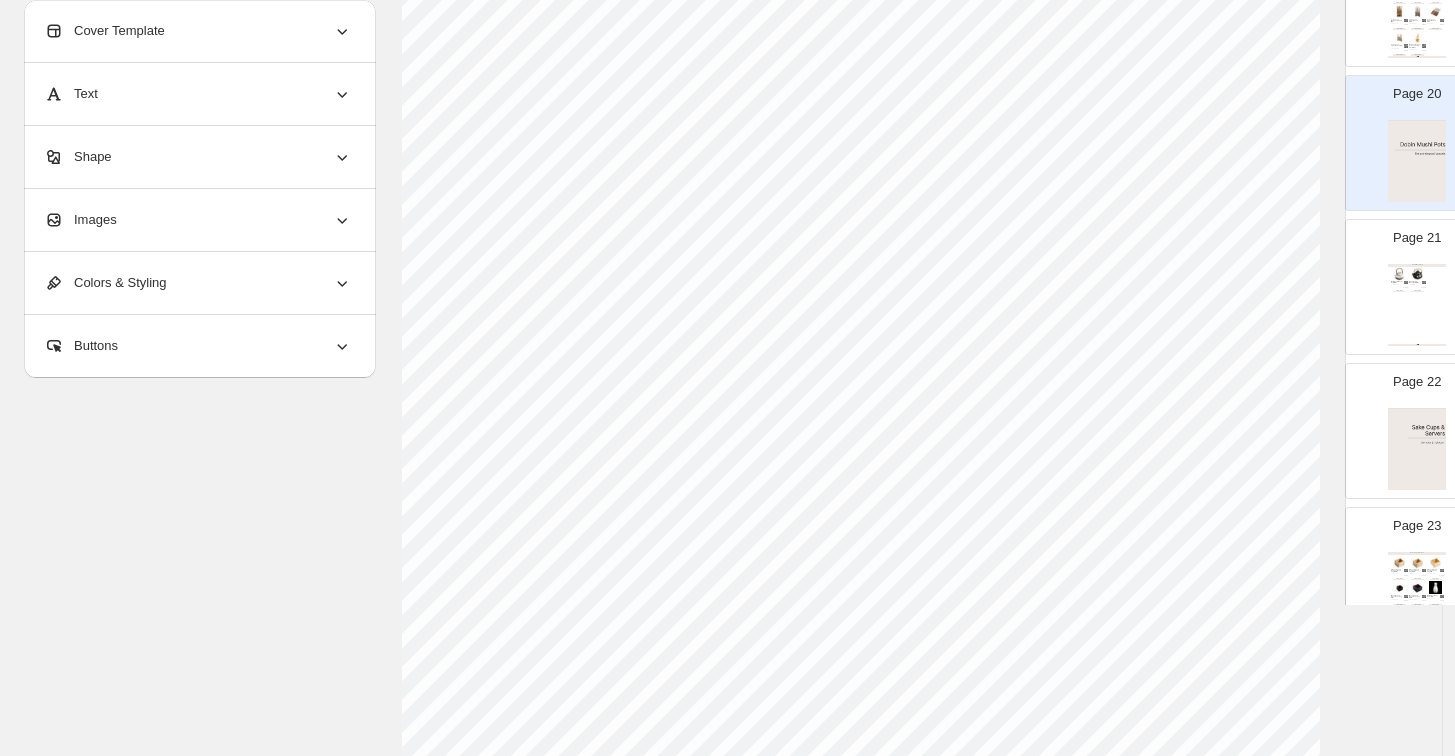 scroll, scrollTop: 2888, scrollLeft: 0, axis: vertical 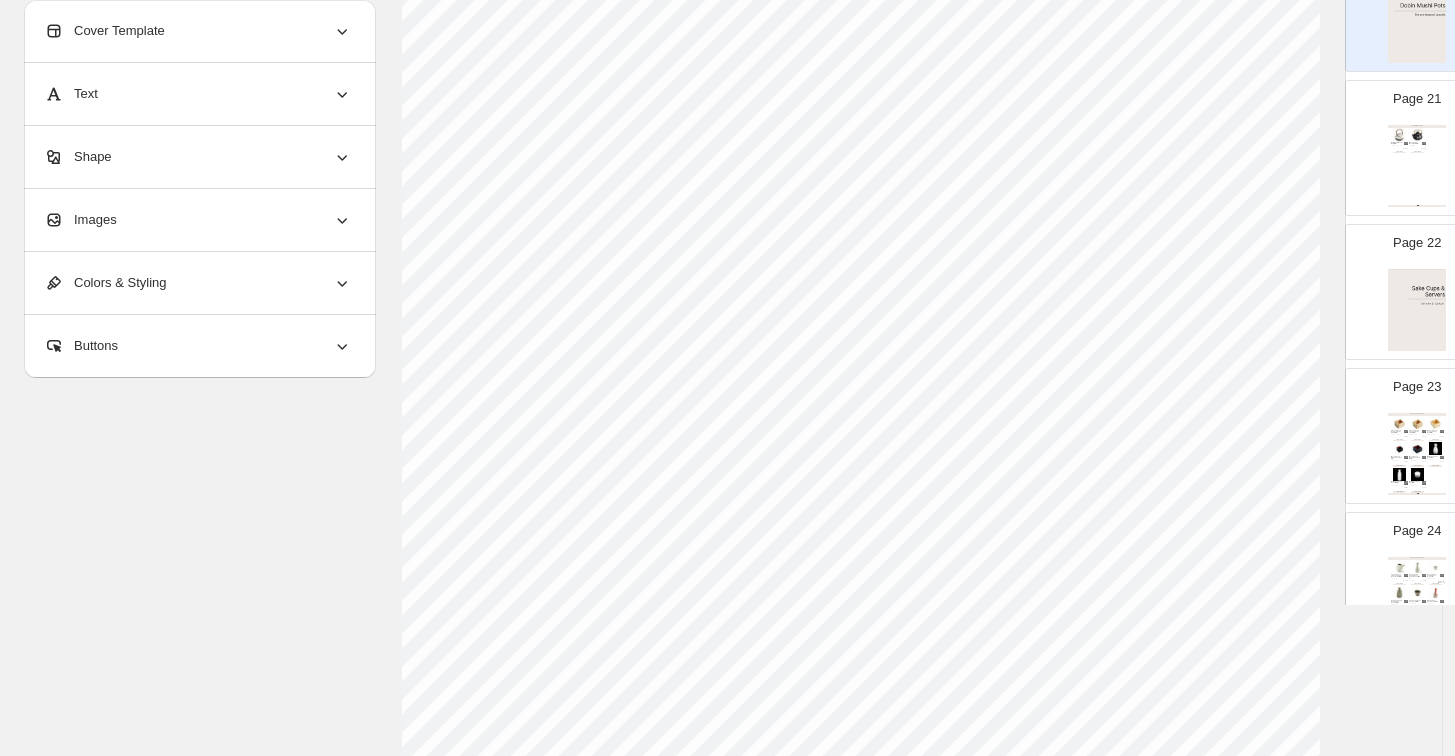click at bounding box center (1417, 310) 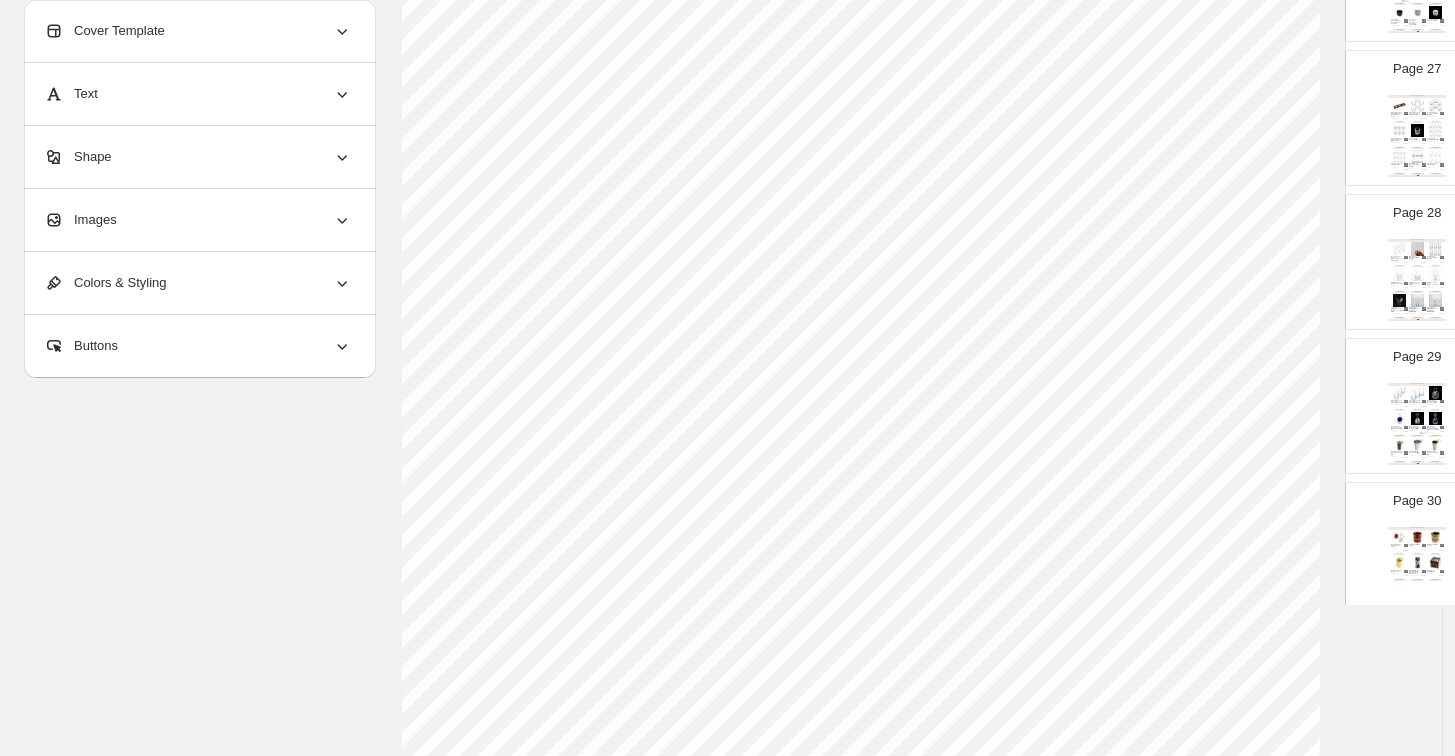 scroll, scrollTop: 4000, scrollLeft: 0, axis: vertical 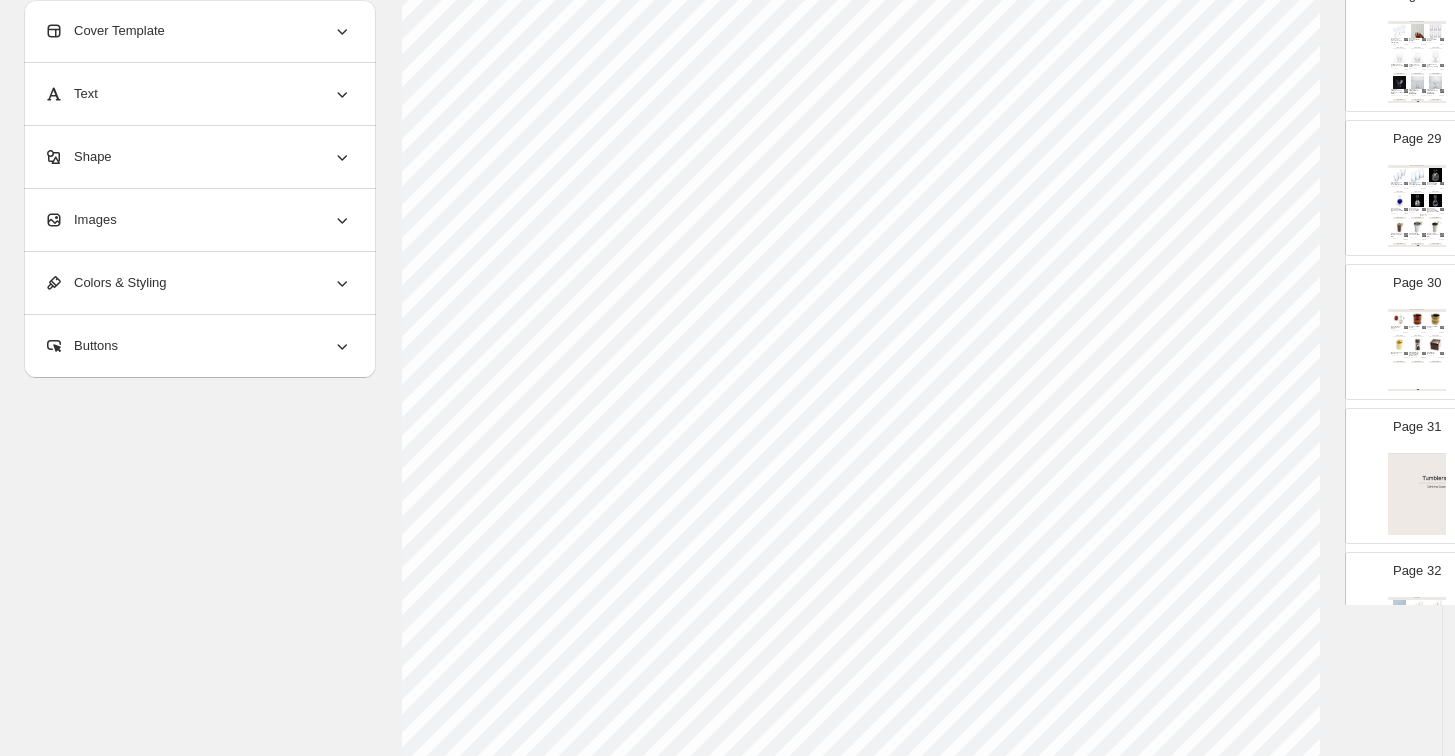 click at bounding box center (1417, 494) 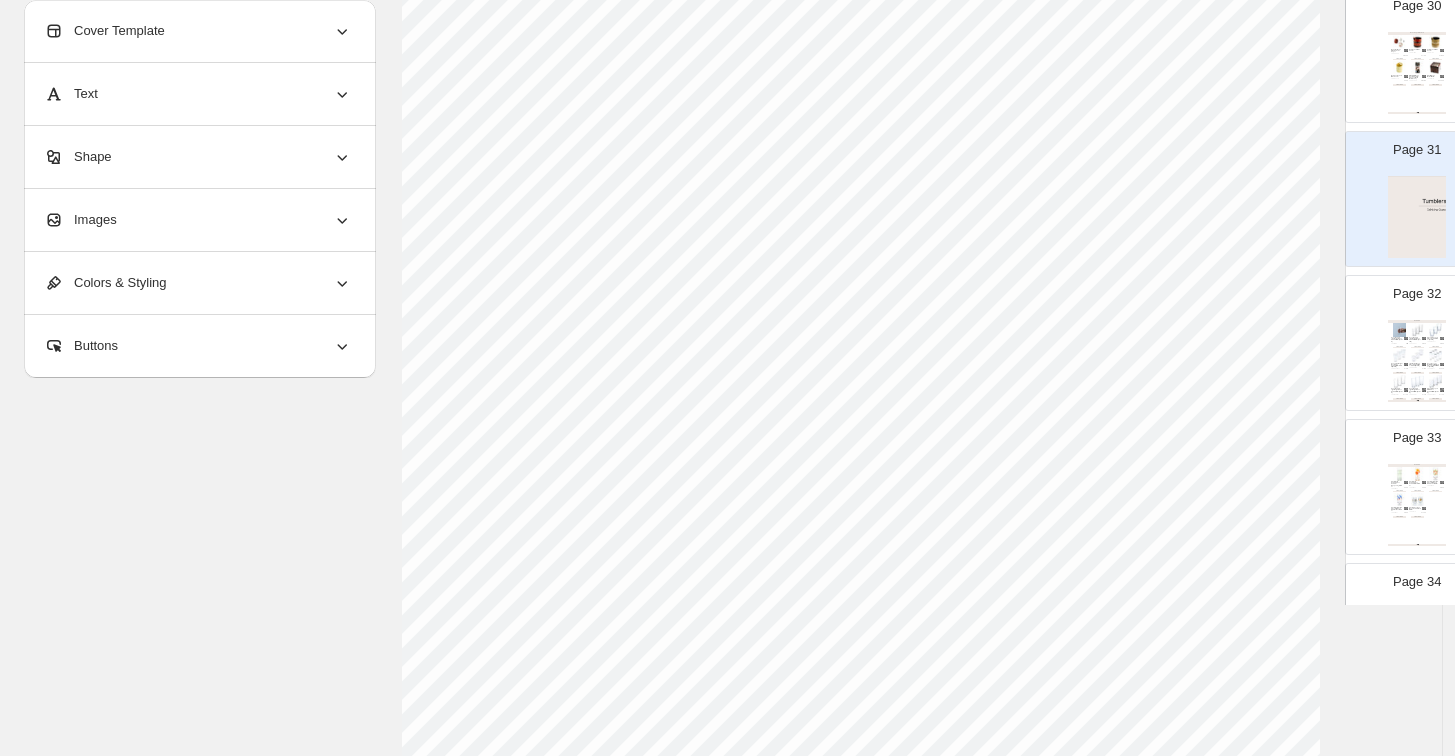 scroll, scrollTop: 4333, scrollLeft: 0, axis: vertical 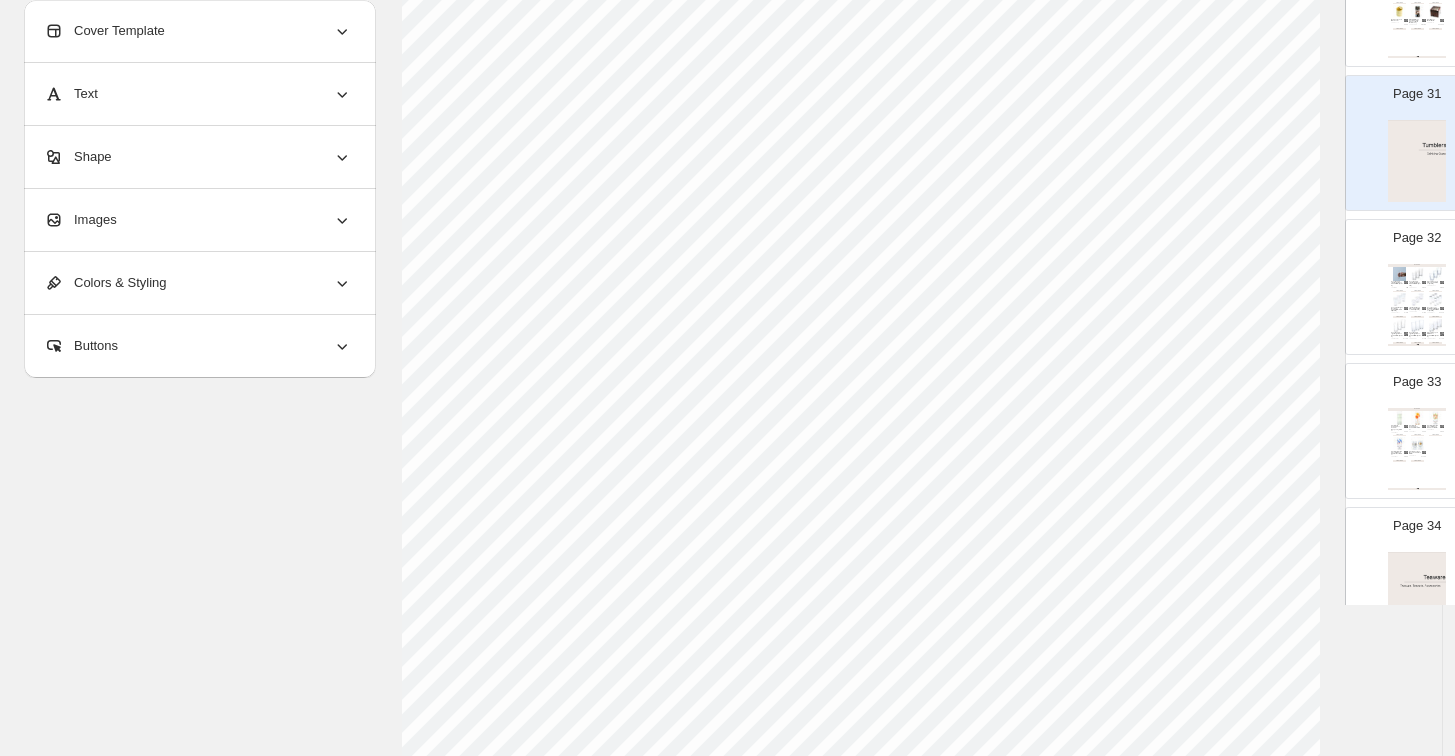 click at bounding box center [1417, 593] 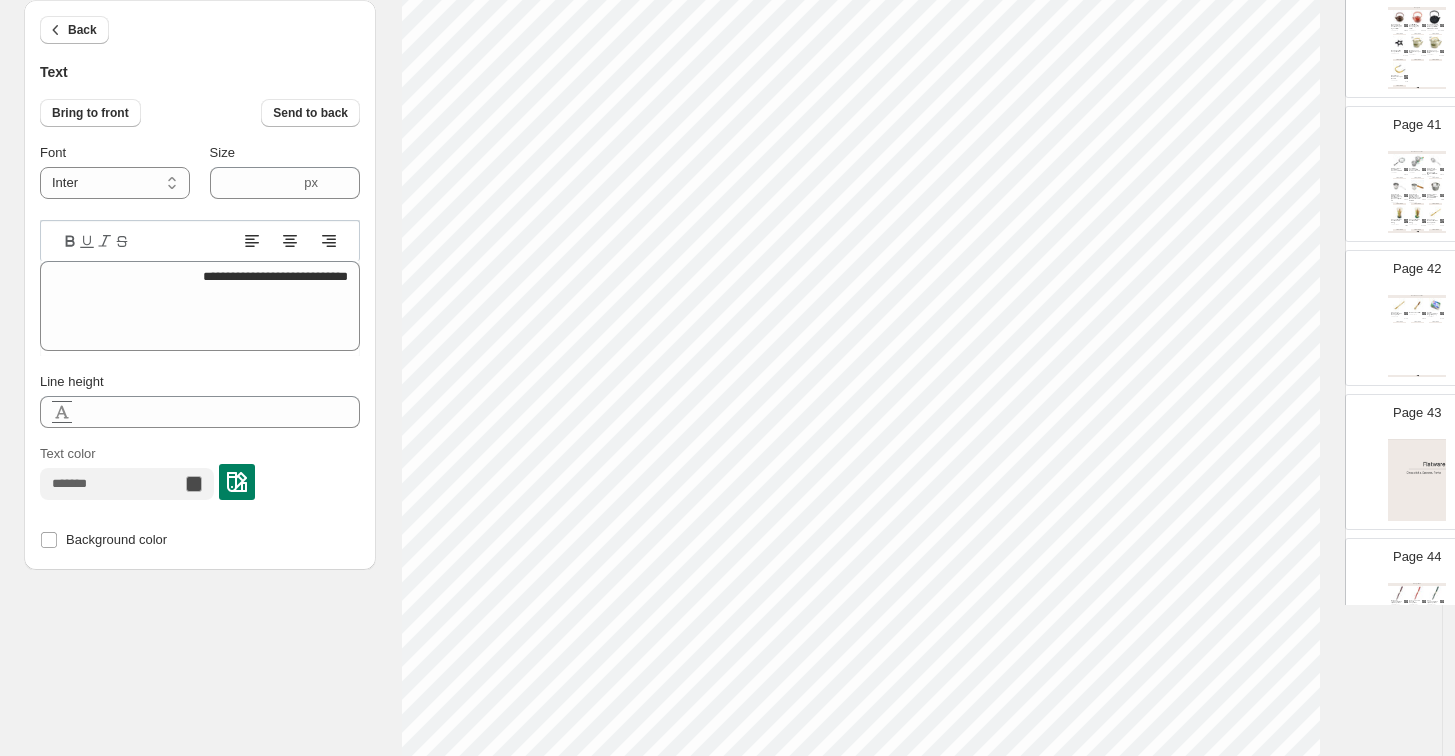 scroll, scrollTop: 5777, scrollLeft: 0, axis: vertical 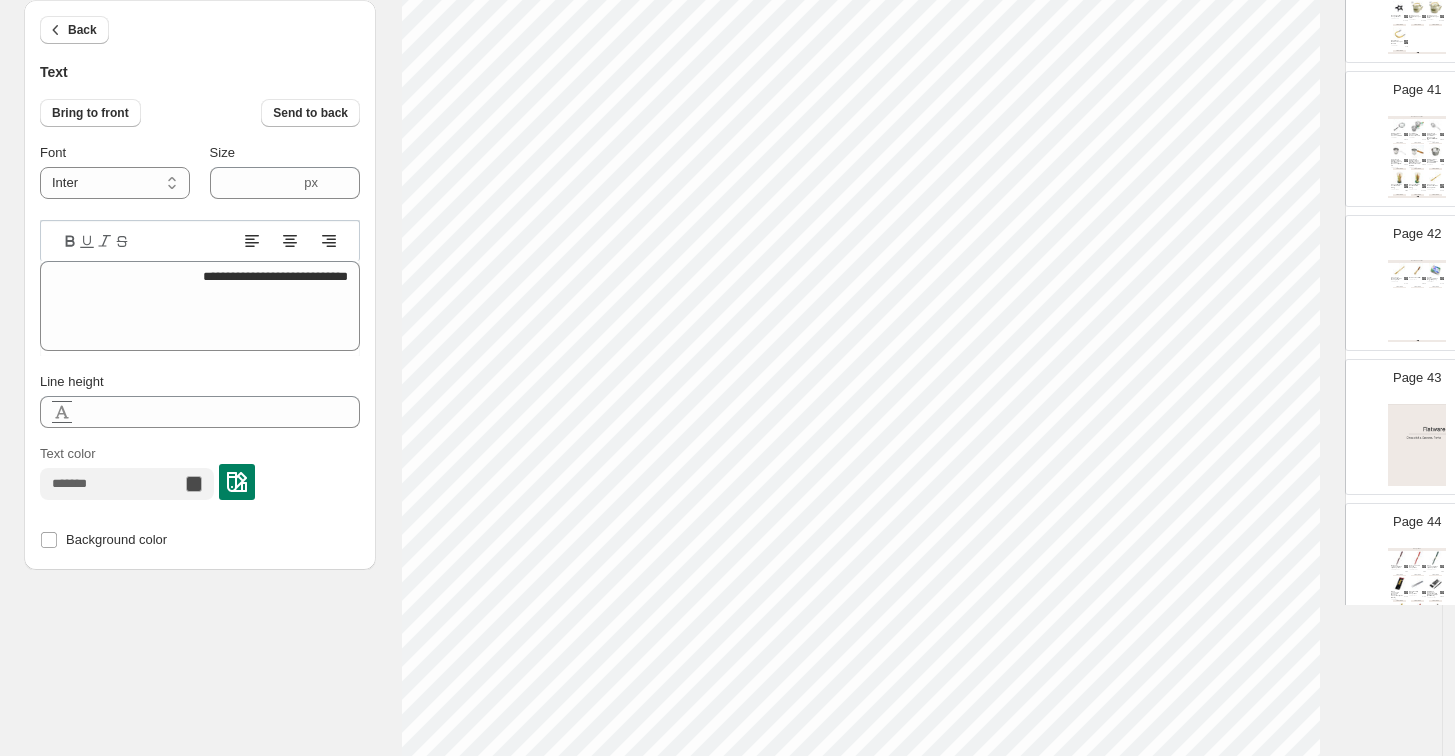 click at bounding box center [1417, 445] 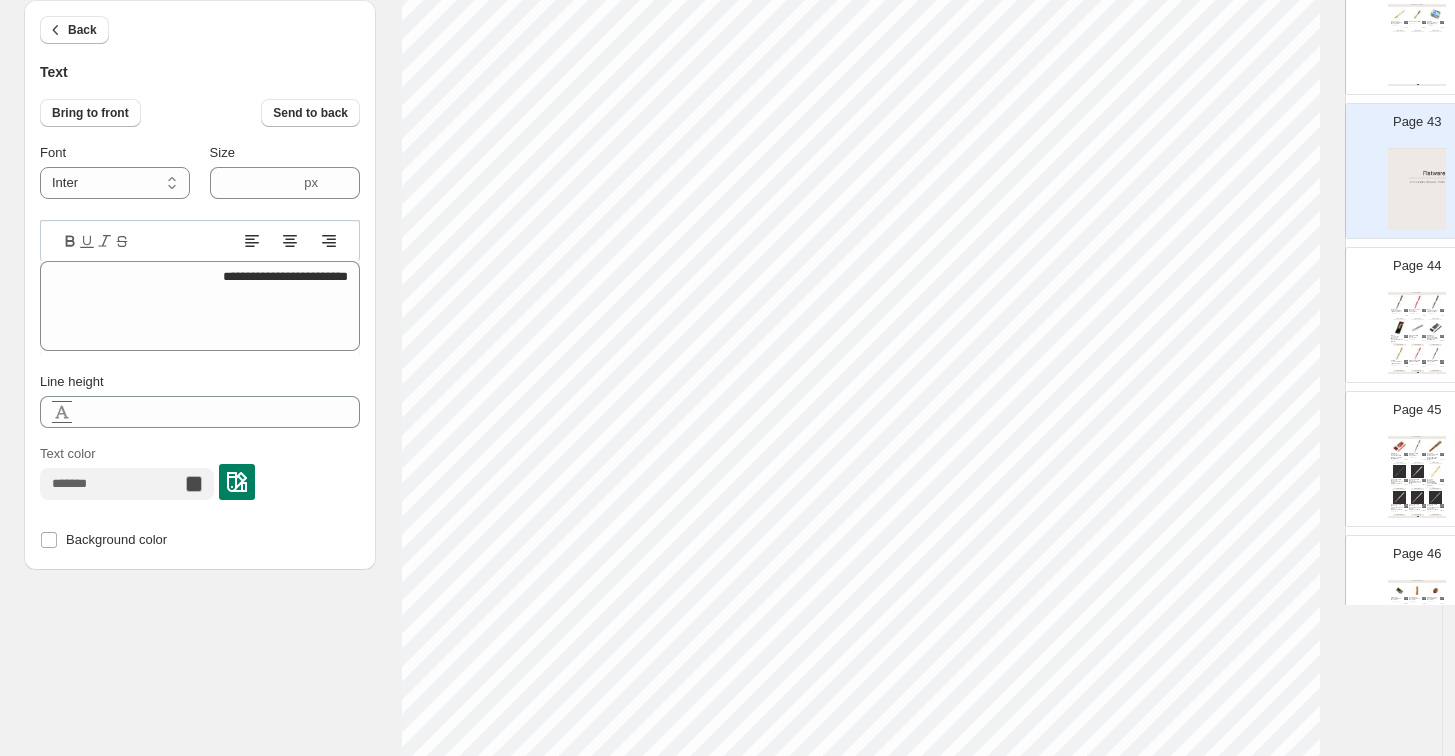 scroll, scrollTop: 6111, scrollLeft: 0, axis: vertical 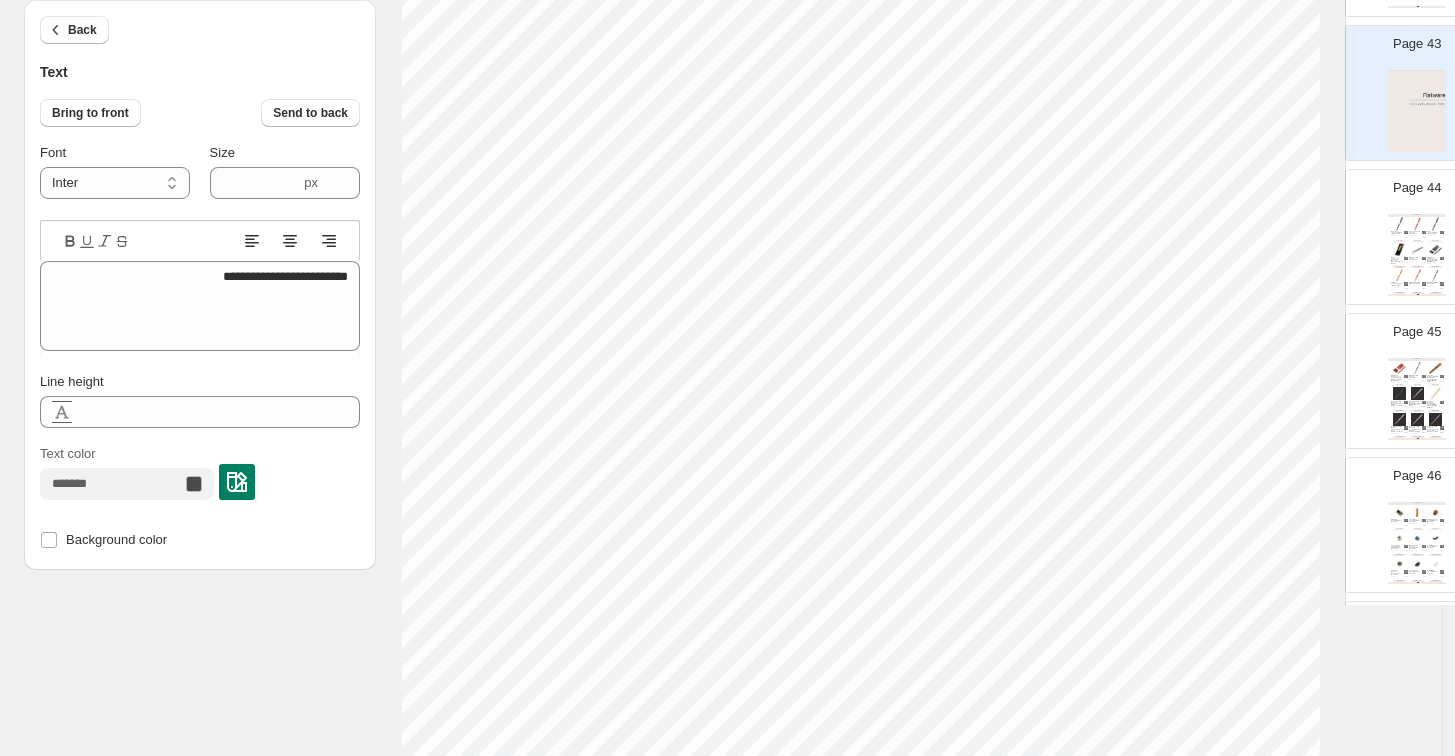click at bounding box center (1399, 275) 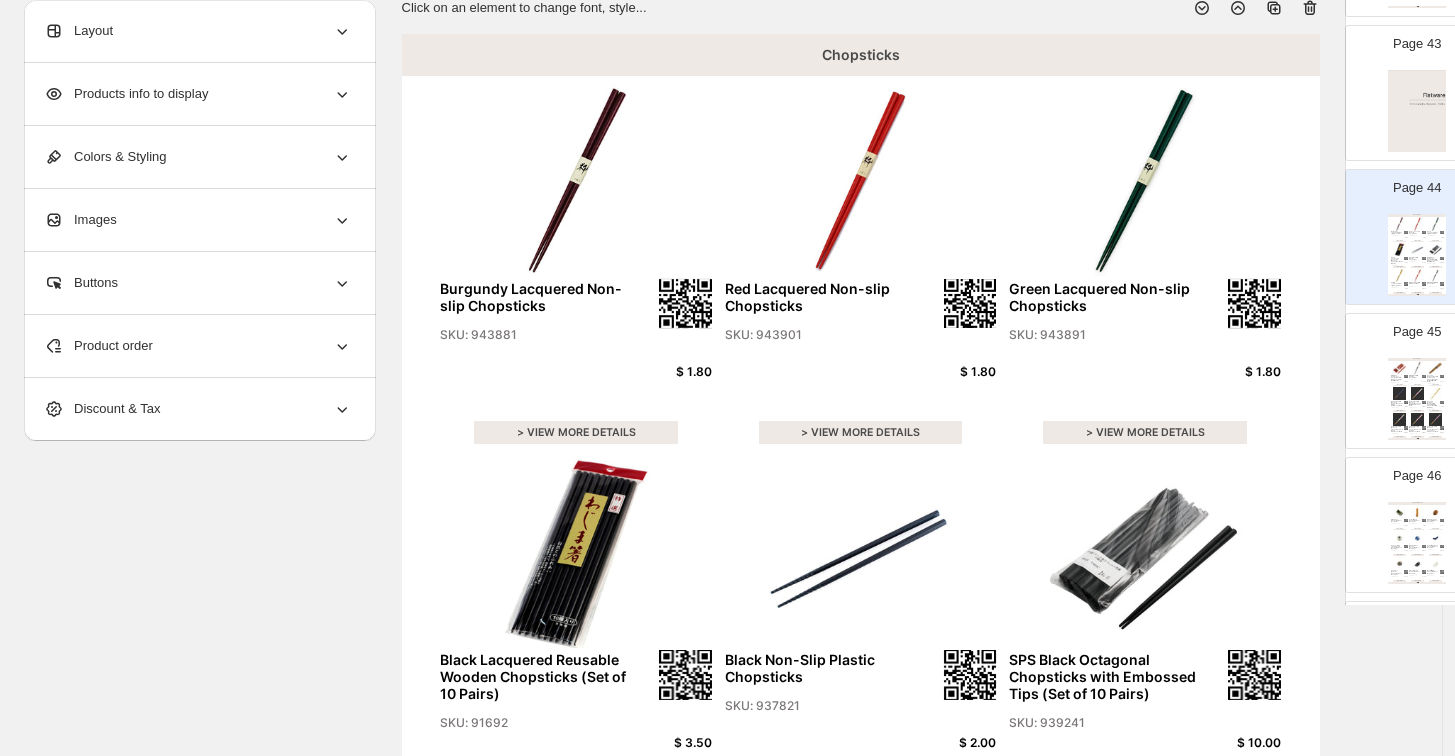 scroll, scrollTop: 111, scrollLeft: 0, axis: vertical 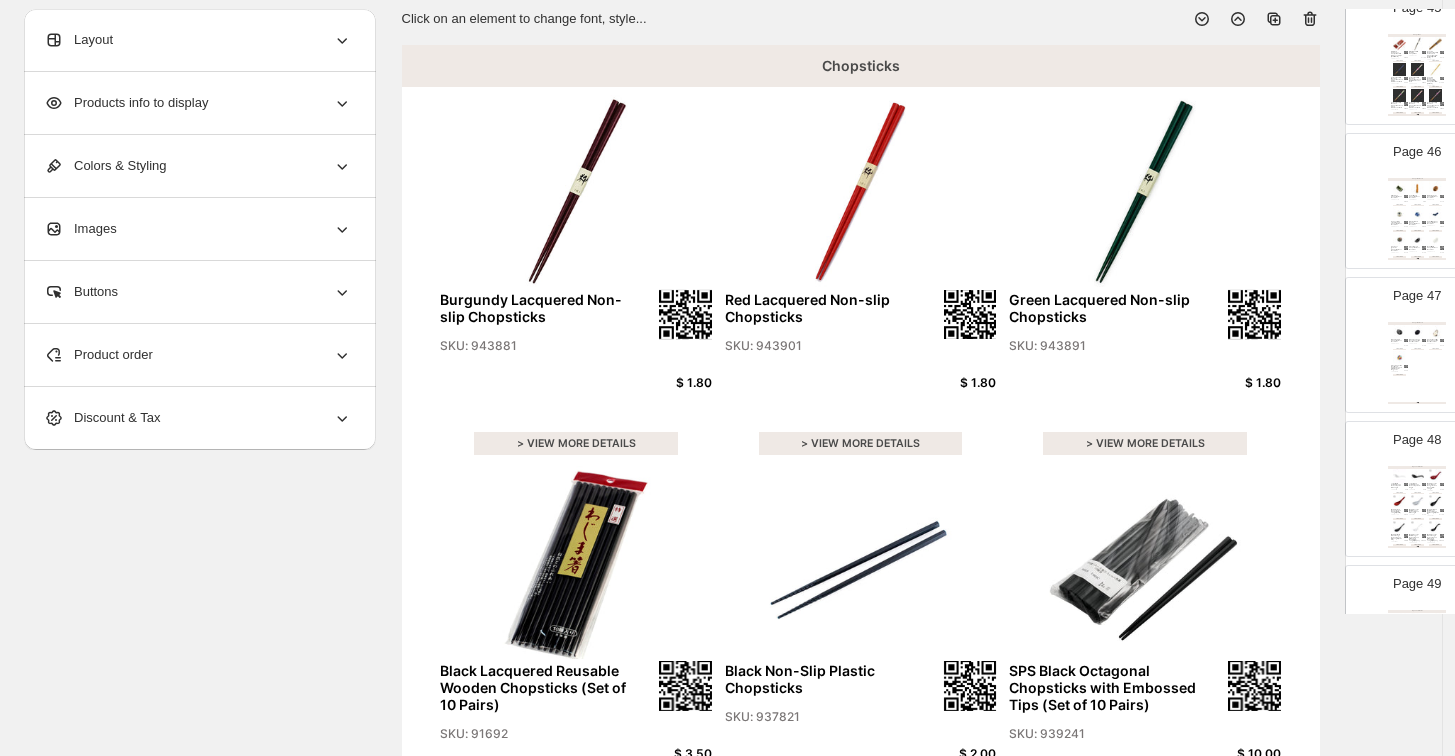 click on "Page 48 Spoons & Forks Large White Ceramic Renge Ramen Spoon 6.8" Length SKU:  96714 $ 5.70 > VIEW MORE DETAILS Large Black Ceramic Renge Ramen Spoon 7" length SKU:  96713 $ 5.70 > VIEW MORE DETAILS Melamine Large Red x Black Renge Ramen Spoon 6.5" Length SKU:  97756 $ 3.00 > VIEW MORE DETAILS Melamine Red Renge Ramen Spoon 5.75" Length (Set of 12 ) SKU:  82256 $ 19.50 > VIEW MORE DETAILS Melamine Large White Renge Ramen Spoon 6.5" Length SKU:  97757 $ 2.80 > VIEW MORE DETAILS Melamine Black Matte Renge Ramen Spoon 6.25" Length (Set of 12) SKU:  987132 $ 22.00 > VIEW MORE DETAILS Melamine Matte Black Renge Ramen Spoon 5.5" Length (Set of 36) SKU:  37401 $ 44.70 > VIEW MORE DETAILS Melamine Large White Renge Ramen Spoon with Carved Handle 6.7" Length (50 pcs) SKU:  80960 $ 100.00 > VIEW MORE DETAILS Melamine Large Black Renge Ramen Spoon with Carved Handle 6.7" Length (50 pcs) SKU:  809611 $ 100.00 > VIEW MORE DETAILS" at bounding box center [1409, 481] 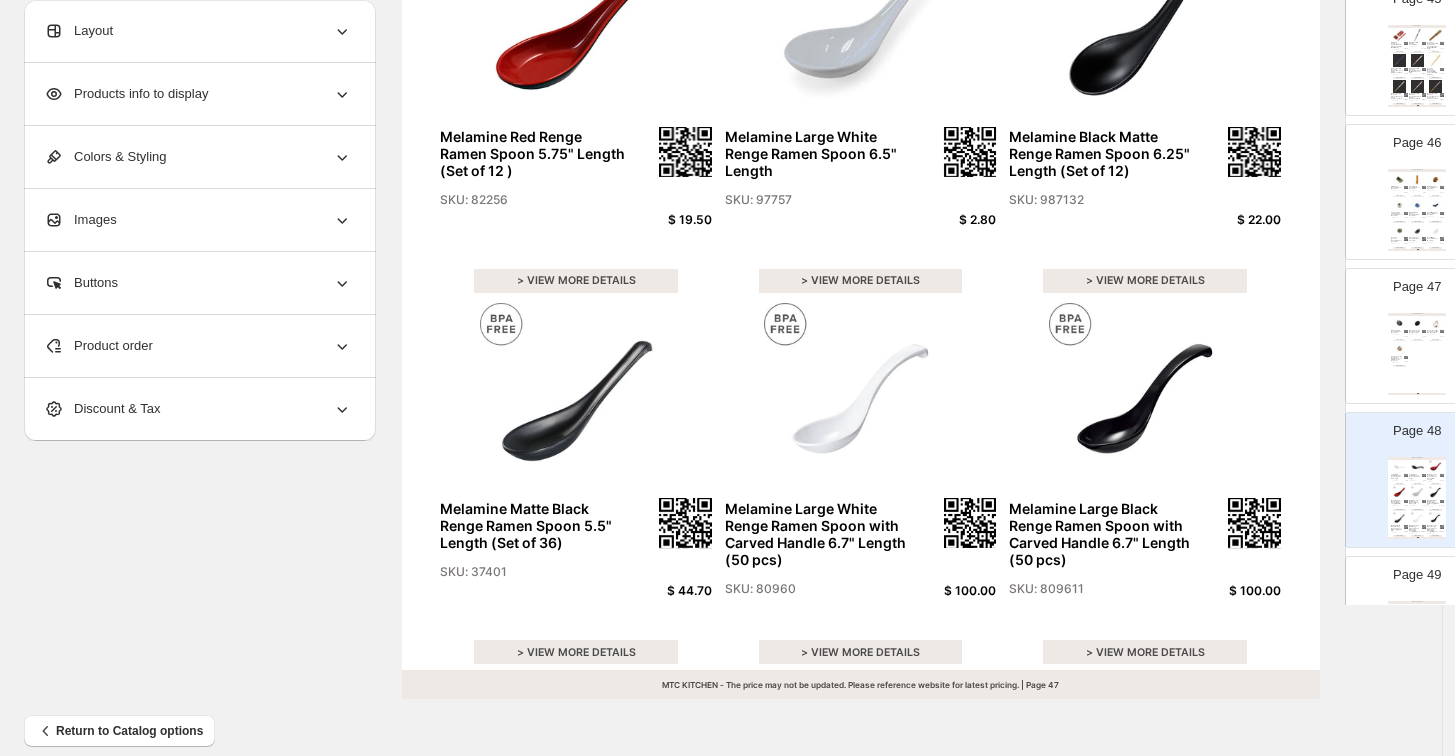 scroll, scrollTop: 666, scrollLeft: 0, axis: vertical 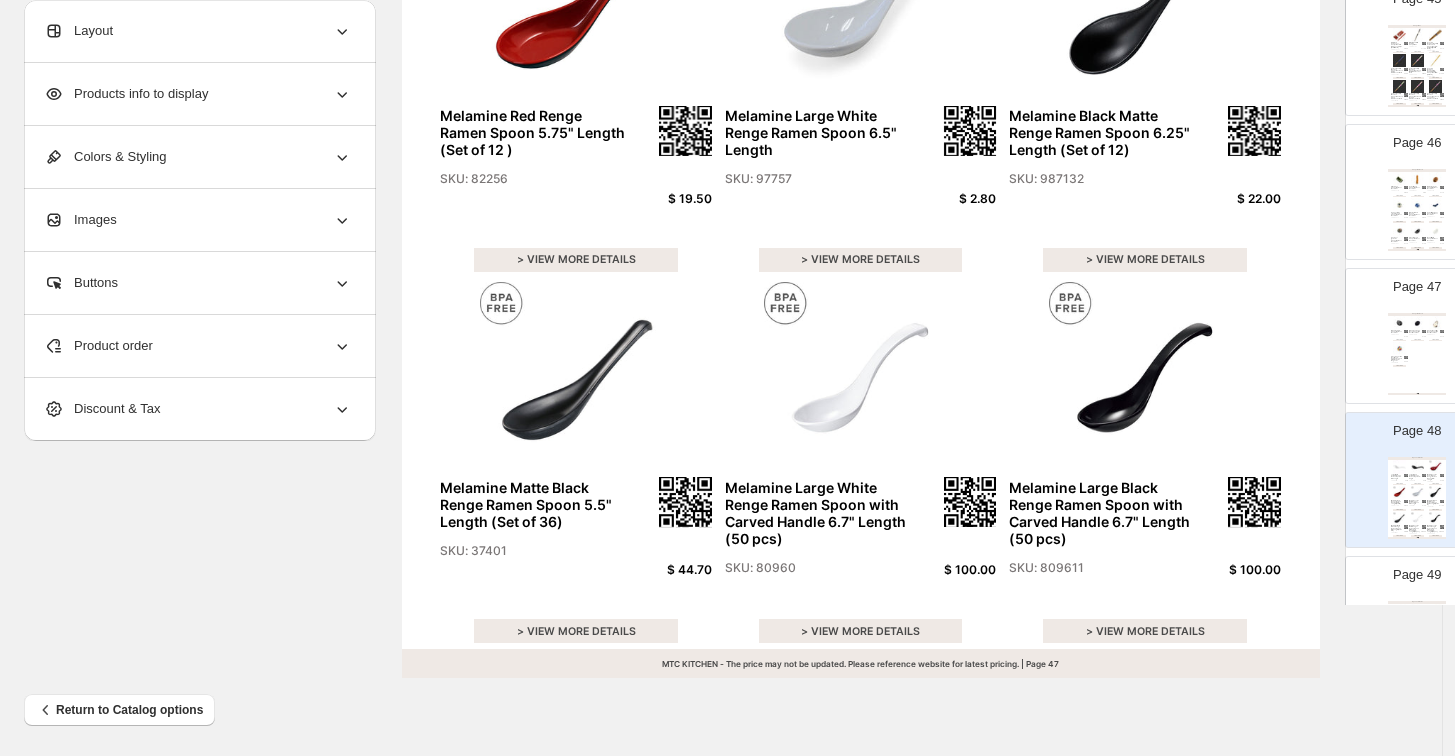 click on "Spoons & Forks" at bounding box center (1417, 602) 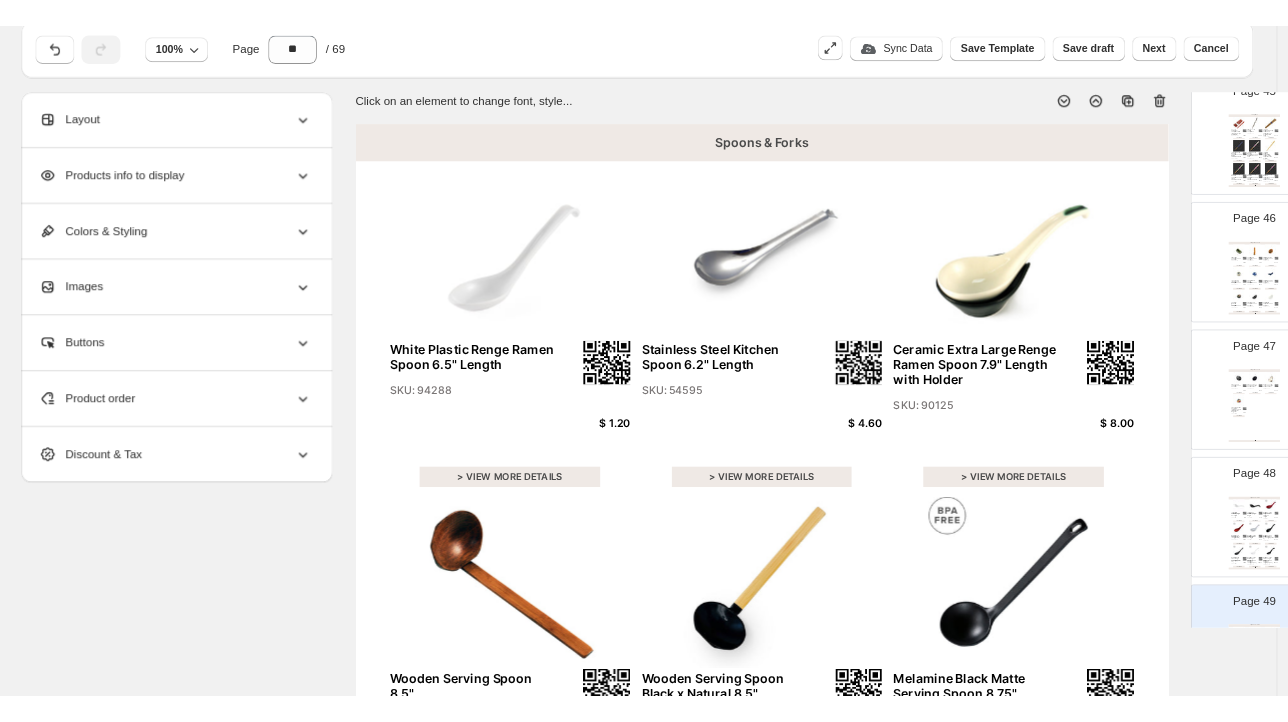 scroll, scrollTop: 0, scrollLeft: 0, axis: both 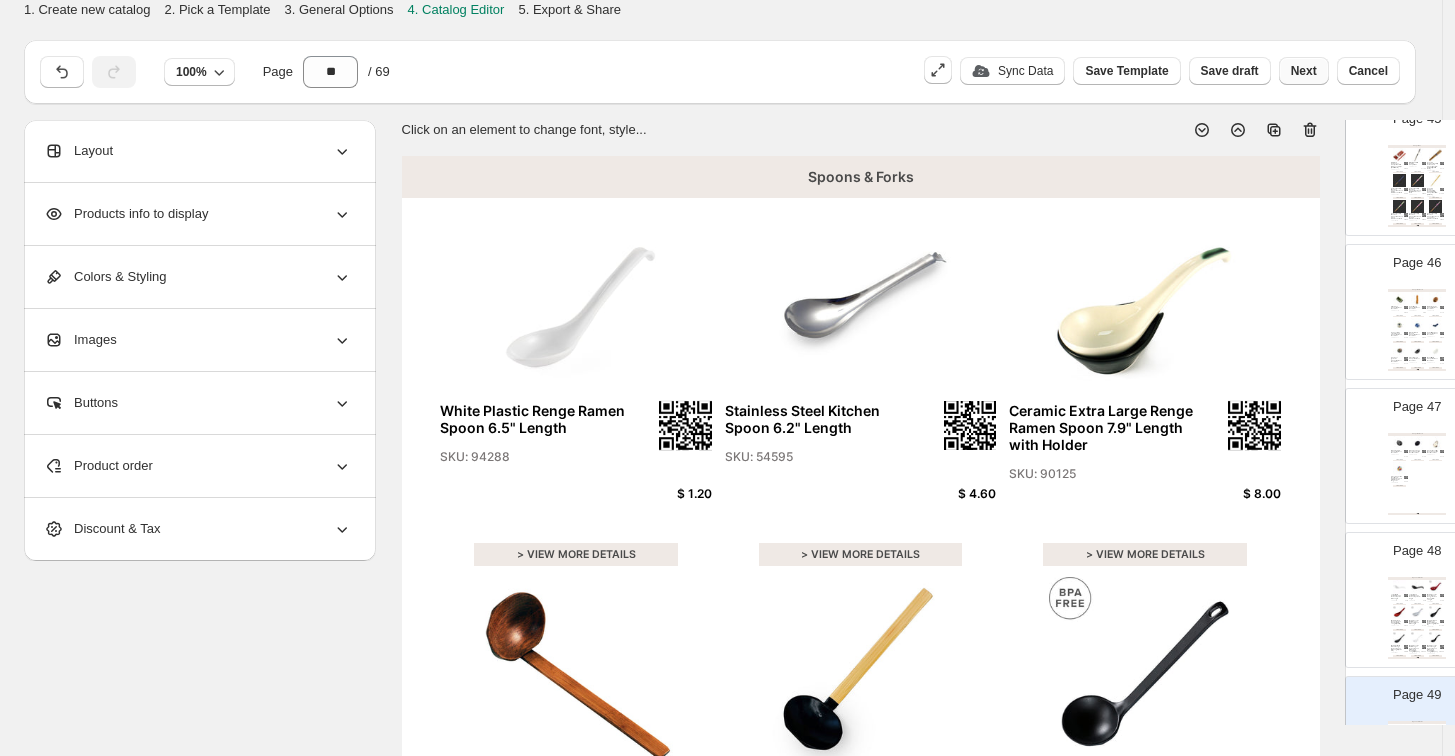 click on "Next" at bounding box center [1304, 71] 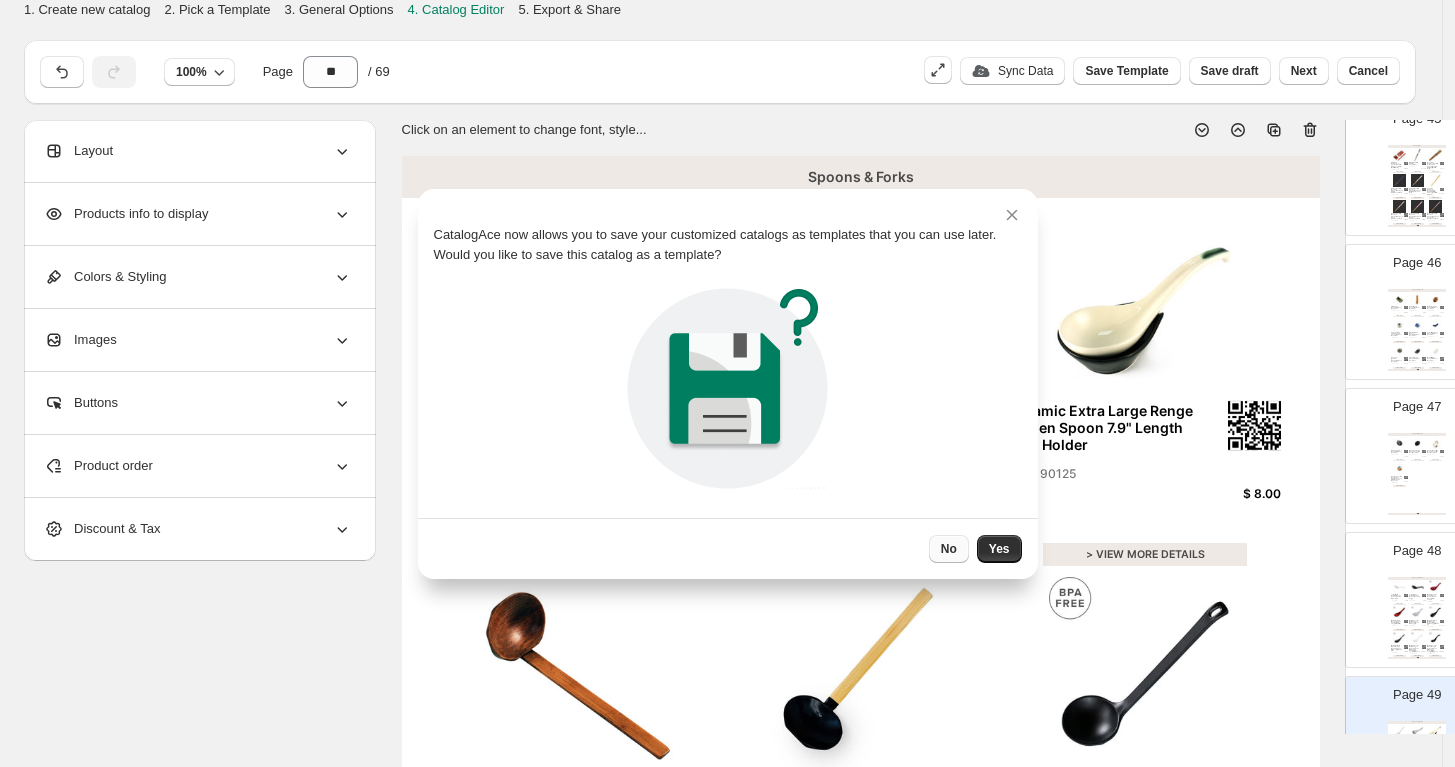 click on "No" at bounding box center (949, 549) 